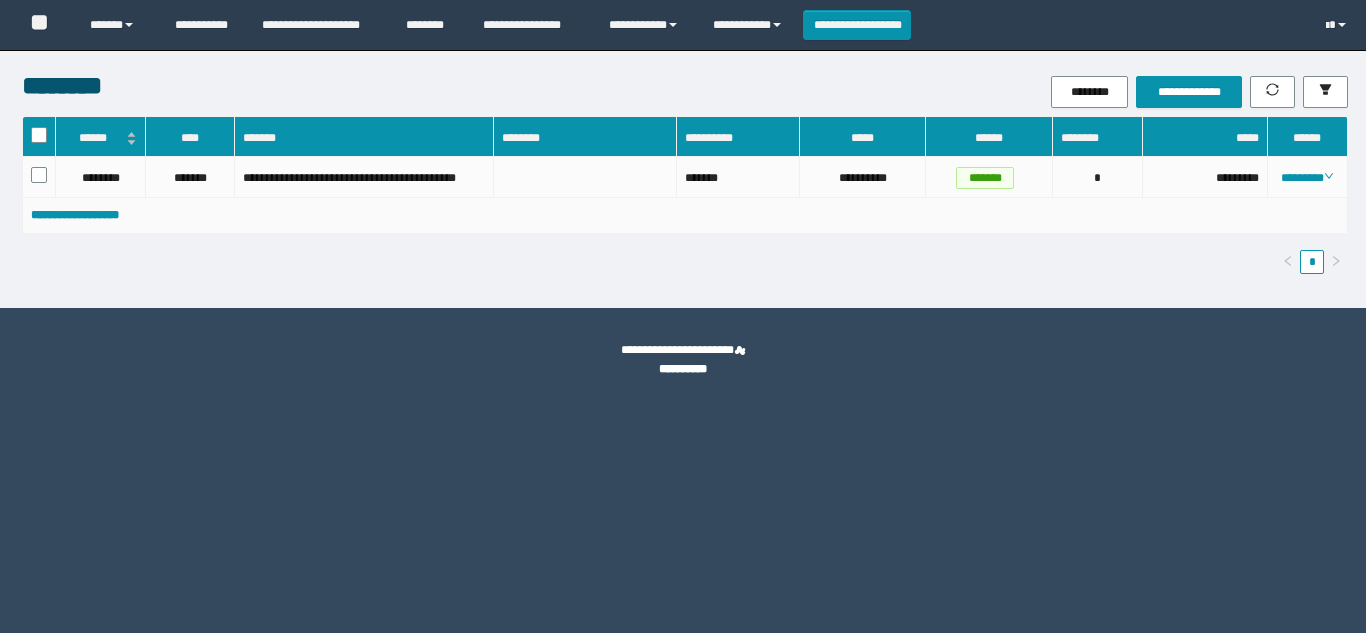 scroll, scrollTop: 0, scrollLeft: 0, axis: both 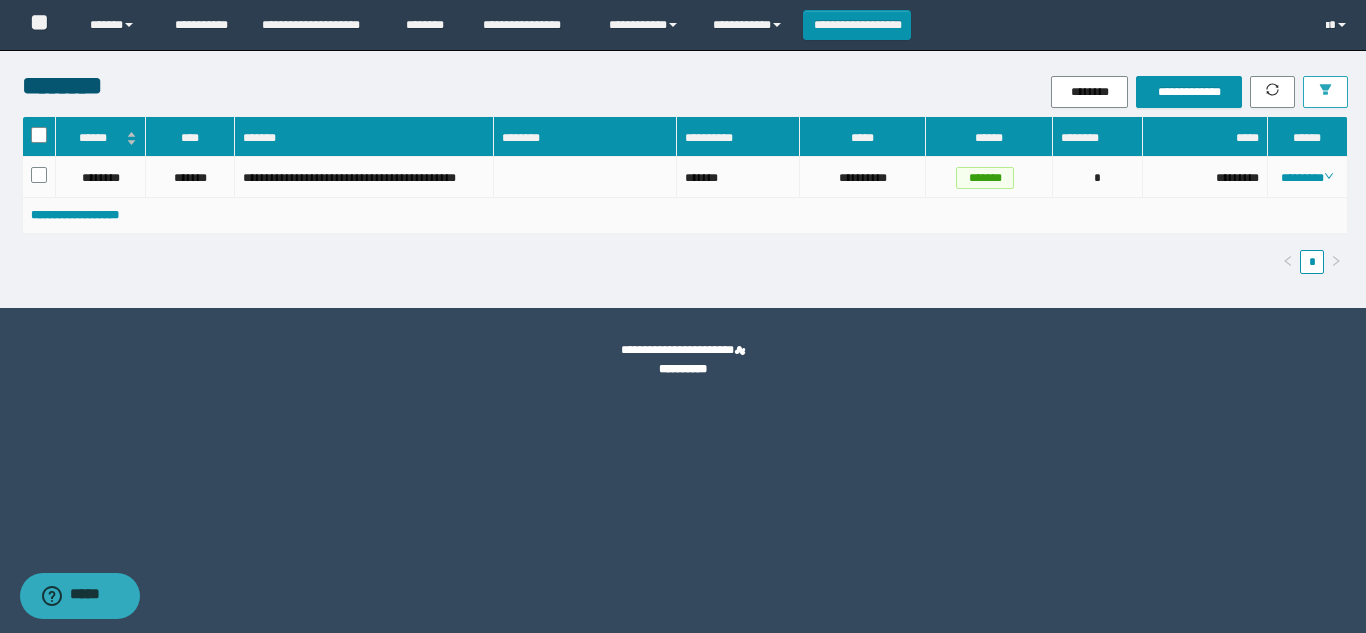 click 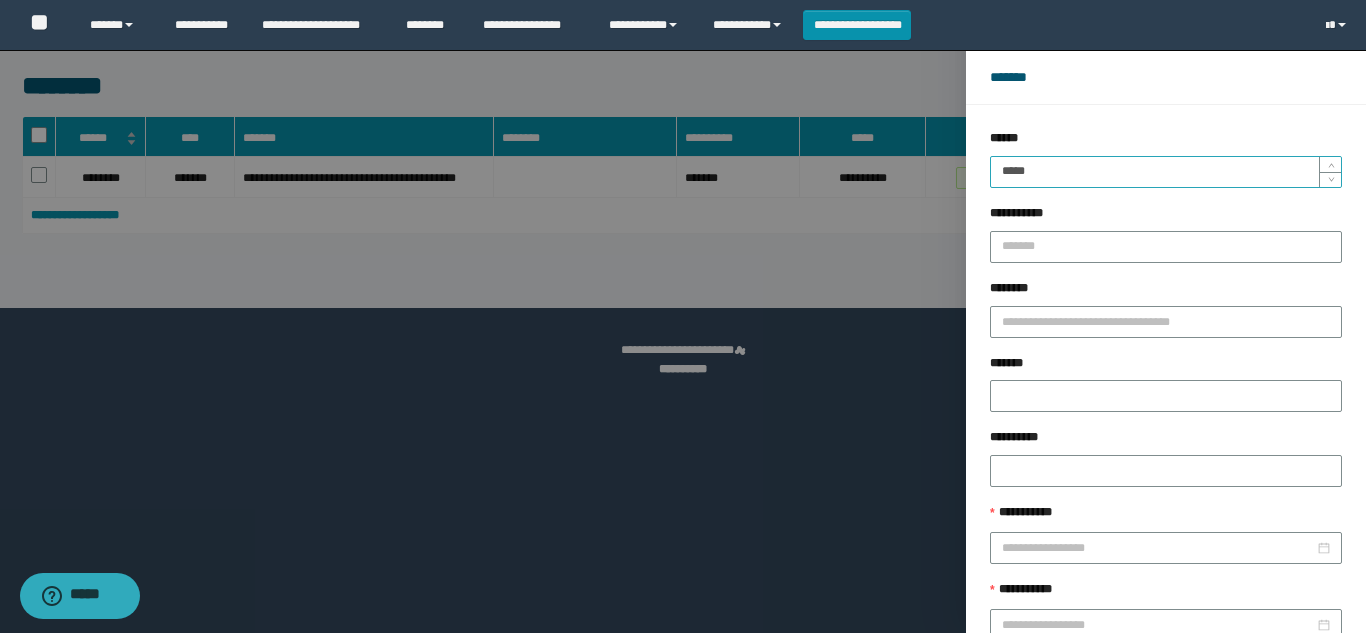 click on "*****" at bounding box center [1166, 172] 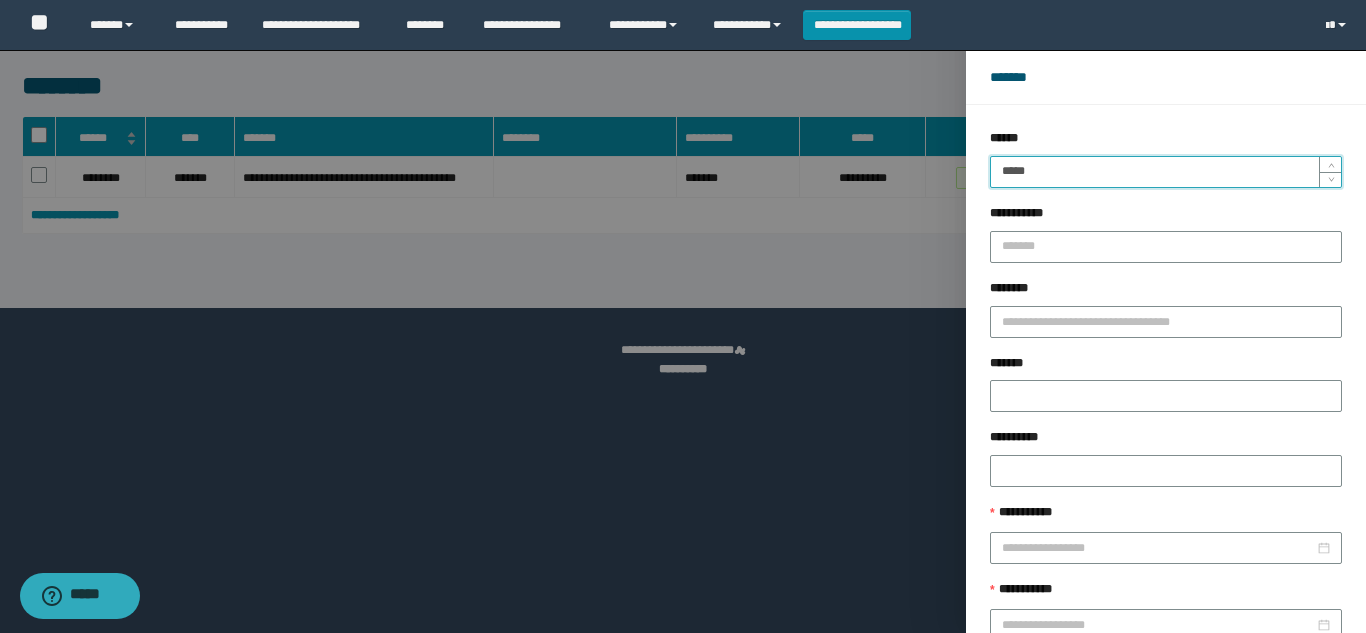 click on "******" at bounding box center [1229, 689] 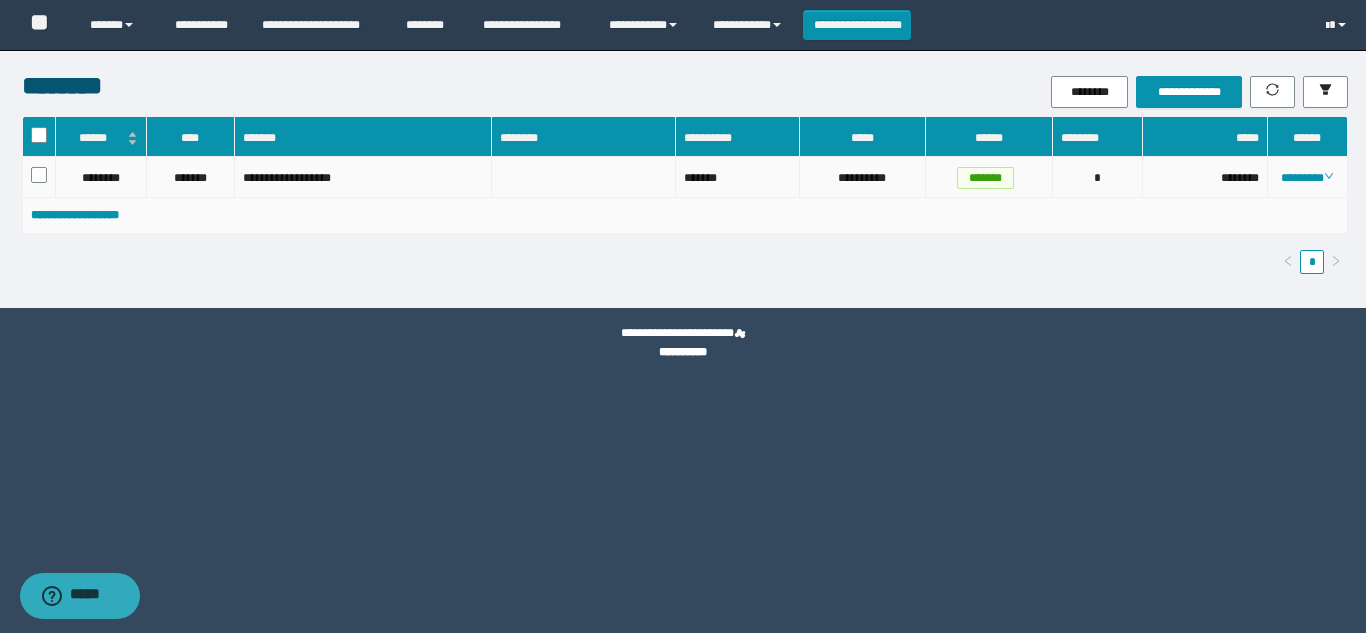 click on "********" at bounding box center [1308, 177] 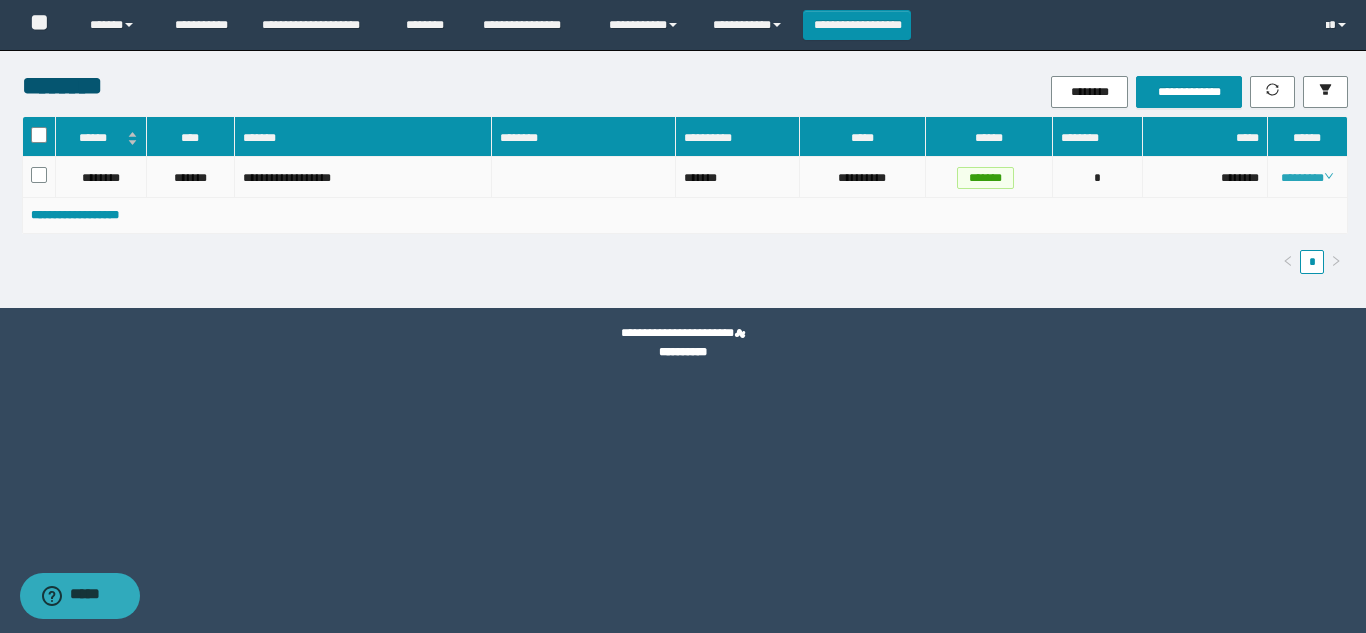 click on "********" at bounding box center (1307, 178) 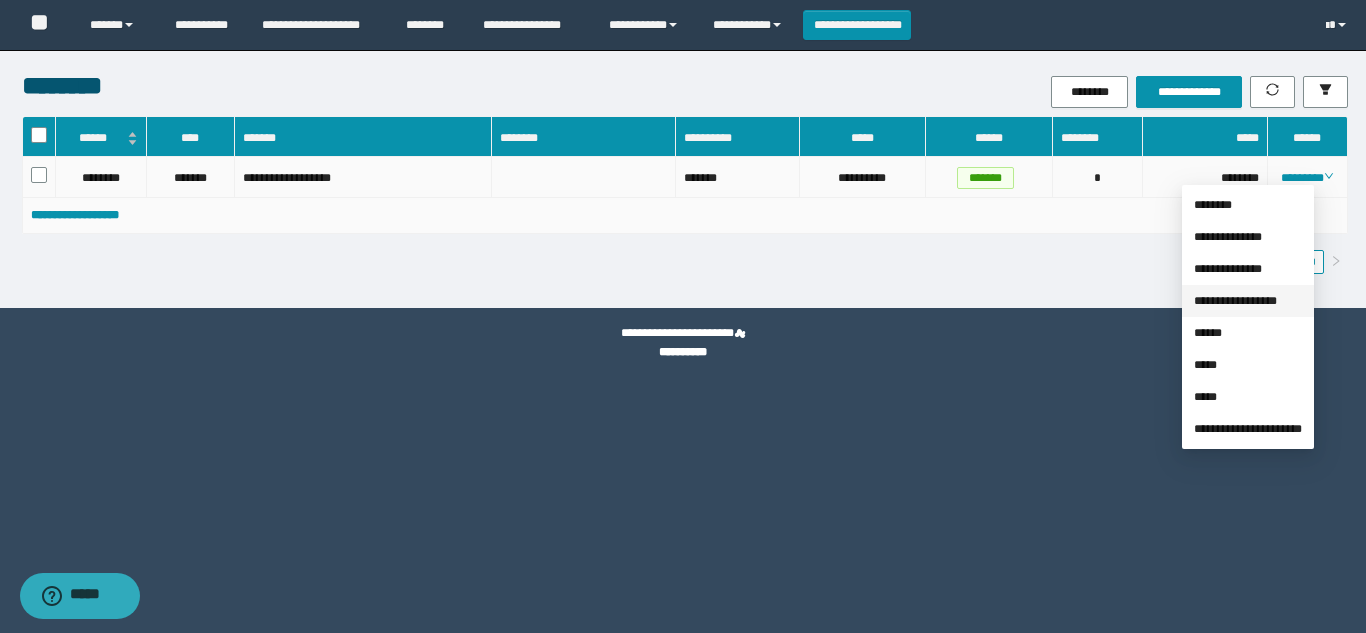 click on "**********" at bounding box center [1235, 301] 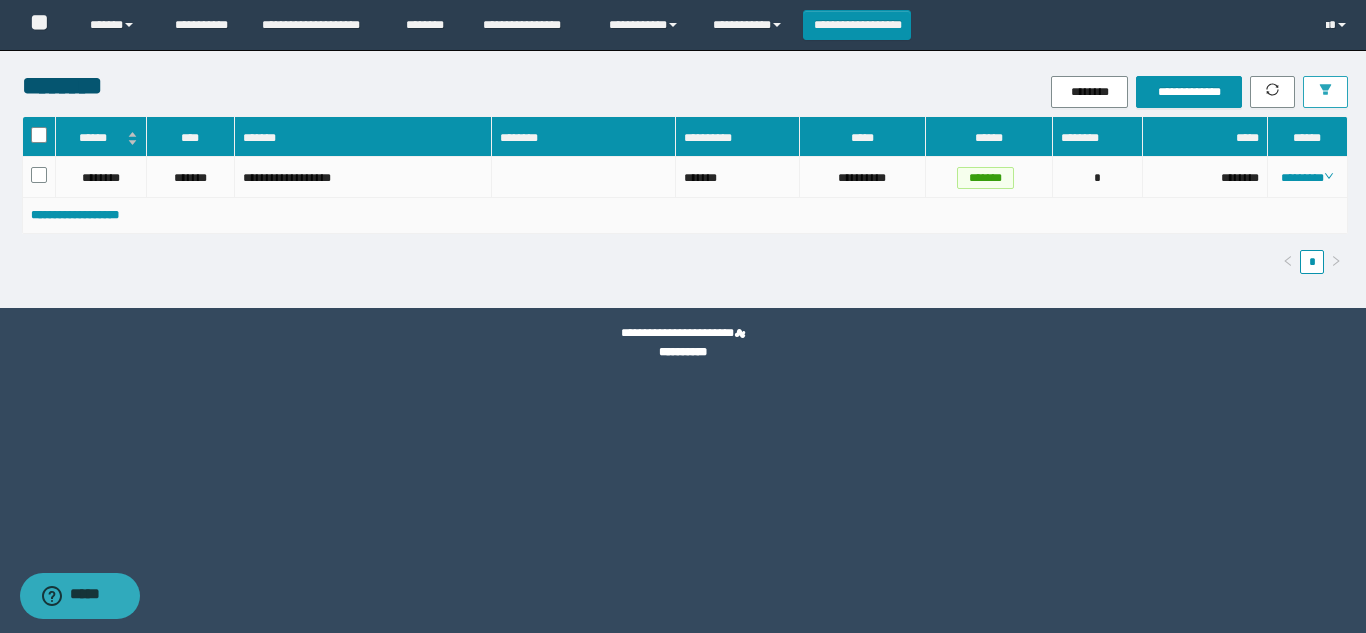 click 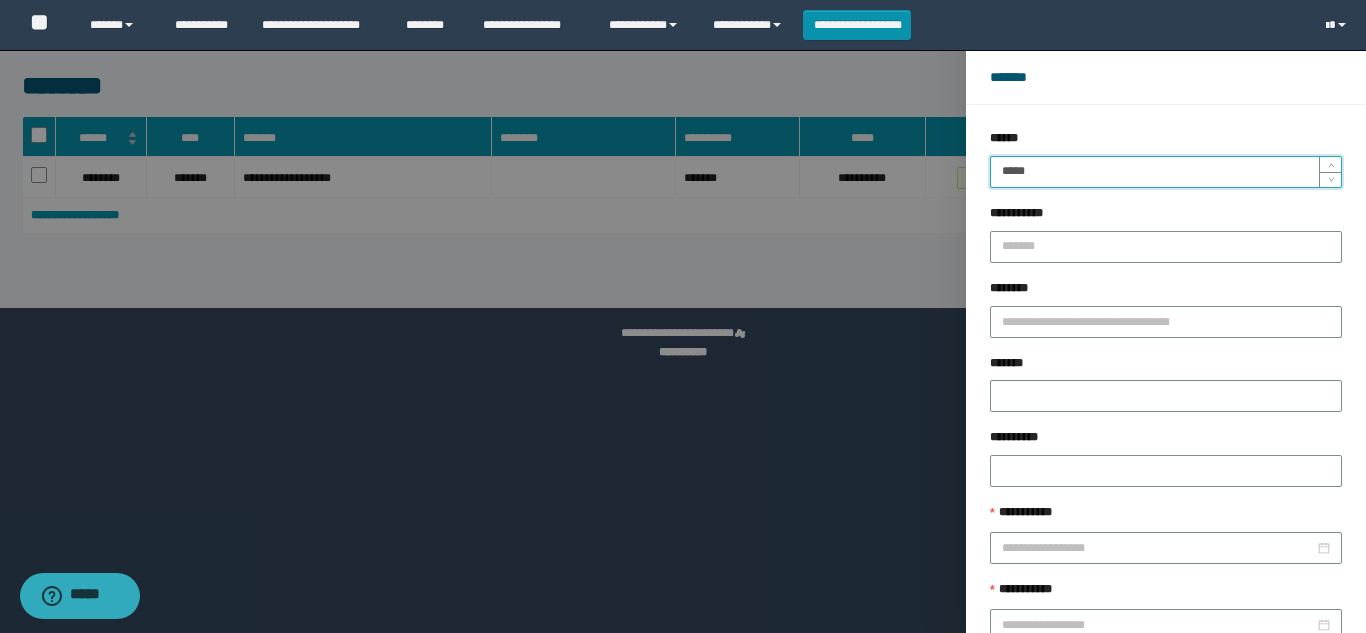click on "*****" at bounding box center (1166, 172) 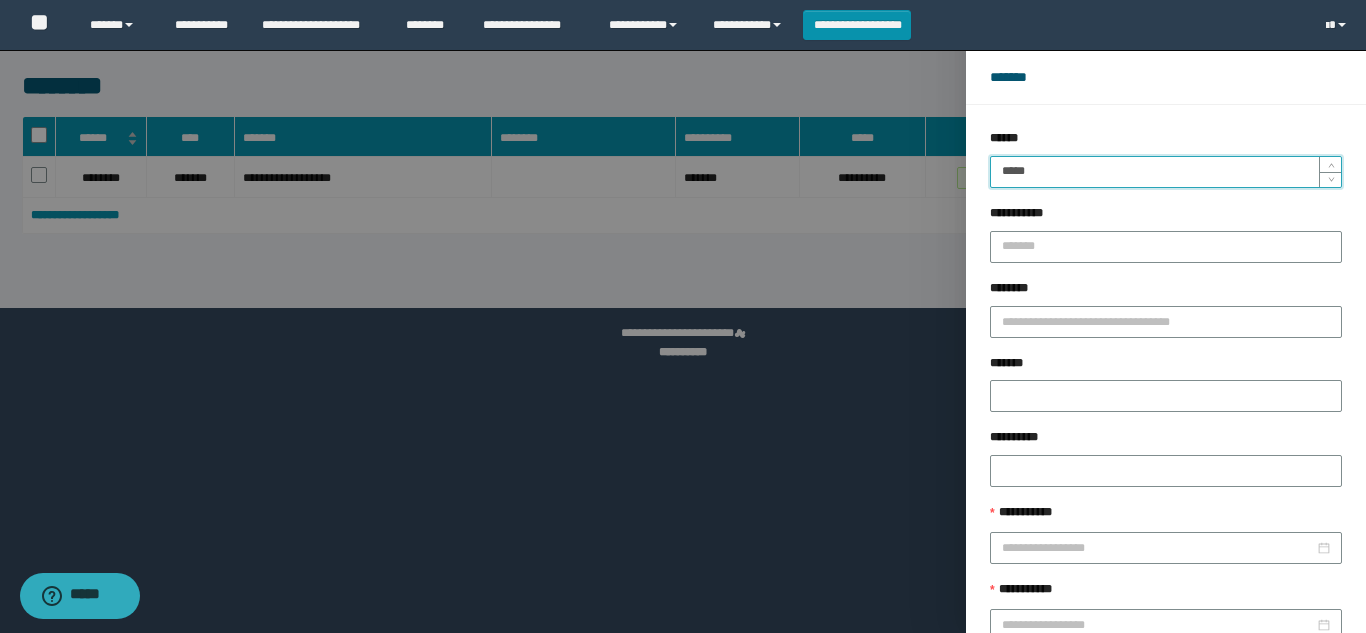 click on "******" at bounding box center (1229, 689) 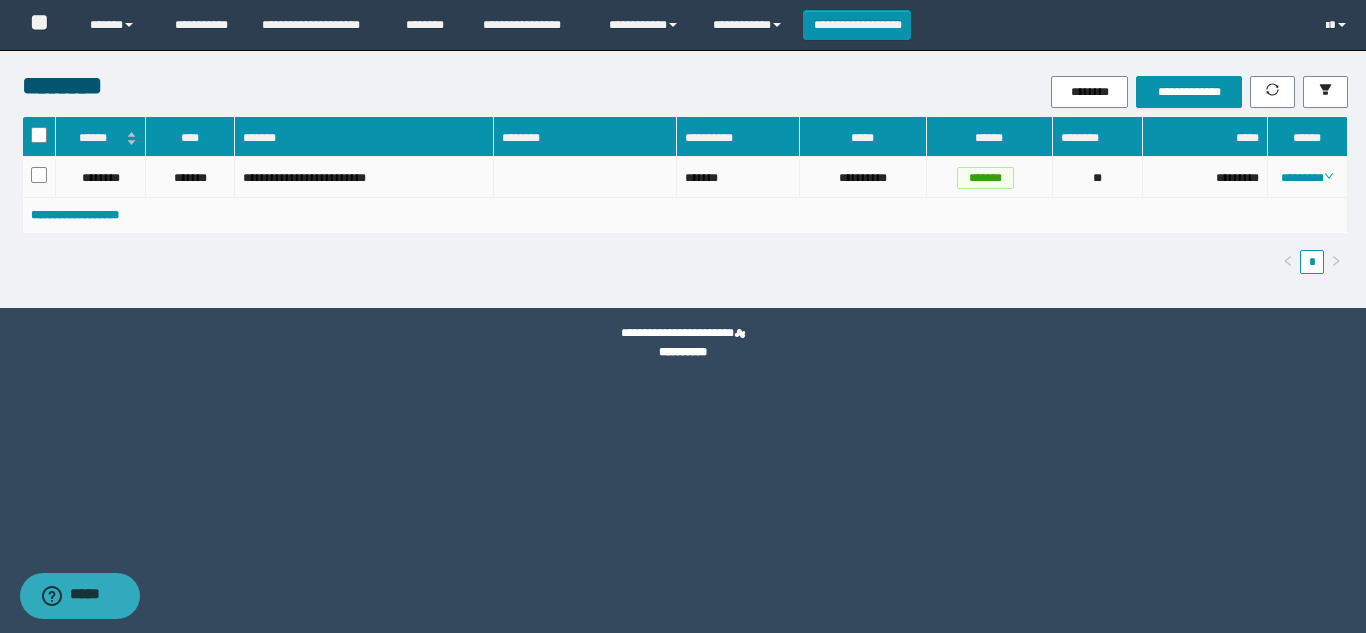 click on "********" at bounding box center (1308, 177) 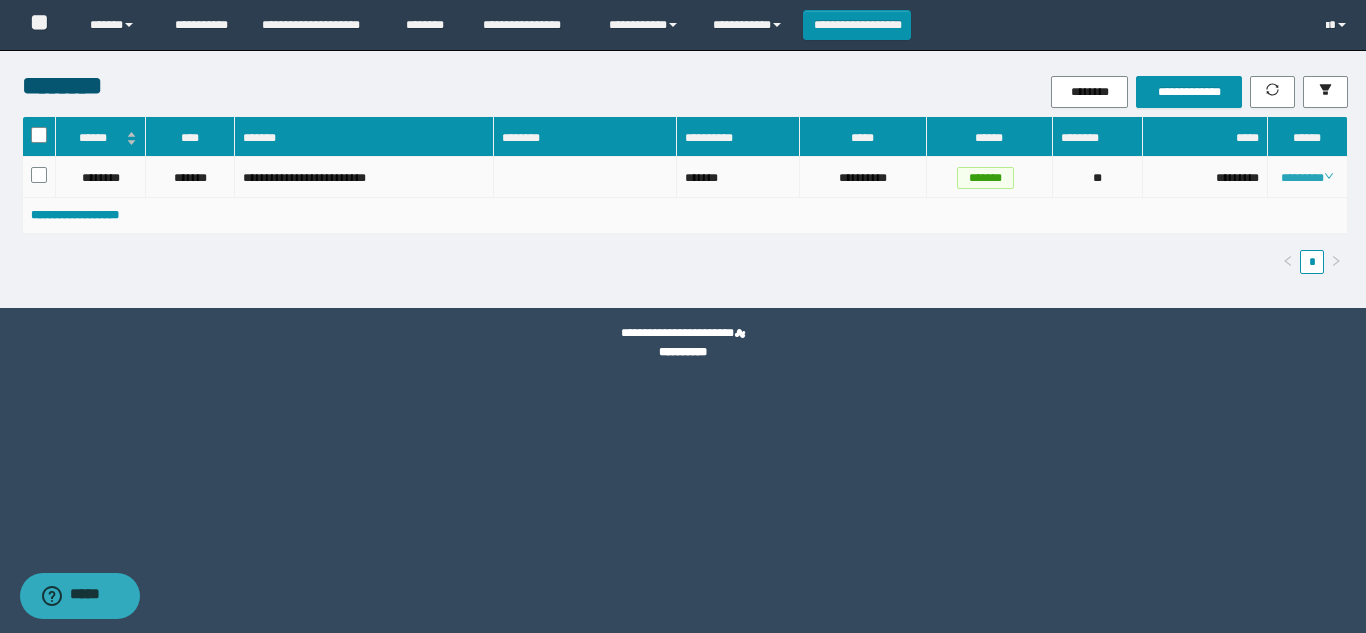click on "********" at bounding box center [1307, 178] 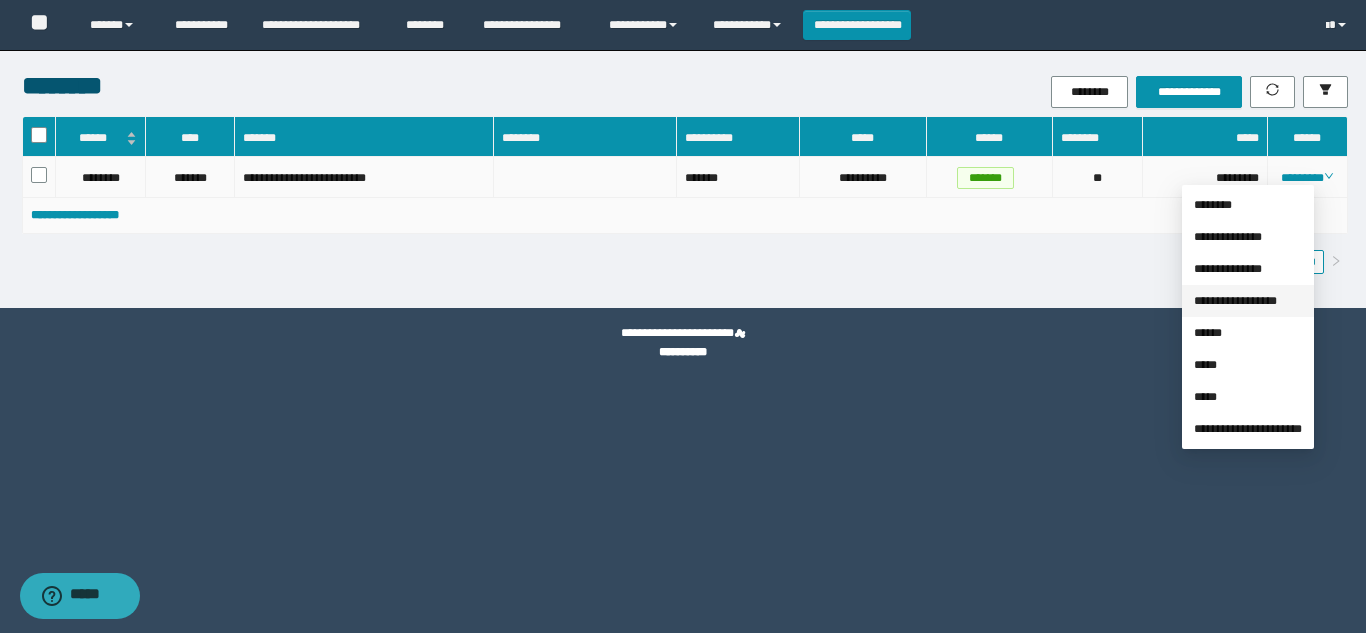 click on "**********" at bounding box center [1235, 301] 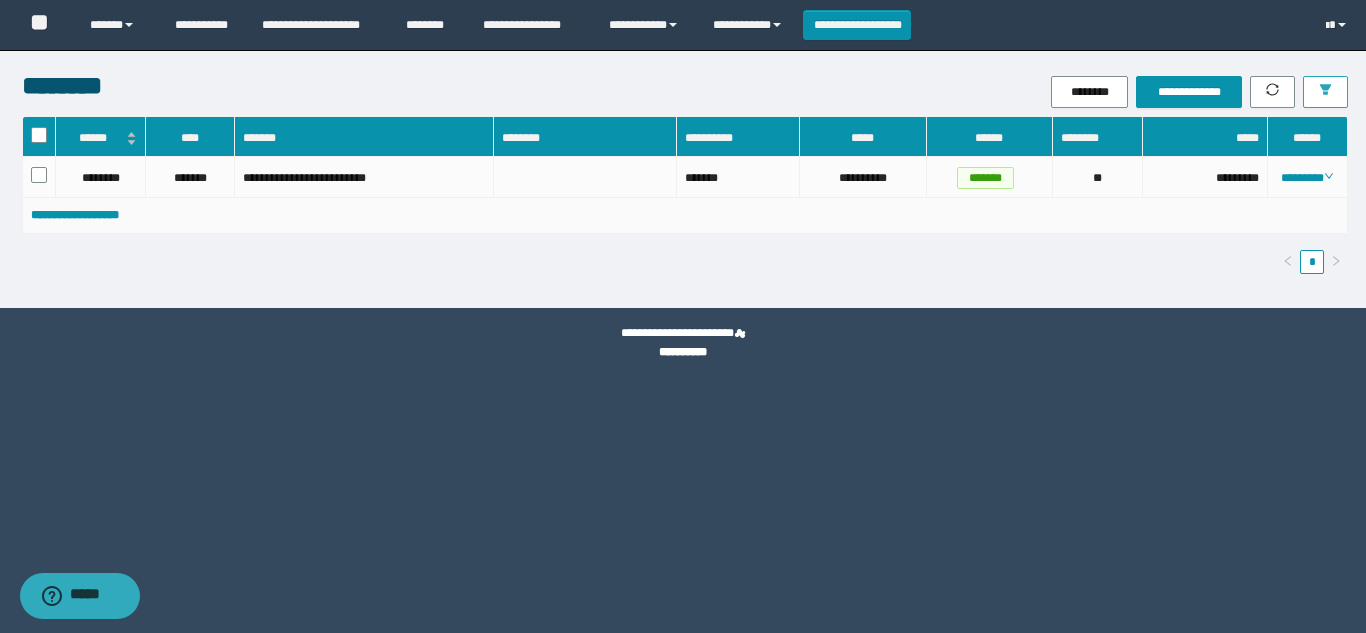 click 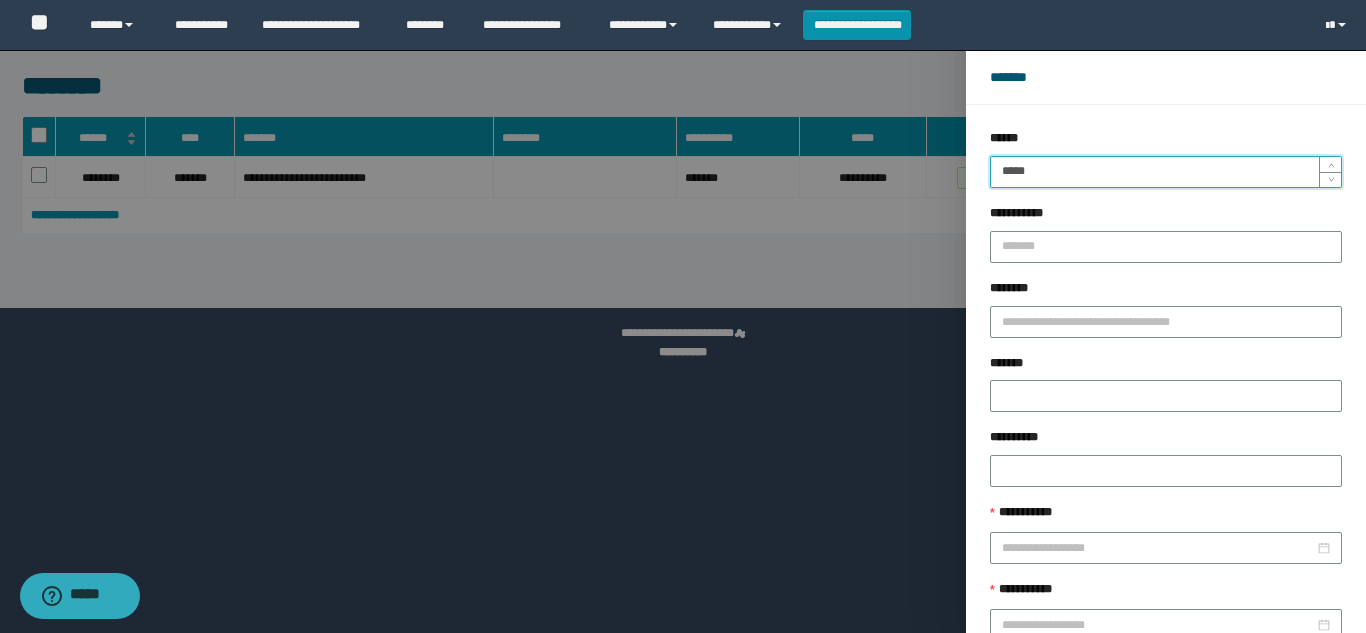 click on "*****" at bounding box center [1166, 172] 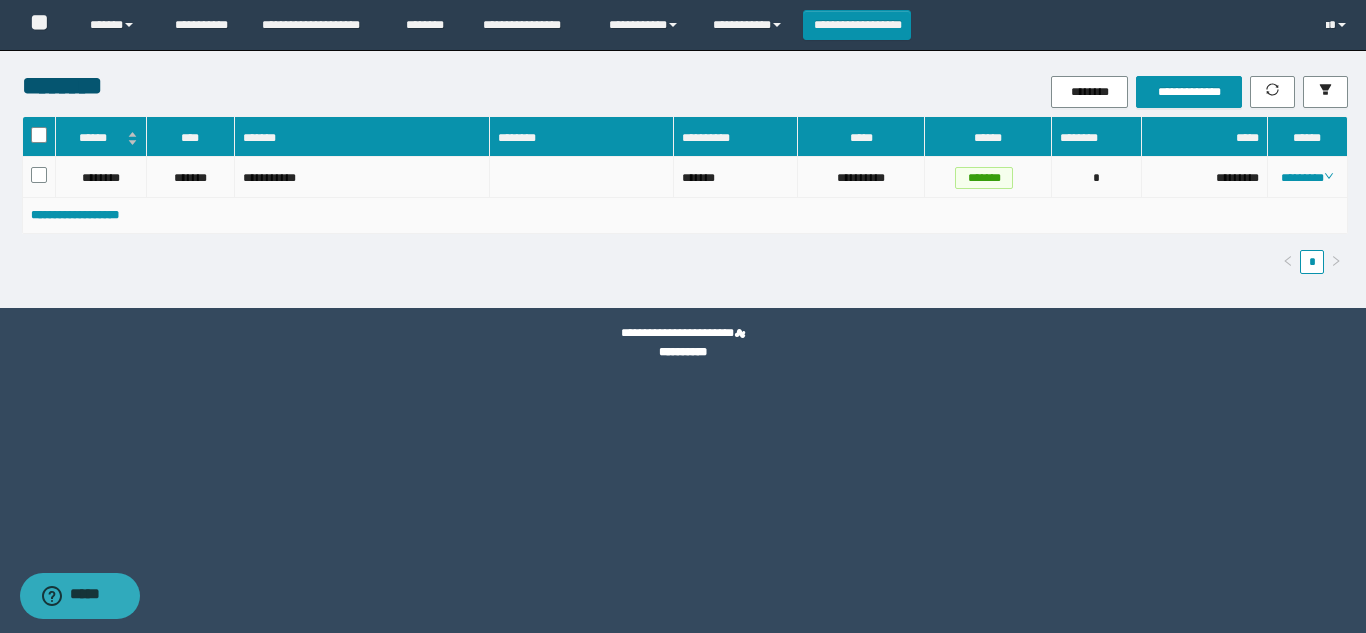 click on "********" at bounding box center (1308, 177) 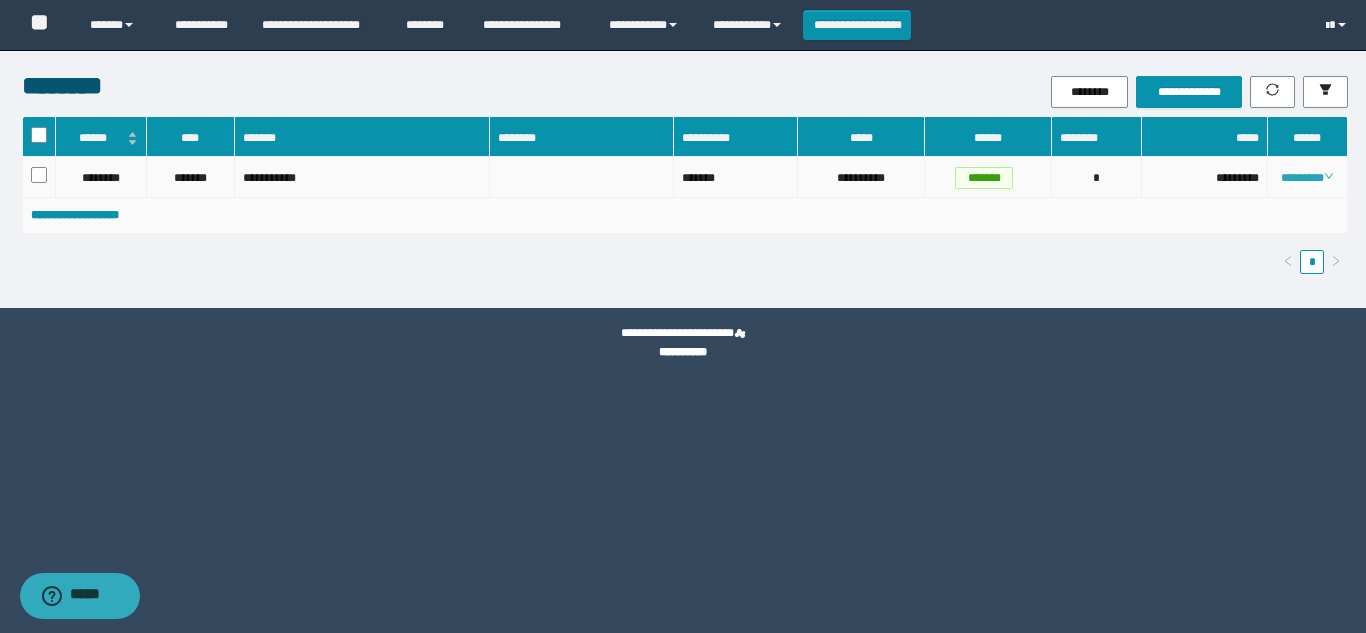 click on "********" at bounding box center [1307, 178] 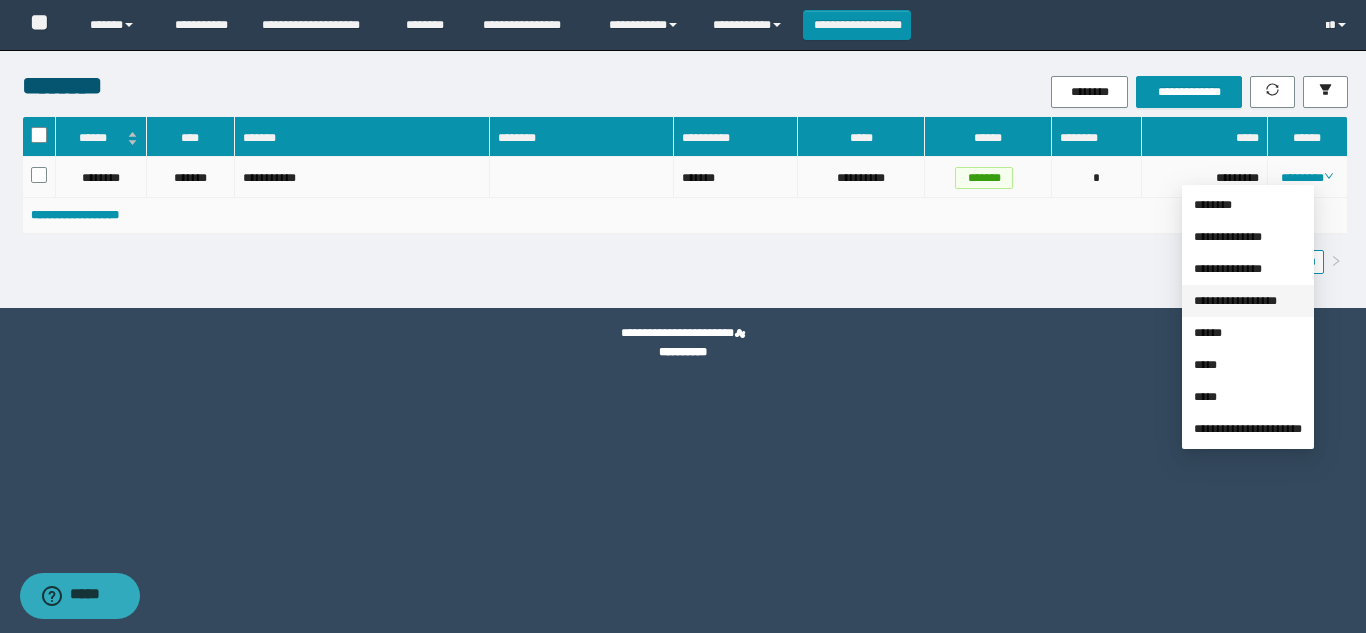 click on "**********" at bounding box center (1235, 301) 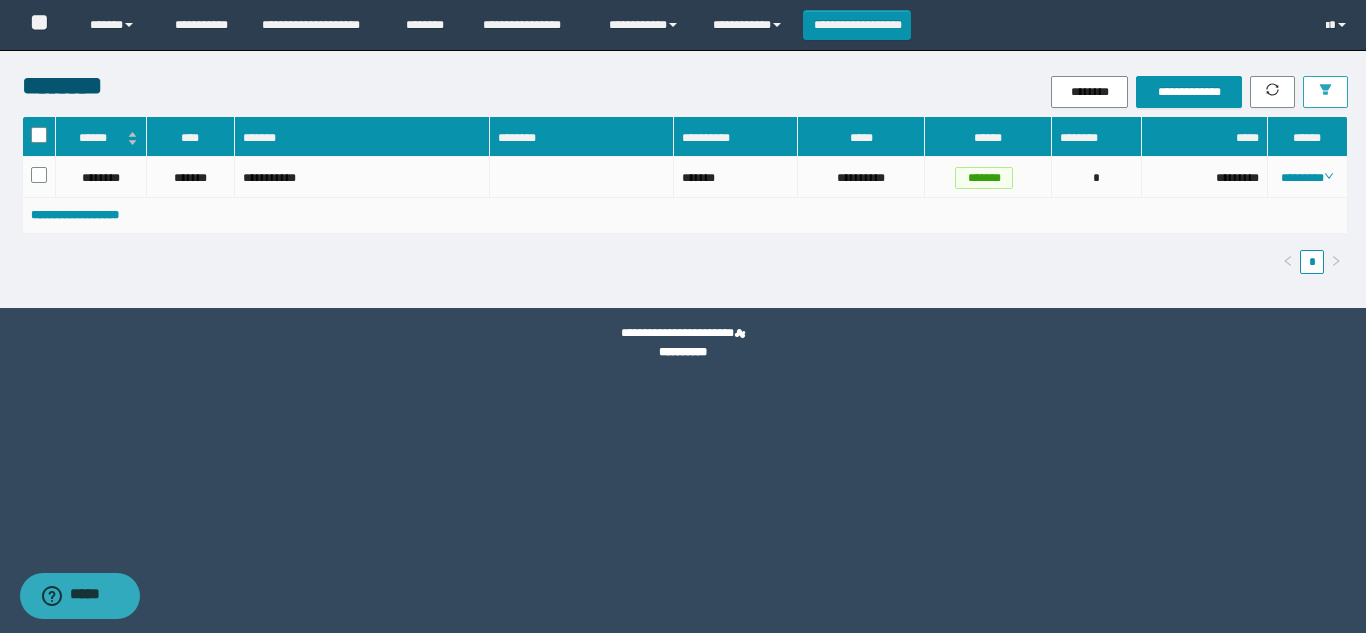 click 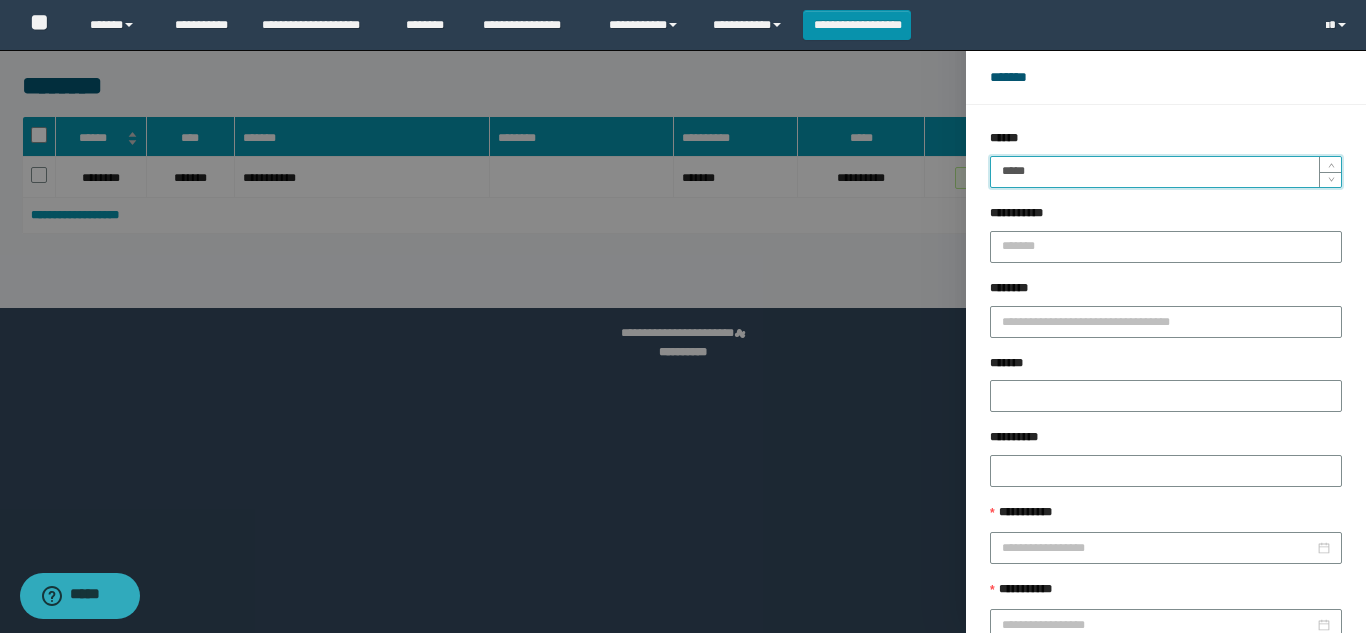 click on "*****" at bounding box center (1166, 172) 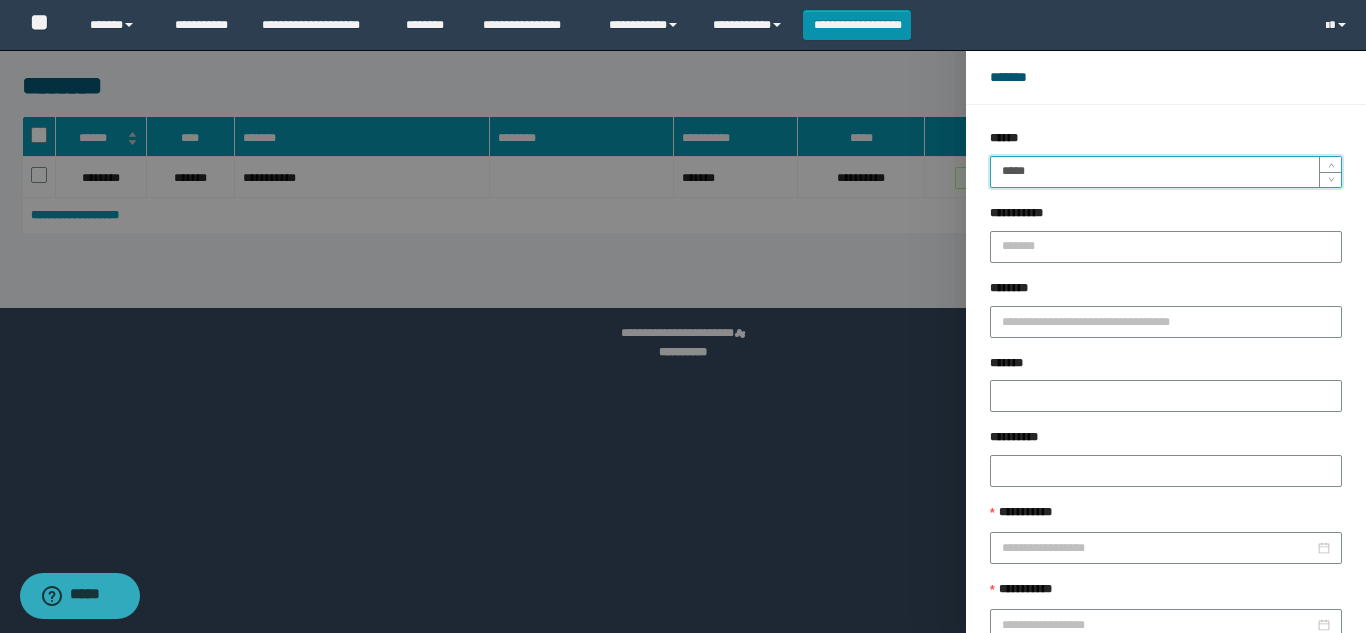click on "******" at bounding box center (1229, 689) 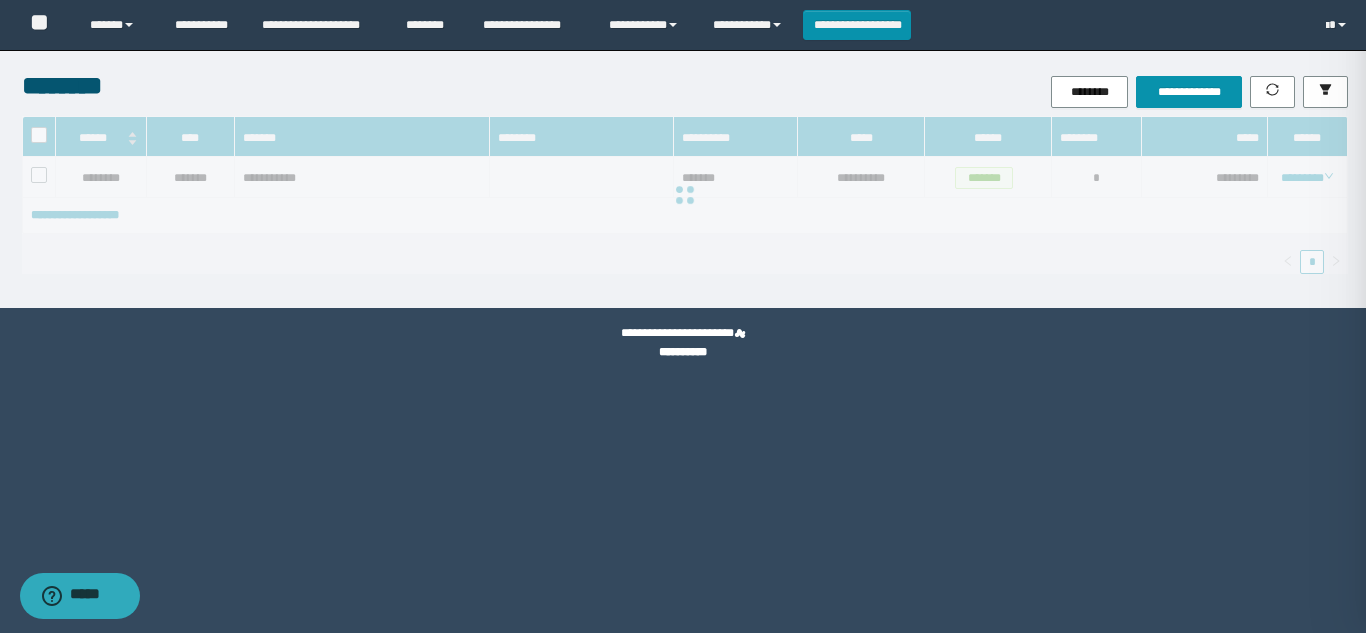 click on "******" at bounding box center (1629, 689) 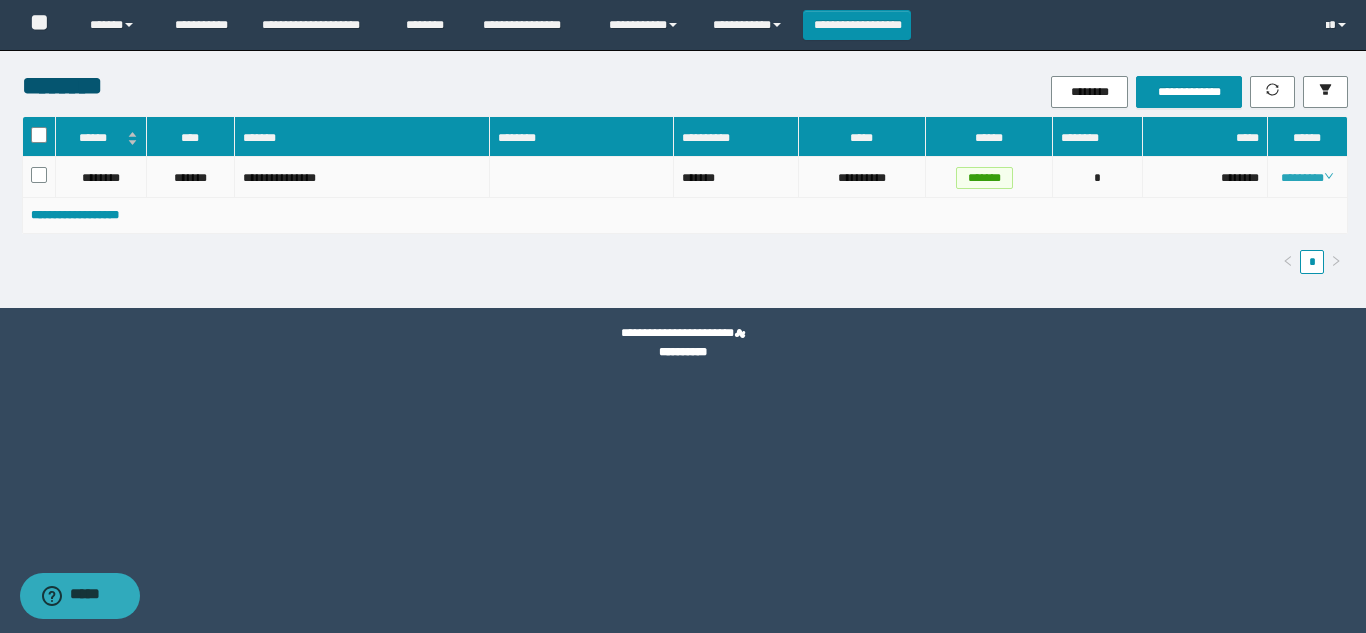 click on "********" at bounding box center [1307, 178] 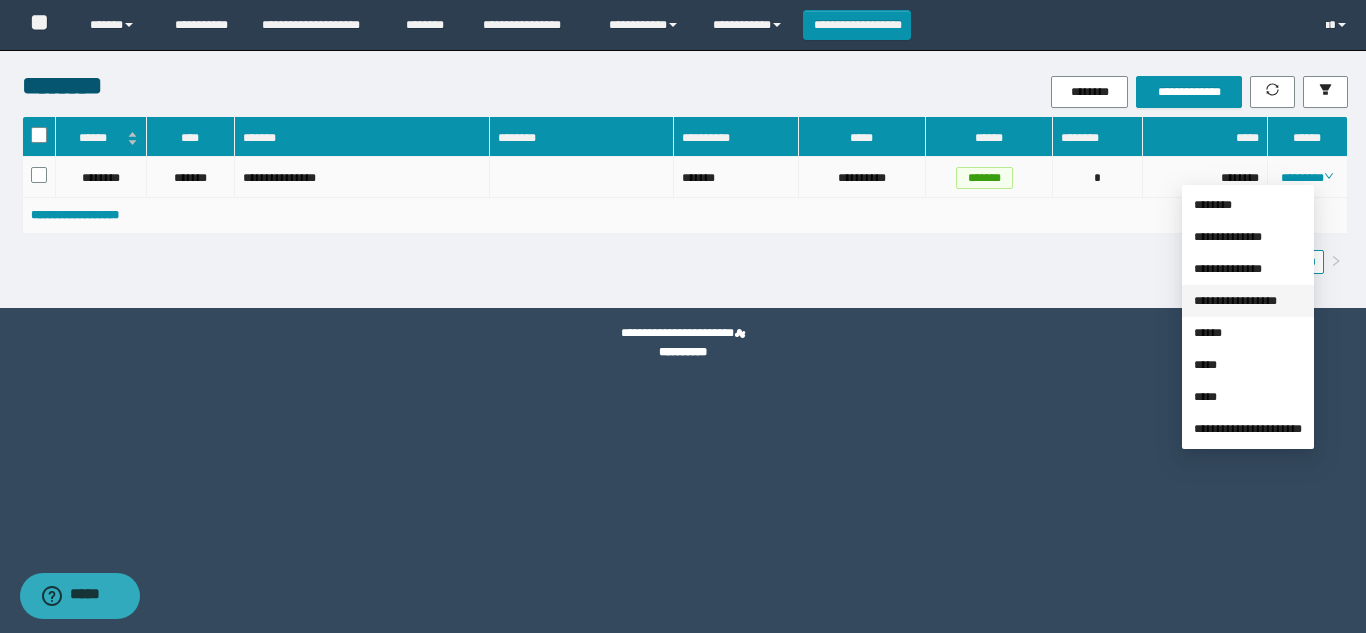 click on "**********" at bounding box center (1235, 301) 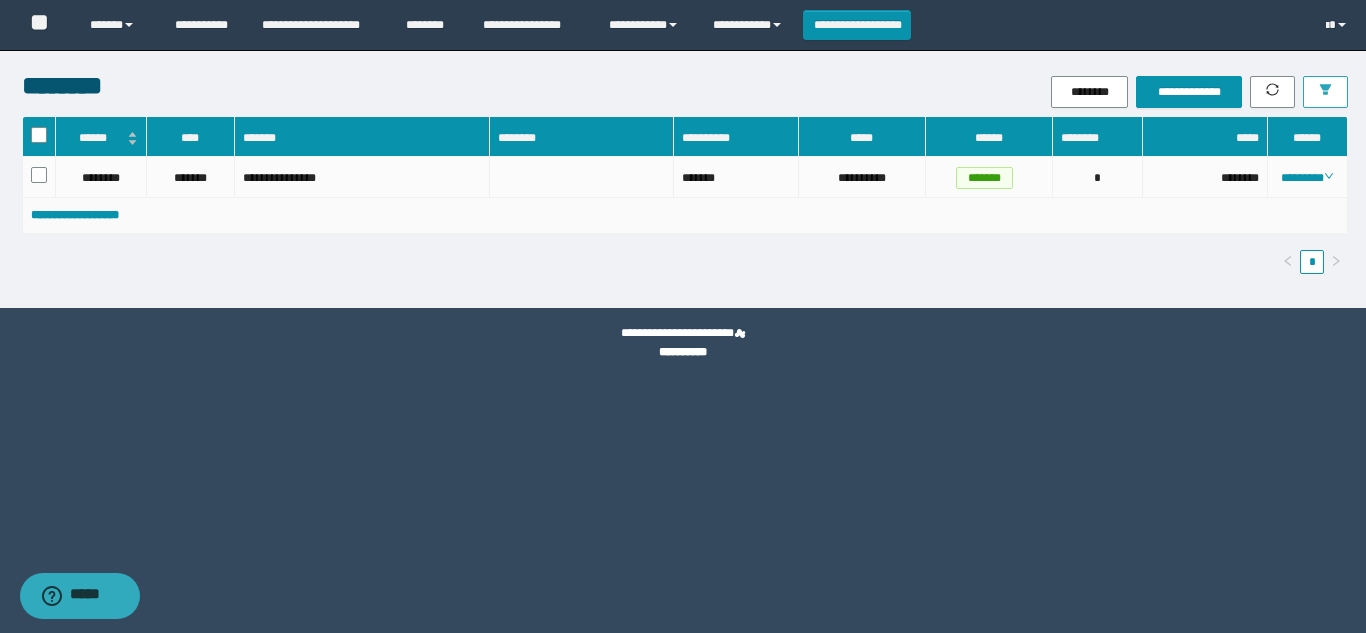 click at bounding box center (1325, 92) 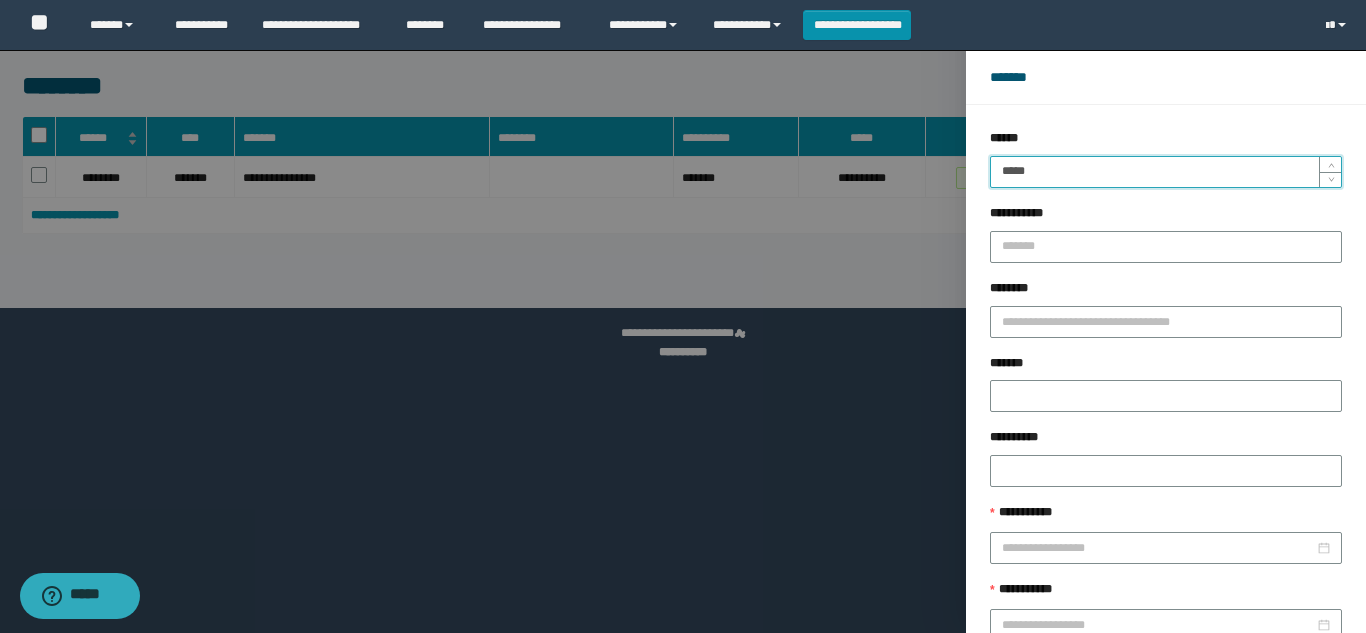 click on "*****" at bounding box center (1166, 172) 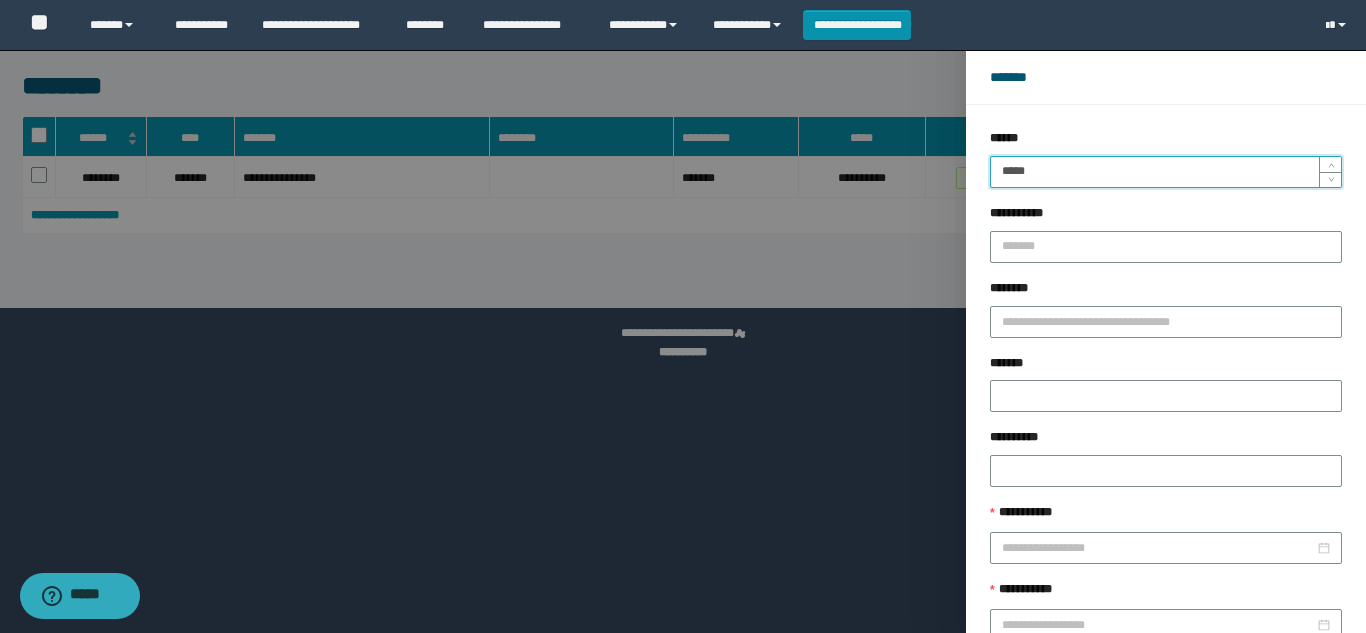 click on "******" at bounding box center (1229, 689) 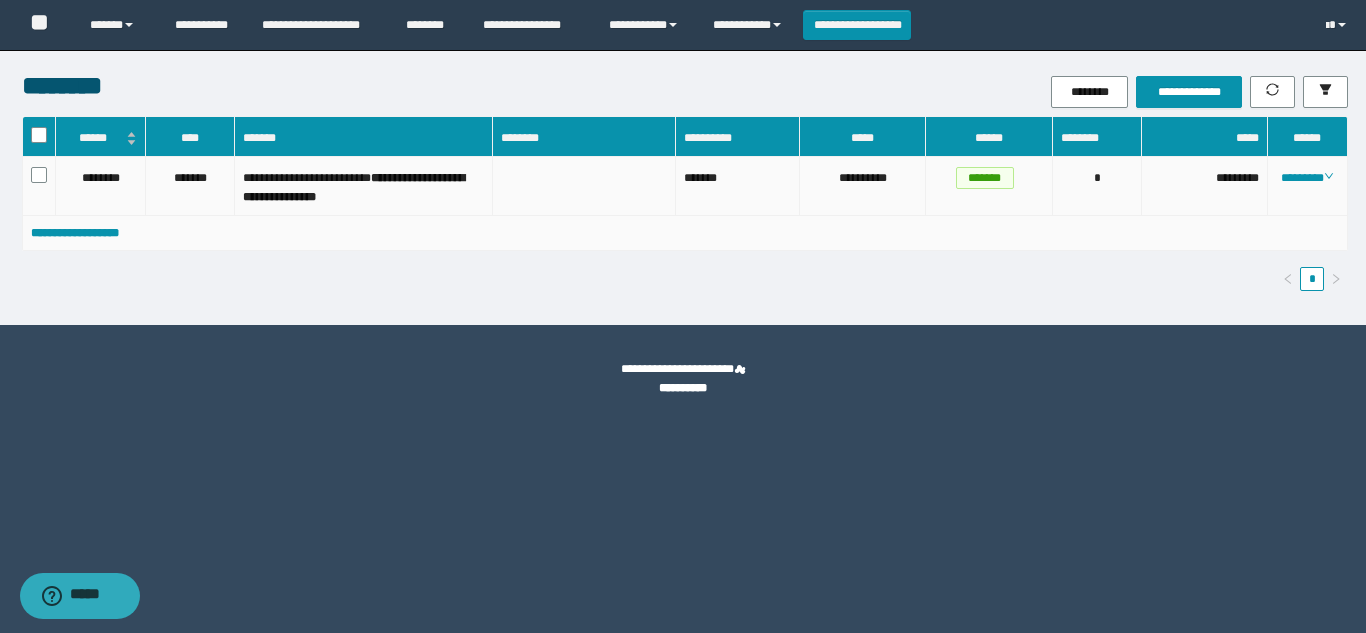 click on "********" at bounding box center (1308, 186) 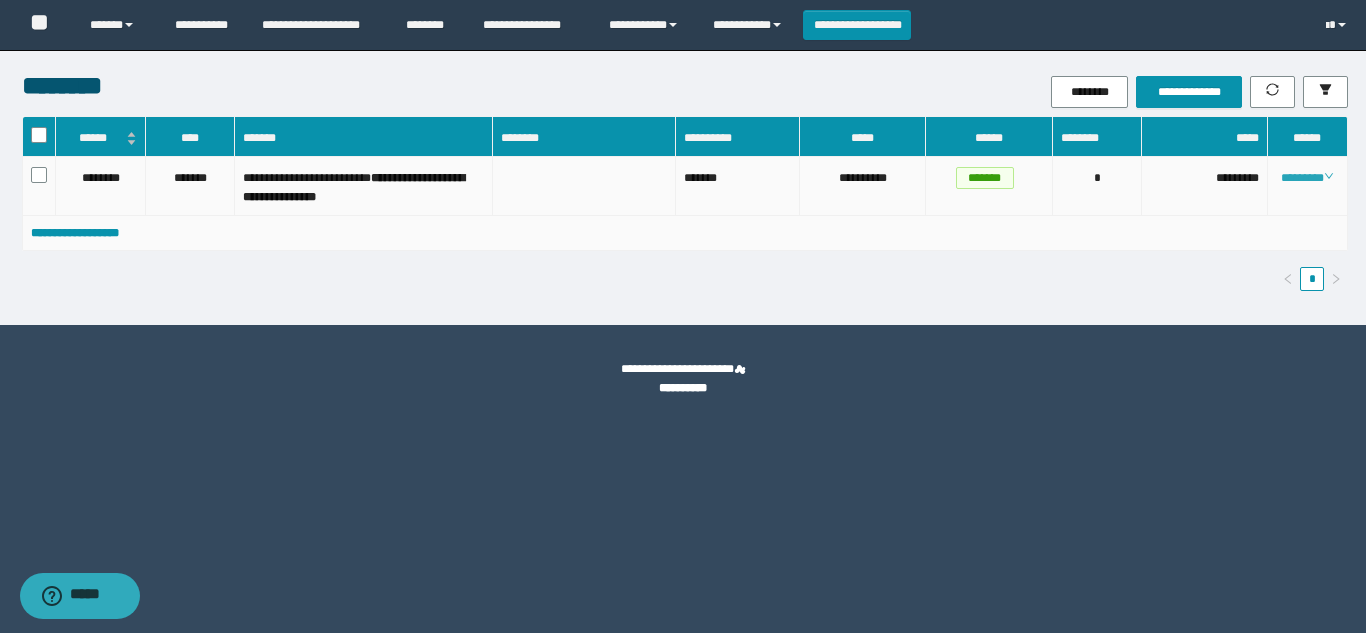 click on "********" at bounding box center (1307, 178) 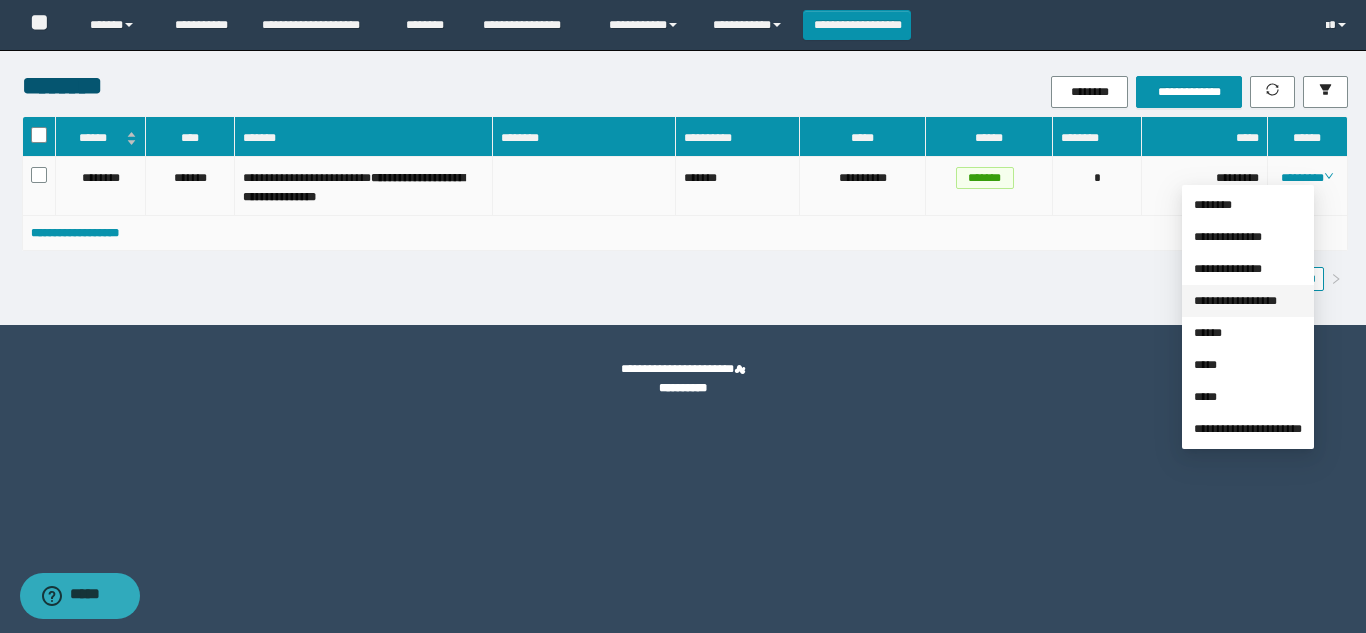 click on "**********" at bounding box center (1235, 301) 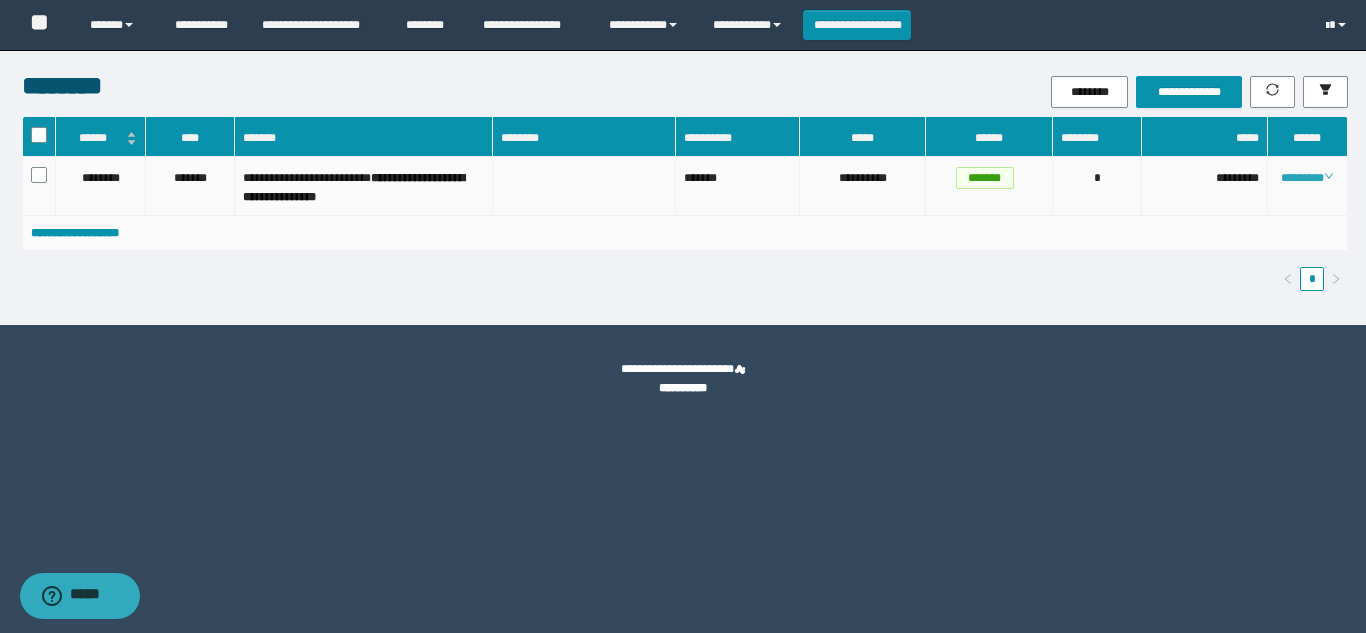 click 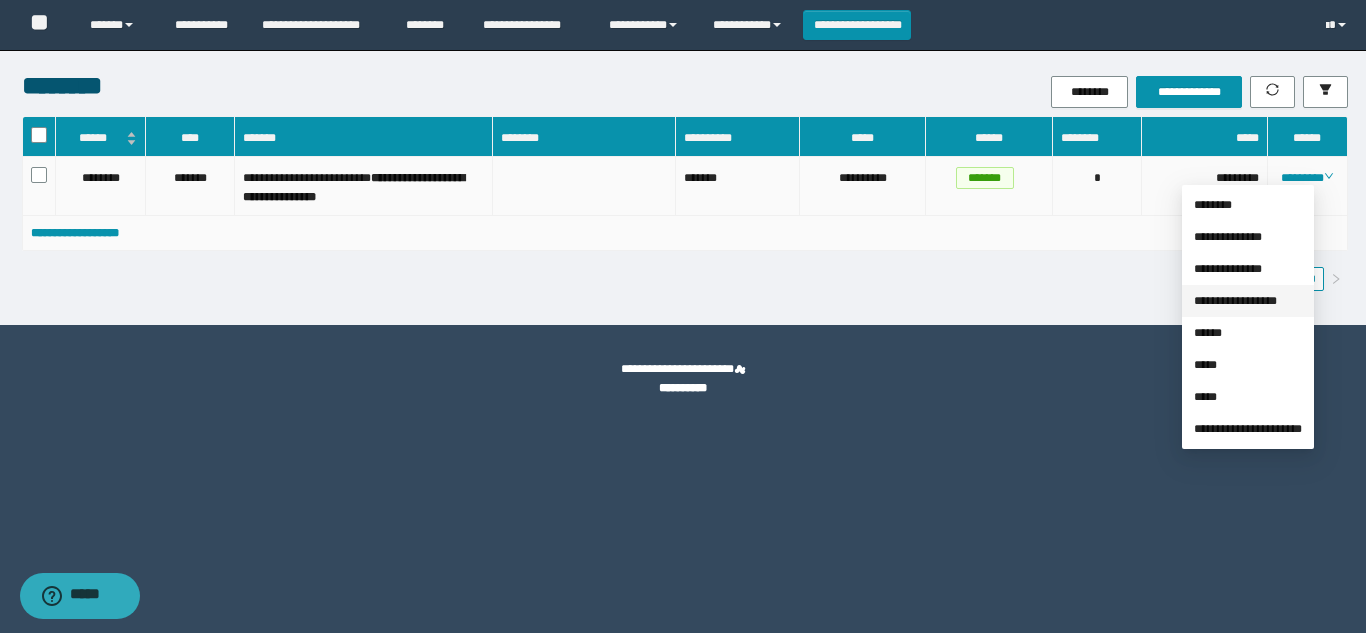 click on "**********" at bounding box center [1235, 301] 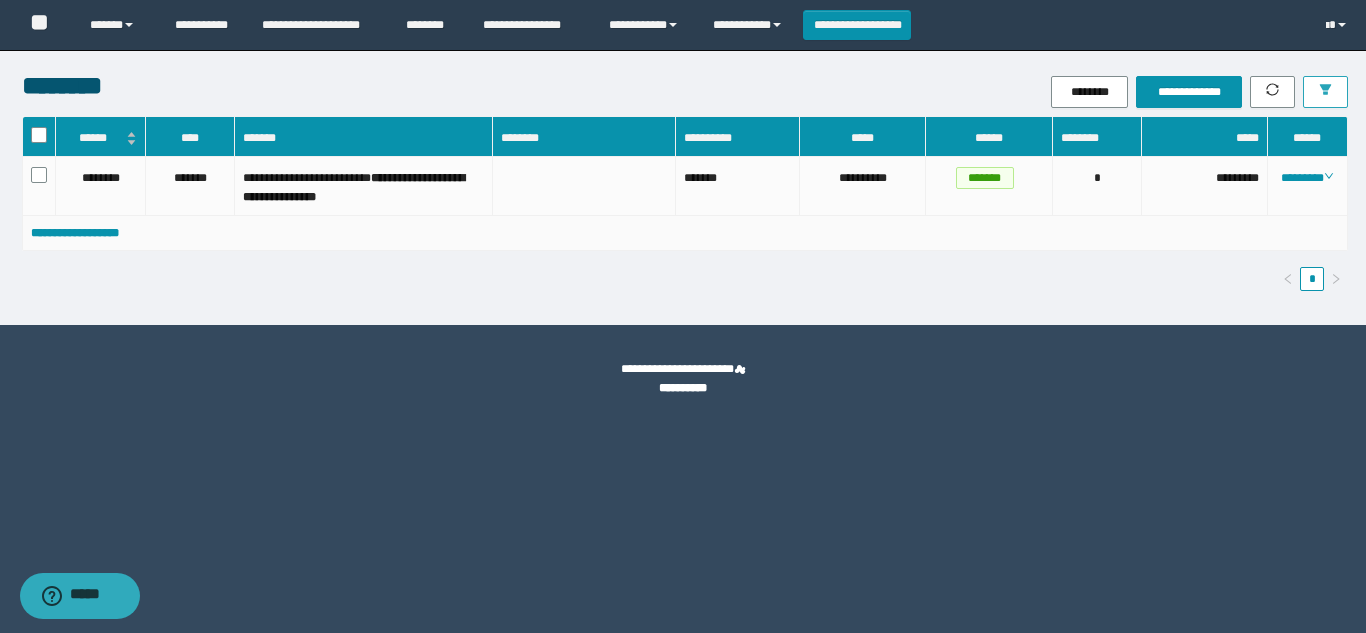 click 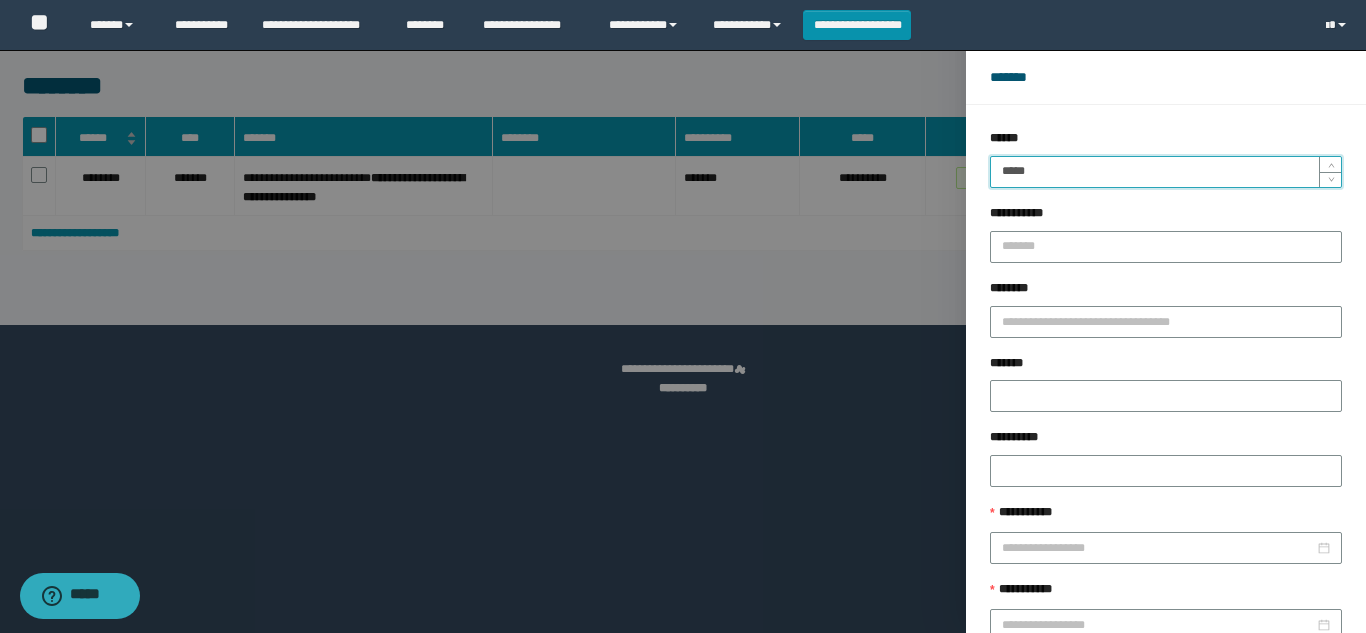 click on "*****" at bounding box center [1166, 172] 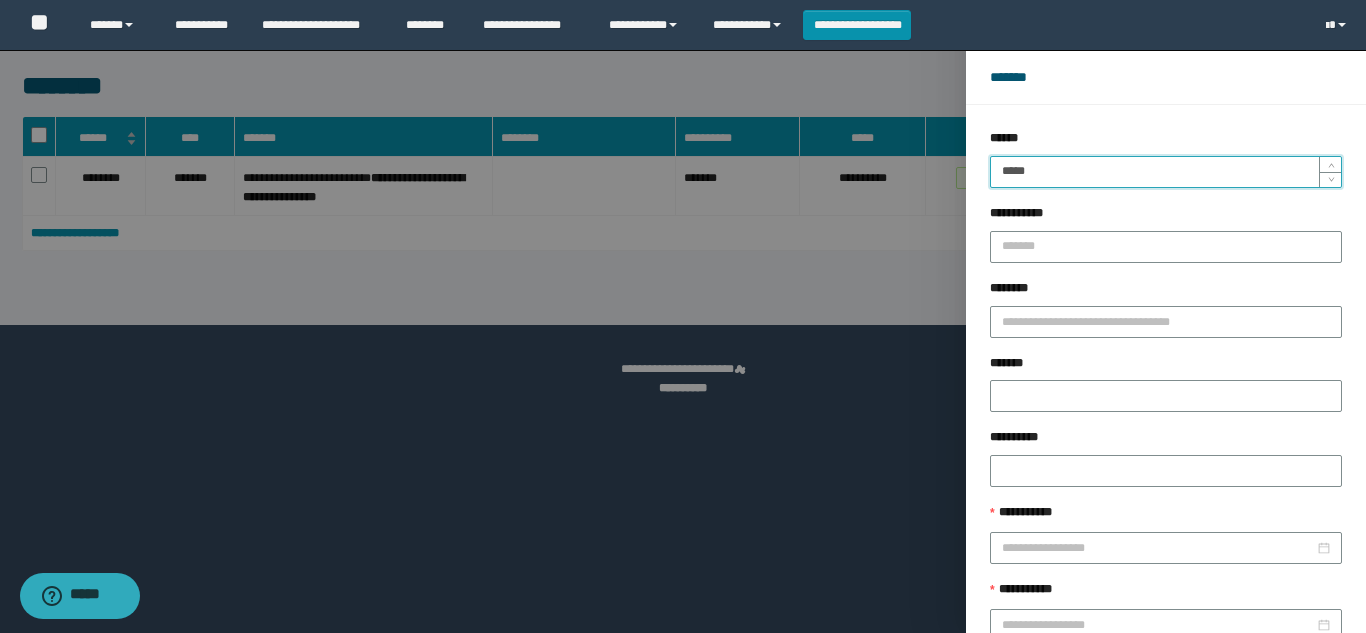 click on "******" at bounding box center [1229, 689] 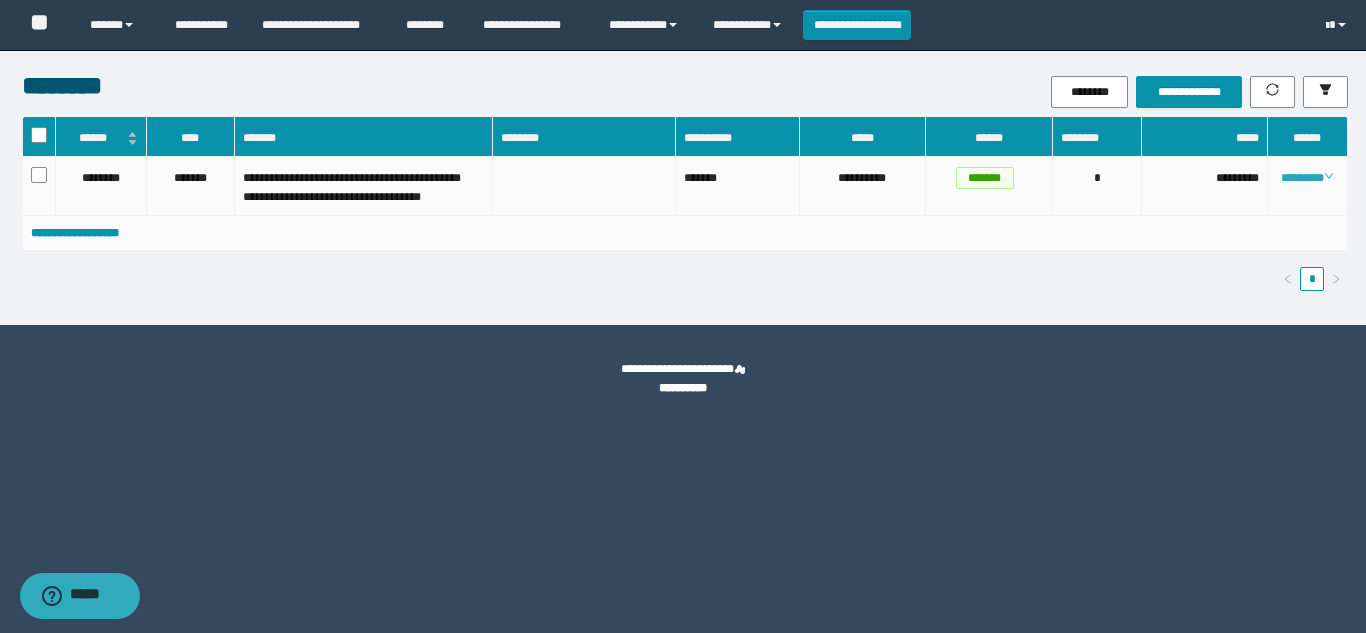 click on "********" at bounding box center (1307, 178) 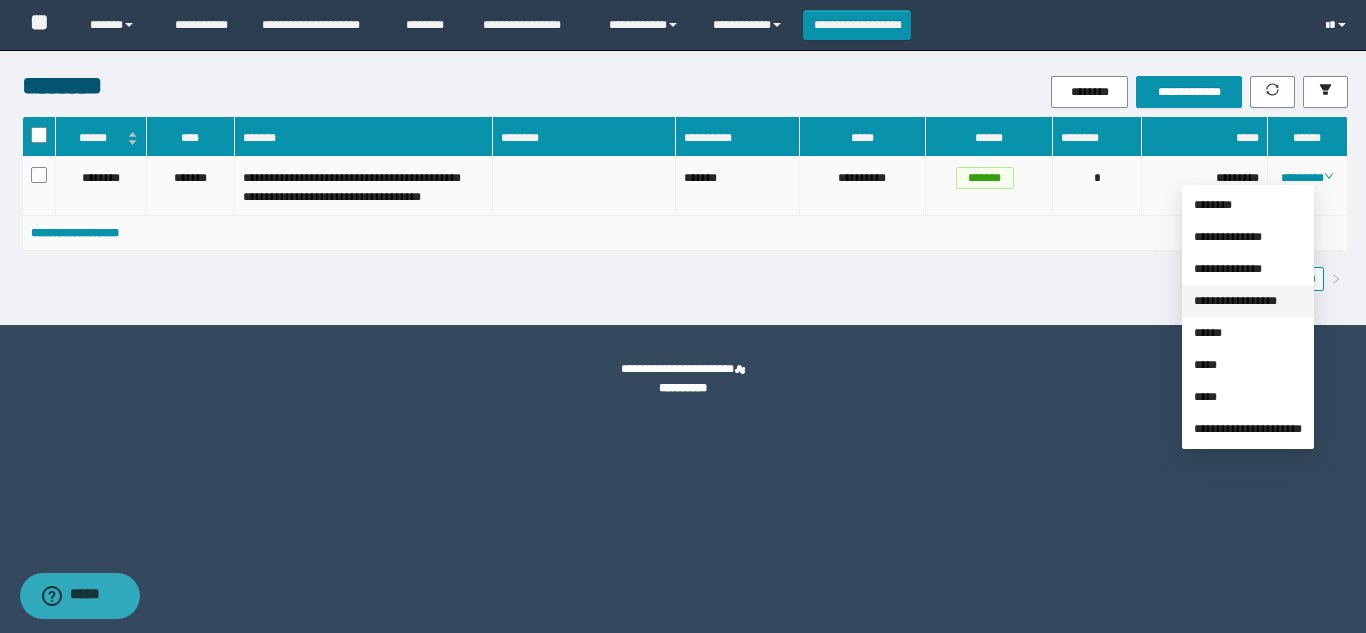 click on "**********" at bounding box center (1235, 301) 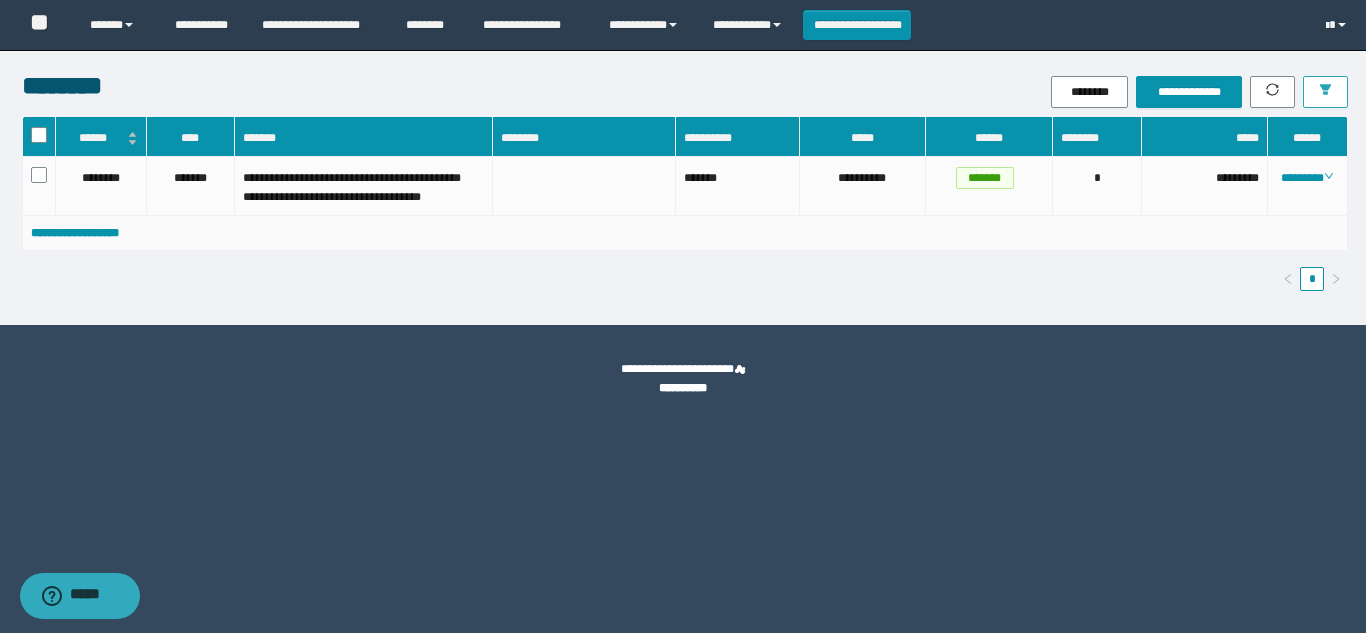 click at bounding box center [1325, 92] 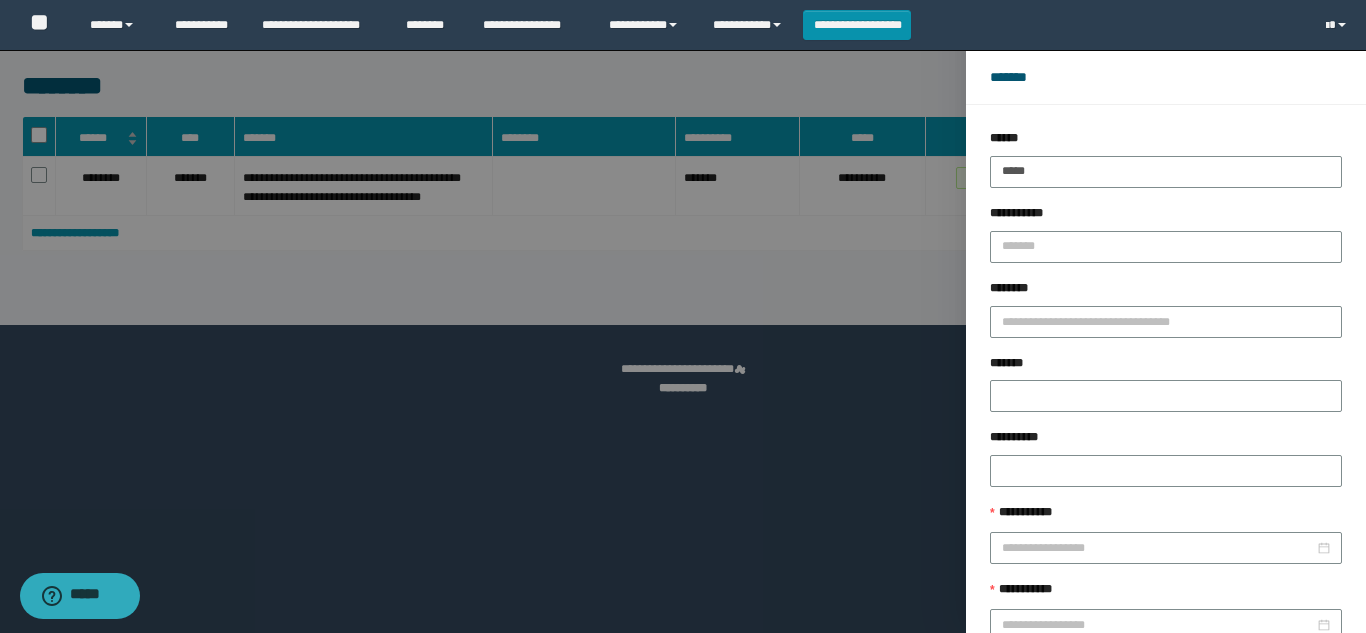click at bounding box center (683, 316) 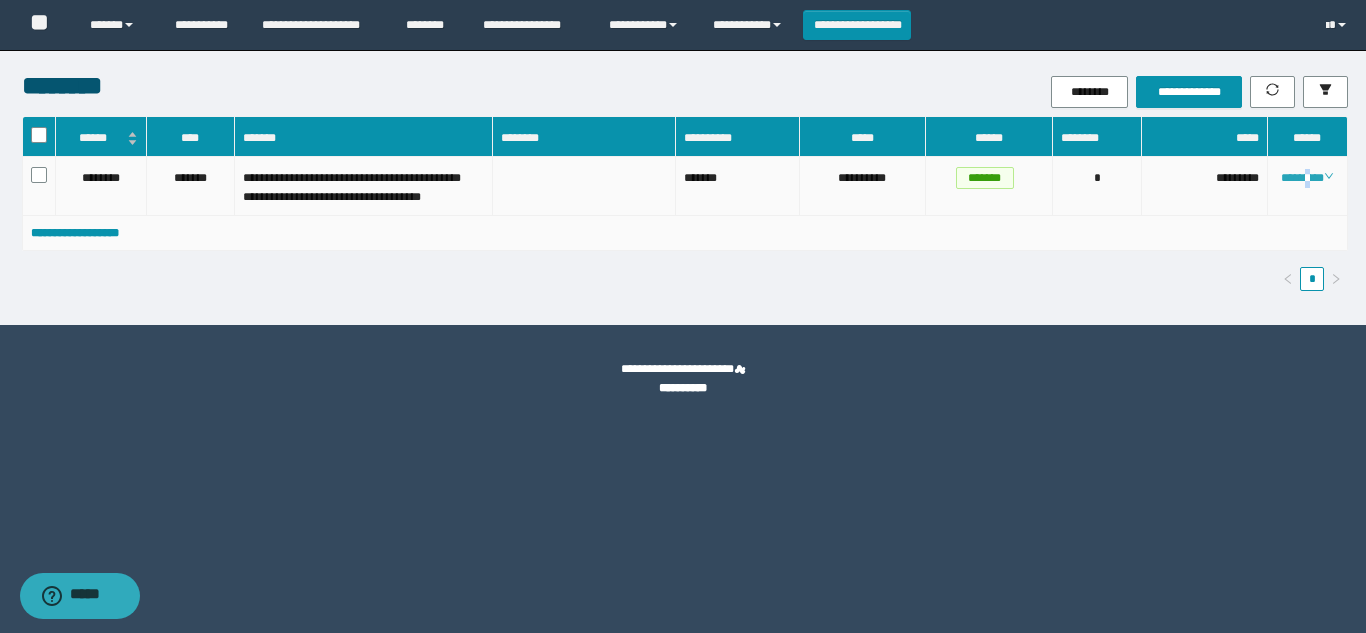 click on "********" at bounding box center (1307, 178) 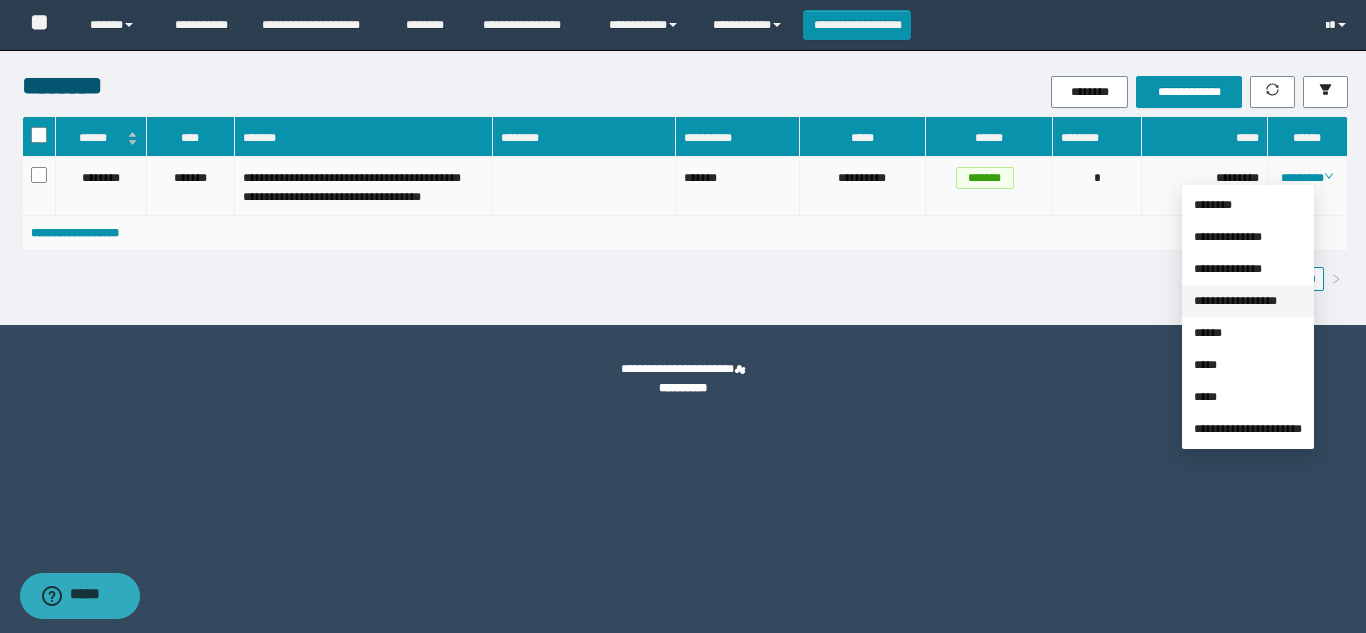 click on "**********" at bounding box center (1235, 301) 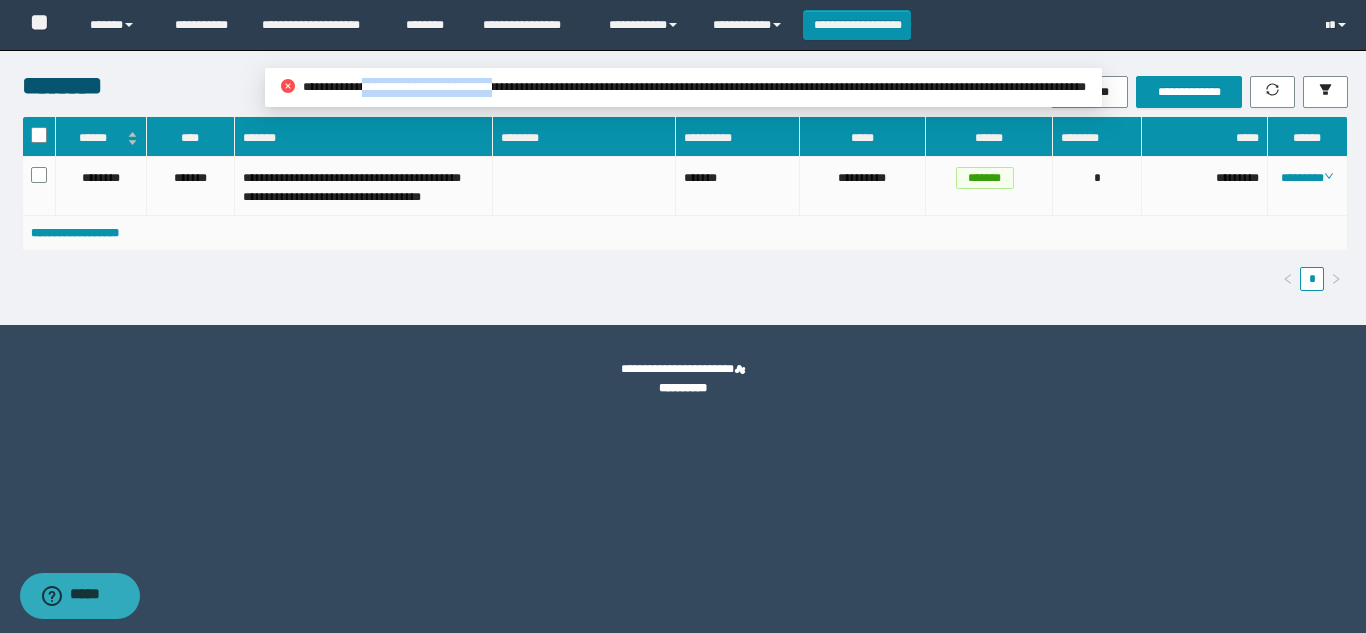drag, startPoint x: 464, startPoint y: 92, endPoint x: 329, endPoint y: 98, distance: 135.13327 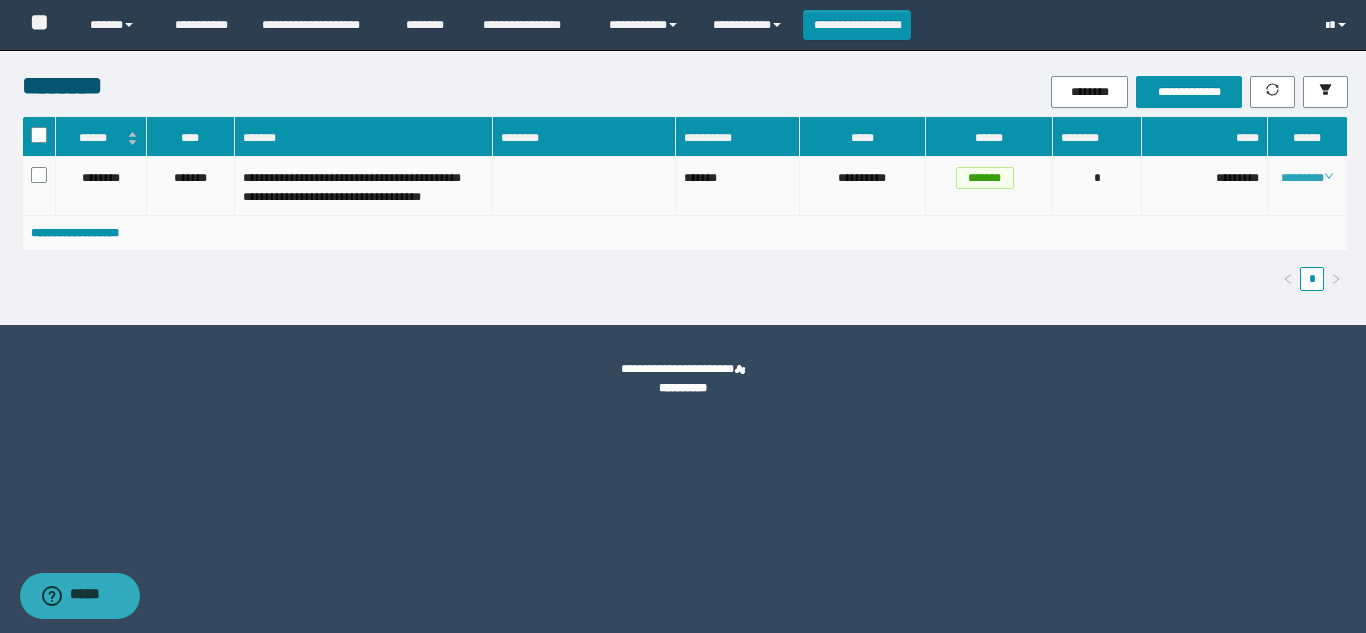click on "********" at bounding box center [1307, 178] 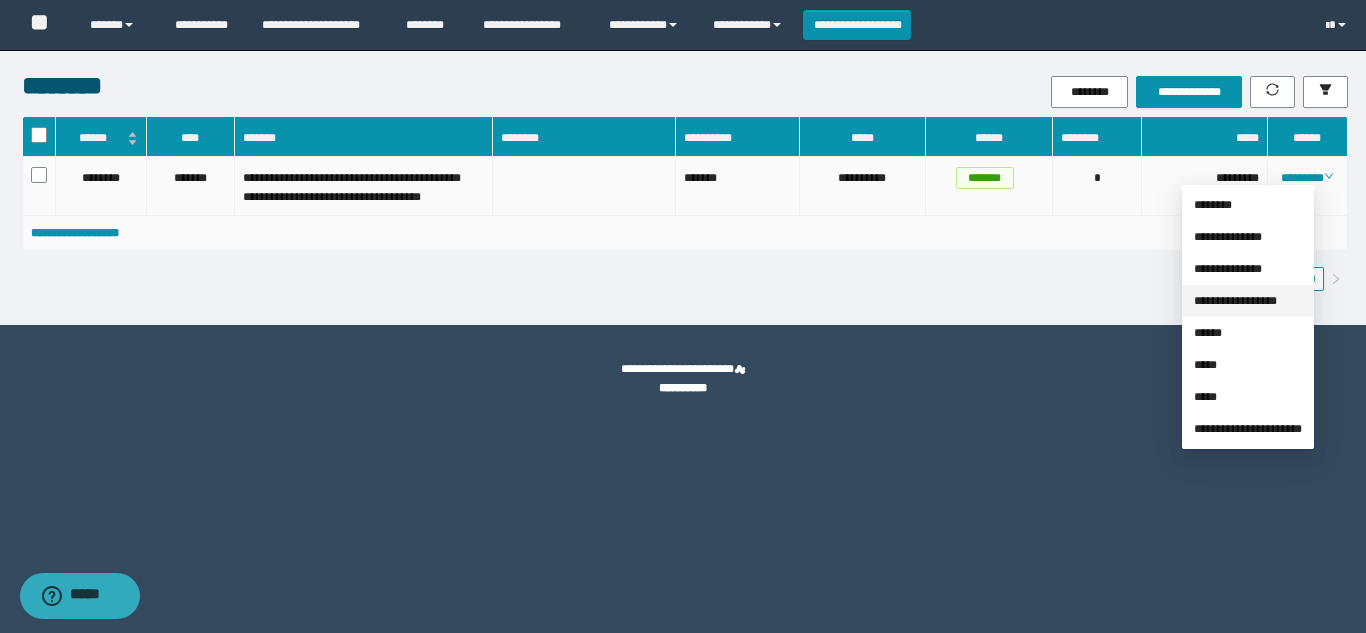 click on "**********" at bounding box center [1235, 301] 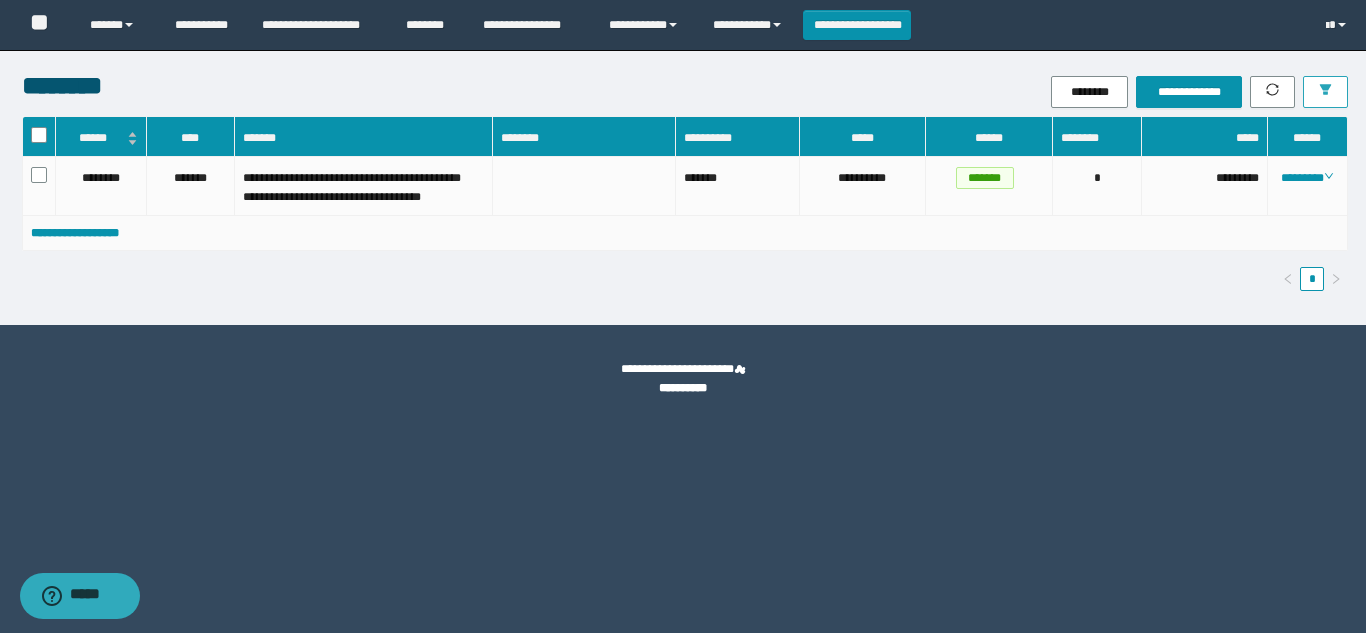 click 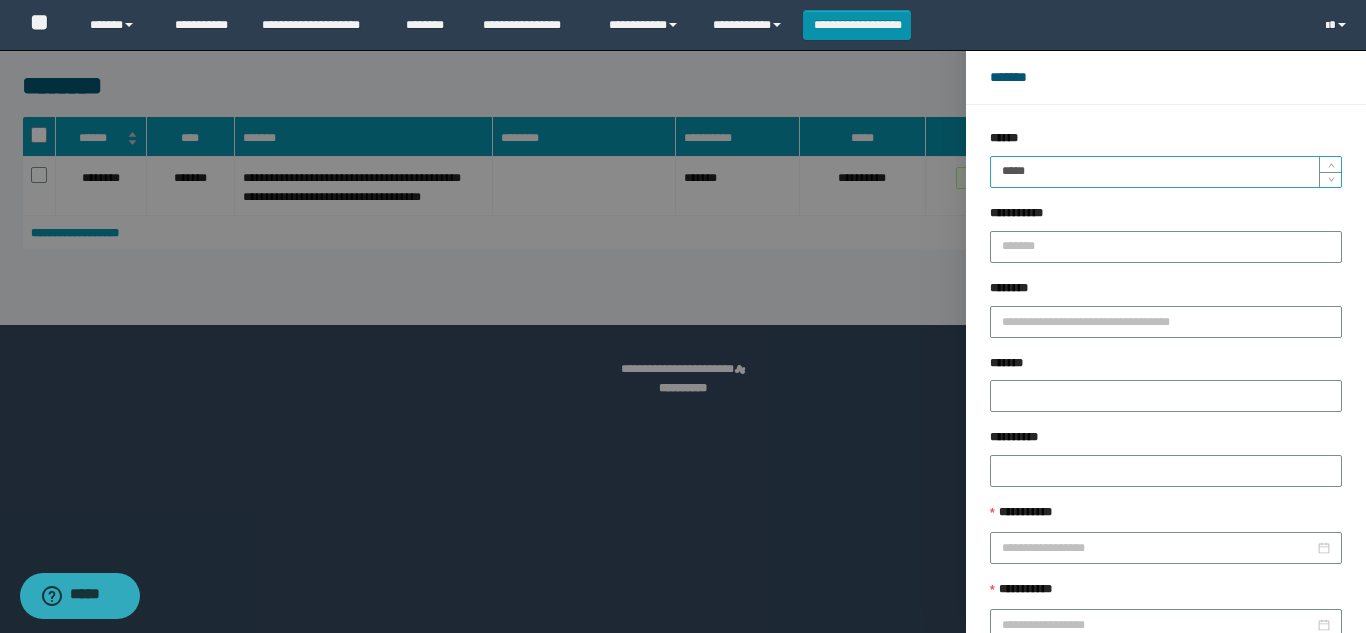 click on "*****" at bounding box center [1166, 172] 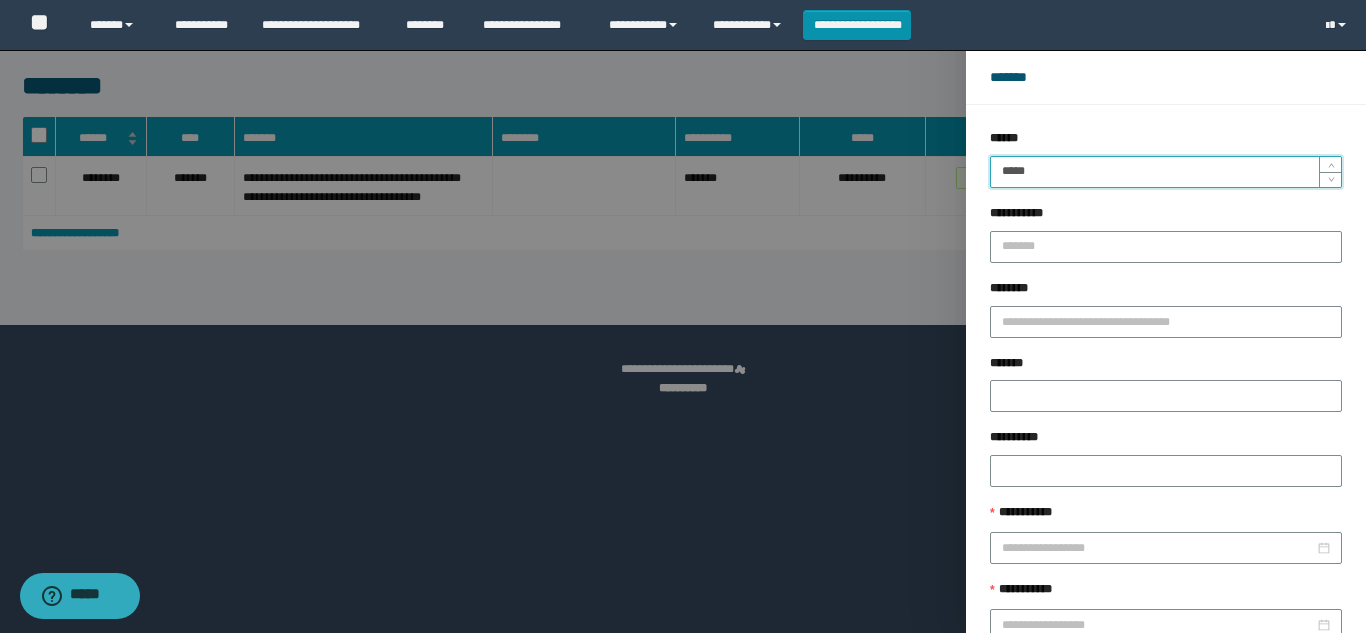 click on "******" at bounding box center [1229, 689] 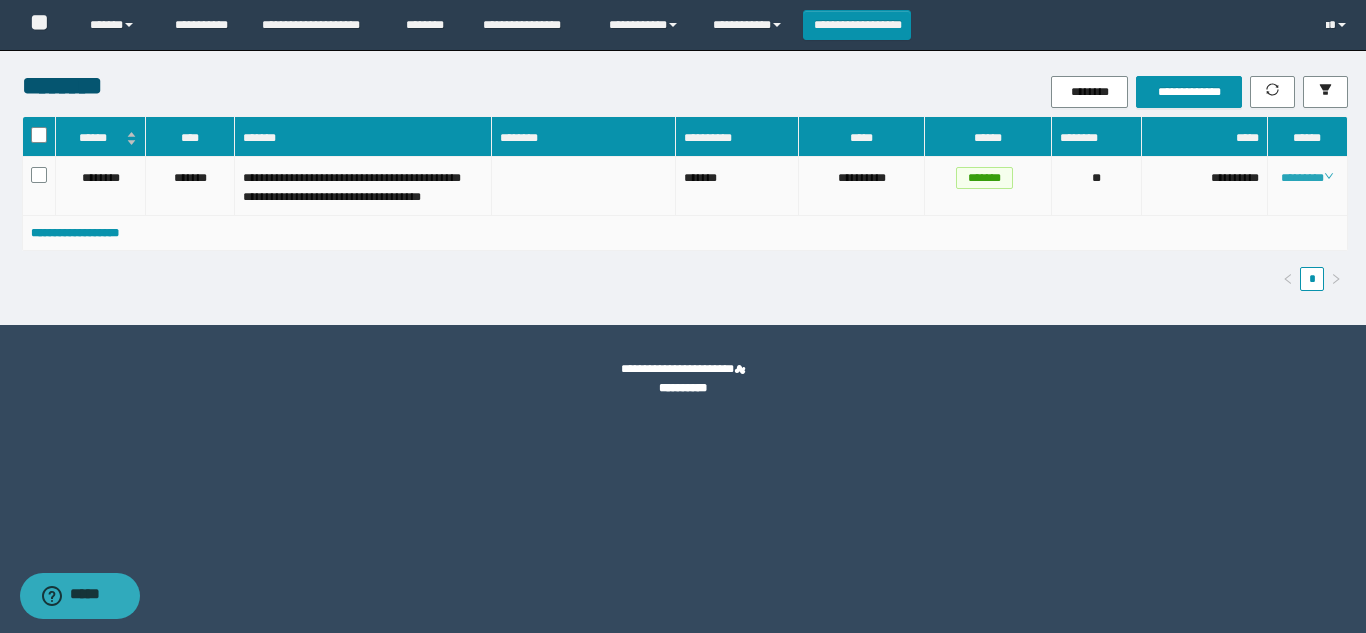 click on "********" at bounding box center (1307, 178) 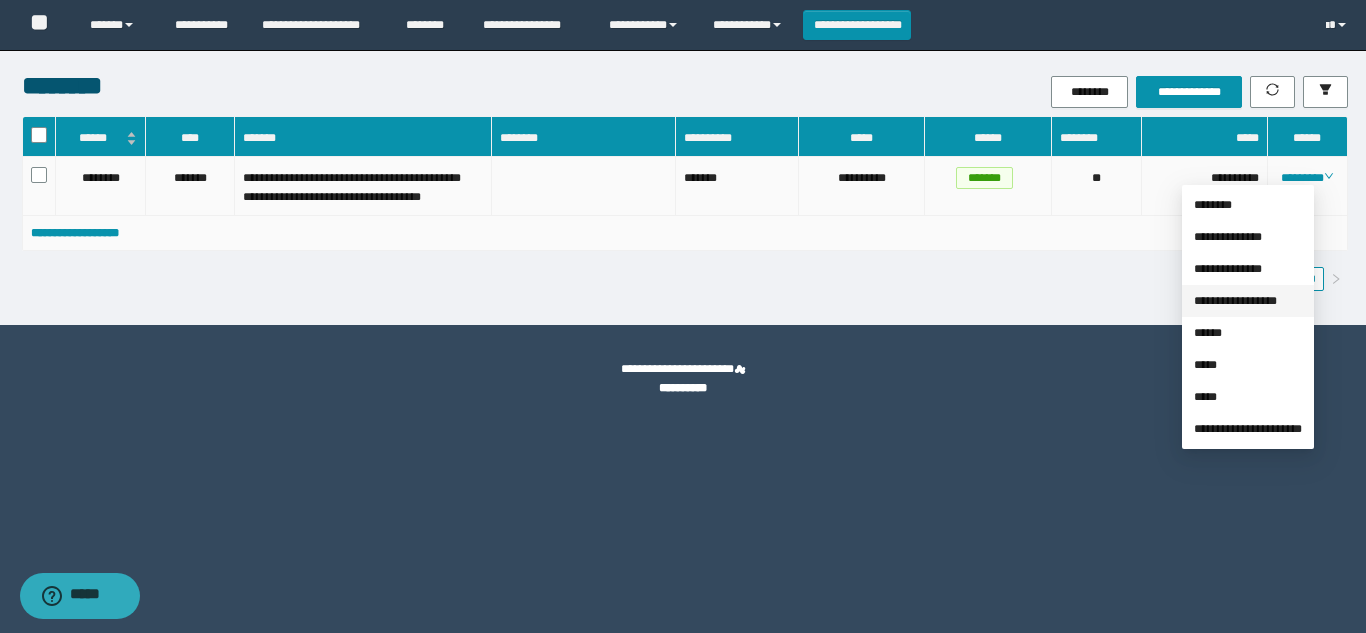 click on "**********" at bounding box center (1235, 301) 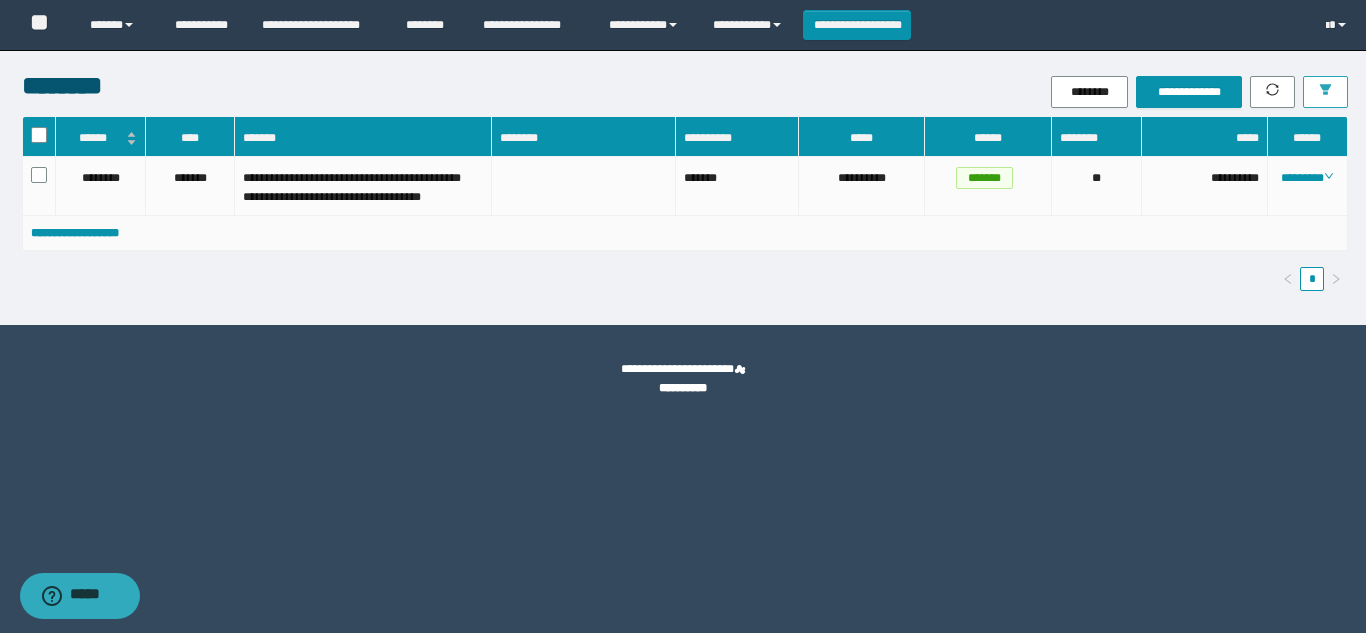 click 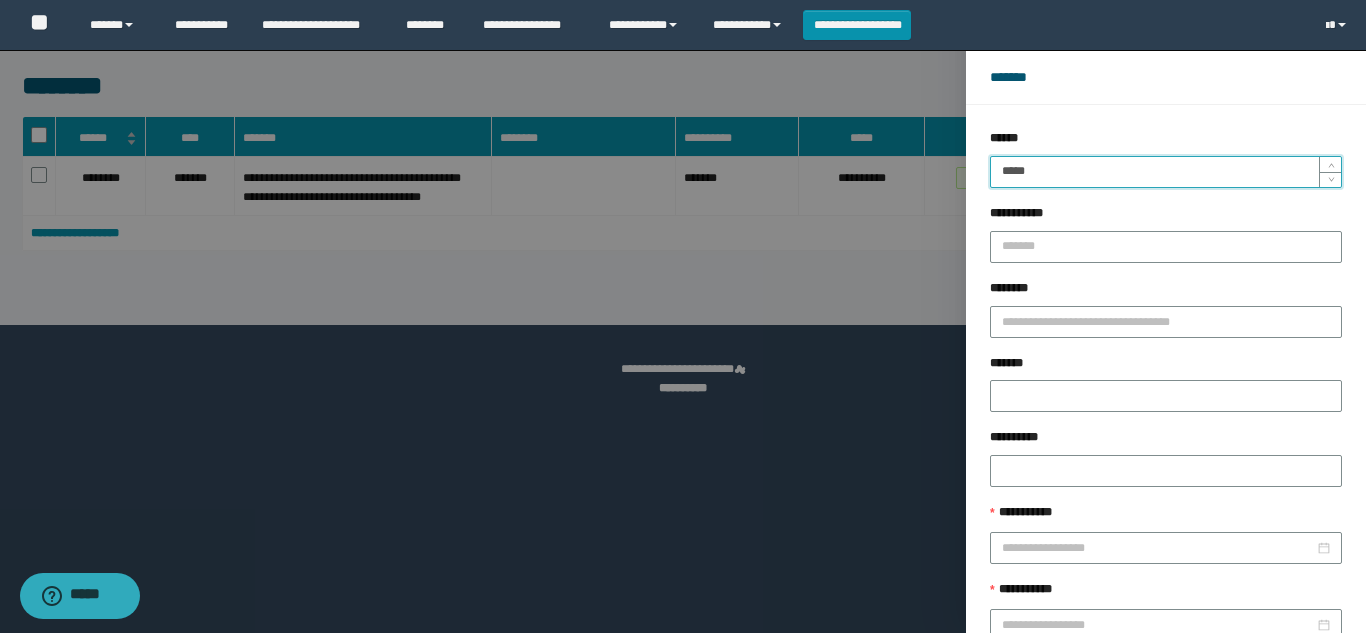 click on "*****" at bounding box center [1166, 172] 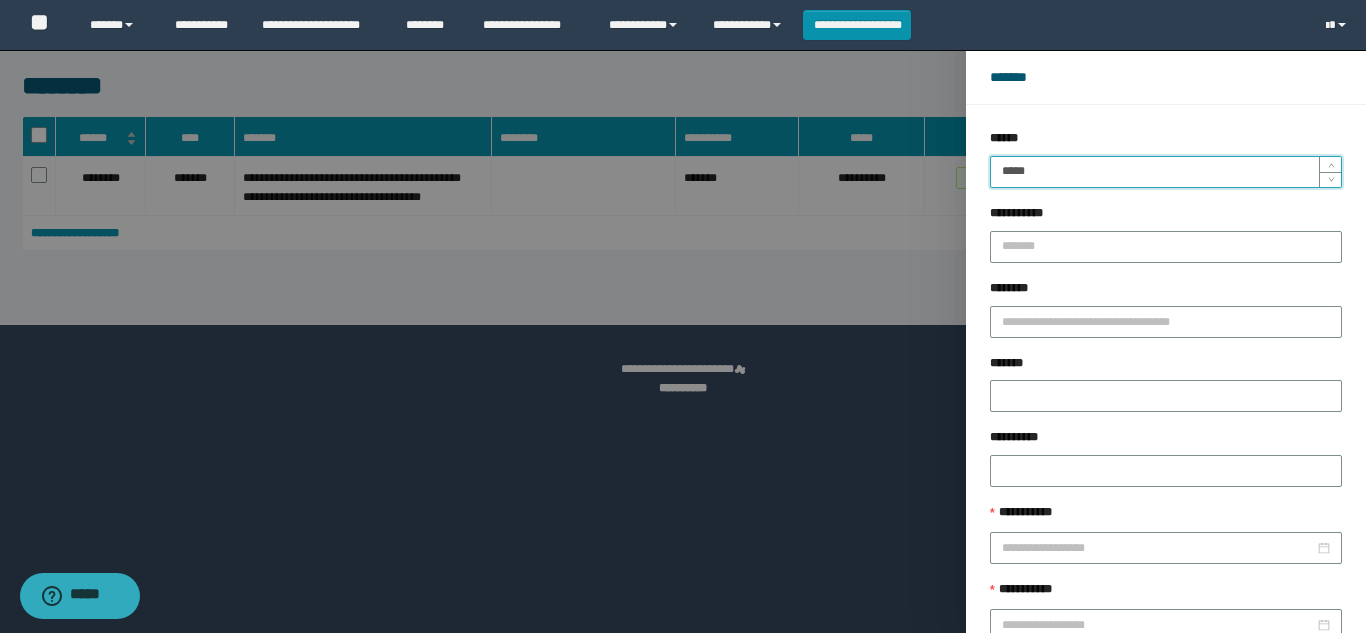 click on "******" at bounding box center (1229, 689) 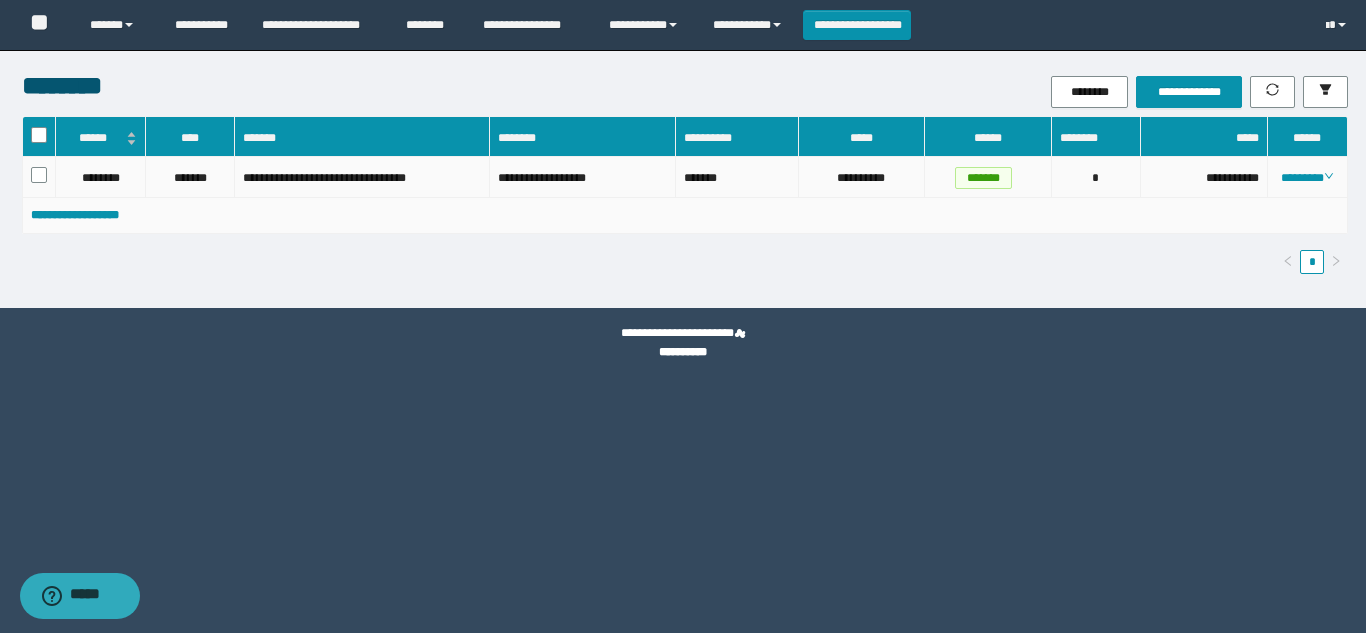 click on "********" at bounding box center [1308, 177] 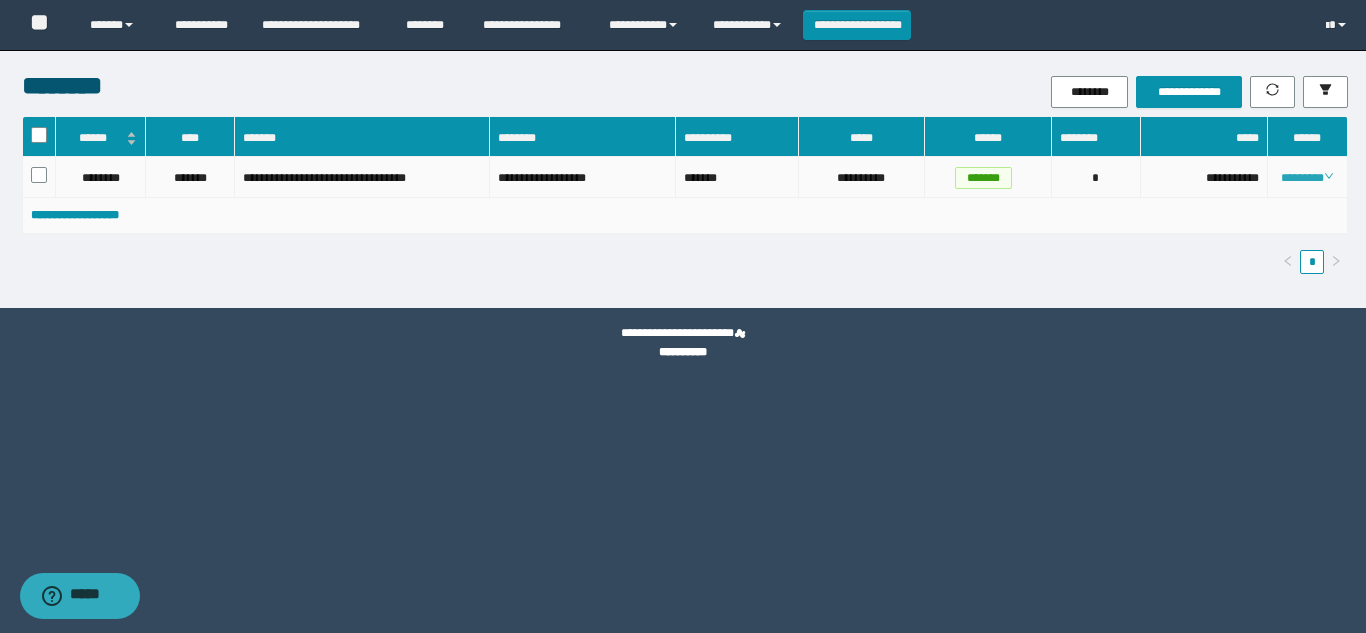 click on "********" at bounding box center (1307, 178) 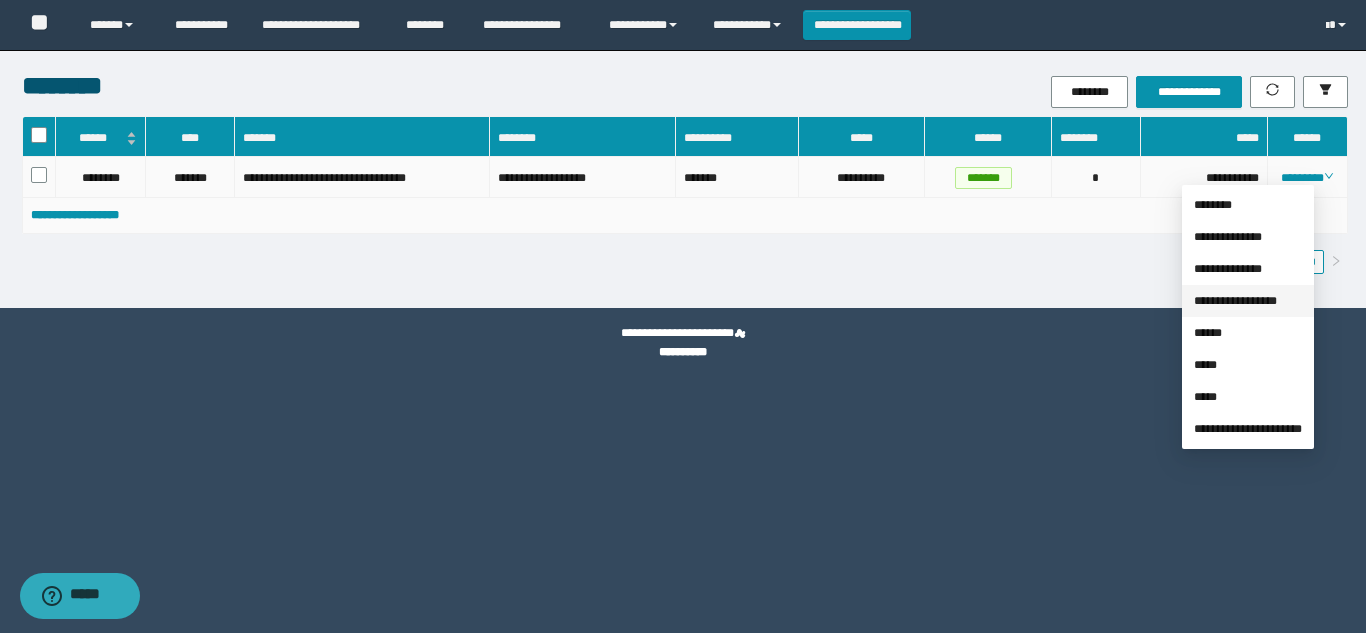 click on "**********" at bounding box center (1235, 301) 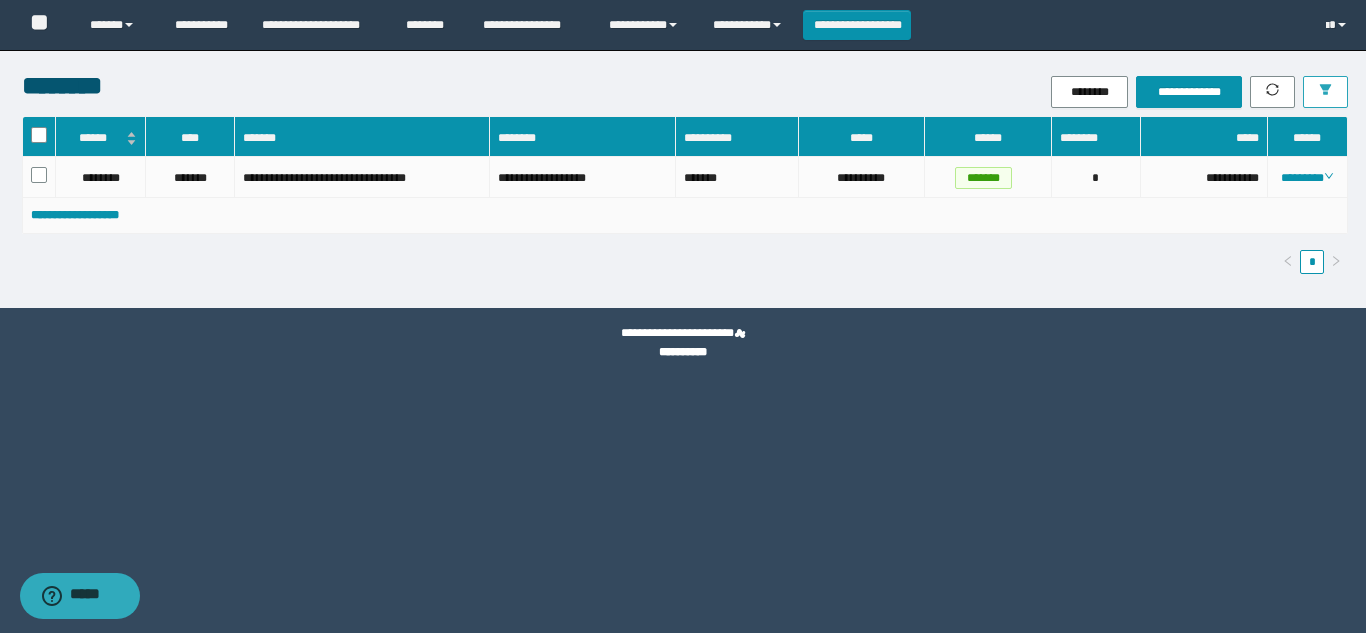 click at bounding box center [1325, 92] 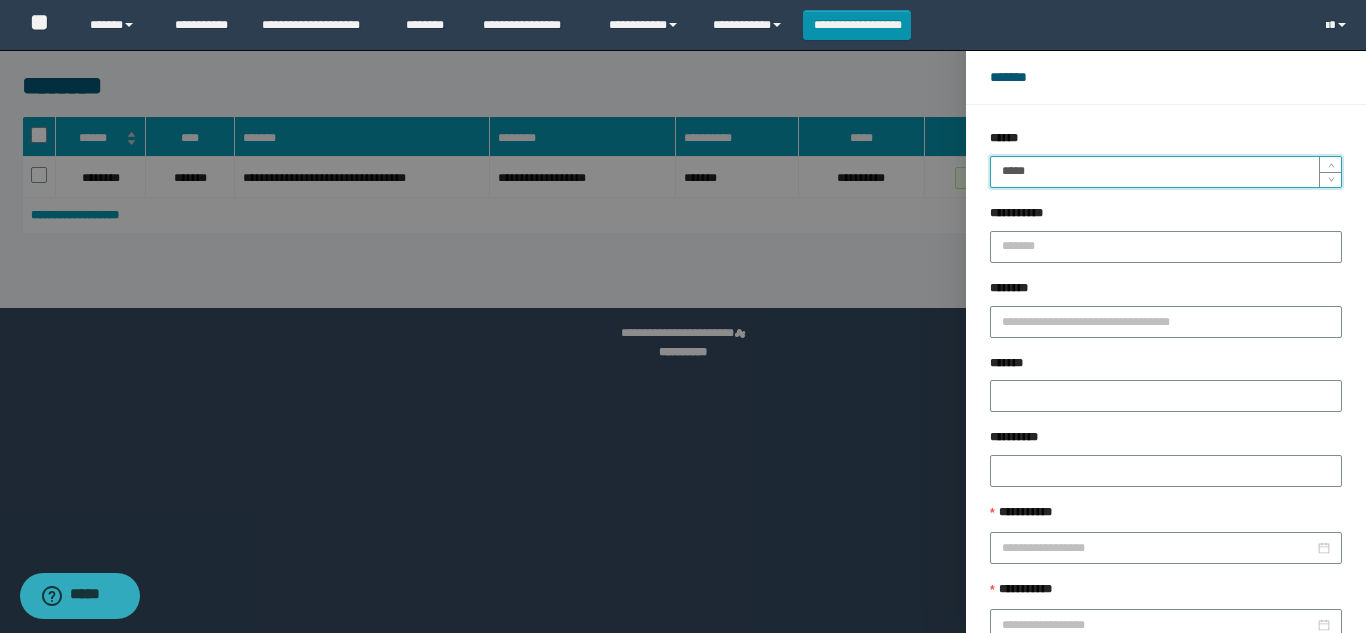 click on "*****" at bounding box center (1166, 172) 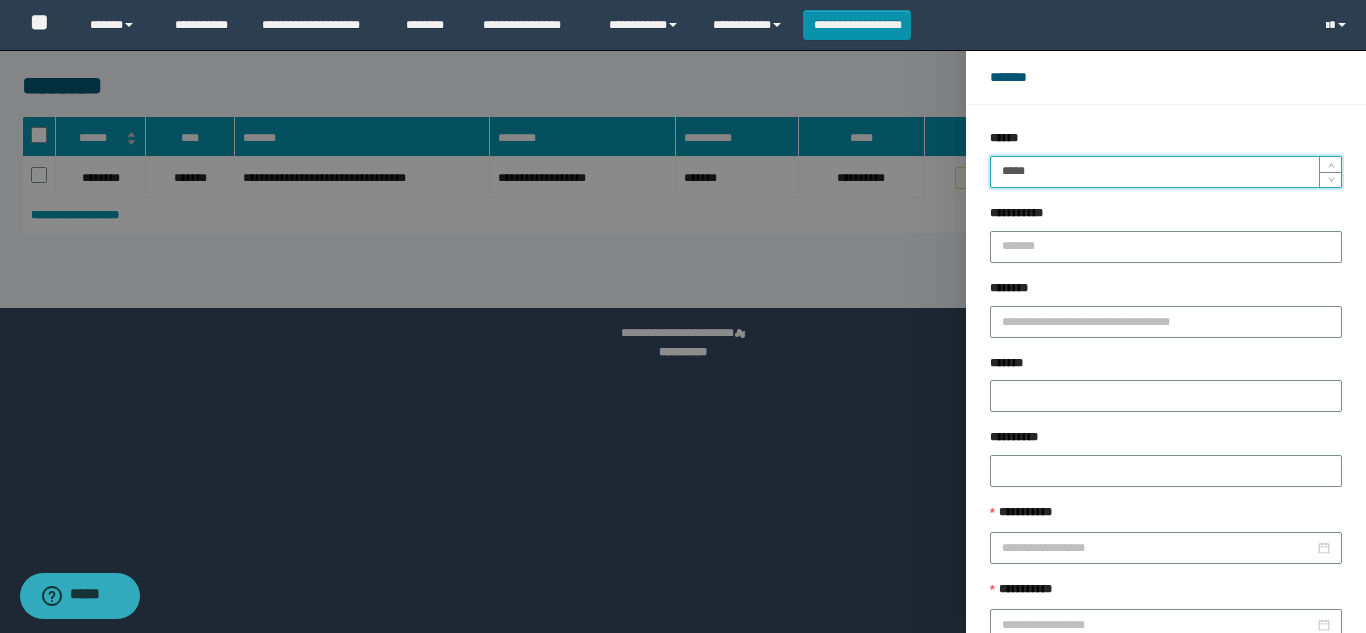 click on "******" at bounding box center [1229, 689] 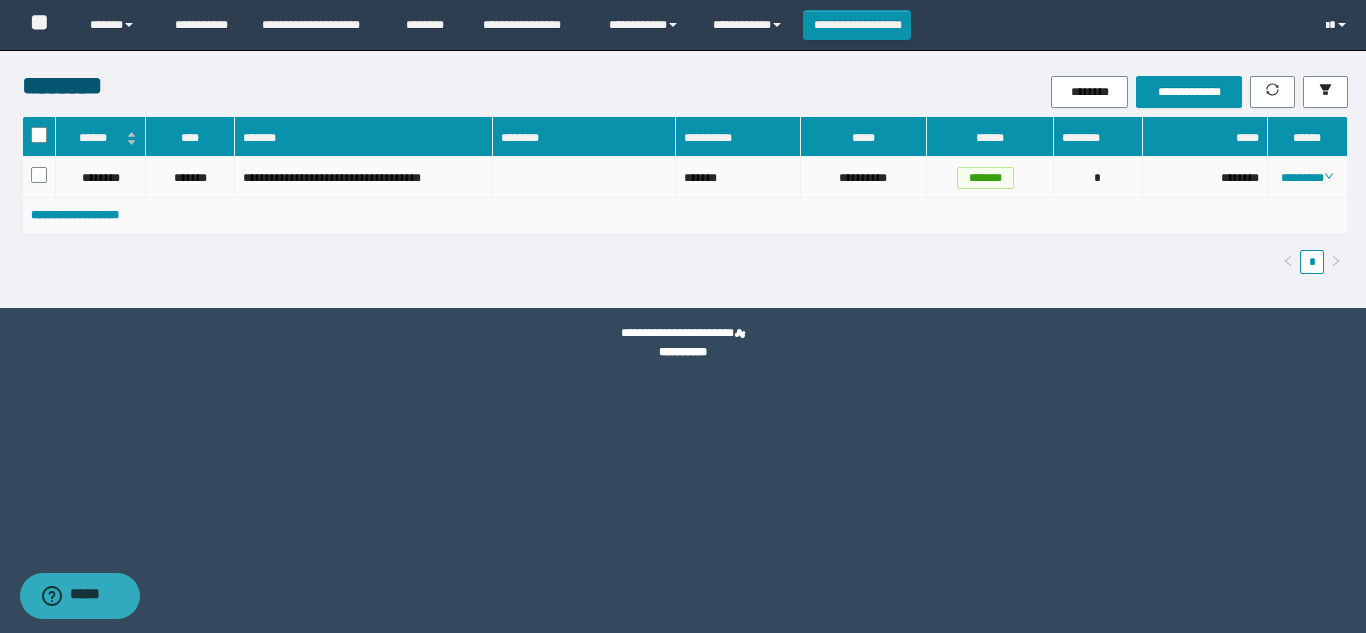 click on "********" at bounding box center (1308, 177) 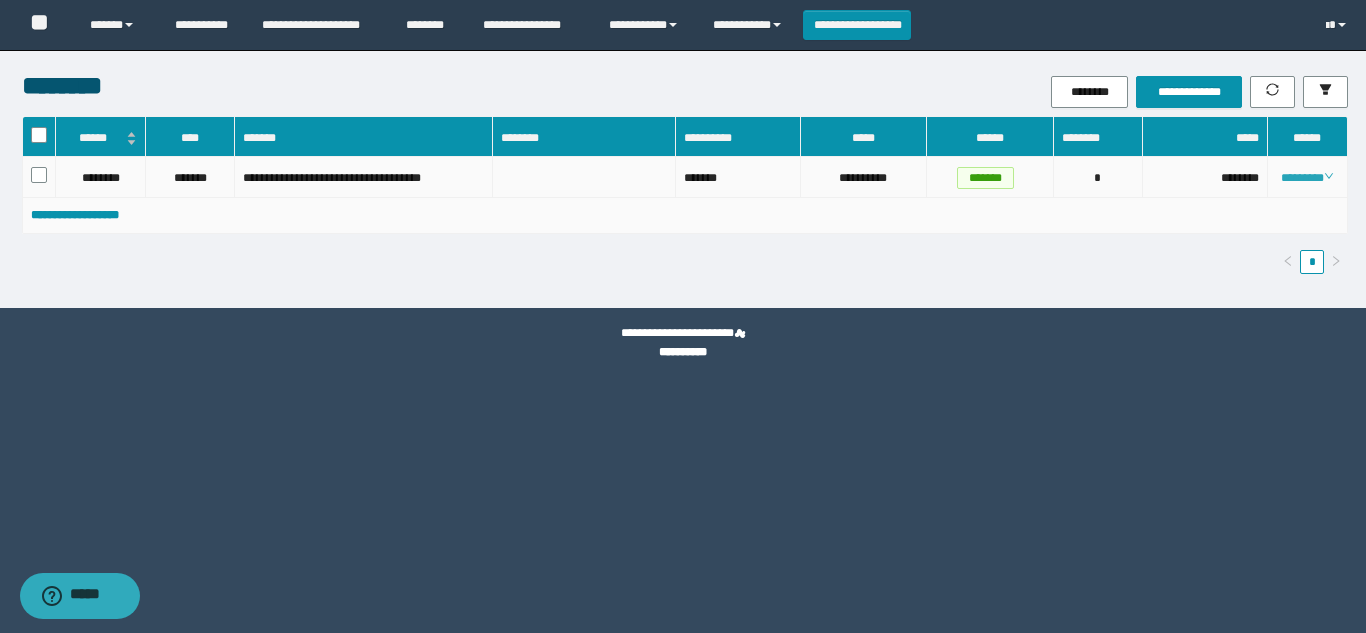 click on "********" at bounding box center (1307, 178) 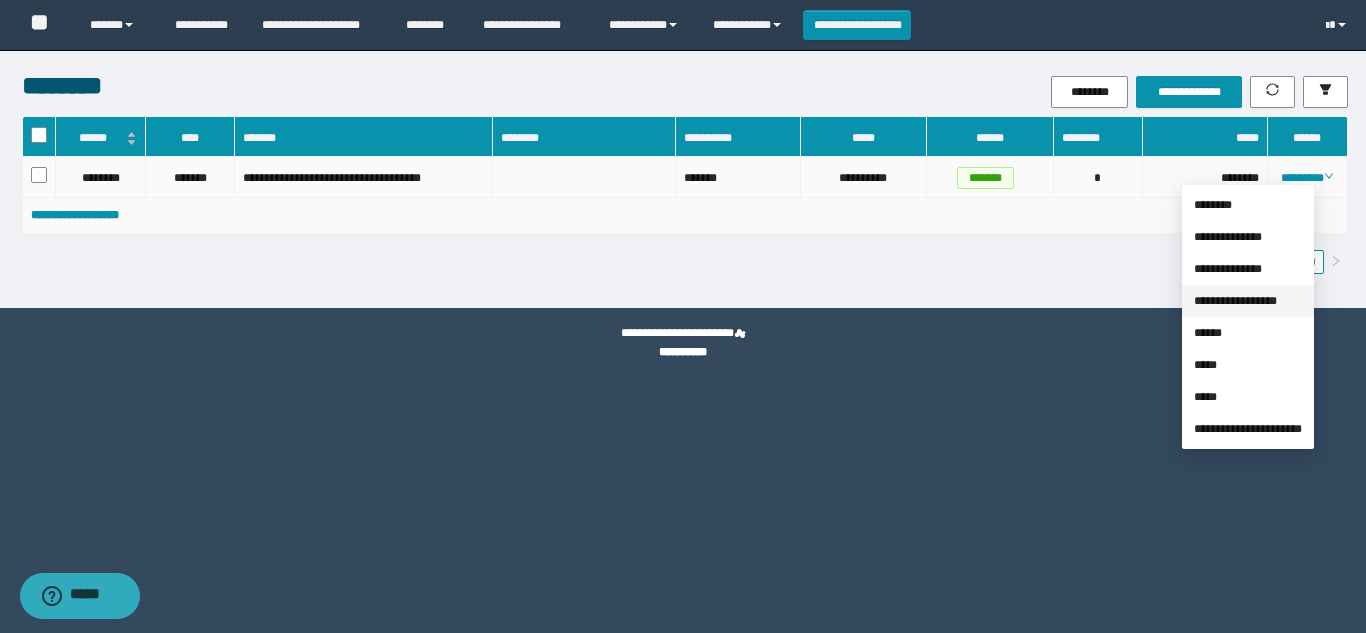 click on "**********" at bounding box center (1235, 301) 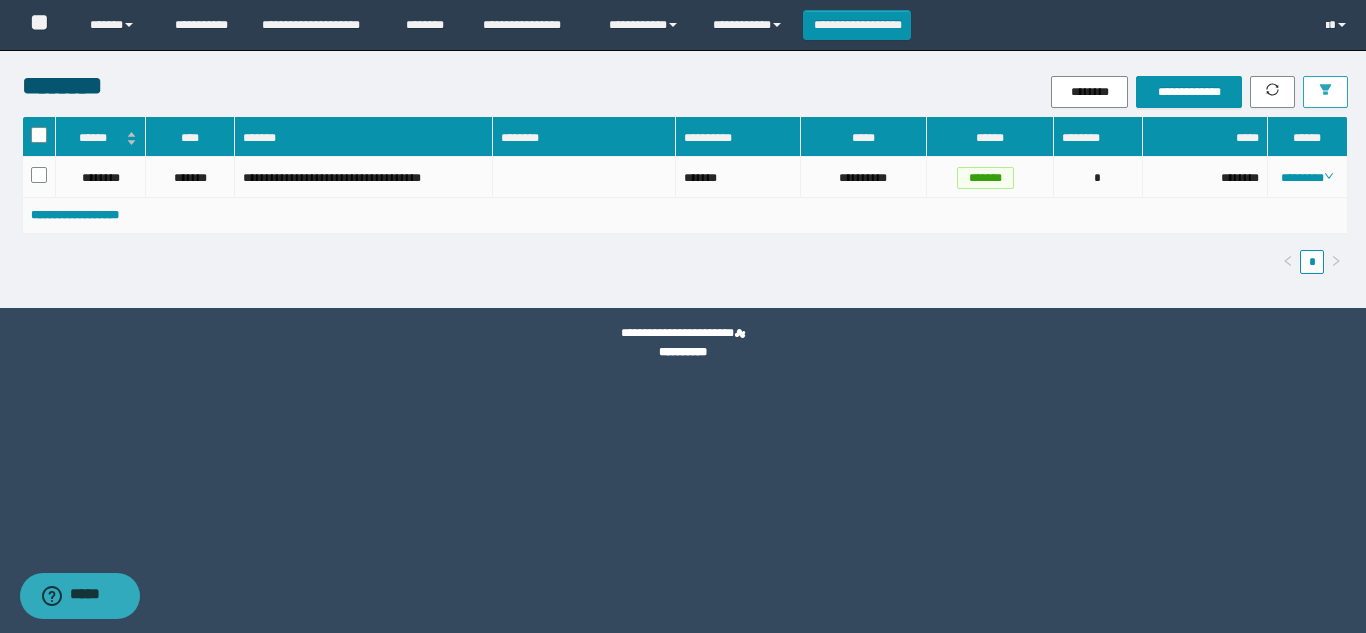 click at bounding box center (1325, 92) 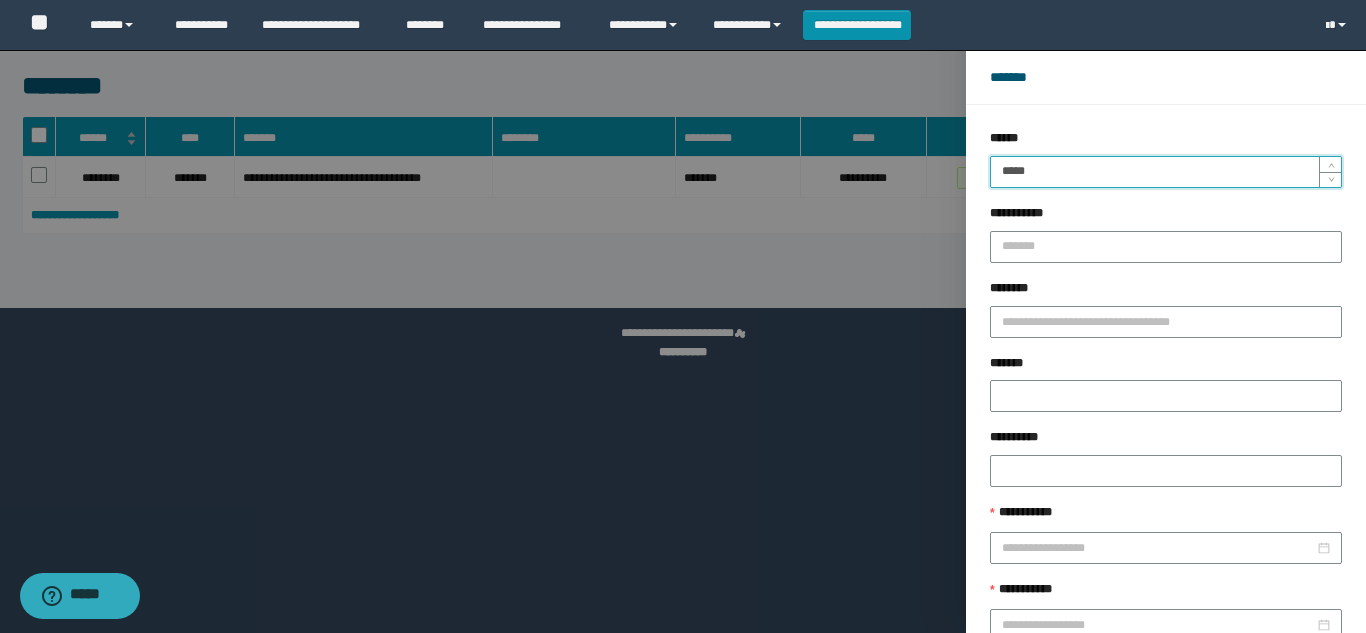 drag, startPoint x: 1037, startPoint y: 167, endPoint x: 1096, endPoint y: 187, distance: 62.297672 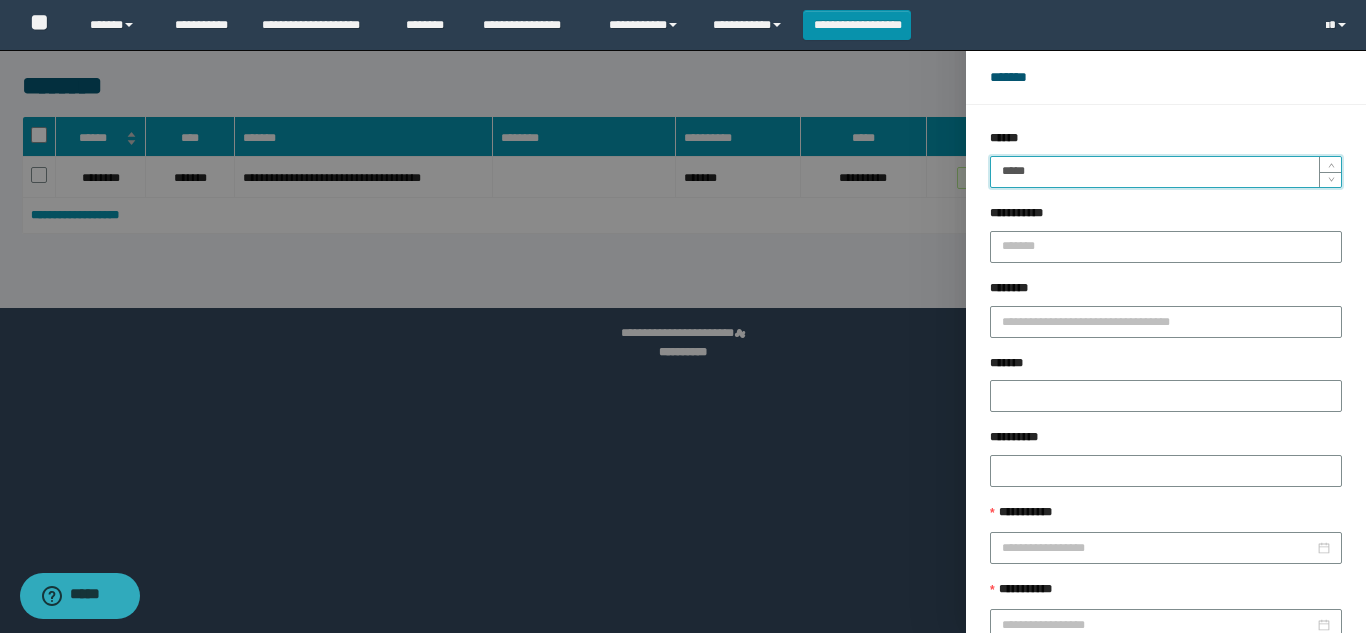 click on "******" at bounding box center [1229, 689] 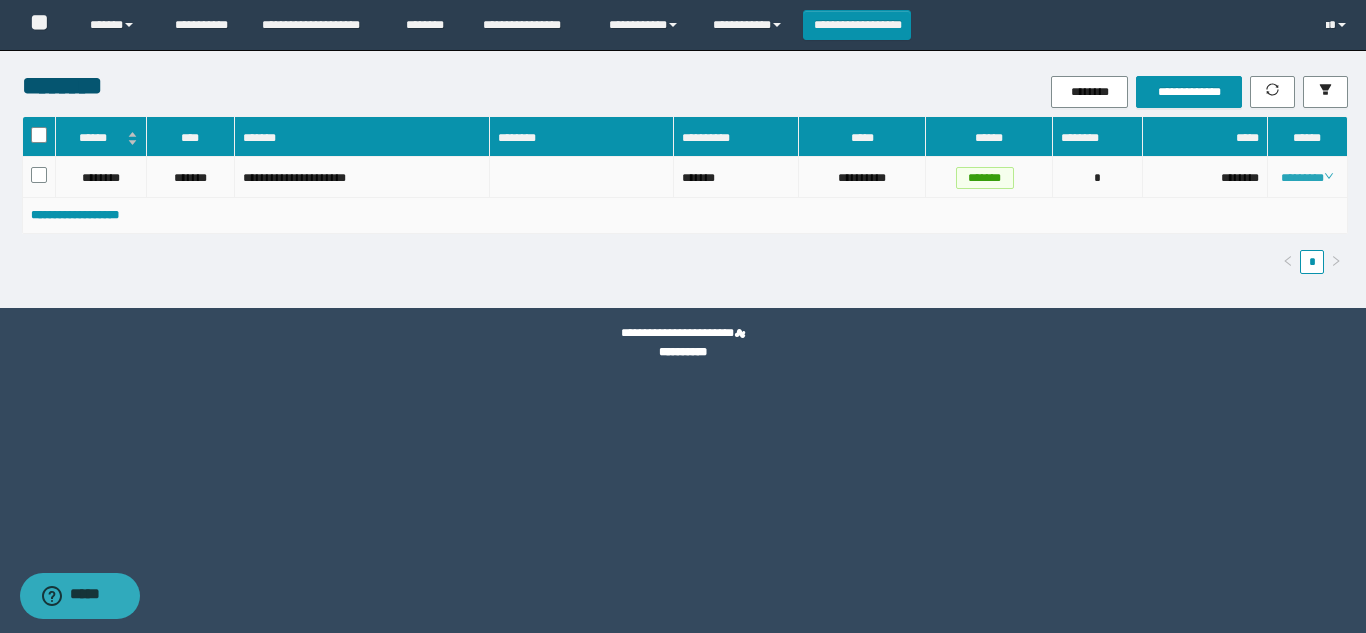 click on "********" at bounding box center [1307, 178] 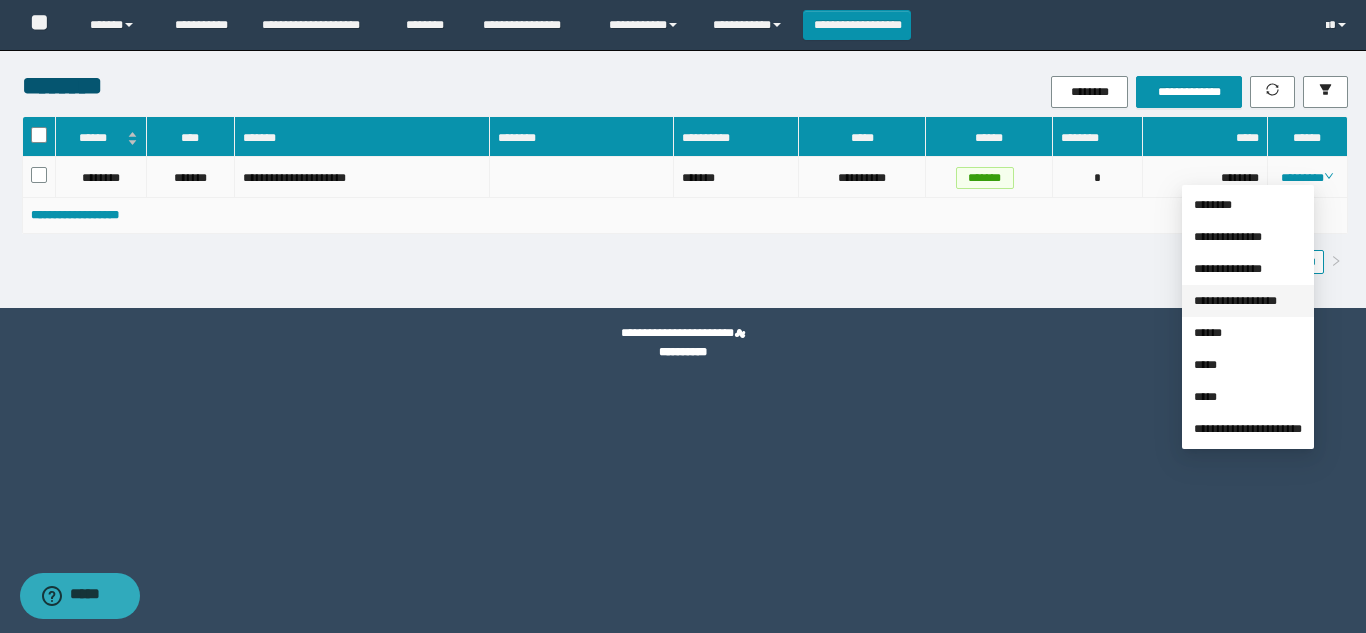 click on "**********" at bounding box center [1235, 301] 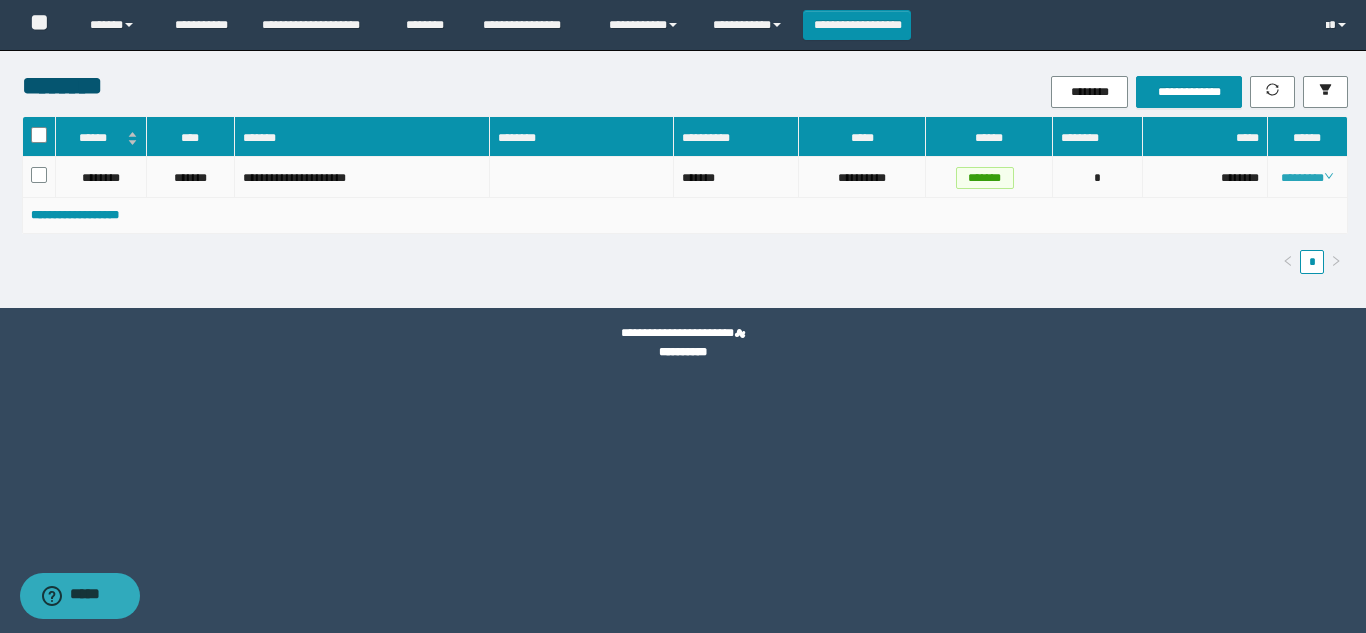 click on "********" at bounding box center (1307, 178) 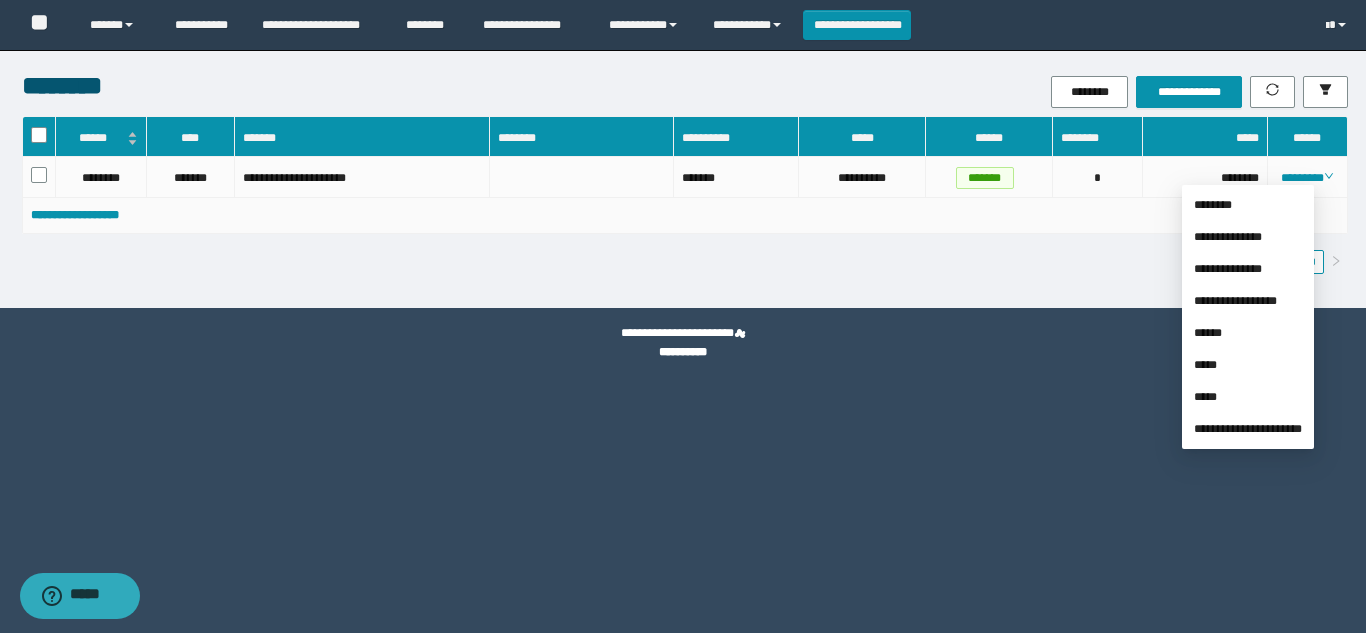 click on "*" at bounding box center (685, 262) 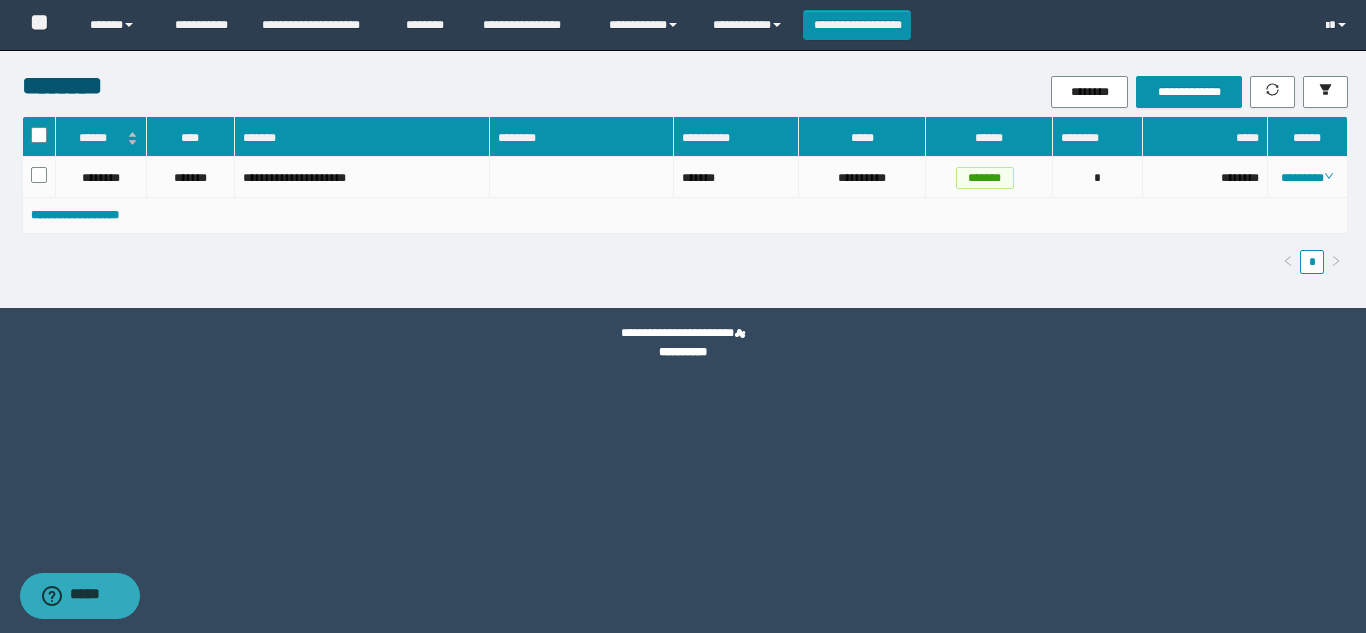 click on "**********" at bounding box center (1182, 92) 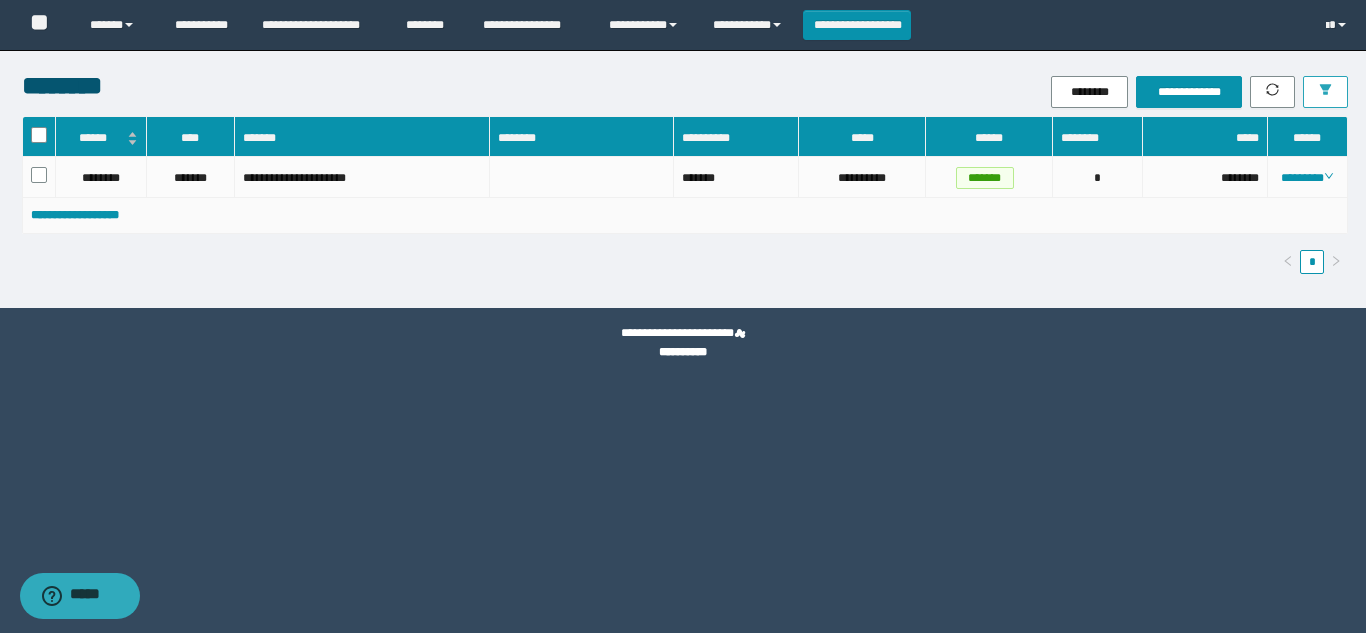 click at bounding box center [1325, 92] 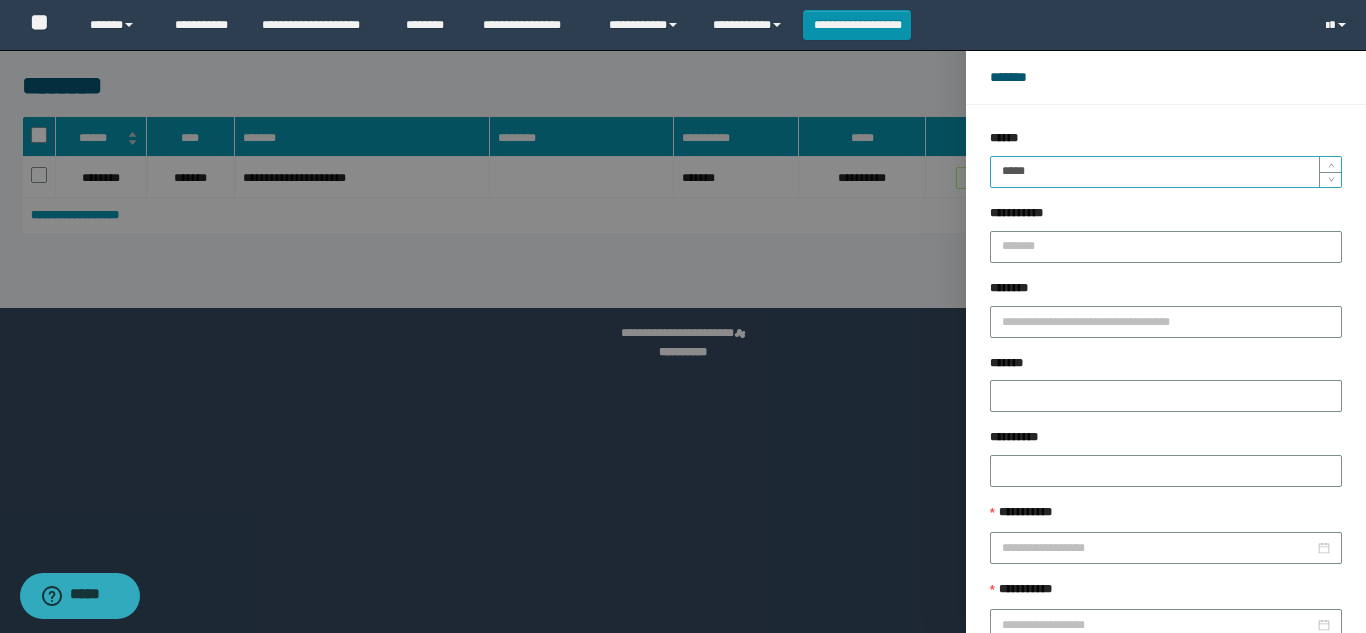 click on "*****" at bounding box center (1166, 172) 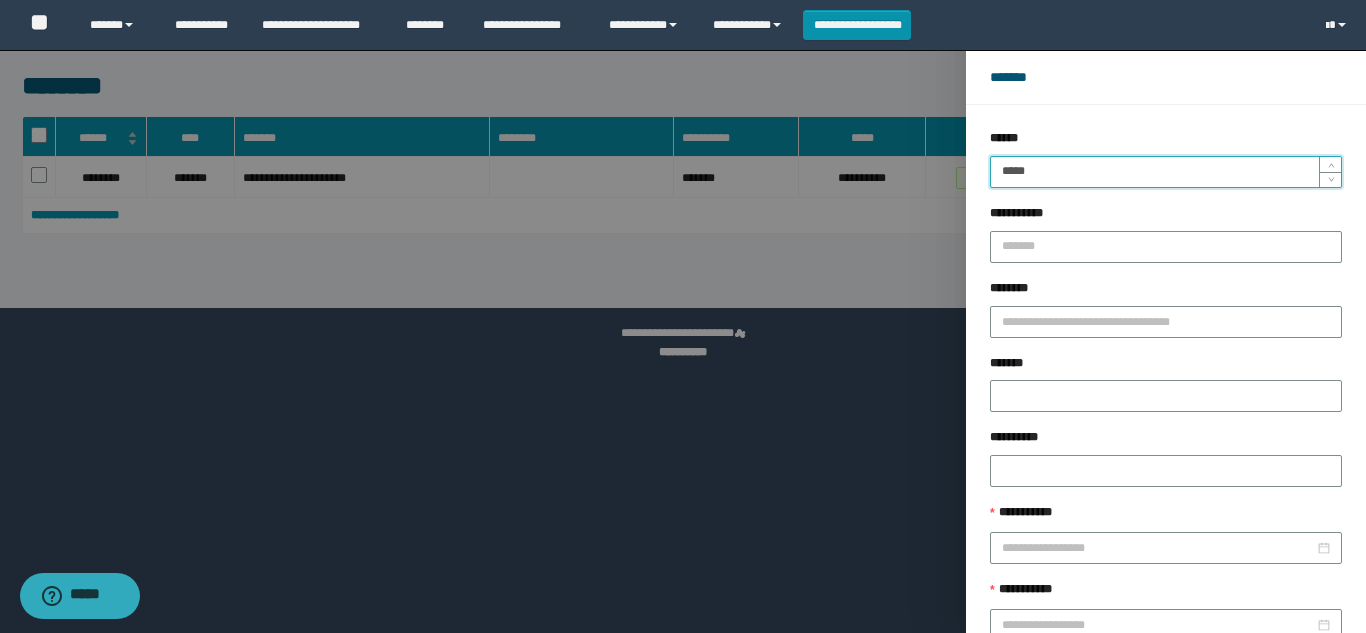 click on "******" at bounding box center (1229, 689) 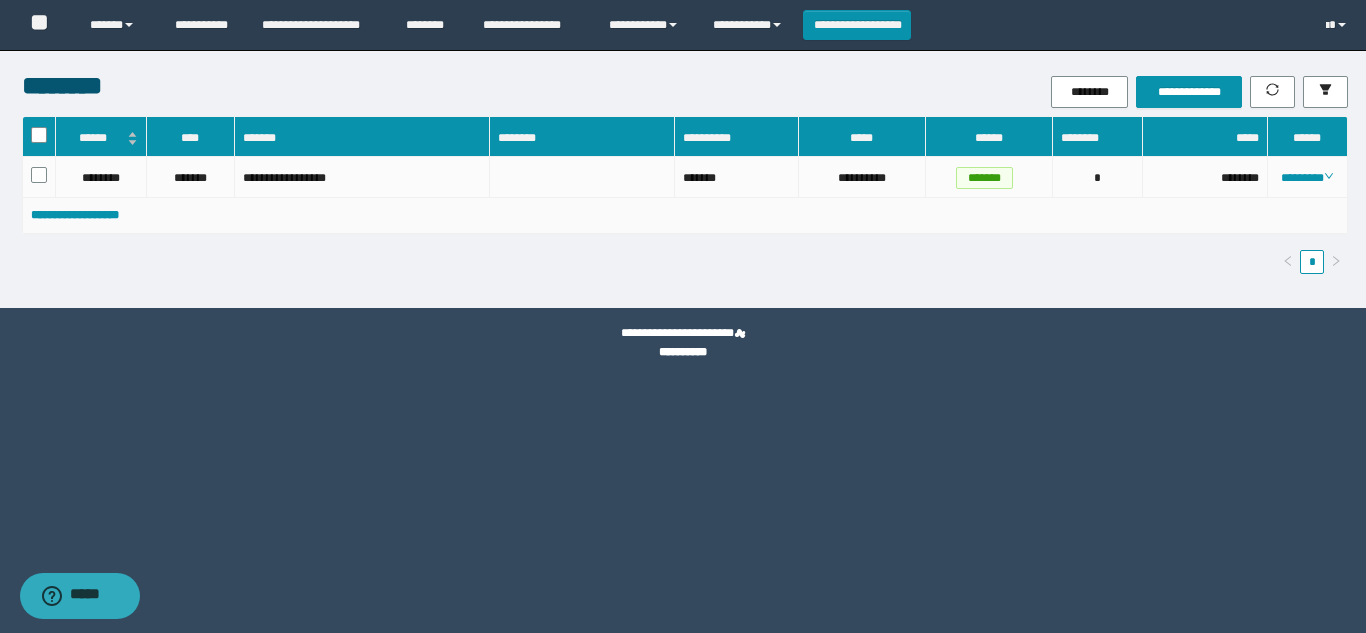 click on "********" at bounding box center (1307, 178) 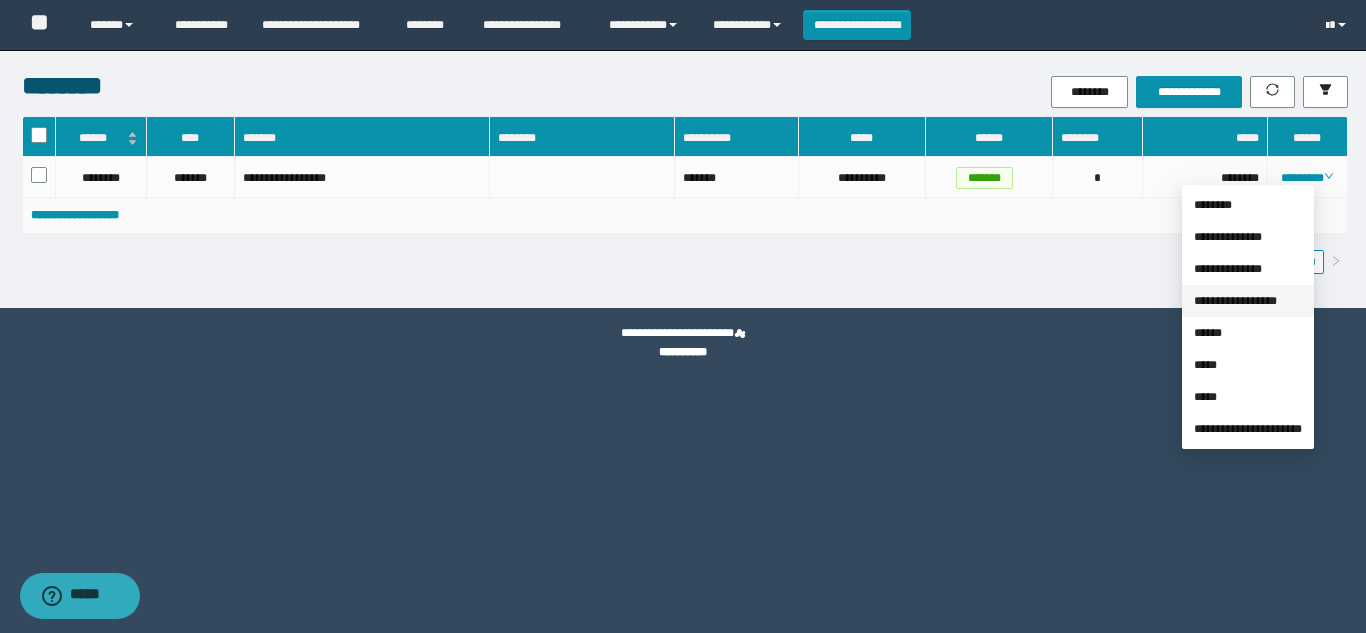 click on "**********" at bounding box center [1235, 301] 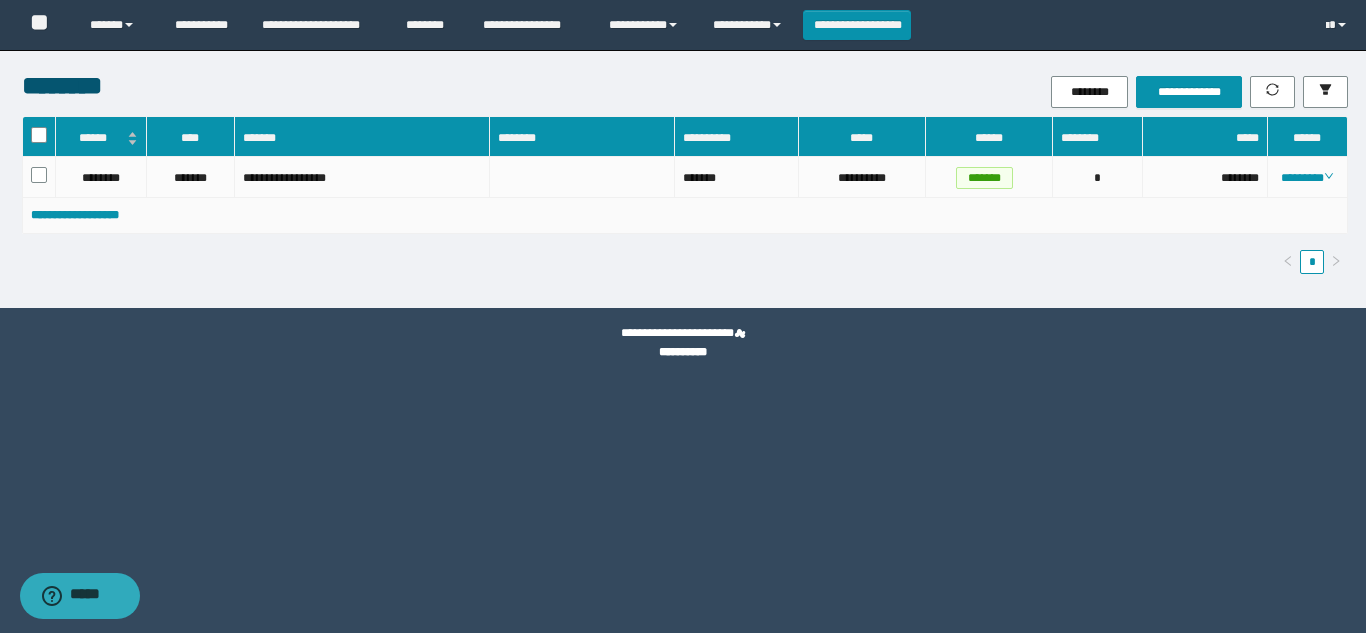 click on "**********" at bounding box center [1182, 92] 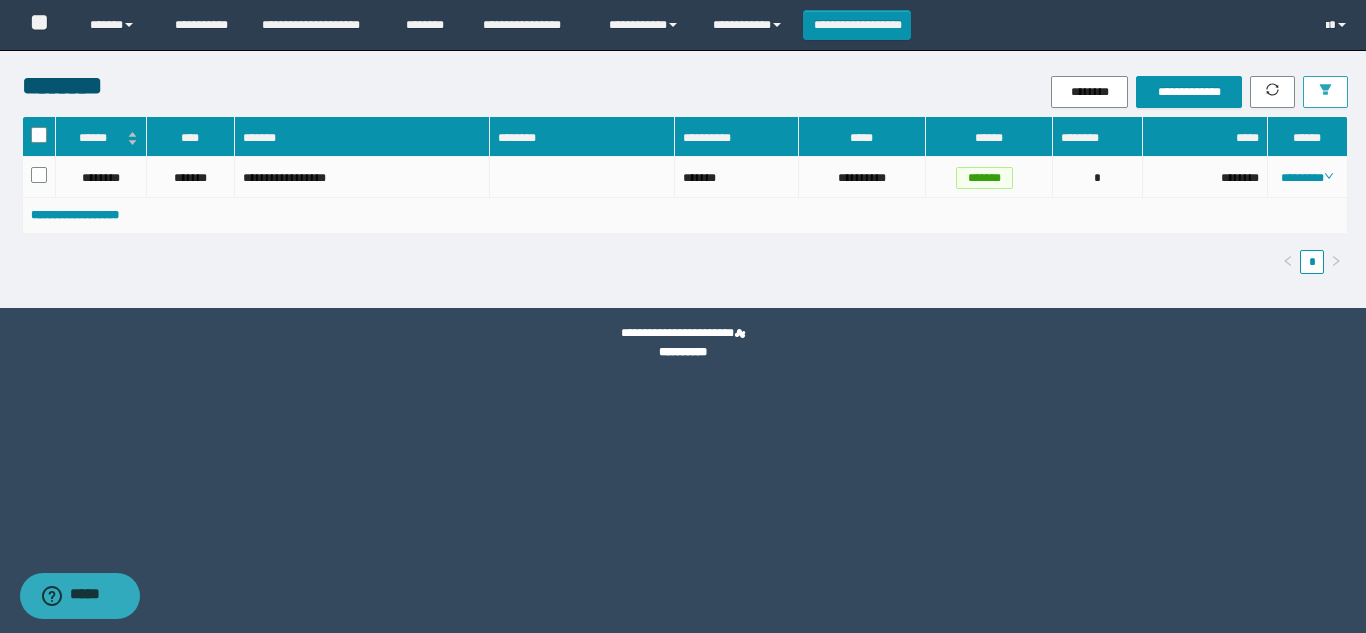 click at bounding box center [1325, 92] 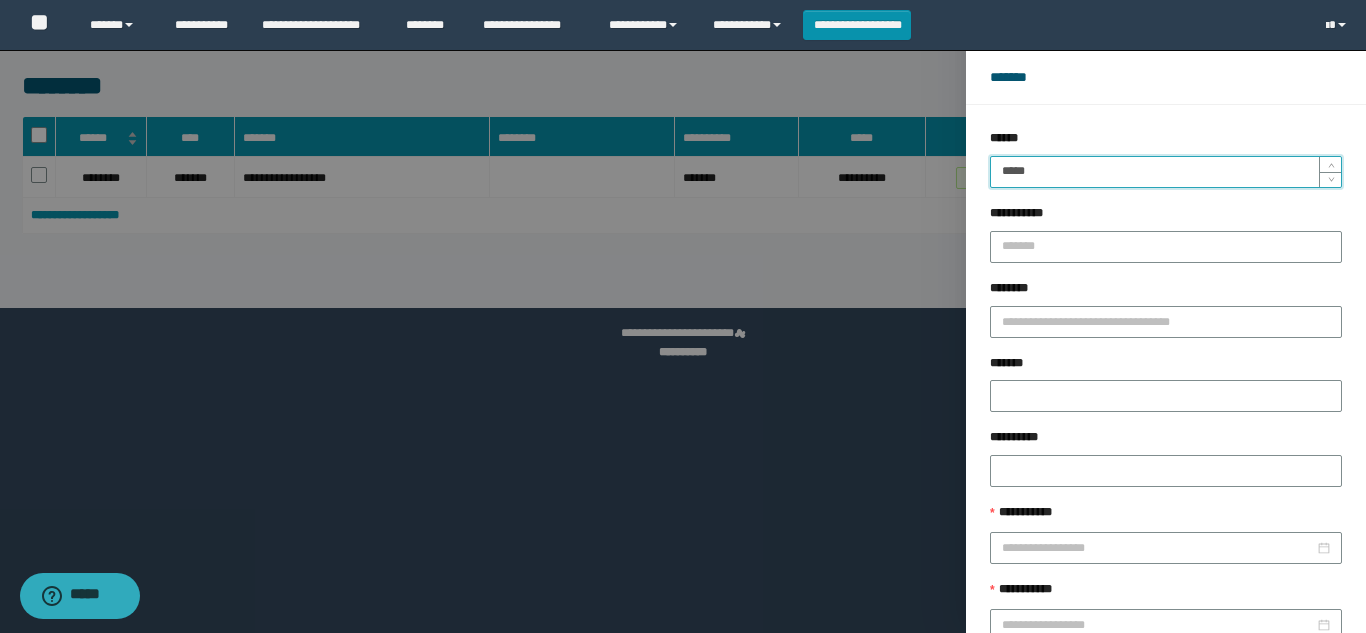 click on "*****" at bounding box center (1166, 172) 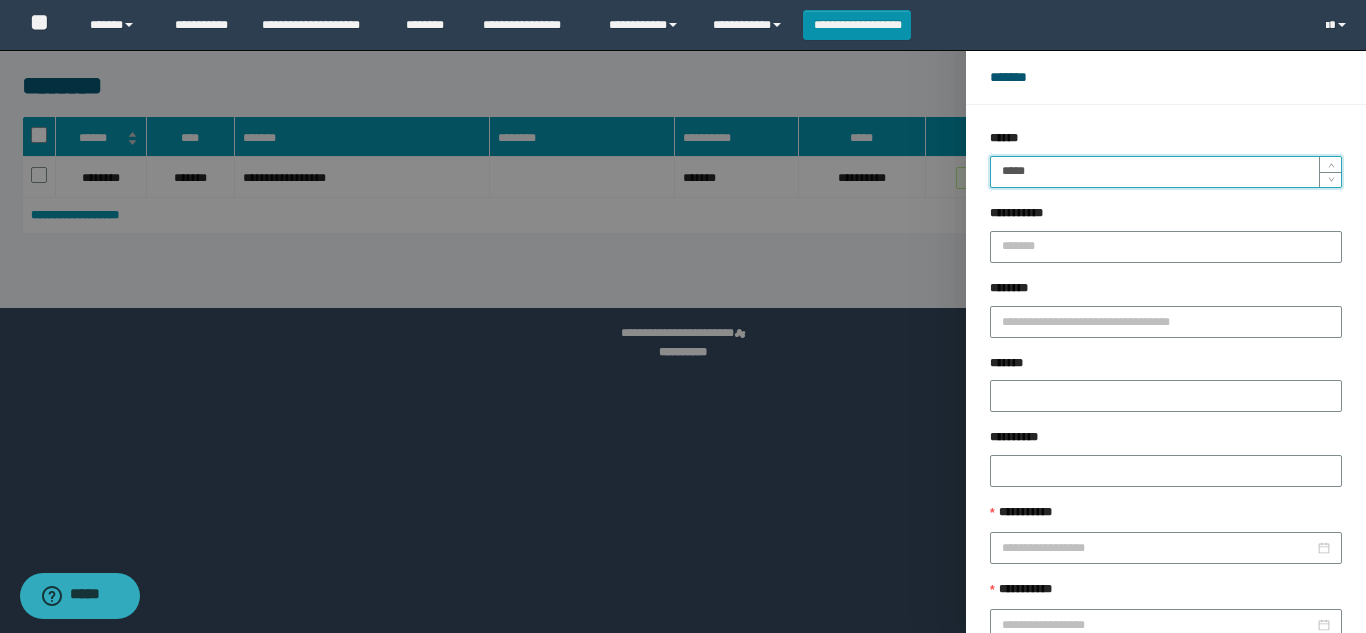 click on "******" at bounding box center [1229, 689] 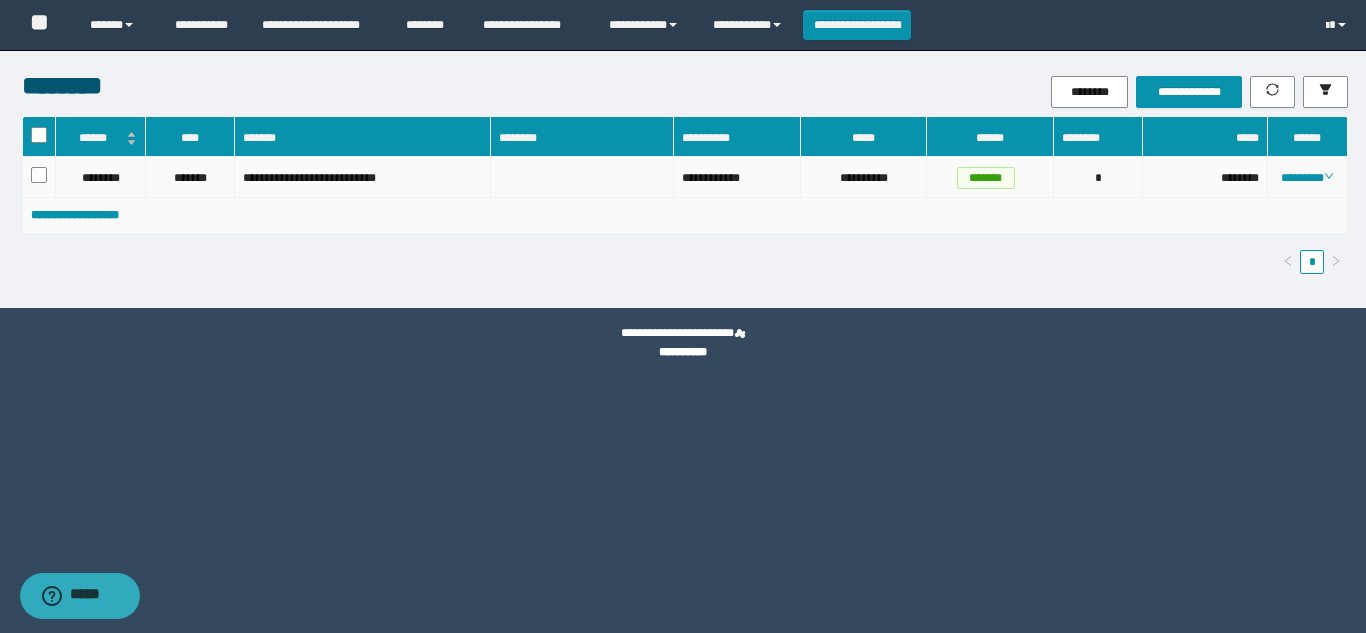 click on "********" at bounding box center (1308, 177) 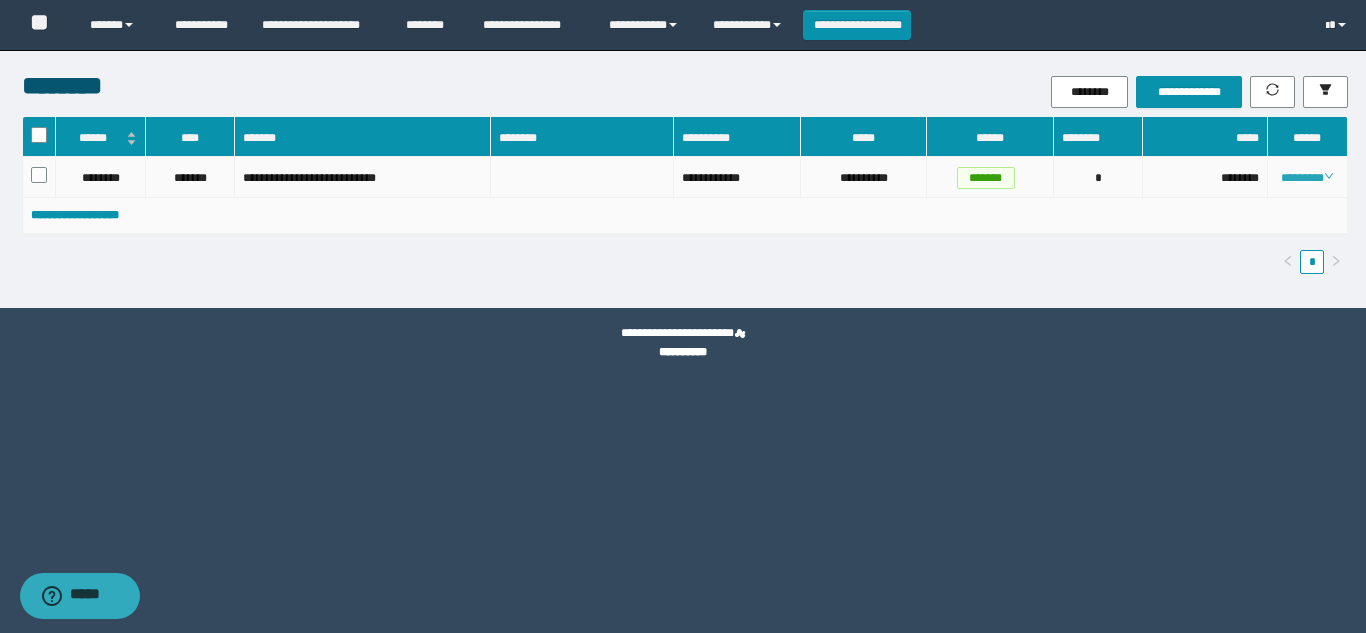 click on "********" at bounding box center [1307, 178] 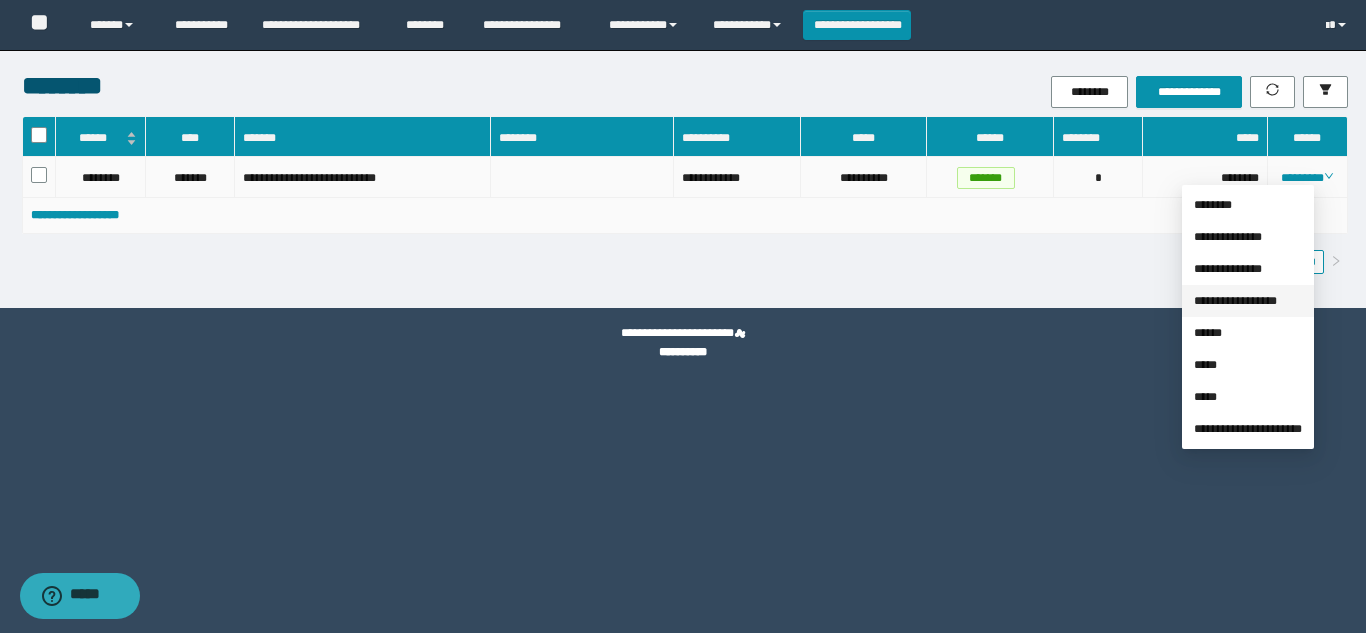 click on "**********" at bounding box center (1235, 301) 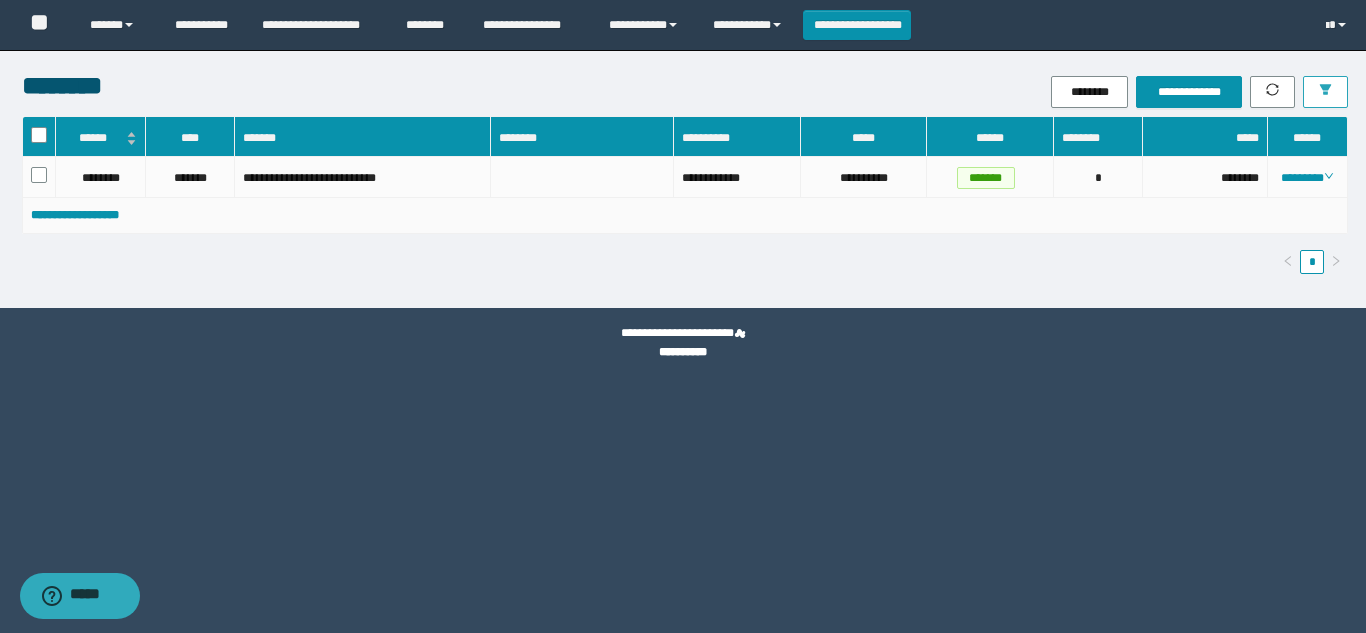 click at bounding box center (1325, 92) 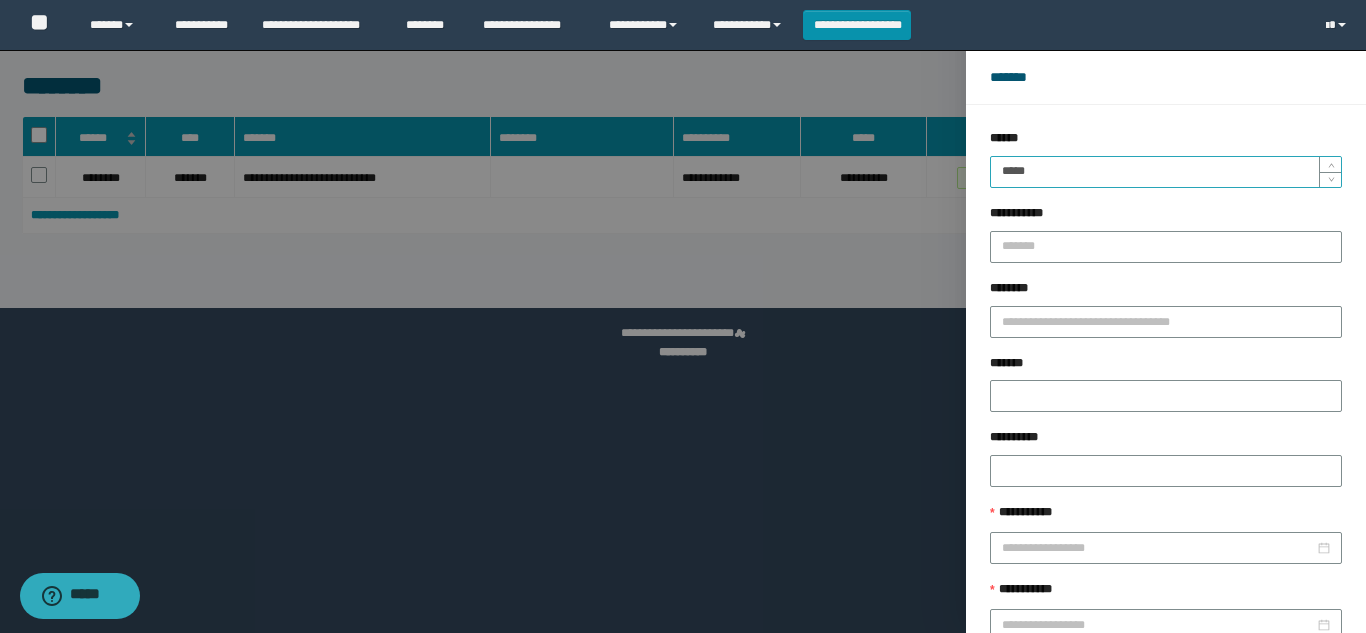 click on "*****" at bounding box center (1166, 172) 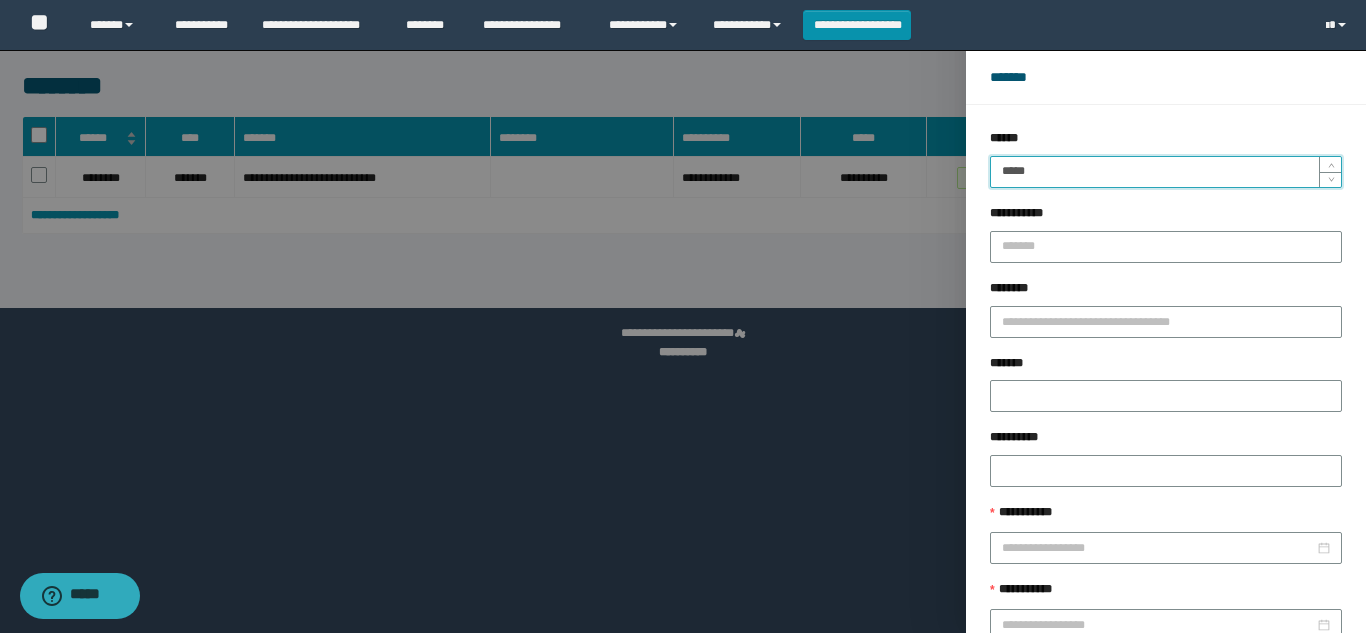 click on "******" at bounding box center [1229, 689] 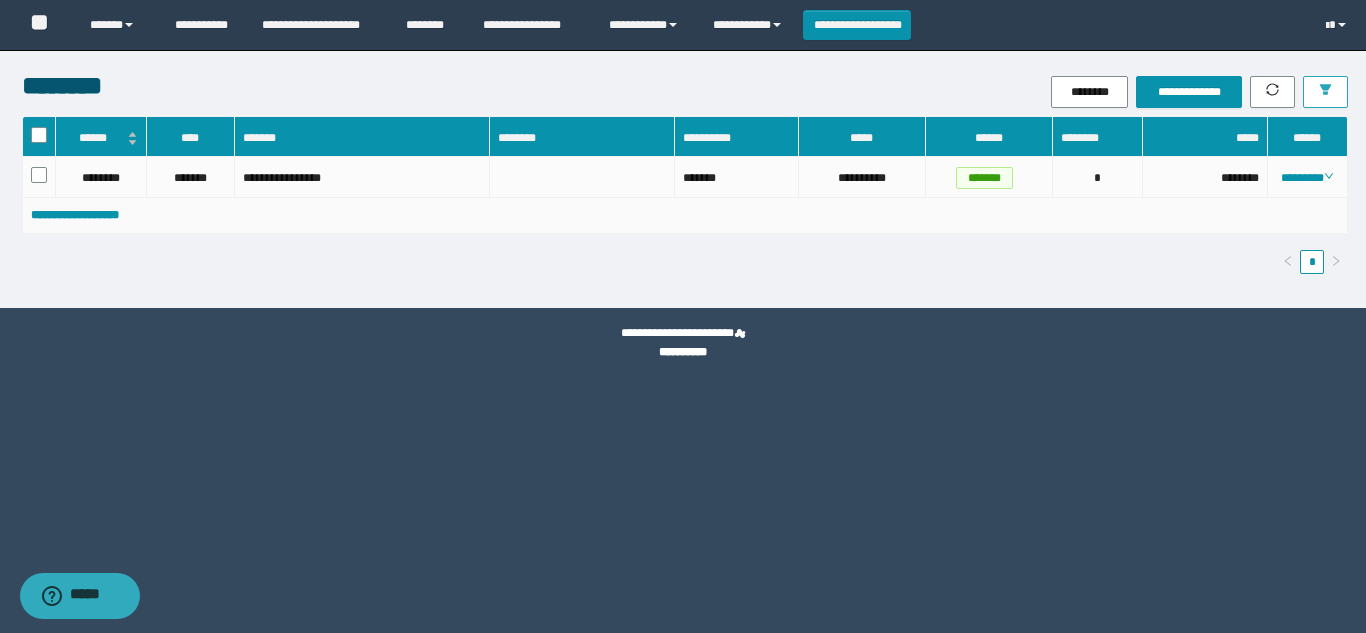 click 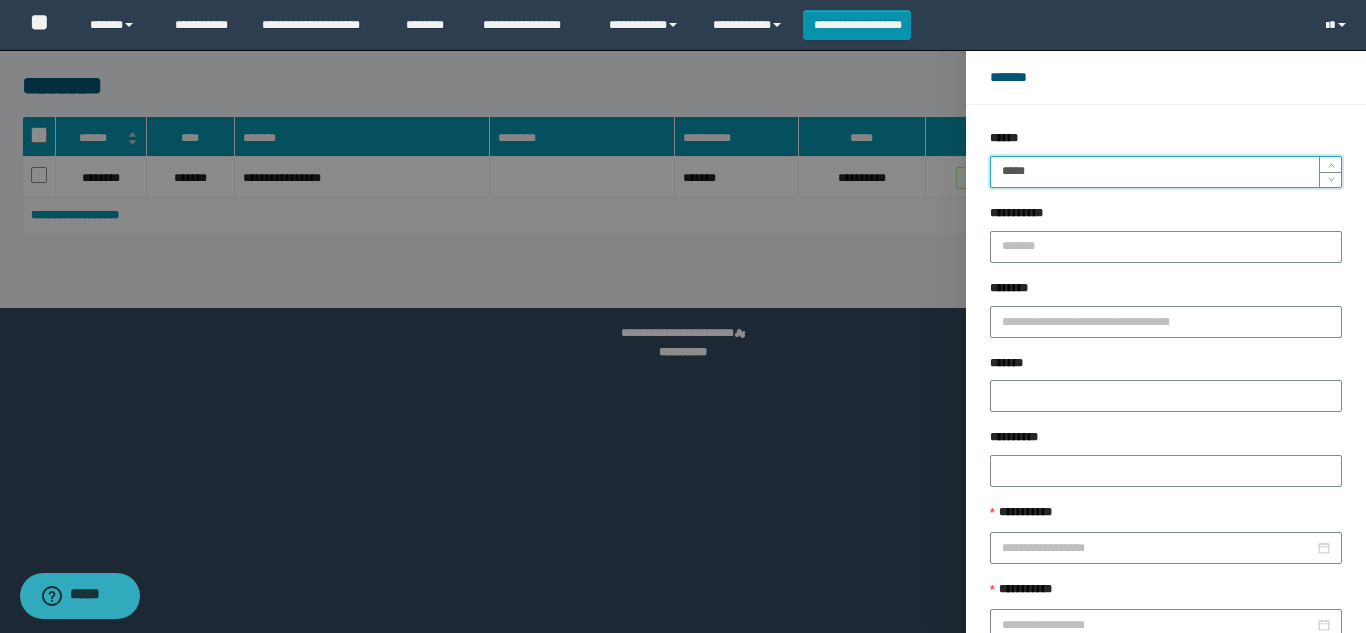 click on "*****" at bounding box center [1166, 172] 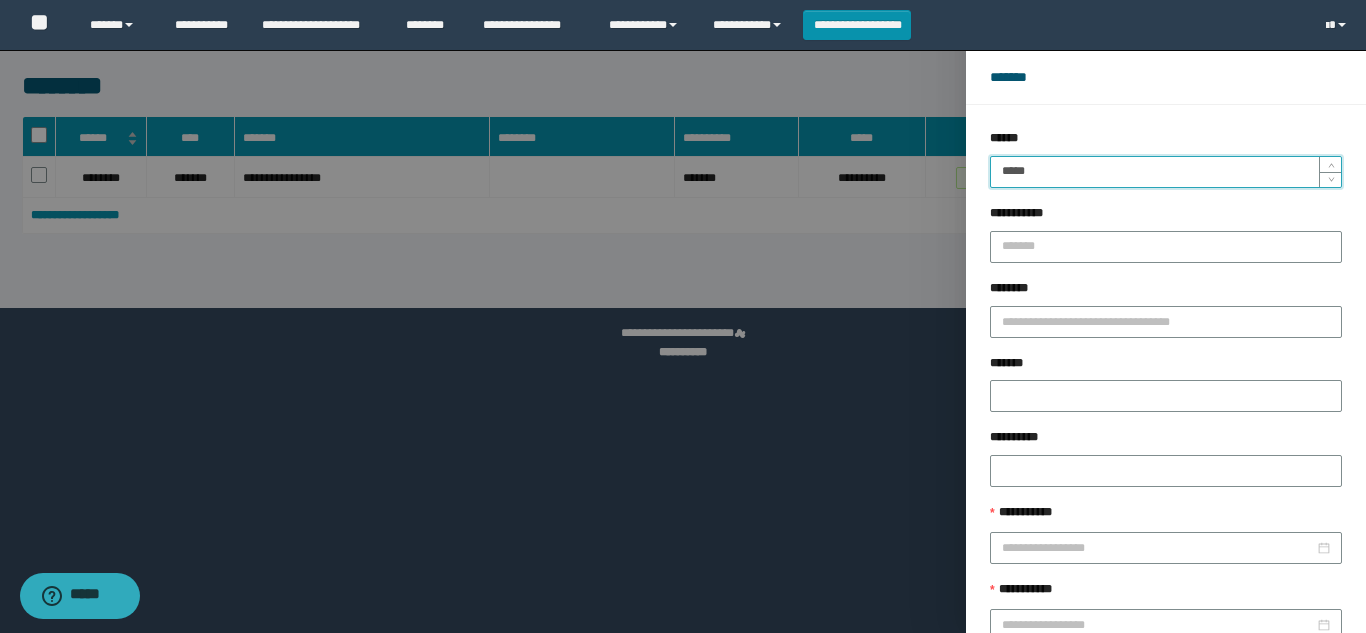 click at bounding box center [683, 316] 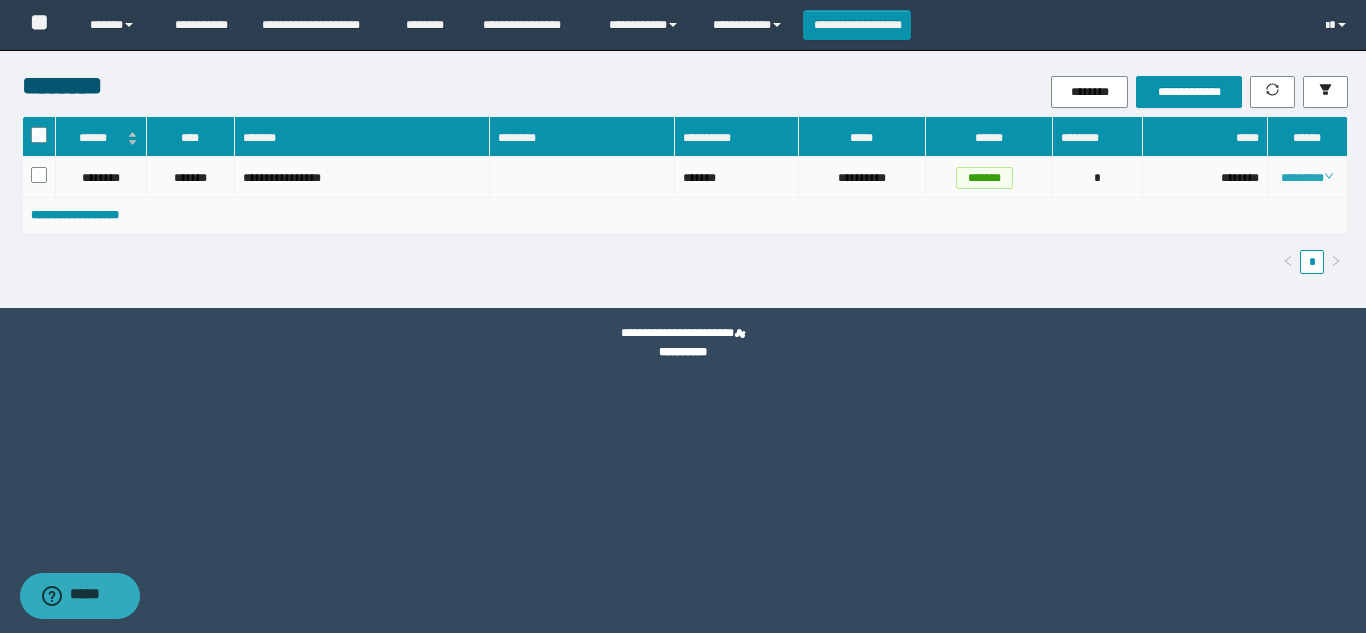 click on "********" at bounding box center (1307, 178) 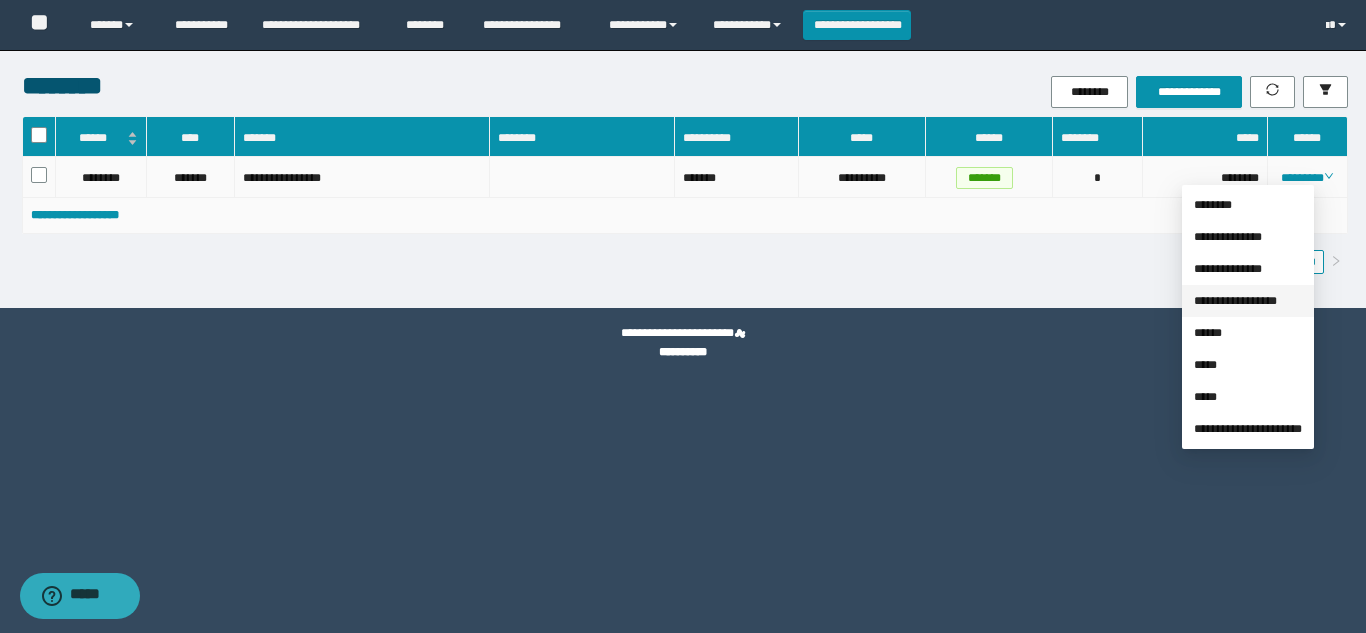 click on "**********" at bounding box center [1235, 301] 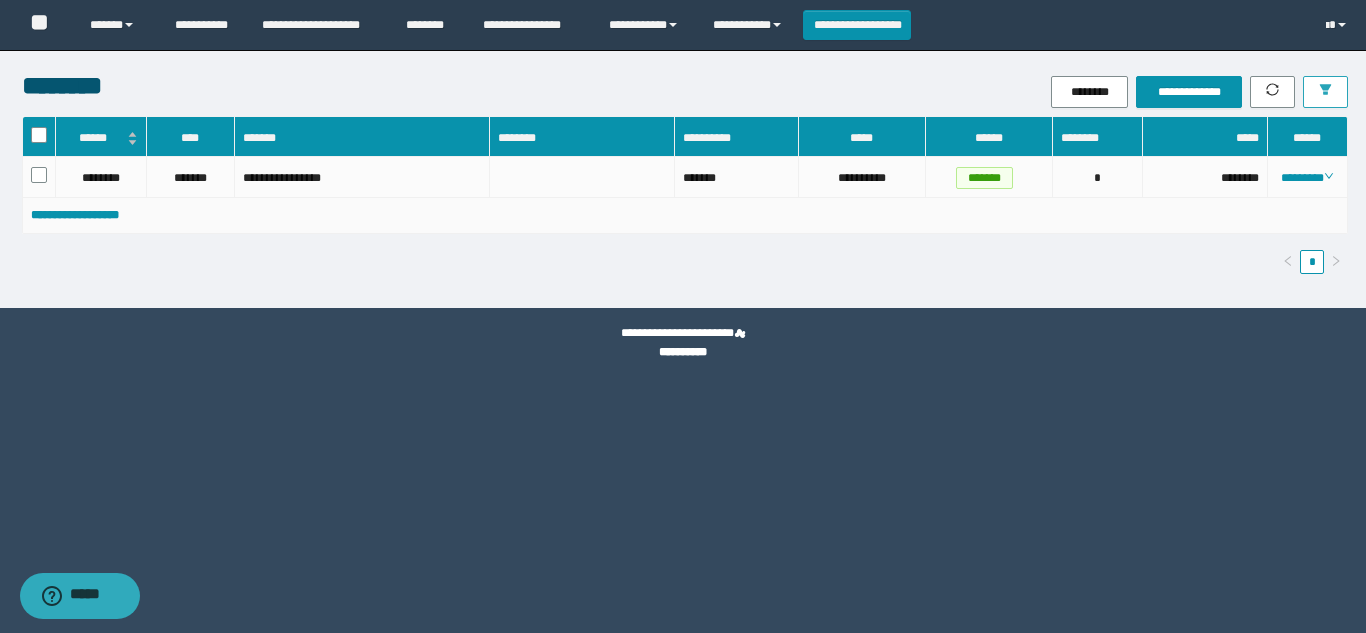 click at bounding box center (1325, 92) 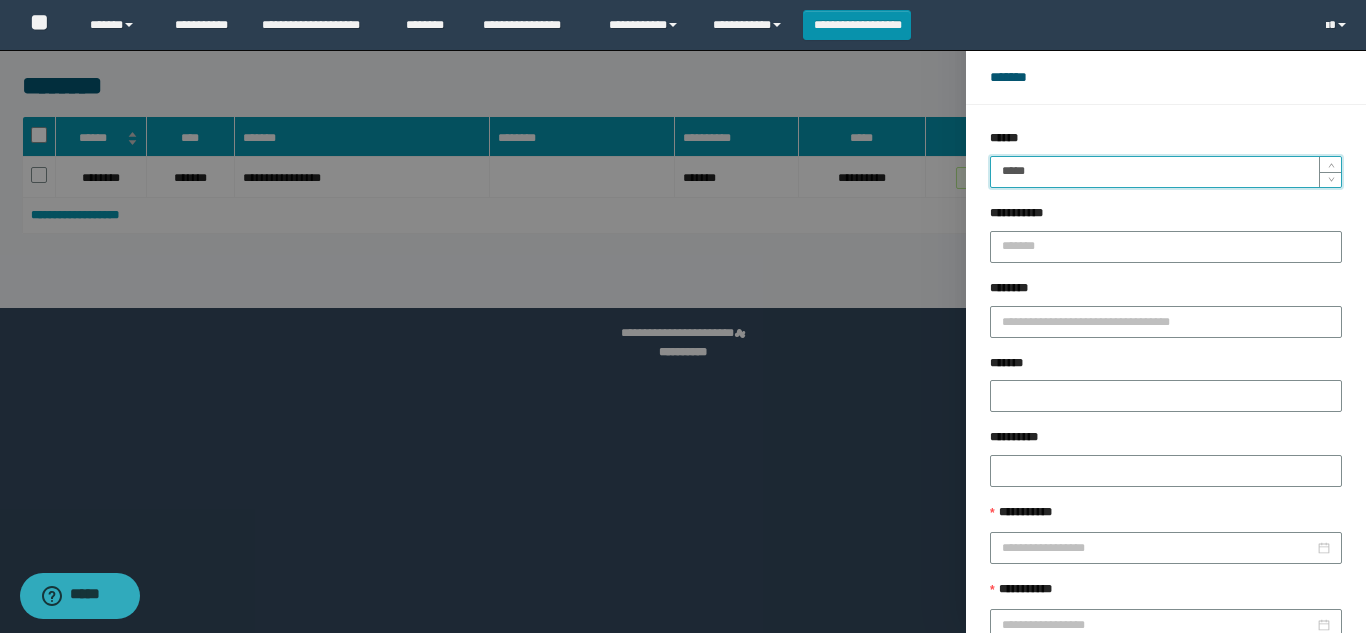 click on "*****" at bounding box center (1166, 172) 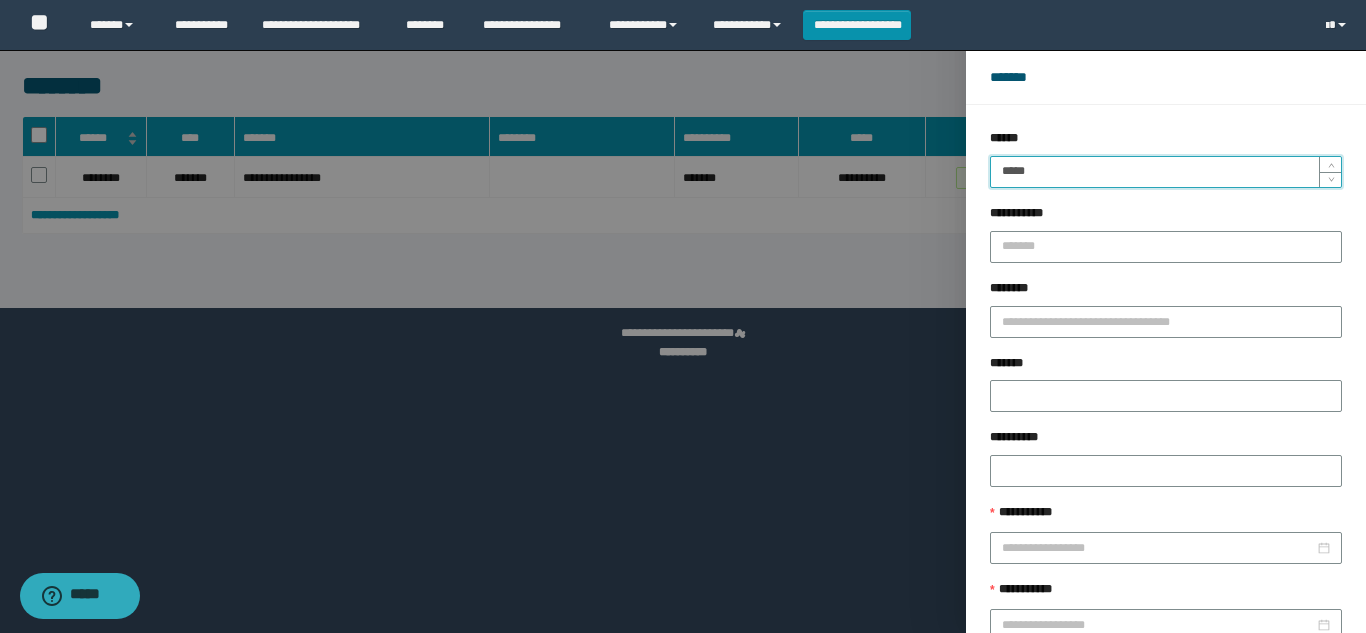 click on "******" at bounding box center [1229, 689] 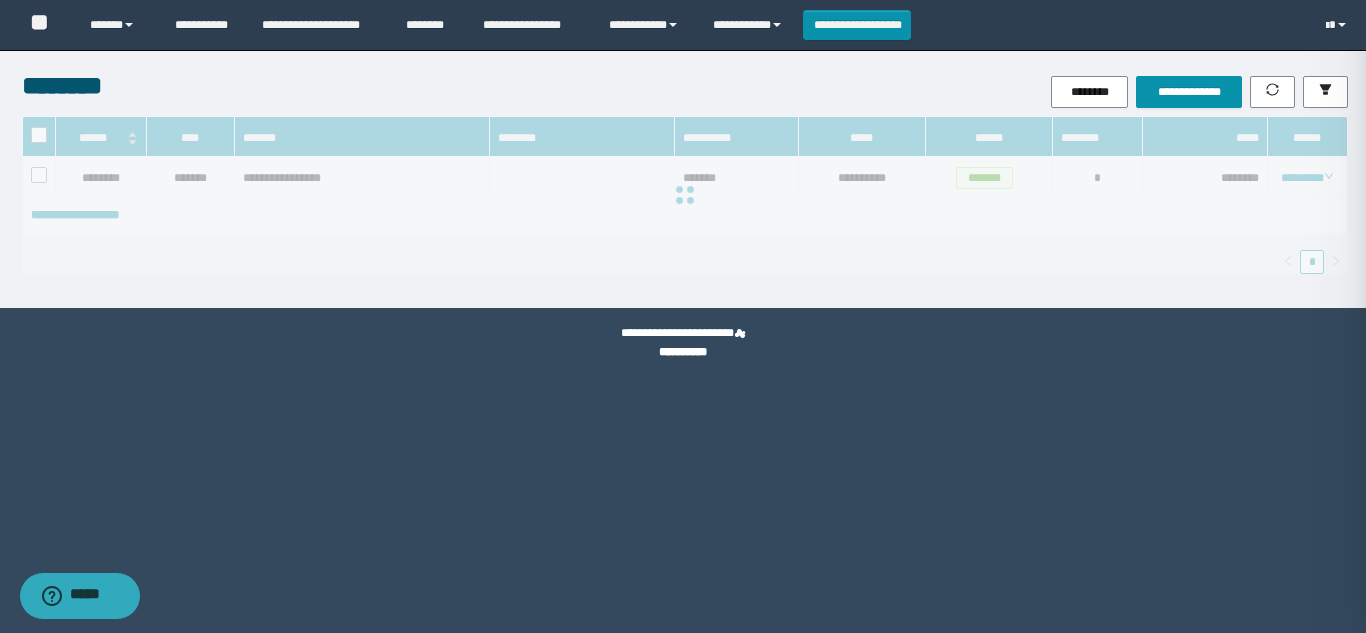 click on "******" at bounding box center (1629, 689) 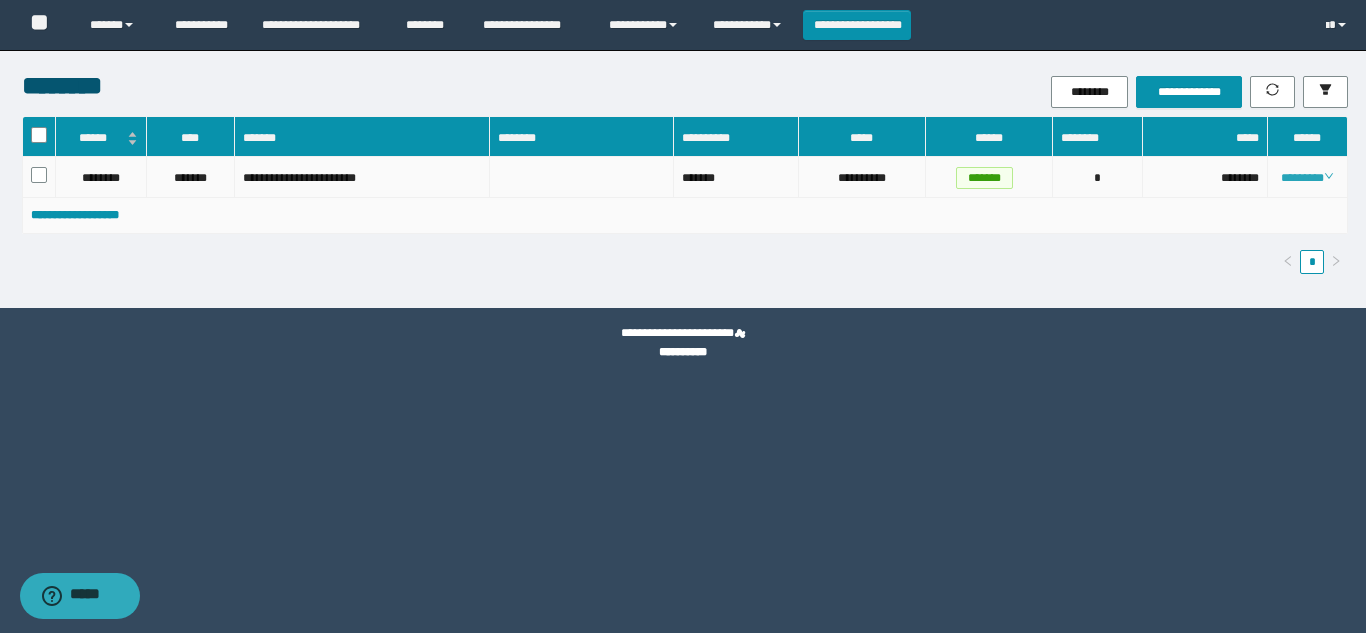 click on "********" at bounding box center [1307, 178] 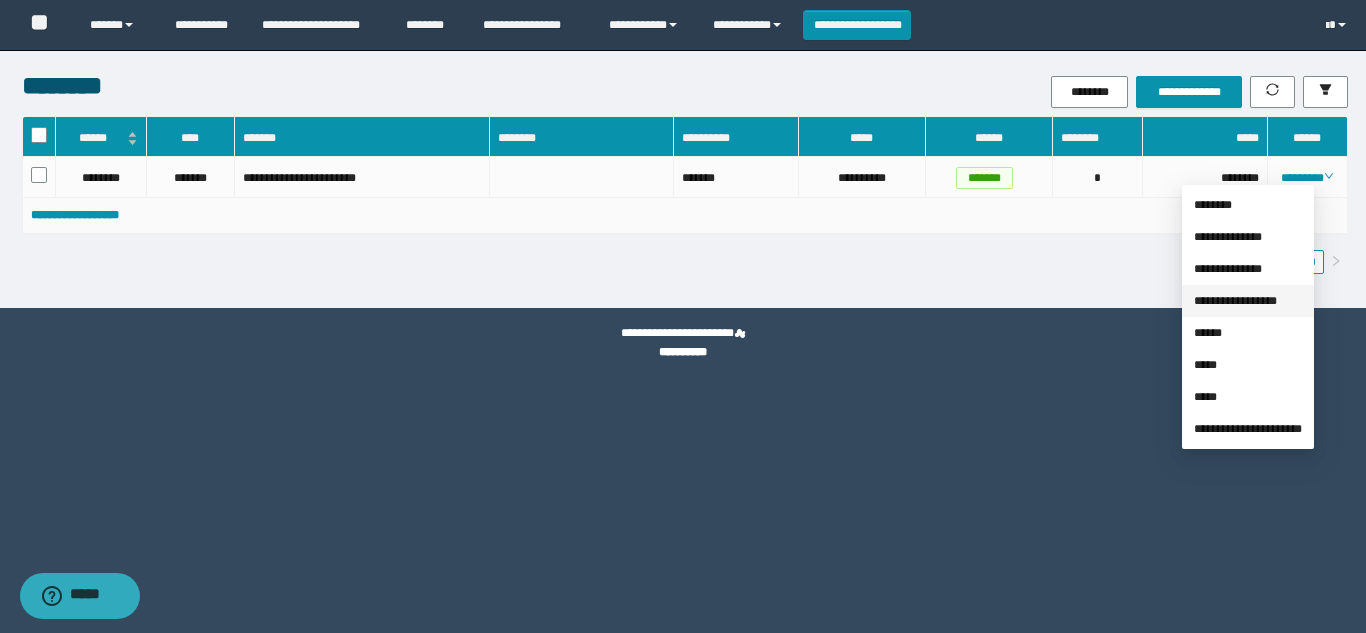 click on "**********" at bounding box center [1235, 301] 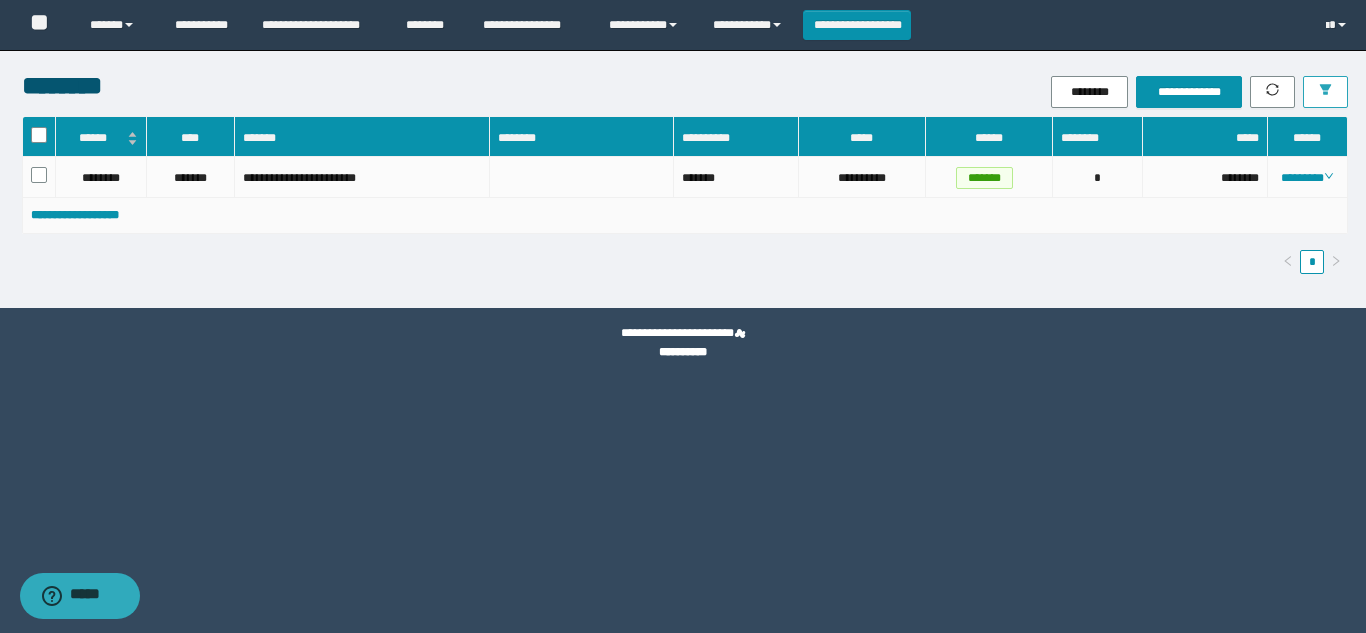 click 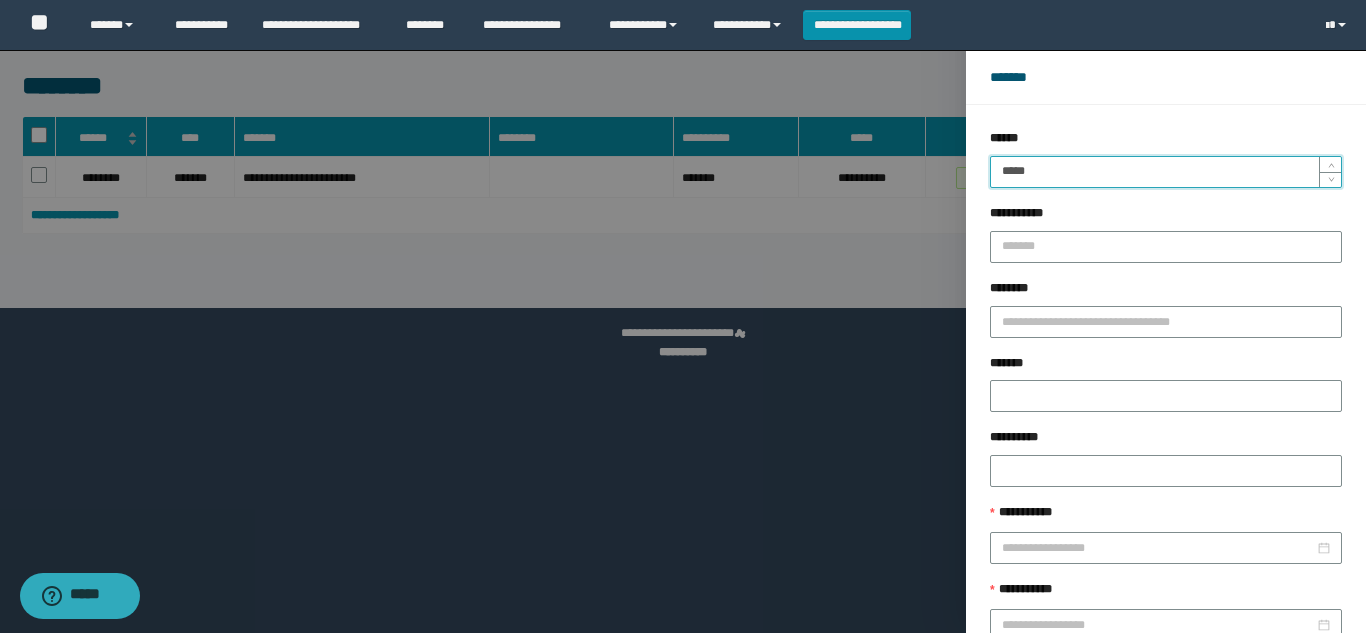 click on "*****" at bounding box center (1166, 172) 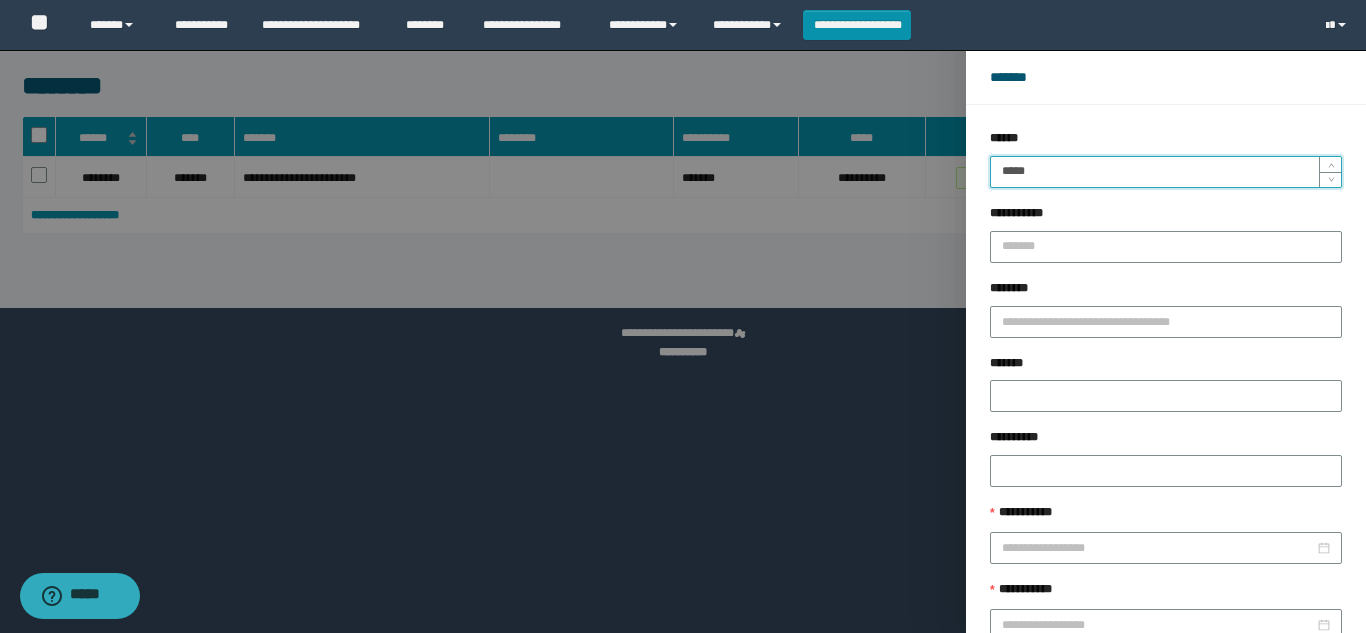 click on "******" at bounding box center [1229, 689] 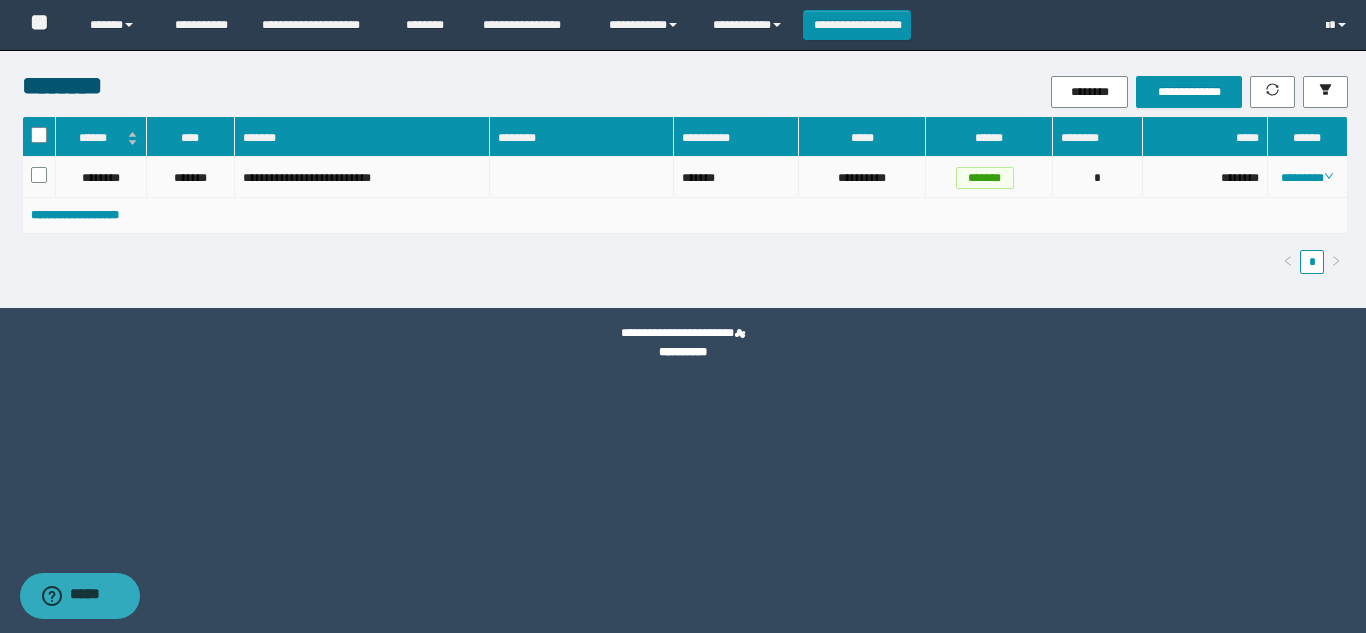 click on "********" at bounding box center [1308, 177] 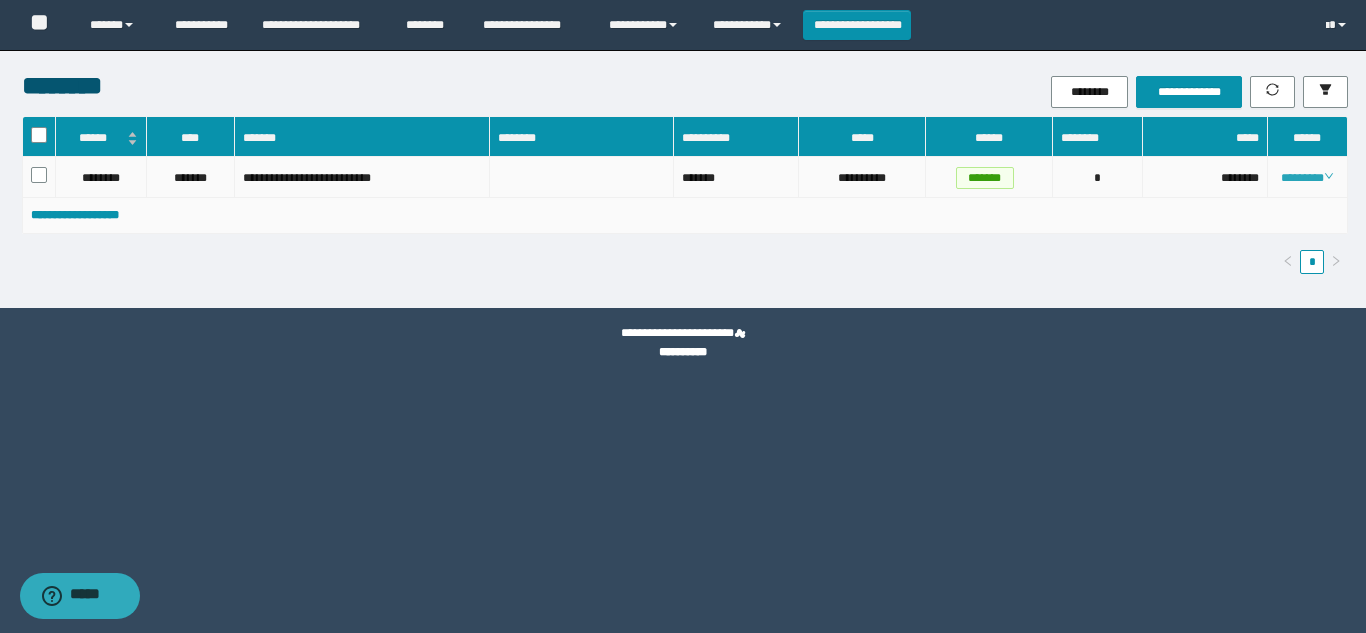 click on "********" at bounding box center [1307, 178] 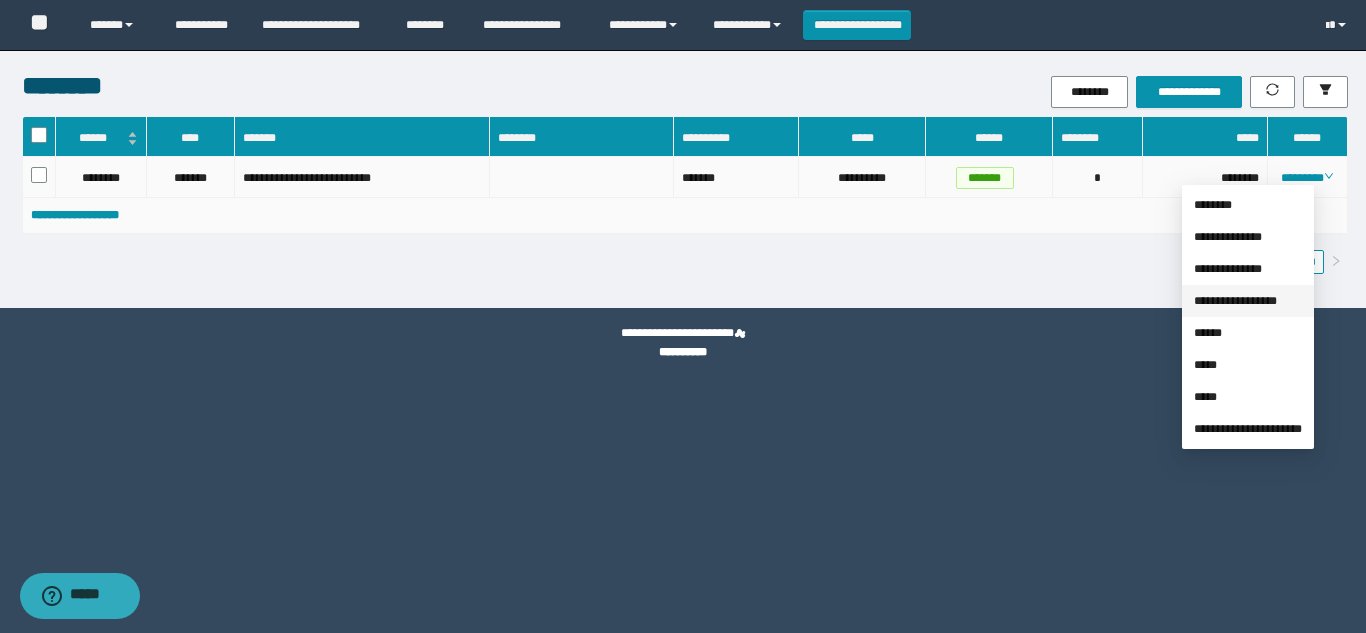 click on "**********" at bounding box center [1235, 301] 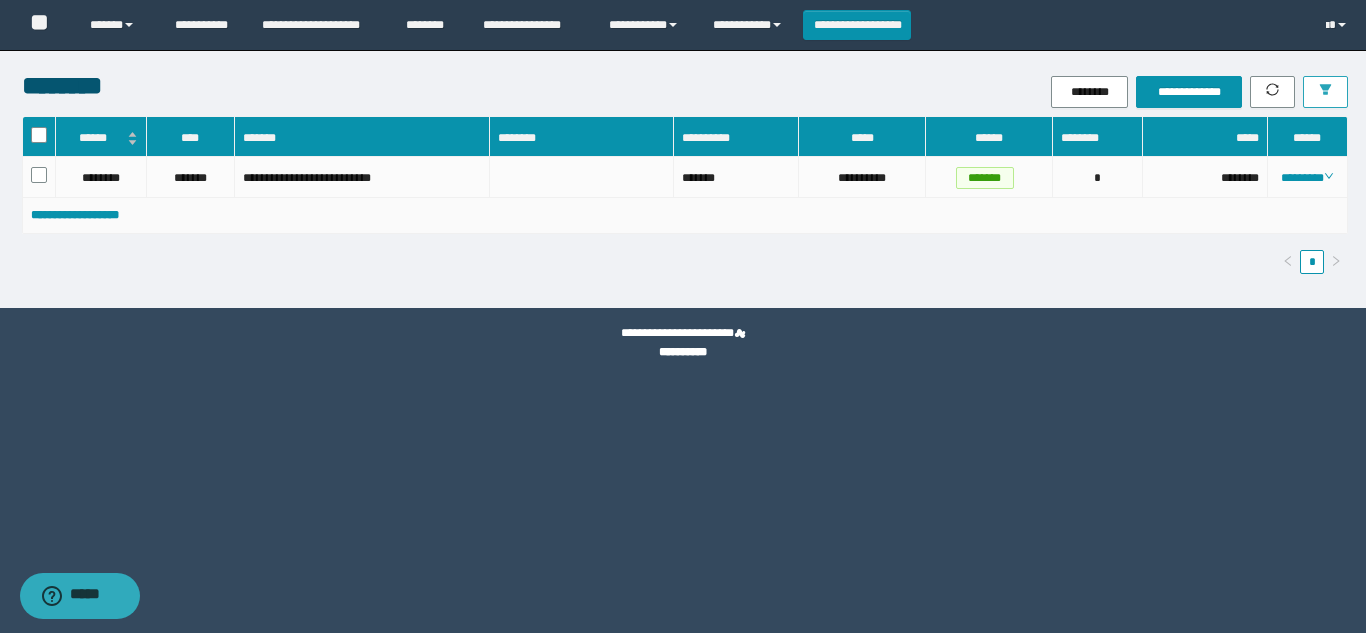 click 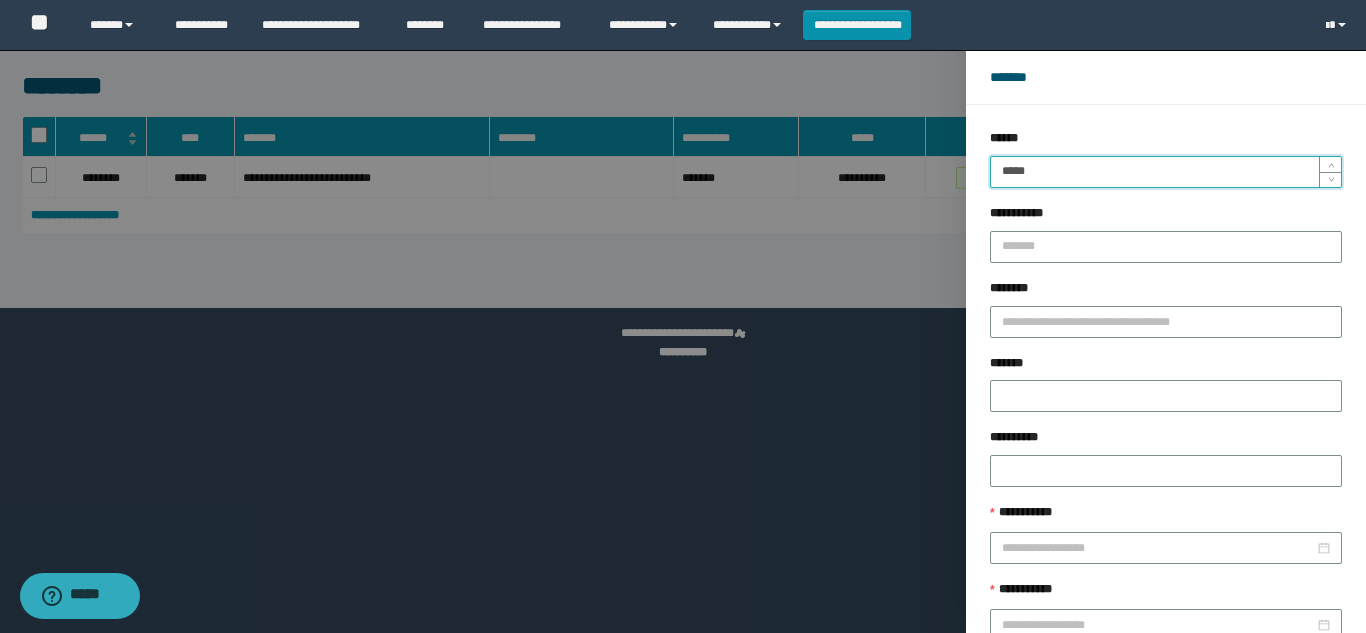click on "*****" at bounding box center (1166, 172) 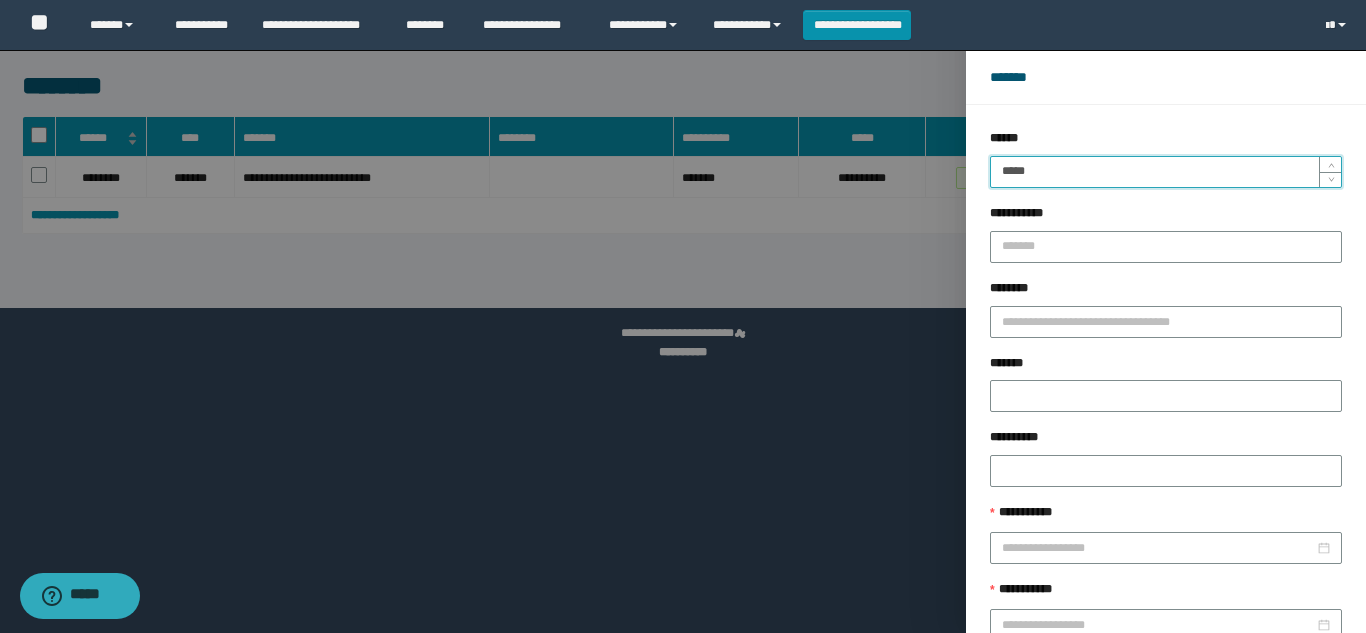 click on "******" at bounding box center (1229, 689) 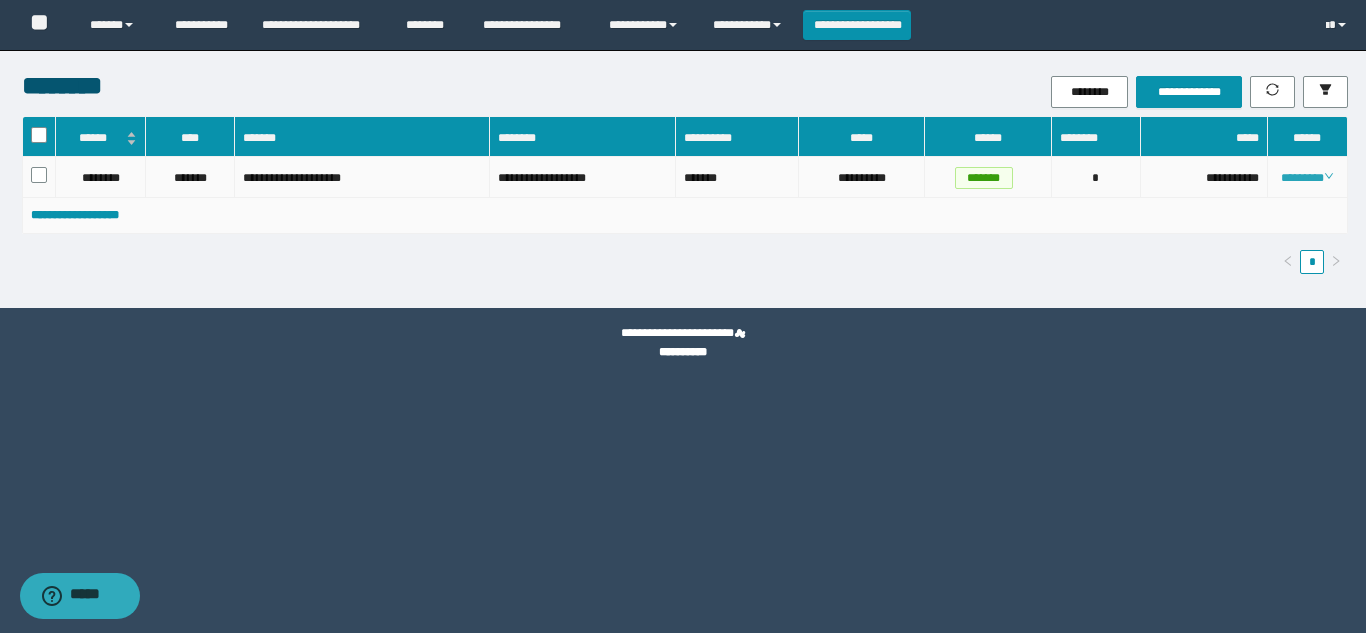 click on "********" at bounding box center (1307, 178) 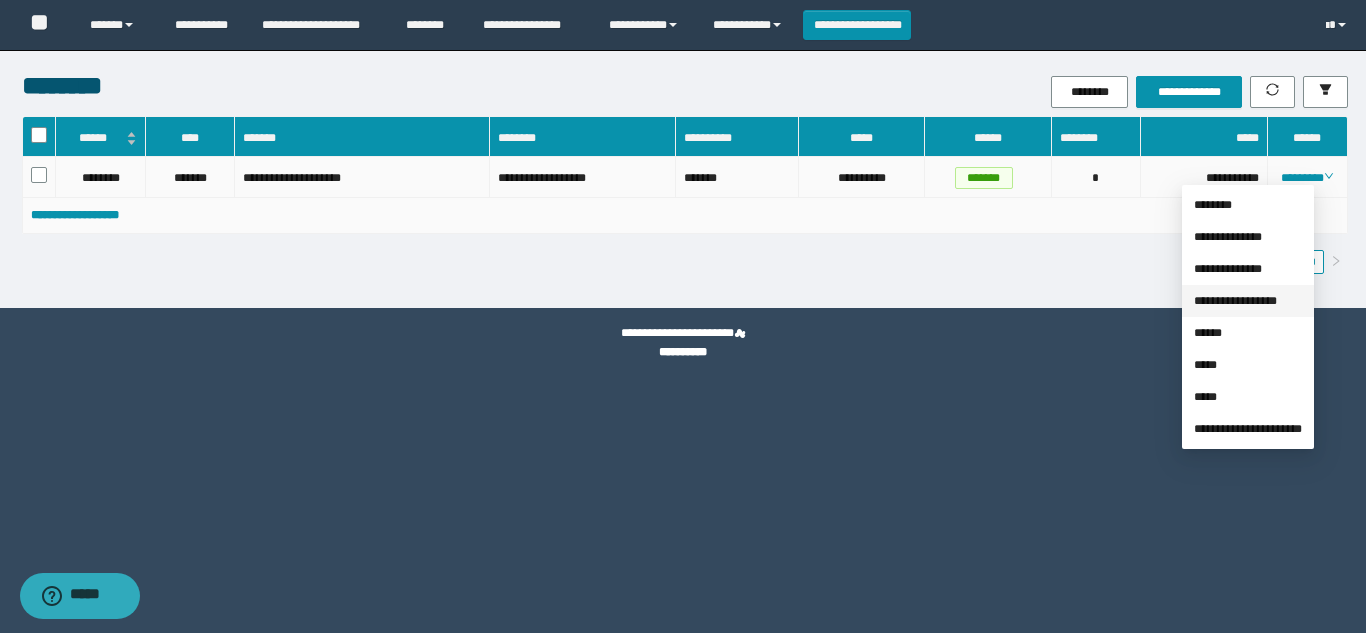 click on "**********" at bounding box center [1235, 301] 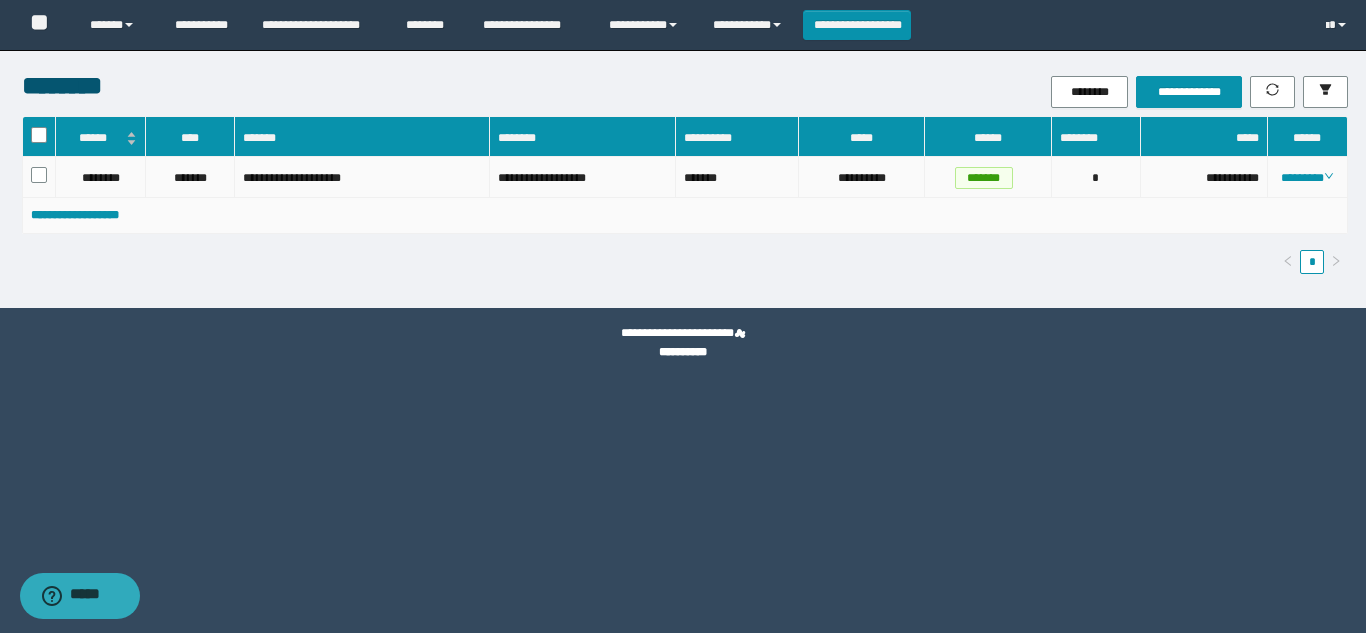 click on "********" at bounding box center [1308, 177] 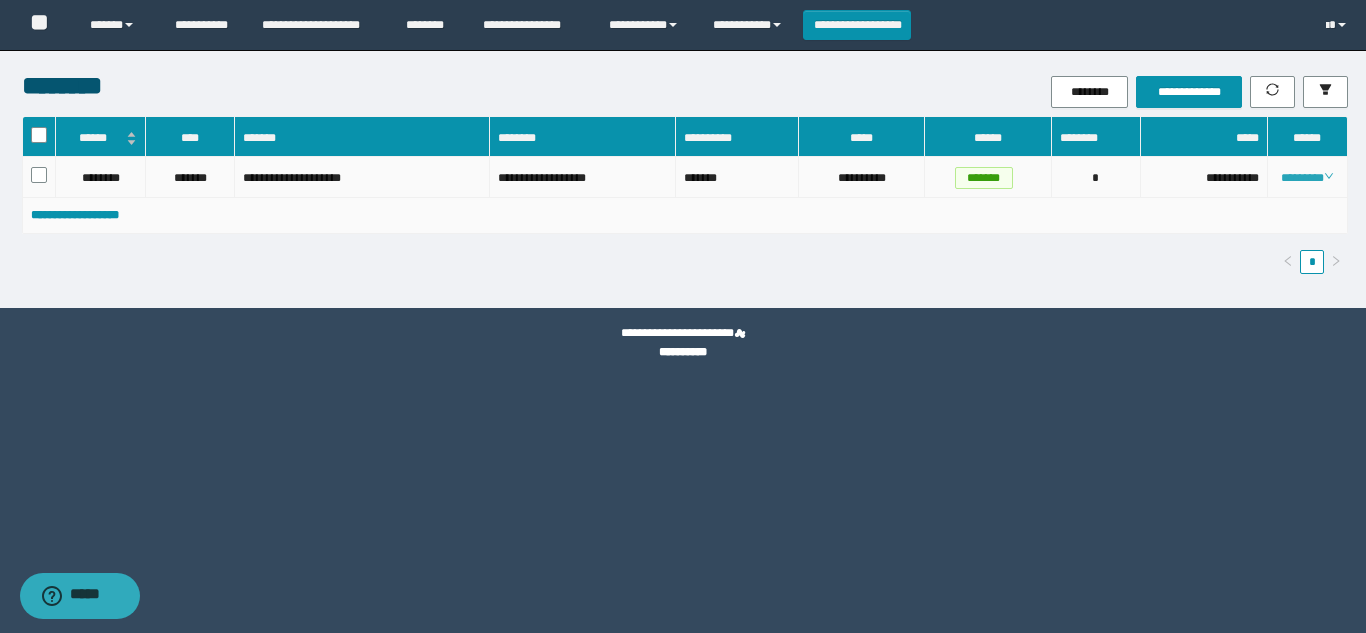 click on "********" at bounding box center (1307, 178) 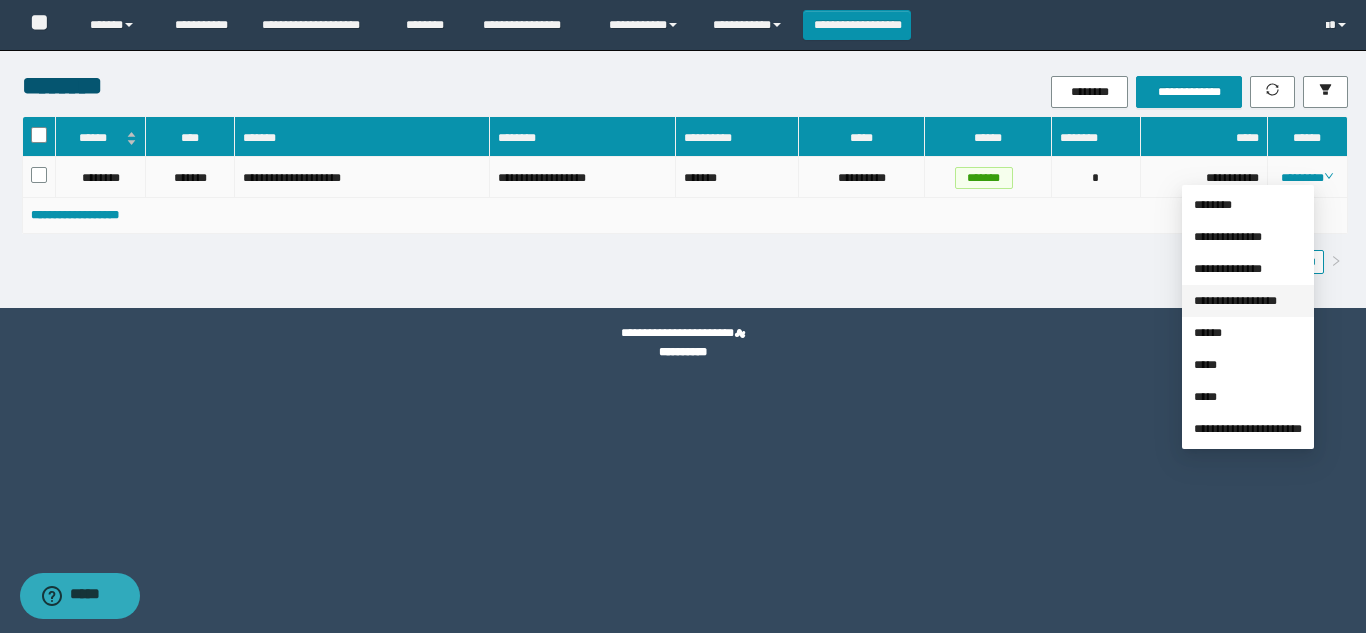 click on "**********" at bounding box center [1235, 301] 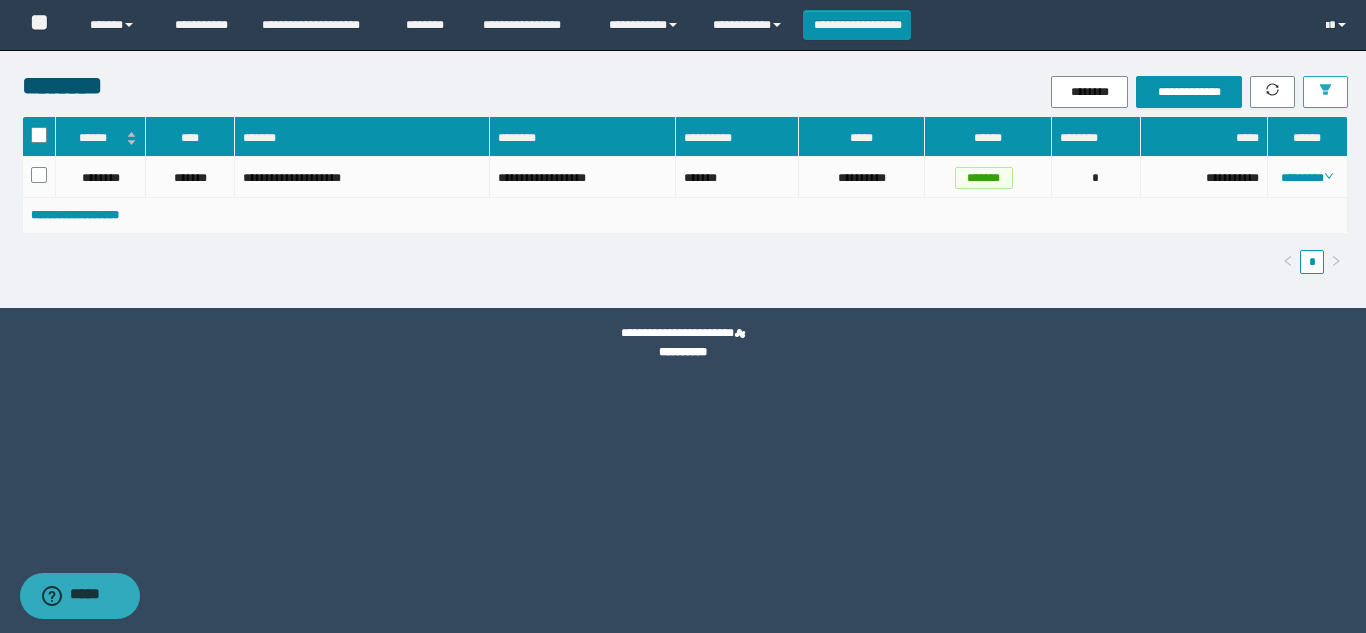 click at bounding box center (1325, 92) 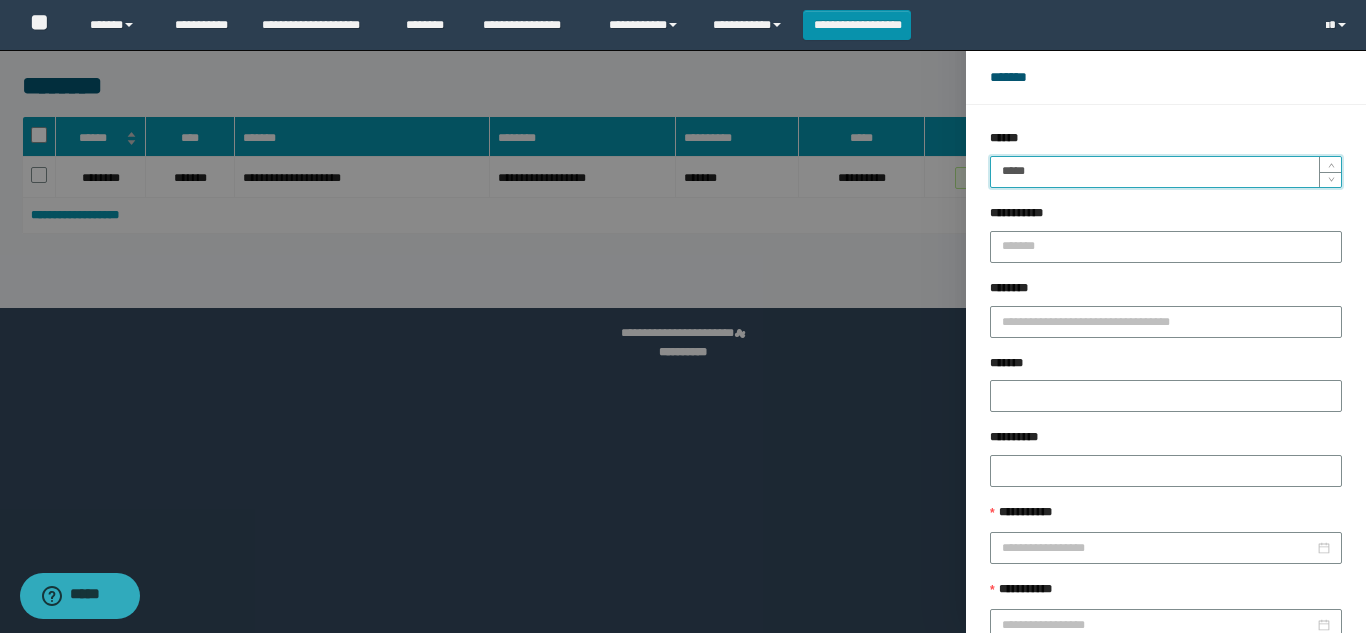 click on "*****" at bounding box center [1166, 172] 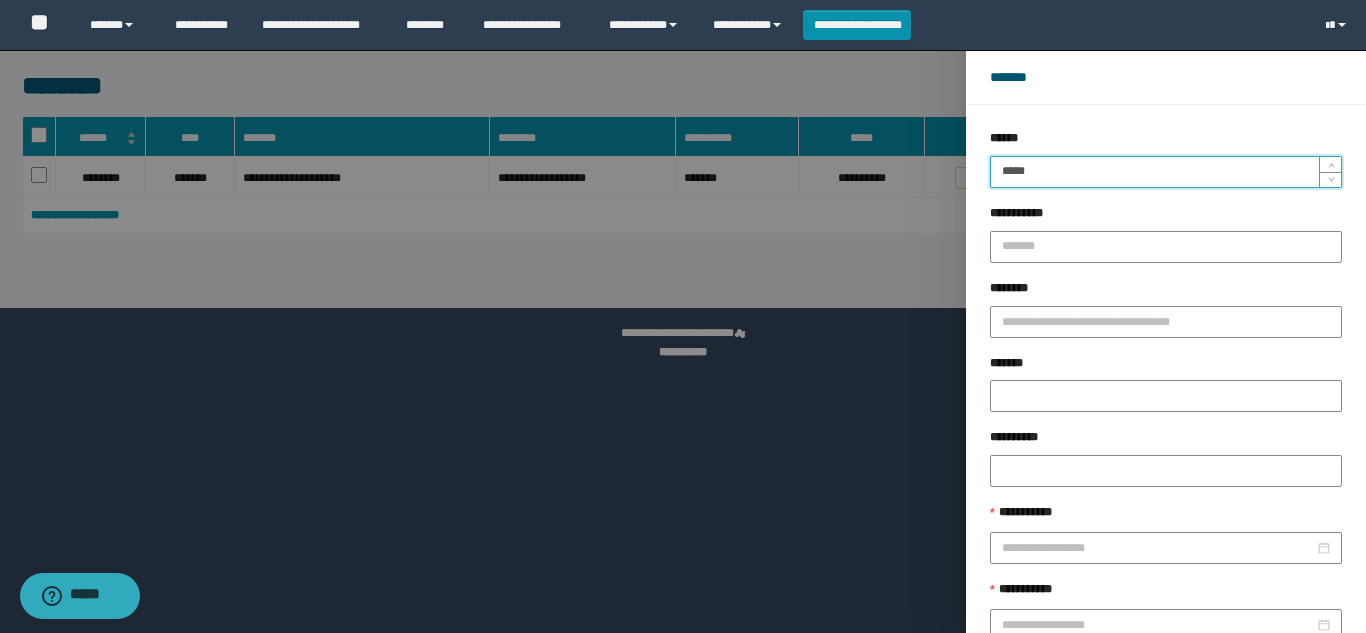 click on "******" at bounding box center (1229, 689) 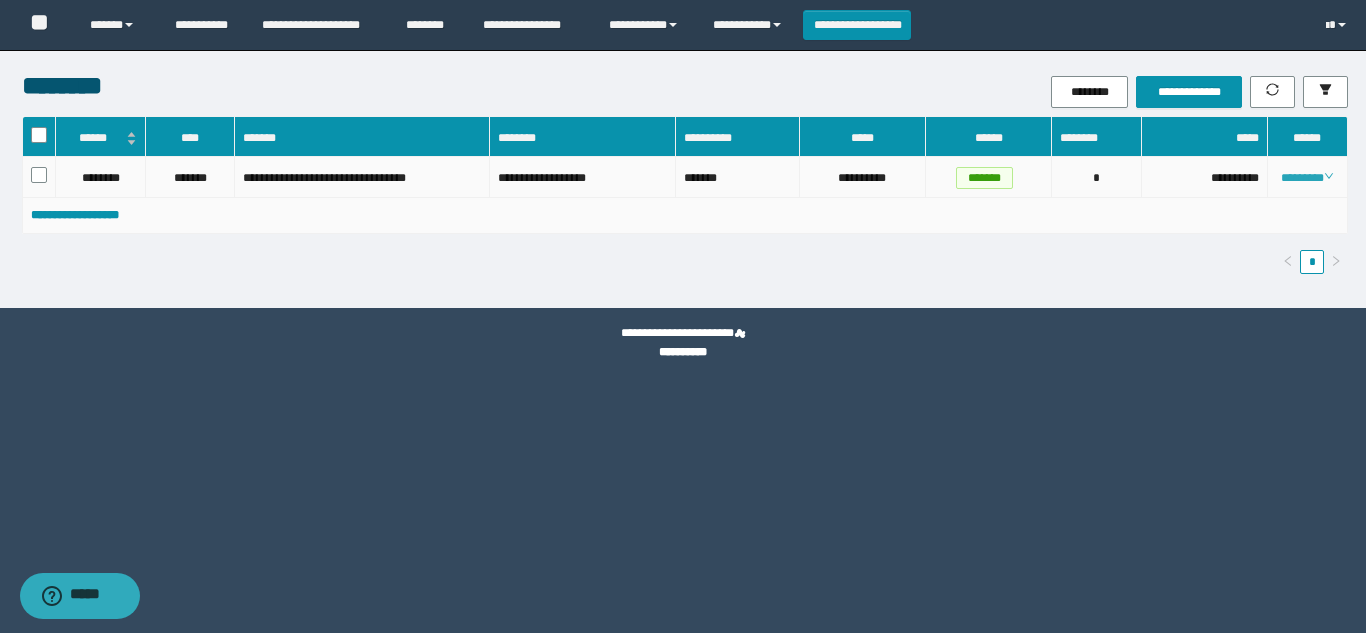 click on "********" at bounding box center [1307, 178] 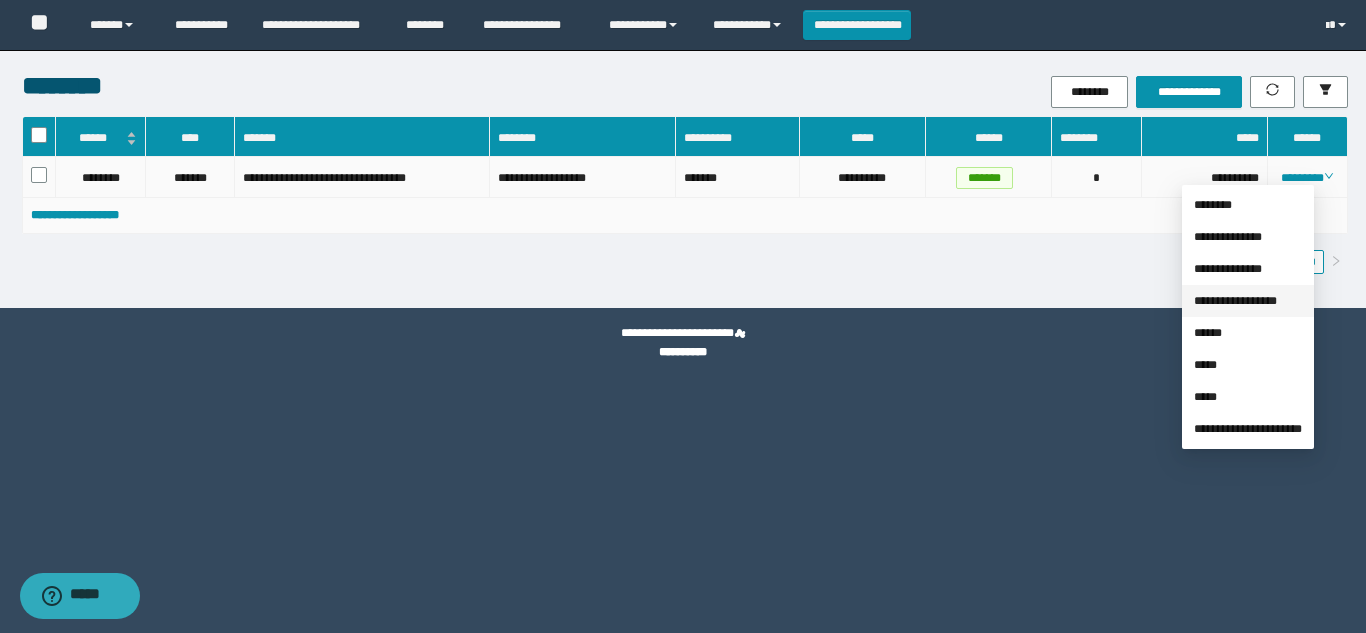 click on "**********" at bounding box center (1235, 301) 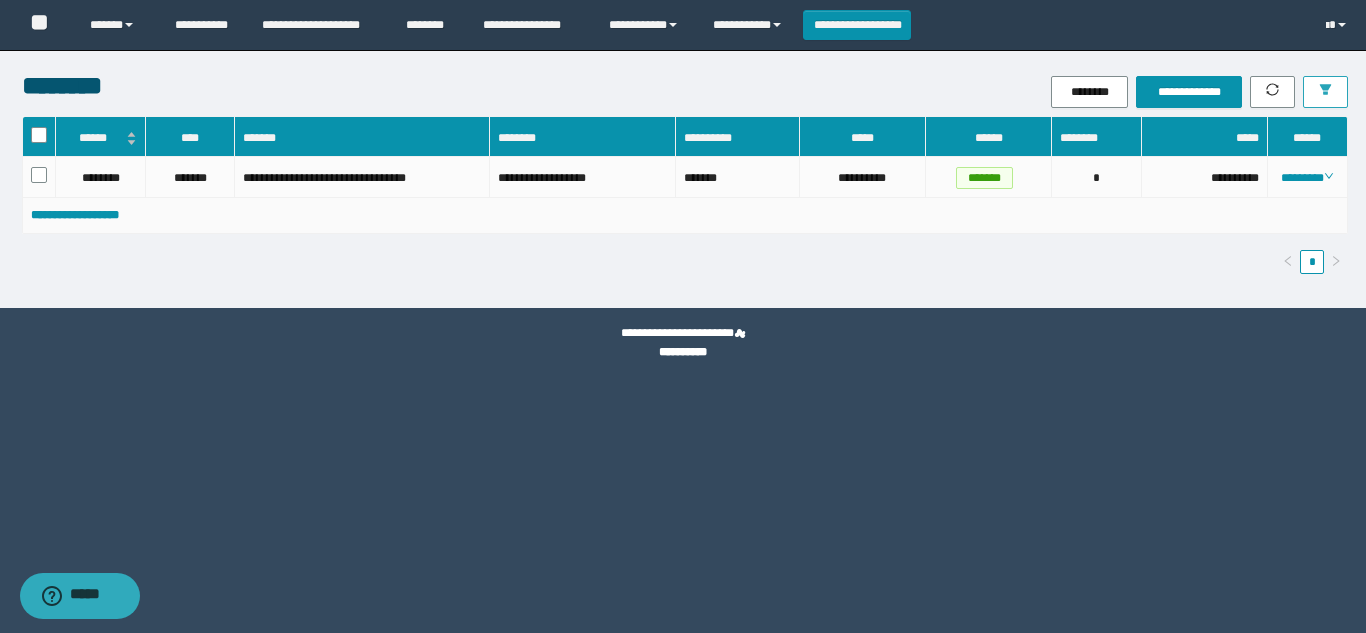click at bounding box center [1325, 91] 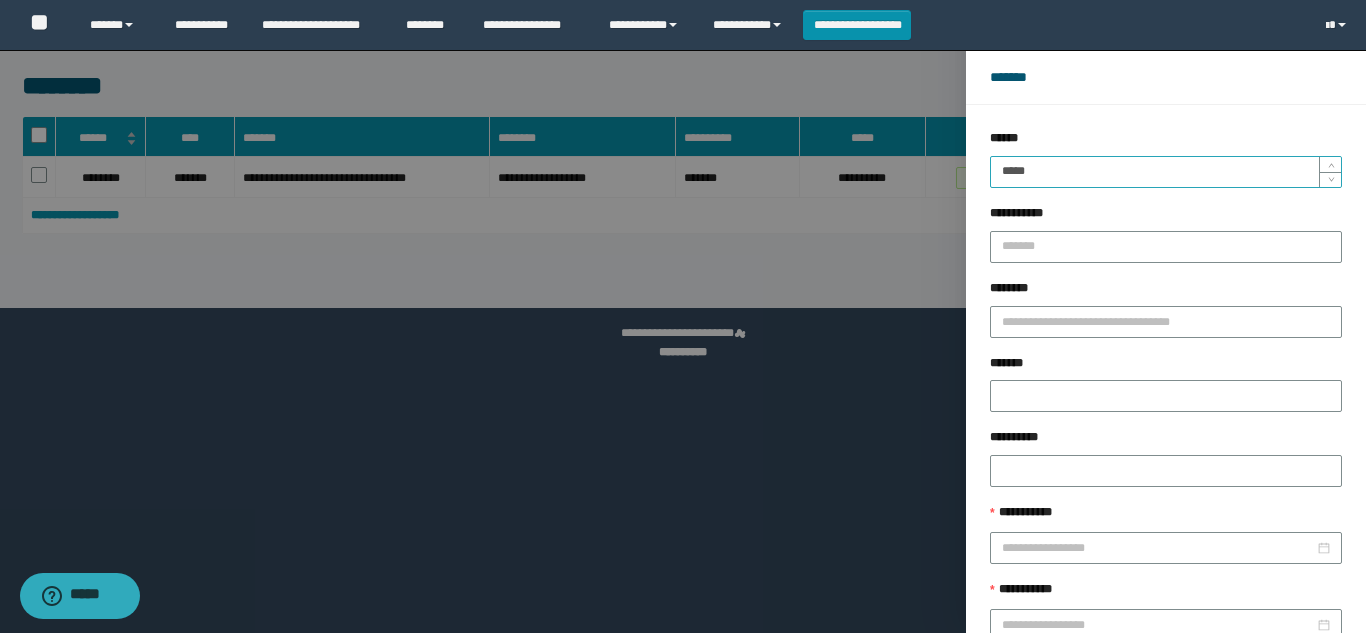 click on "*****" at bounding box center [1166, 172] 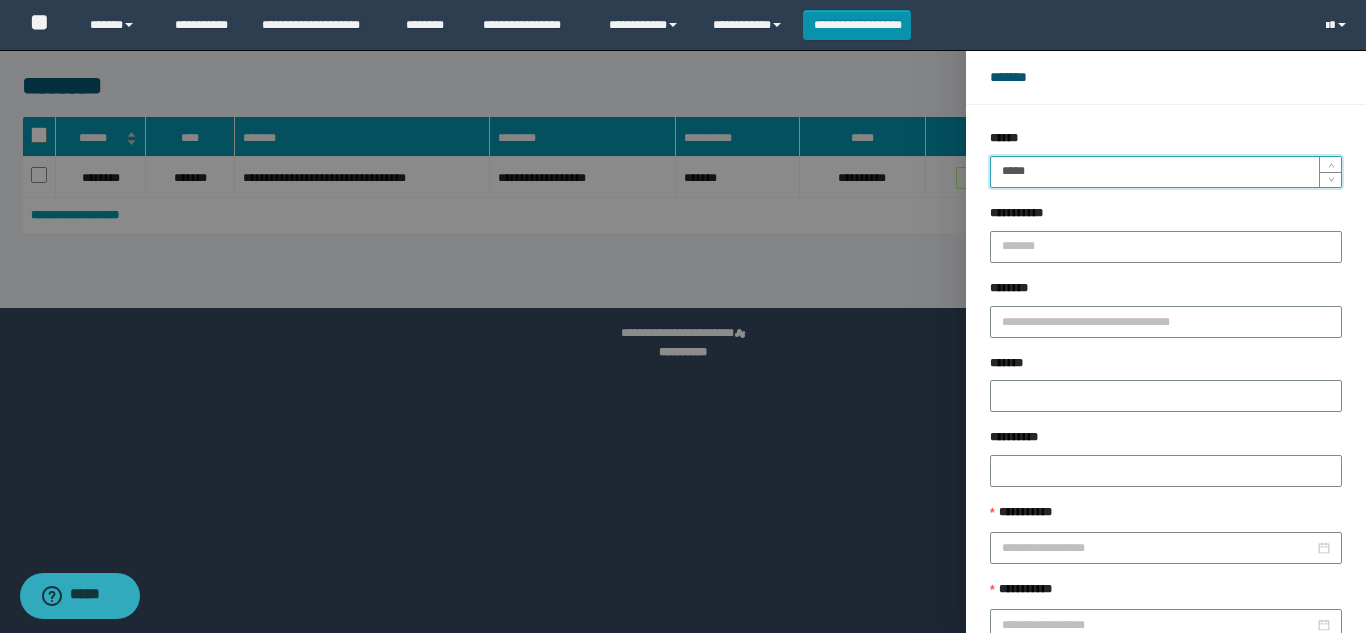 click on "******" at bounding box center (1229, 689) 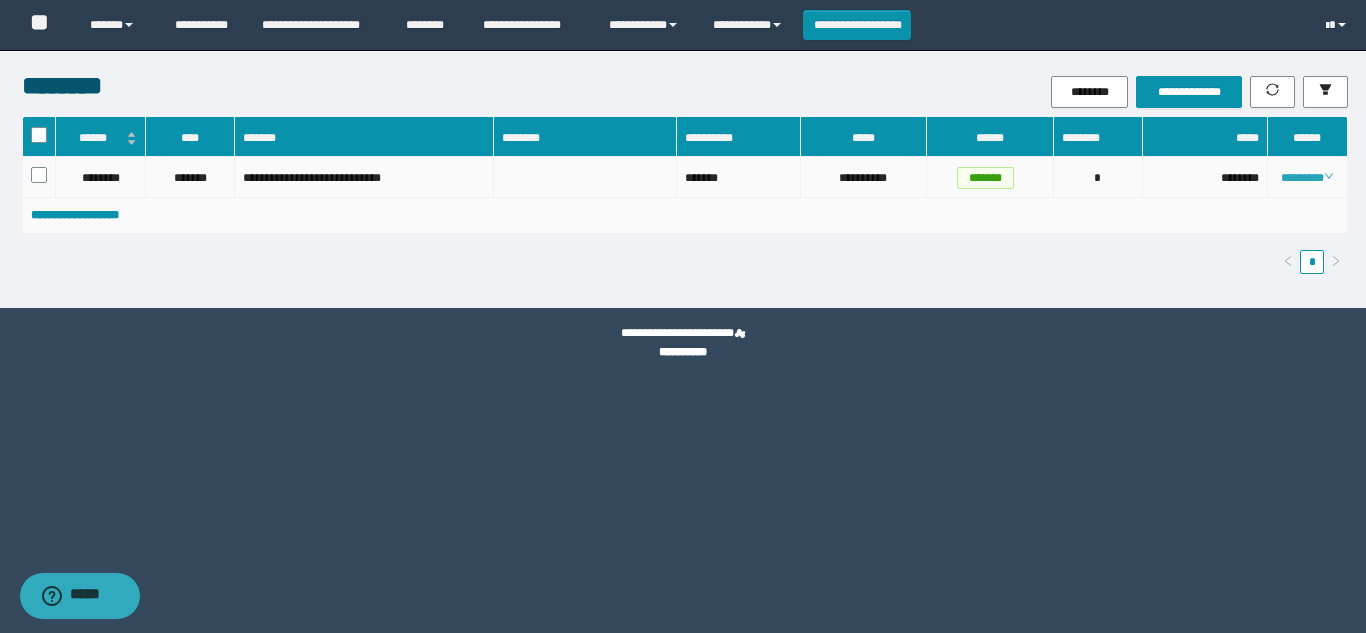 click on "********" at bounding box center (1307, 178) 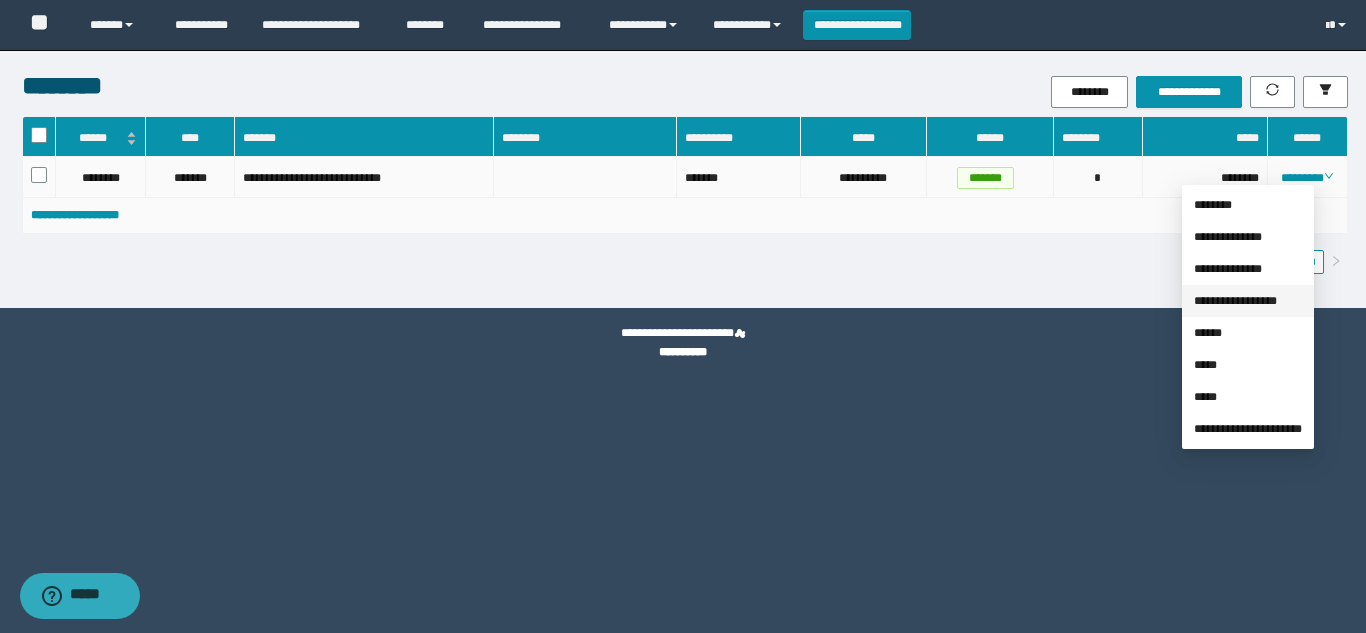 click on "**********" at bounding box center [1235, 301] 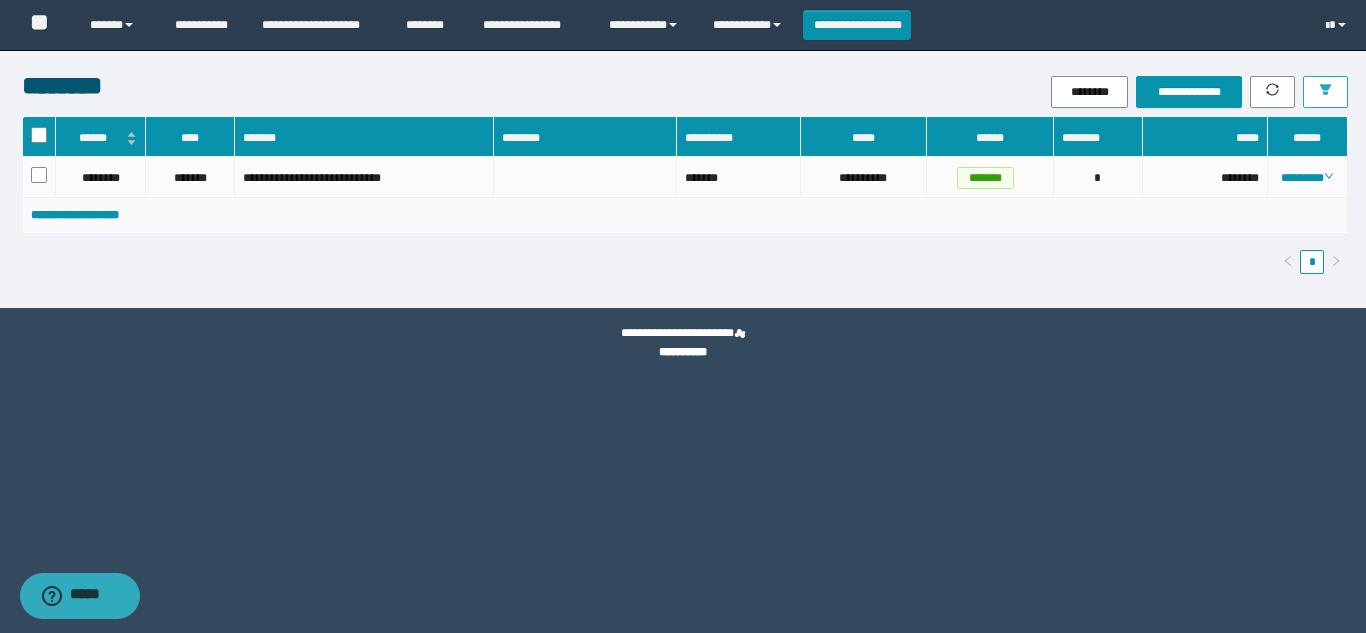 click at bounding box center (1325, 92) 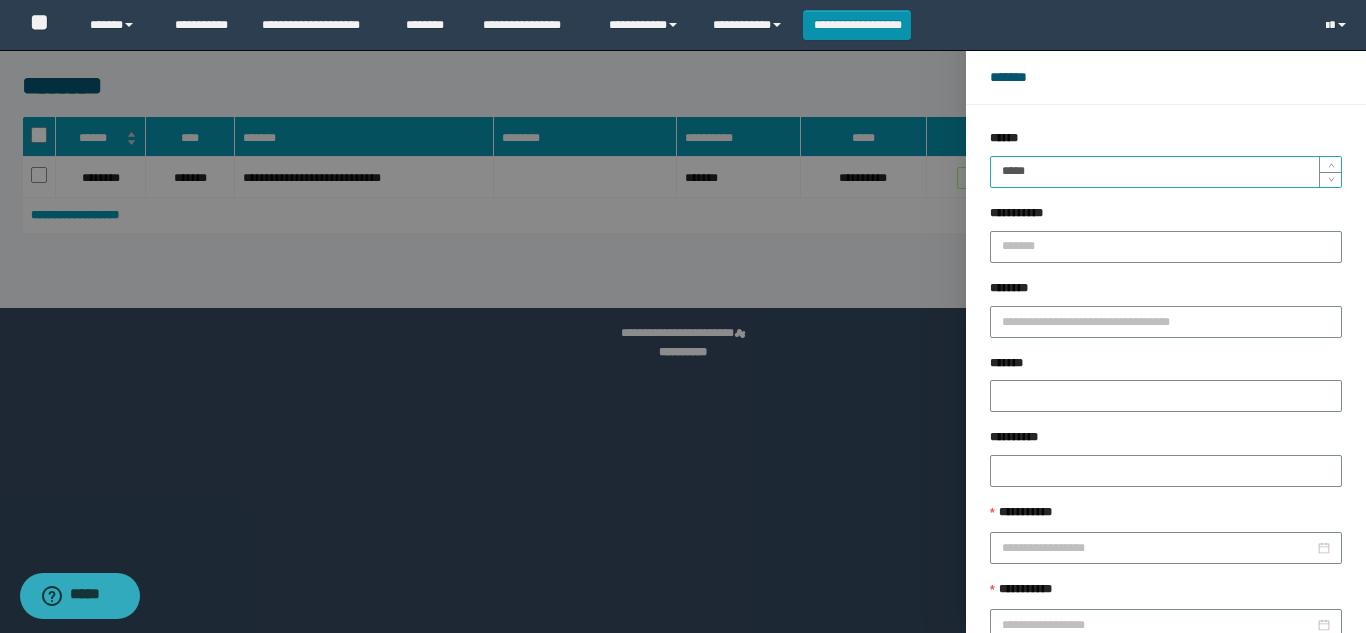 click on "*****" at bounding box center (1166, 172) 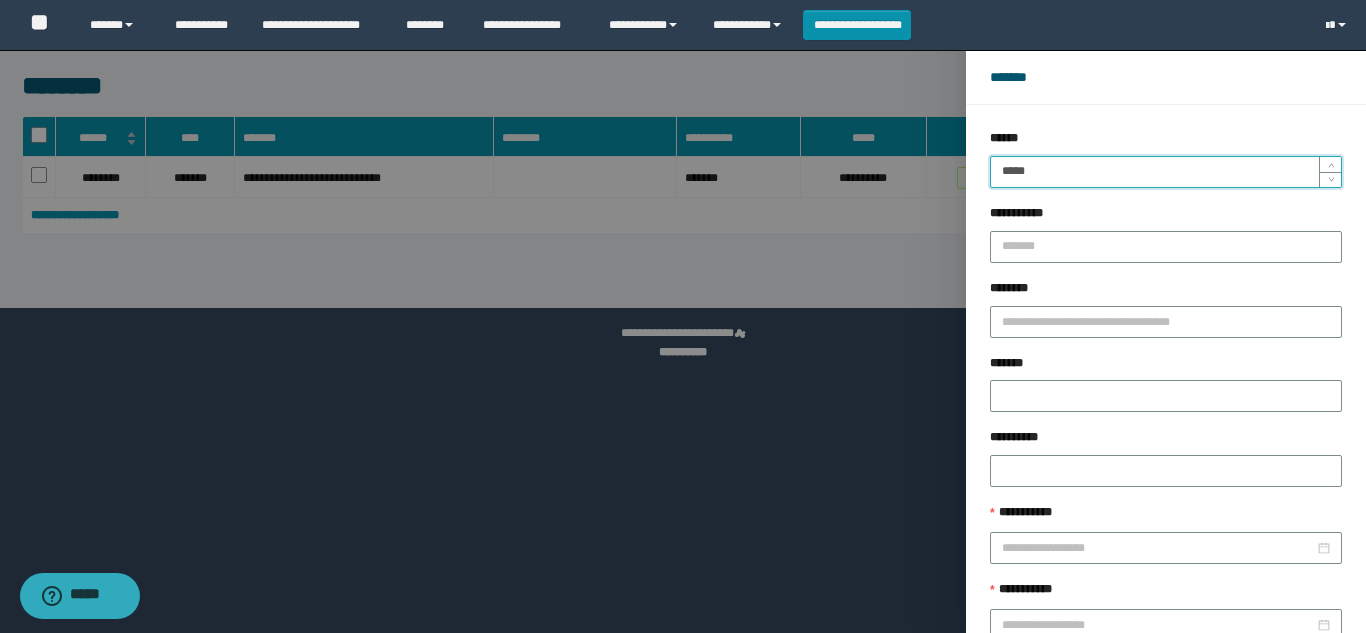 click on "******" at bounding box center [1229, 689] 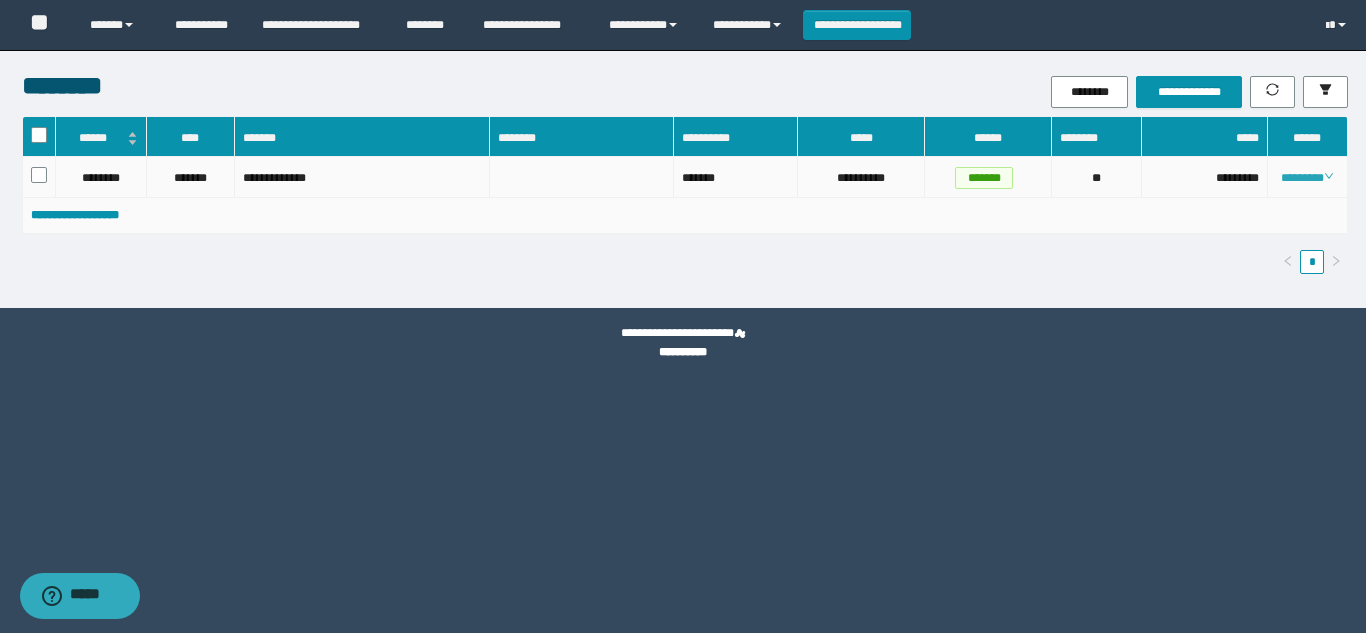 click on "********" at bounding box center [1307, 178] 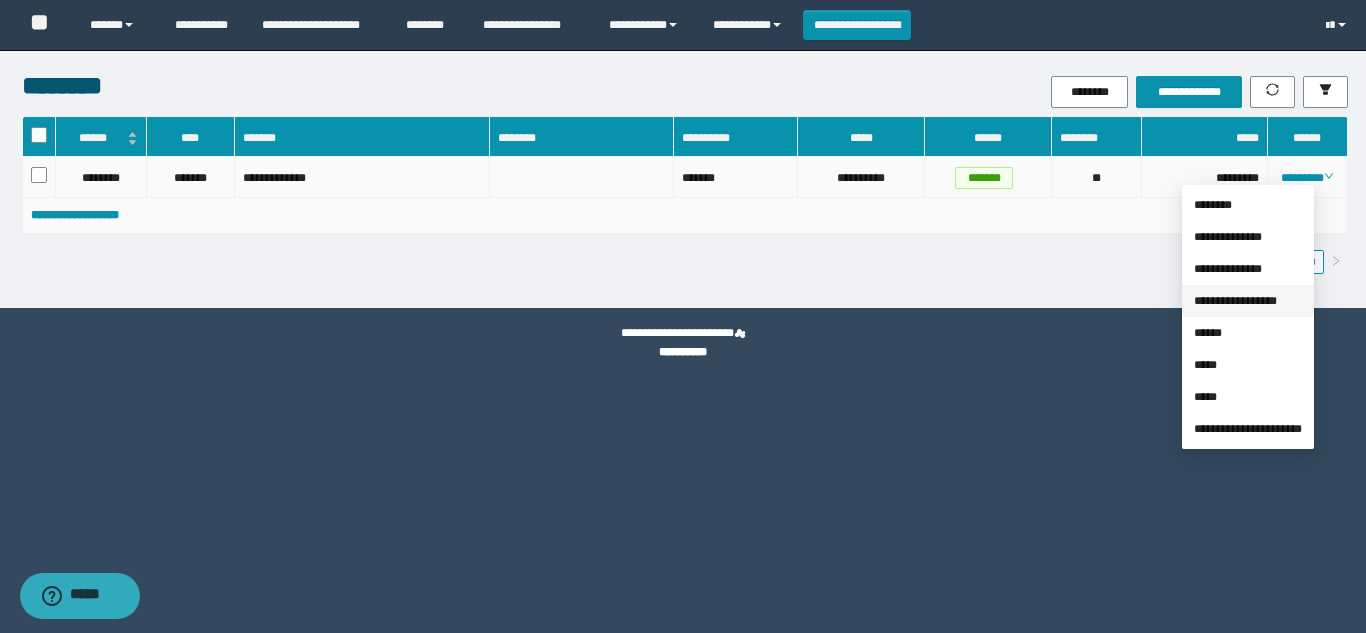 click on "**********" at bounding box center (1235, 301) 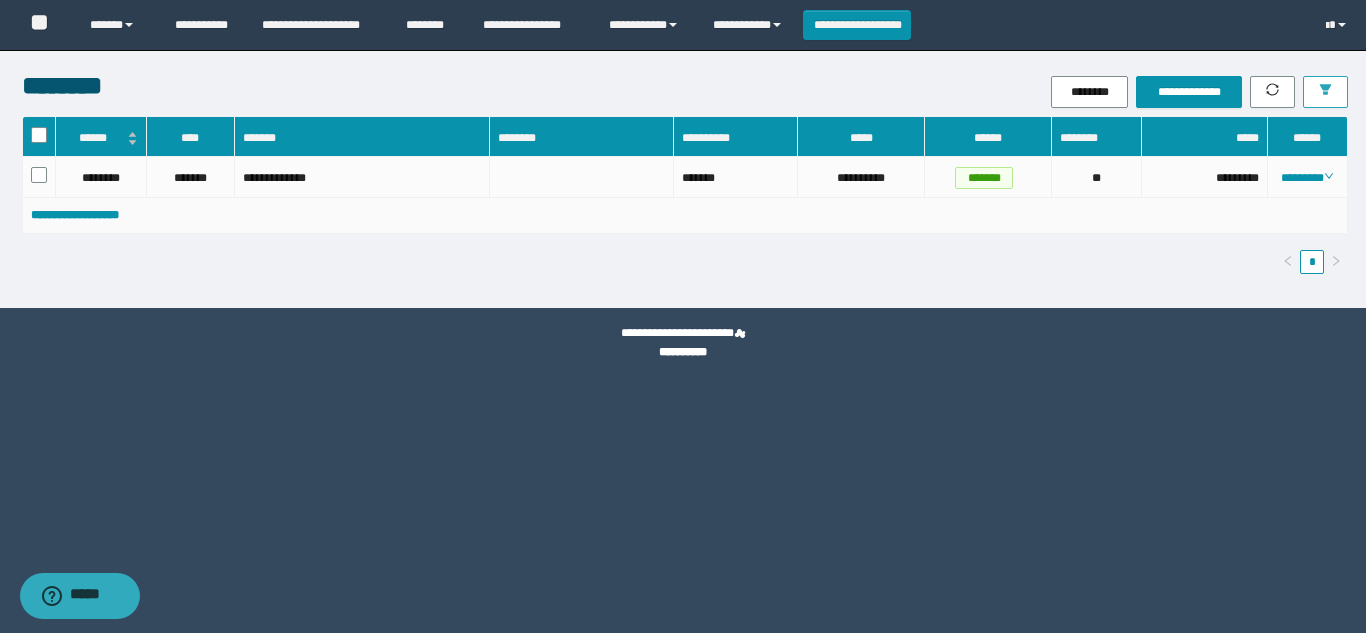 click at bounding box center (1325, 92) 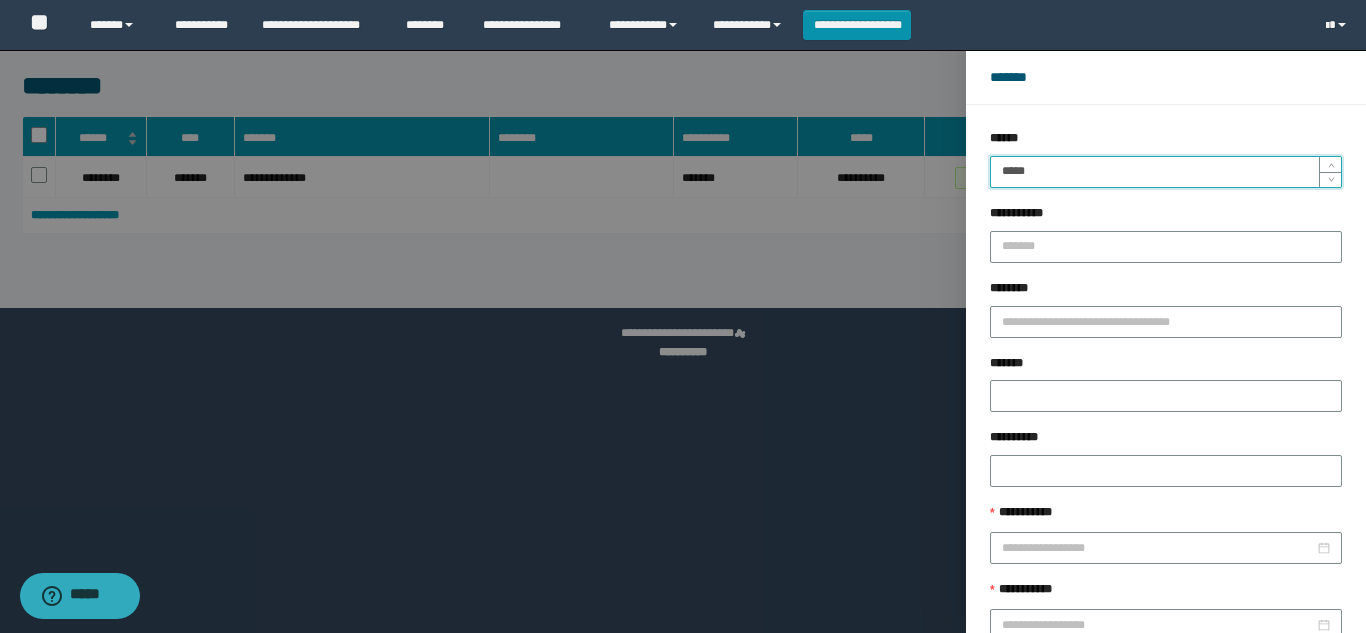 click on "*****" at bounding box center (1166, 172) 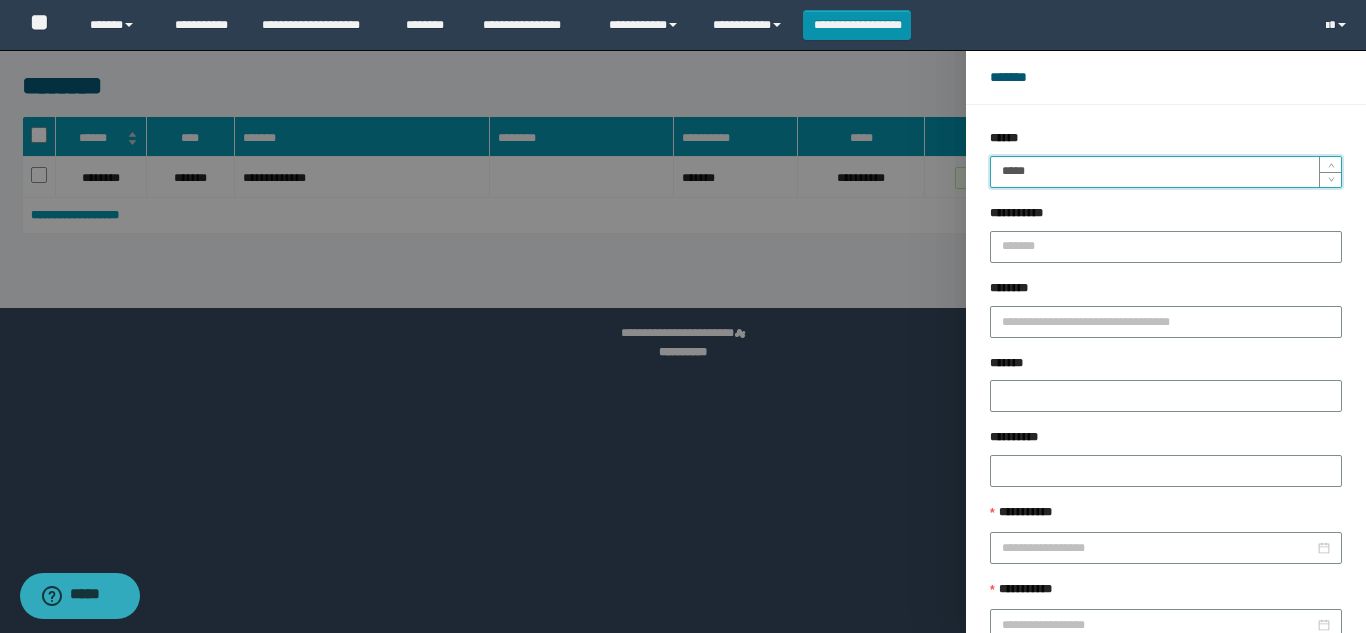 click on "******" at bounding box center (1229, 689) 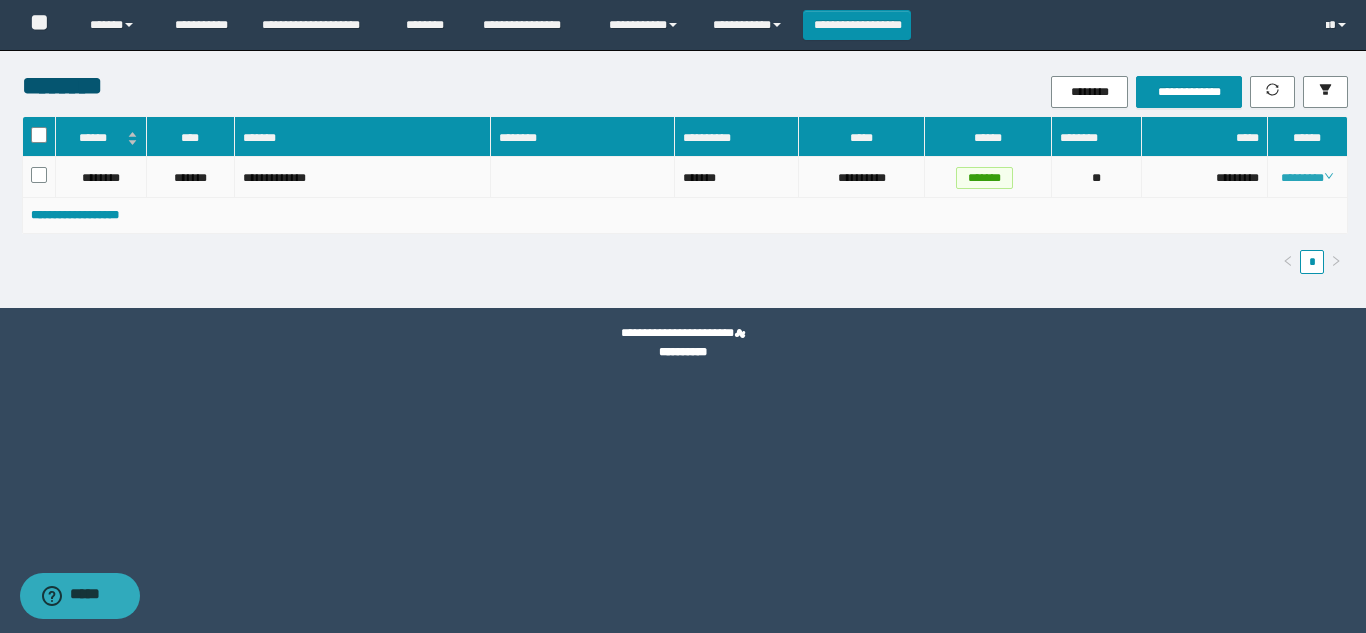 click on "********" at bounding box center (1307, 178) 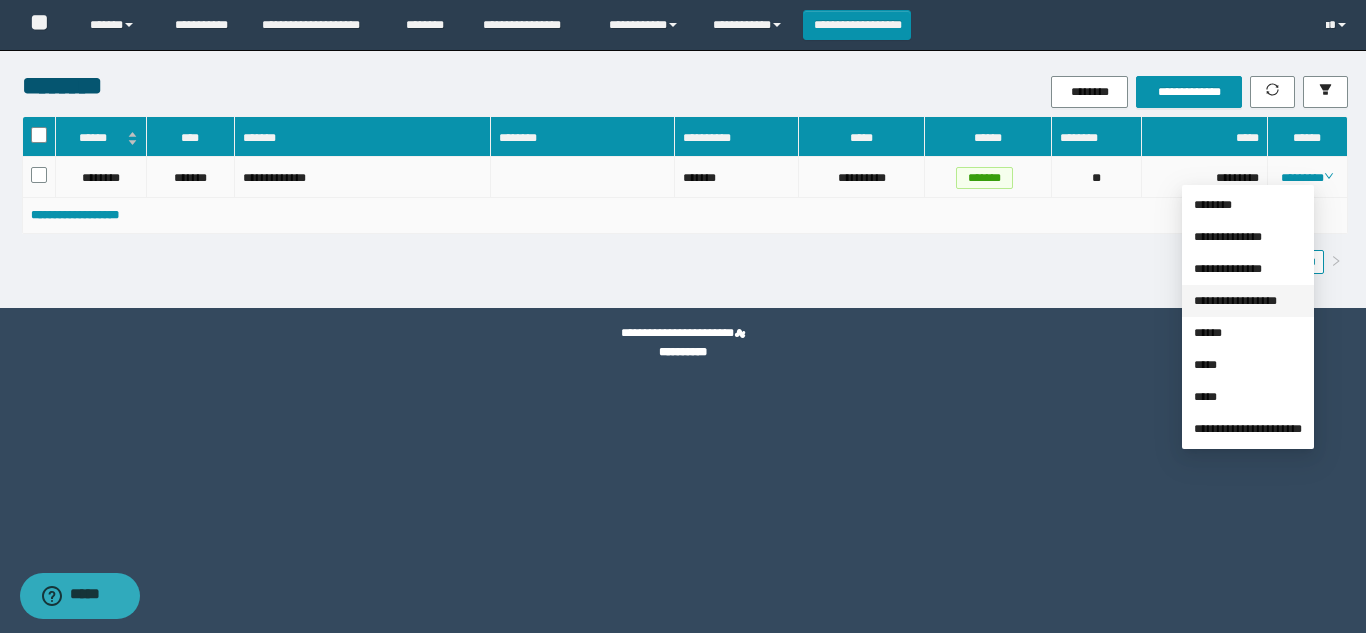 click on "**********" at bounding box center [1235, 301] 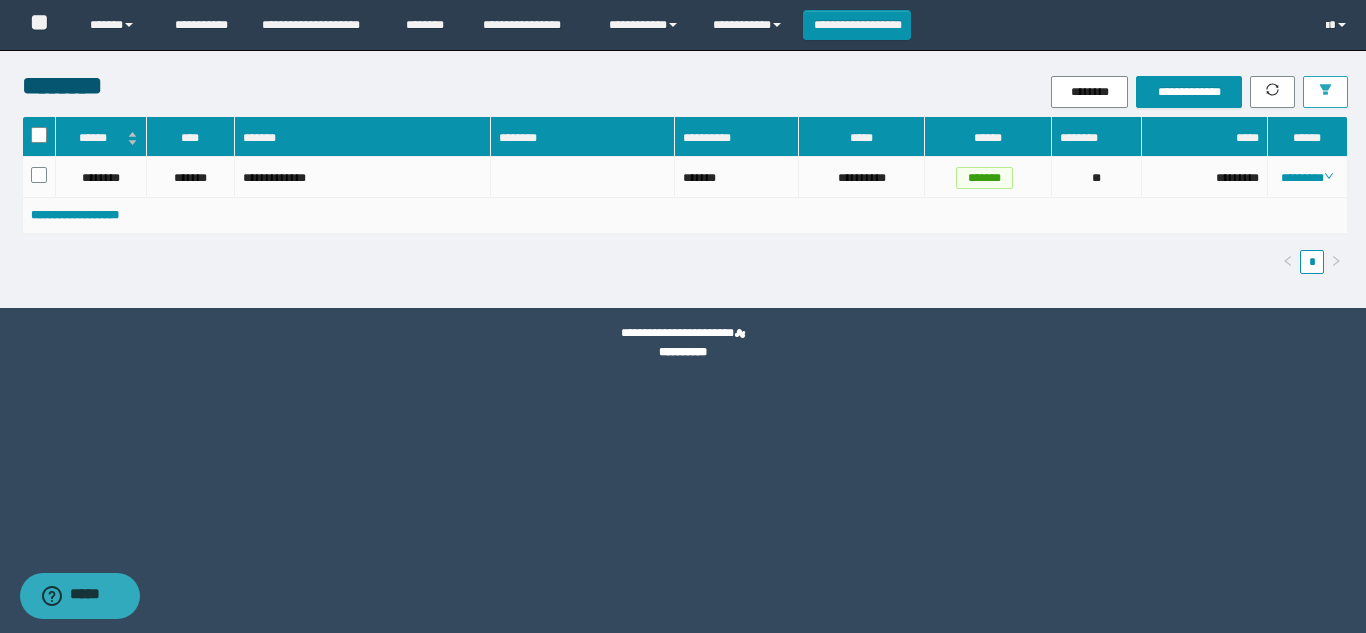 click 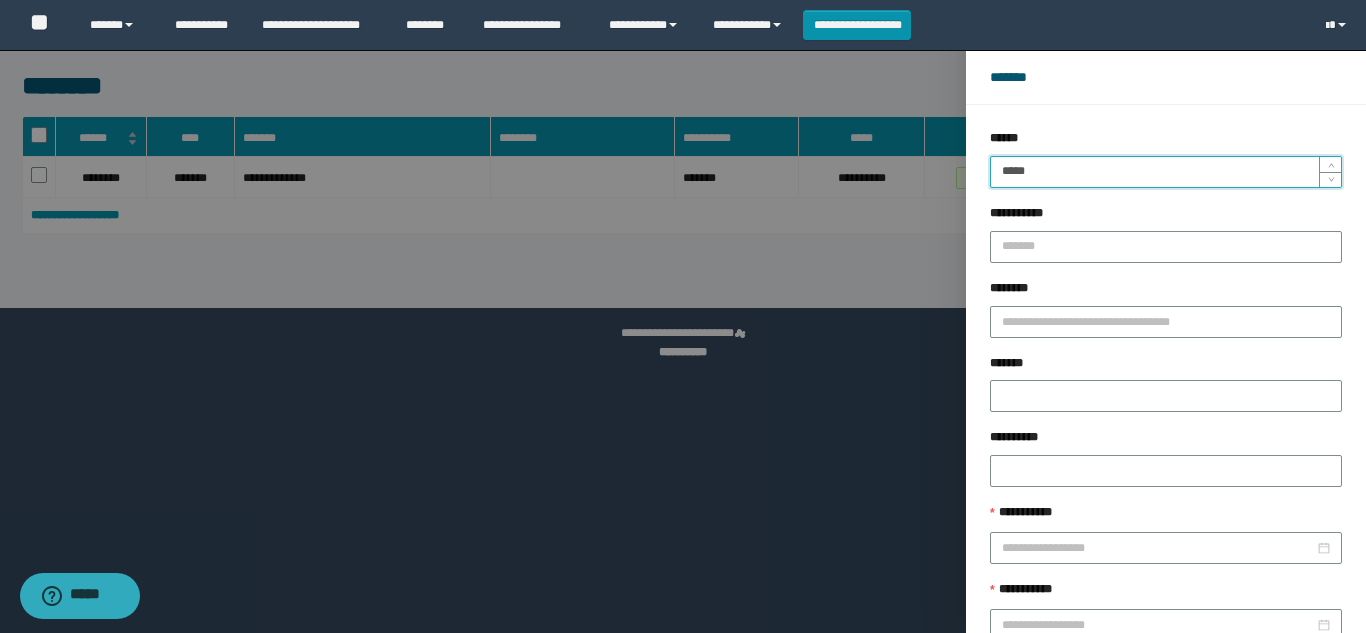 click on "*****" at bounding box center [1166, 172] 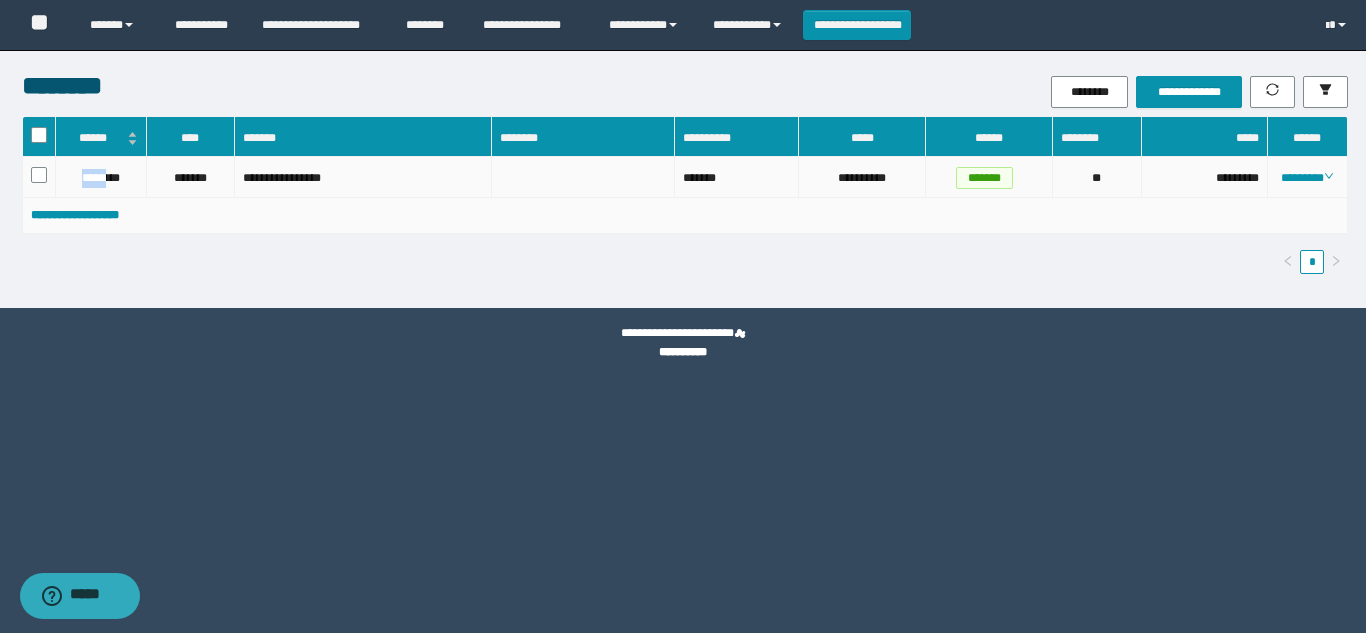 drag, startPoint x: 63, startPoint y: 179, endPoint x: 112, endPoint y: 192, distance: 50.695168 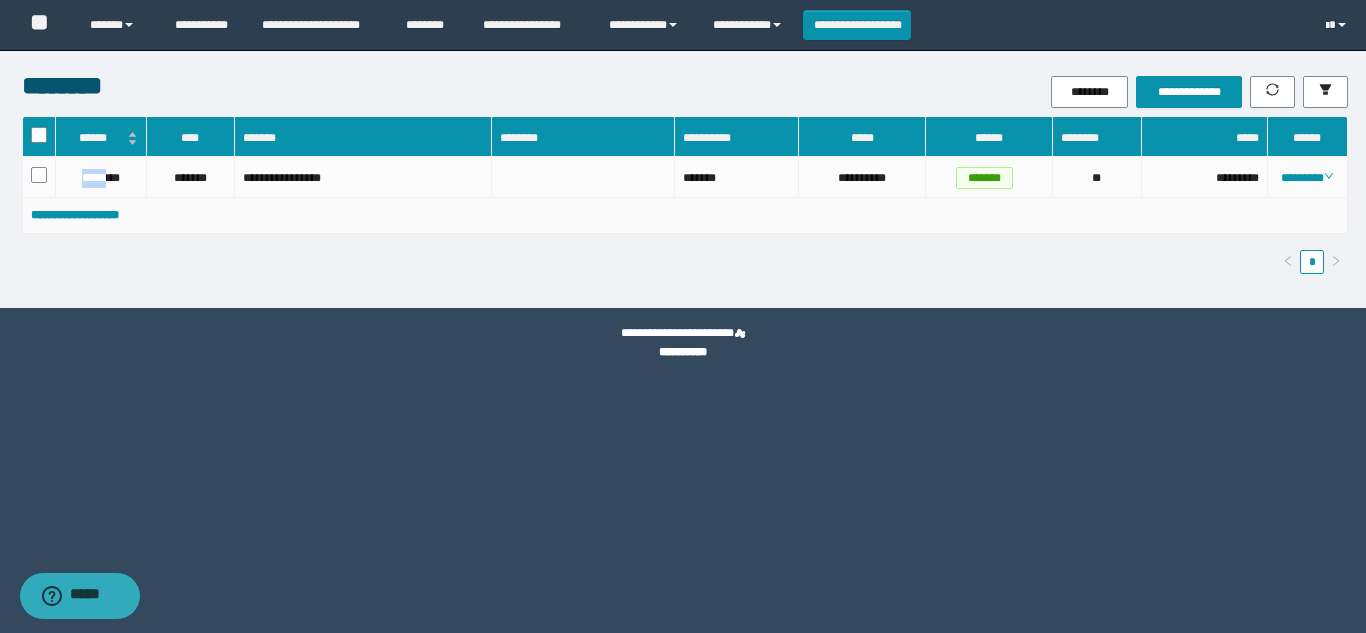 copy on "*****" 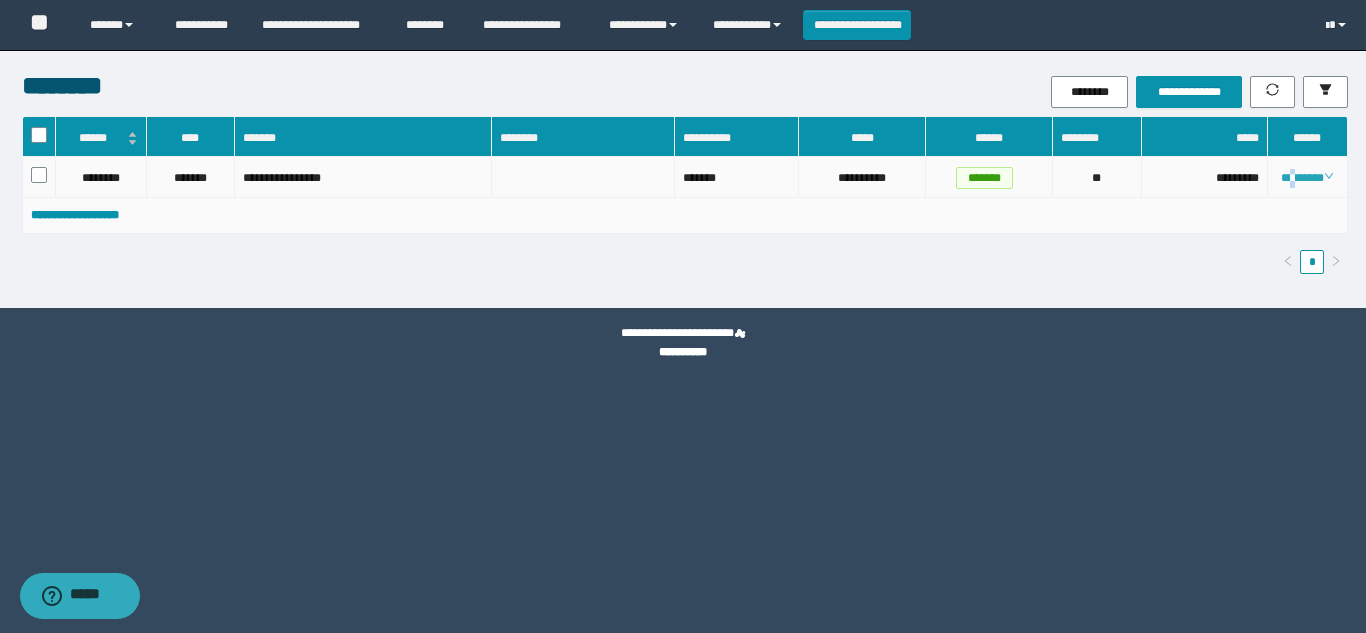 click on "********" at bounding box center (1307, 178) 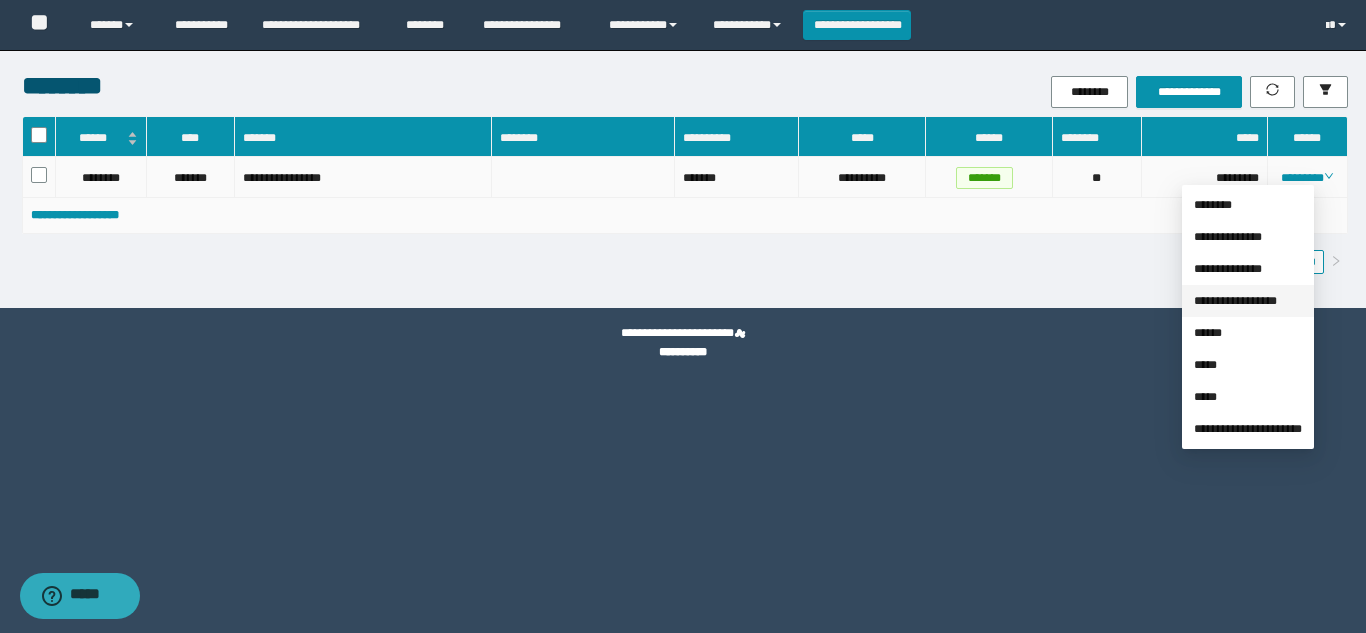 click on "**********" at bounding box center (1235, 301) 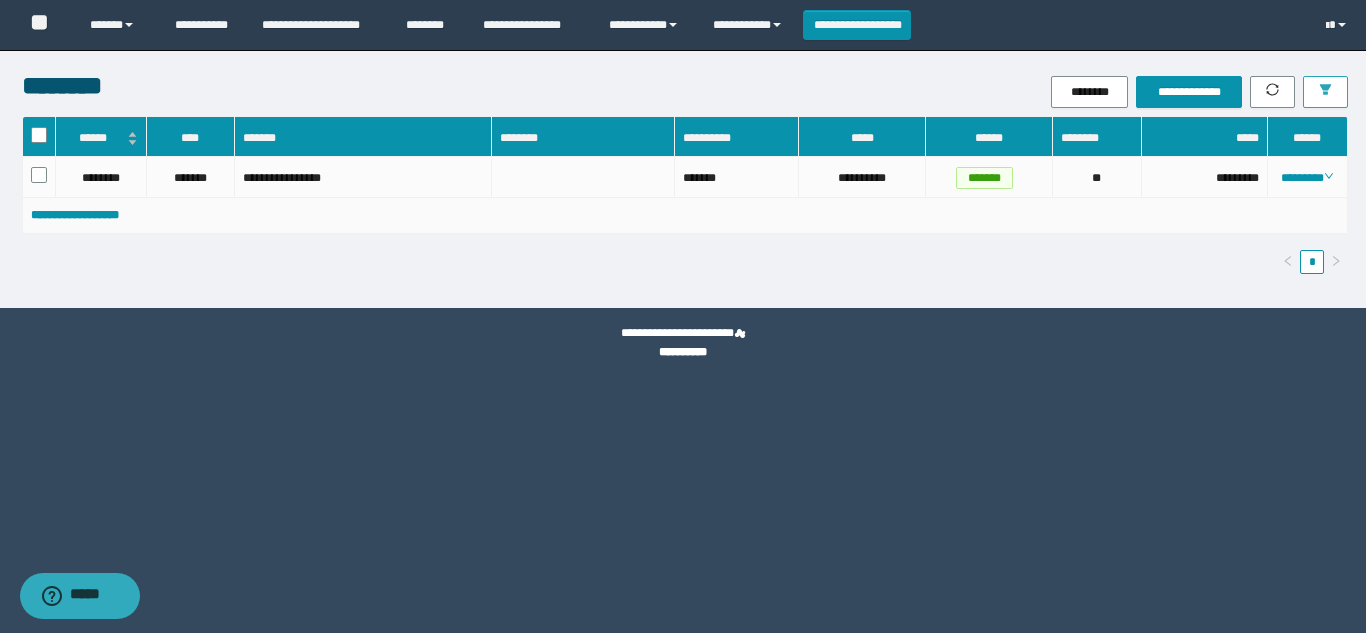 click 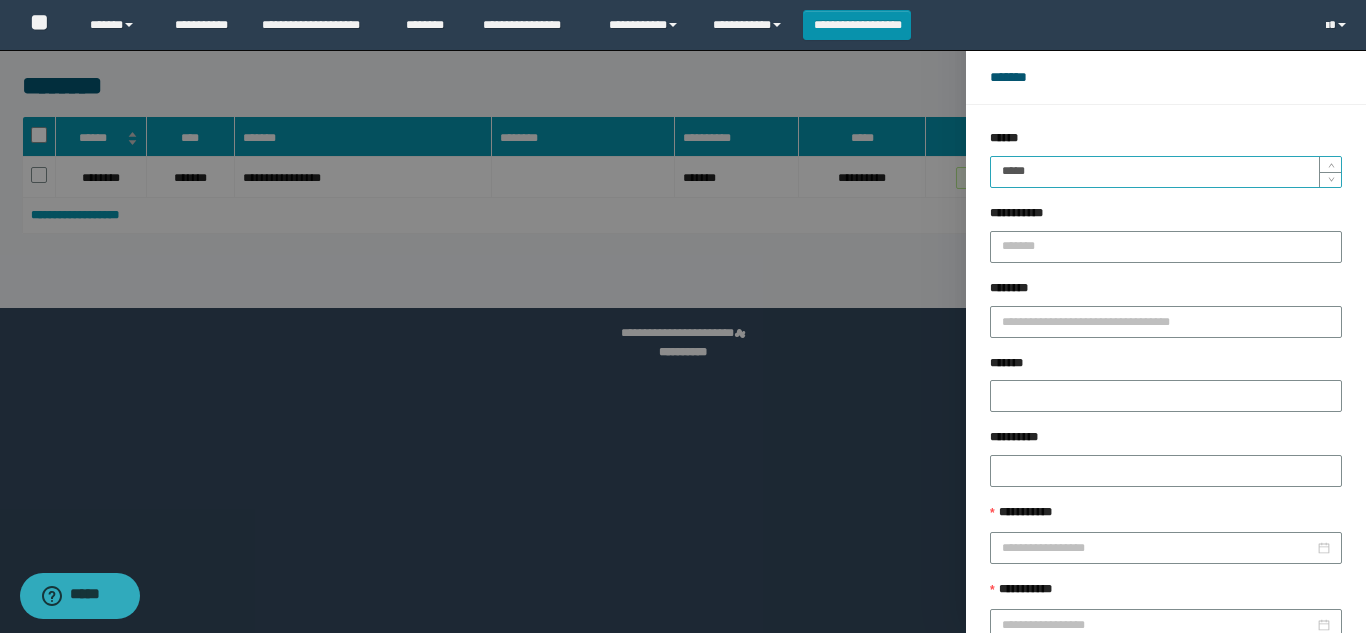click on "*****" at bounding box center (1166, 172) 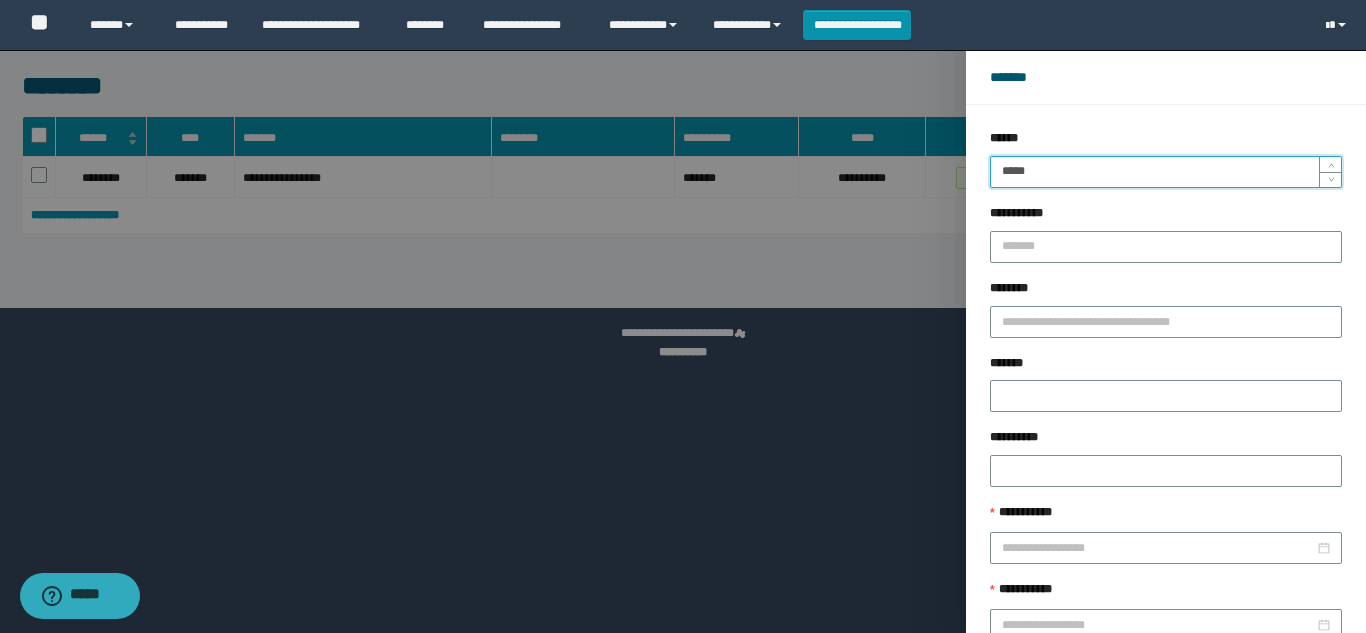 type on "*****" 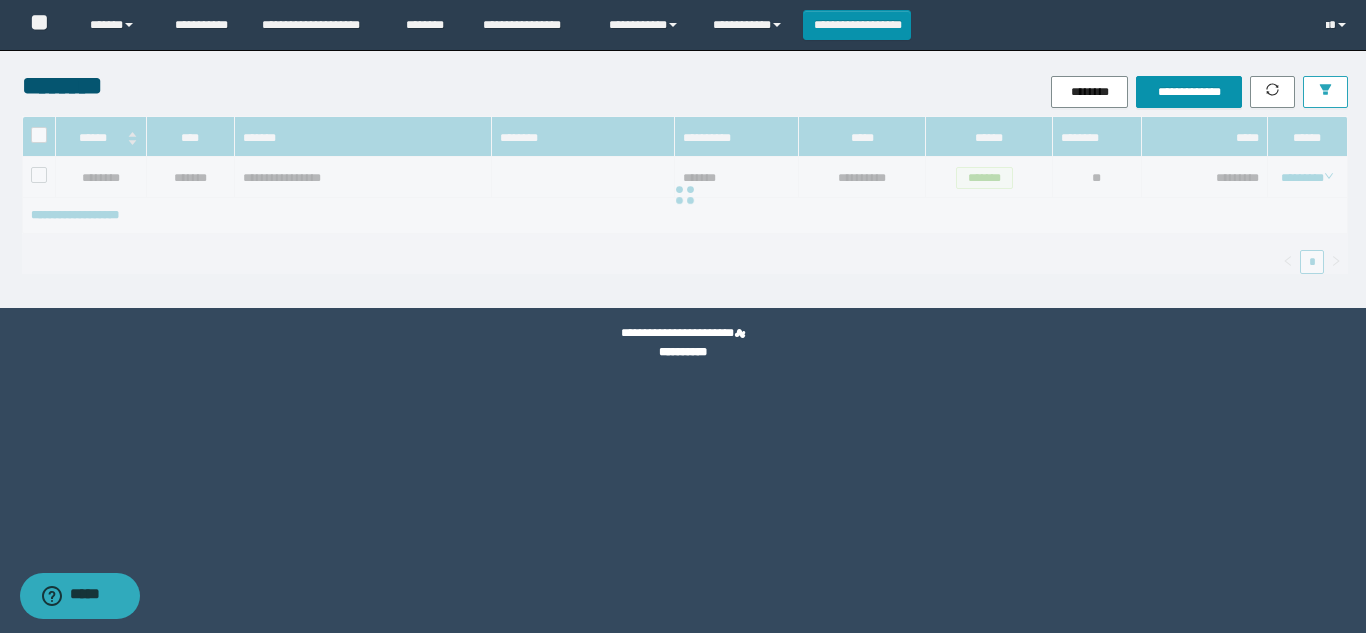 type 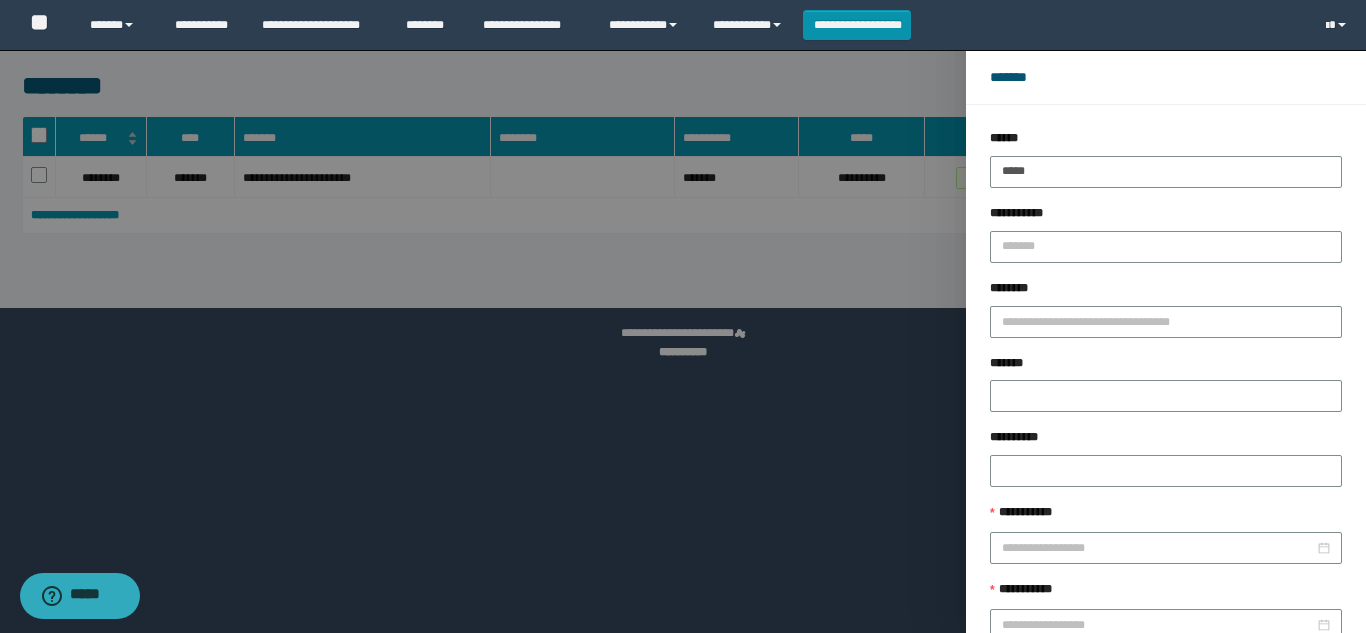 click at bounding box center [683, 316] 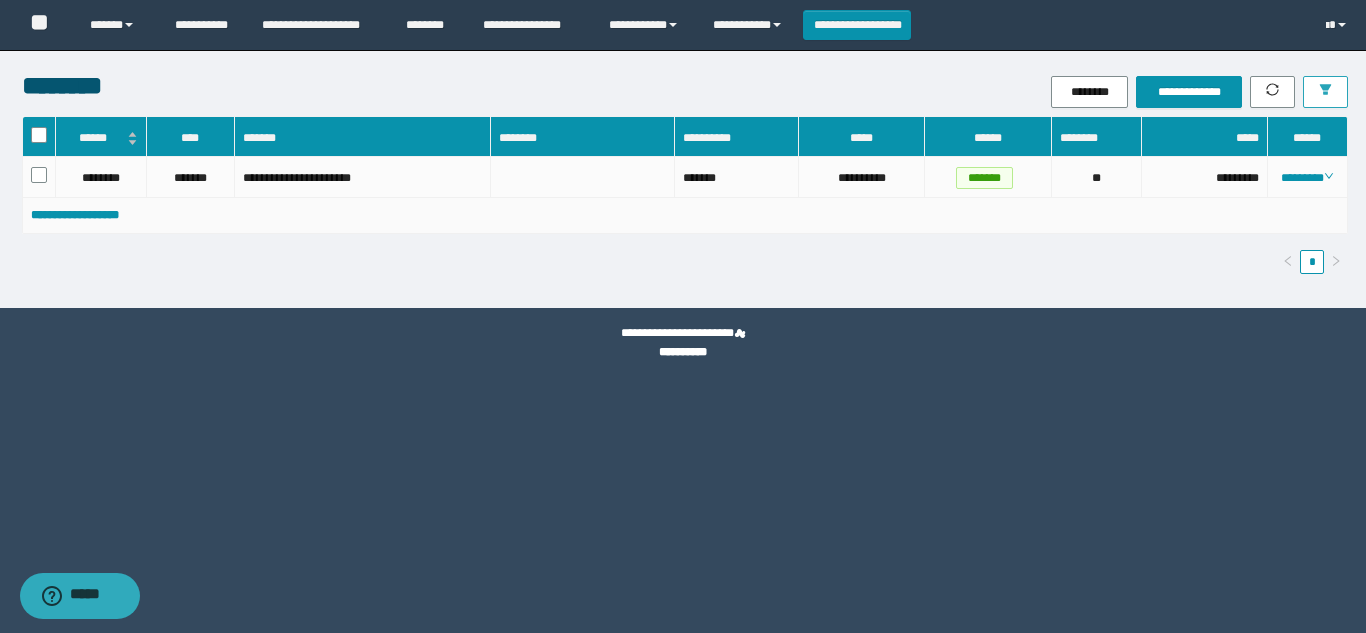 click at bounding box center [1325, 92] 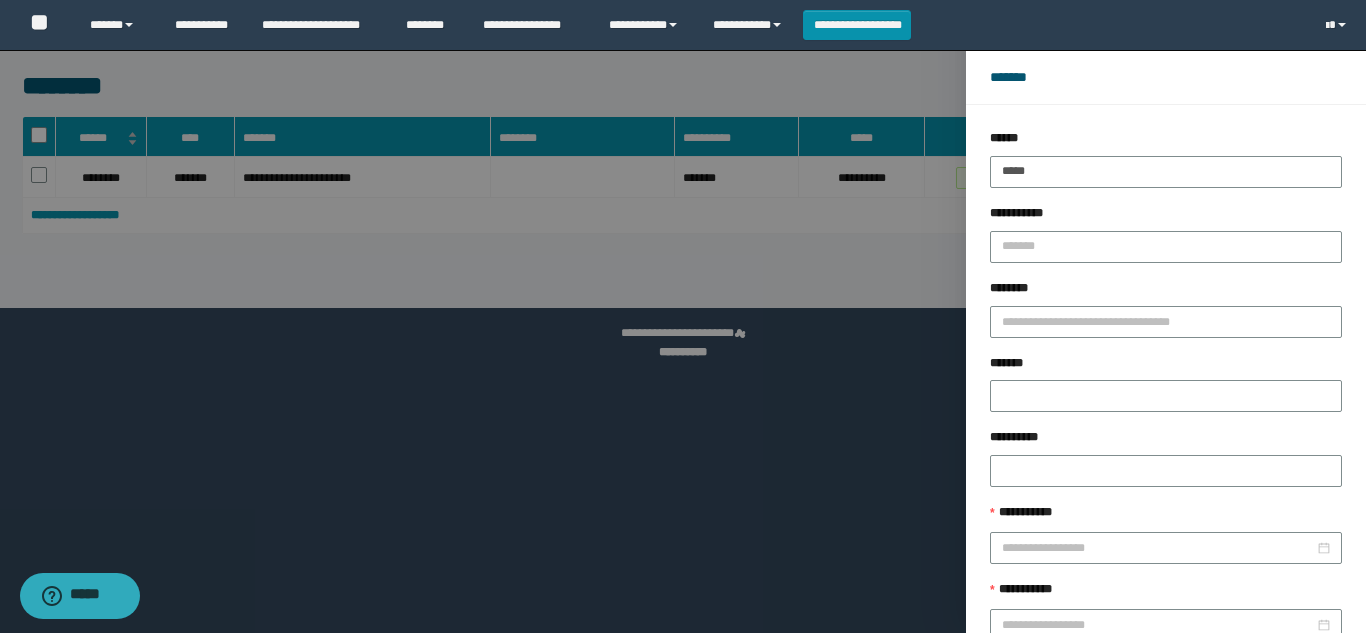click at bounding box center (683, 316) 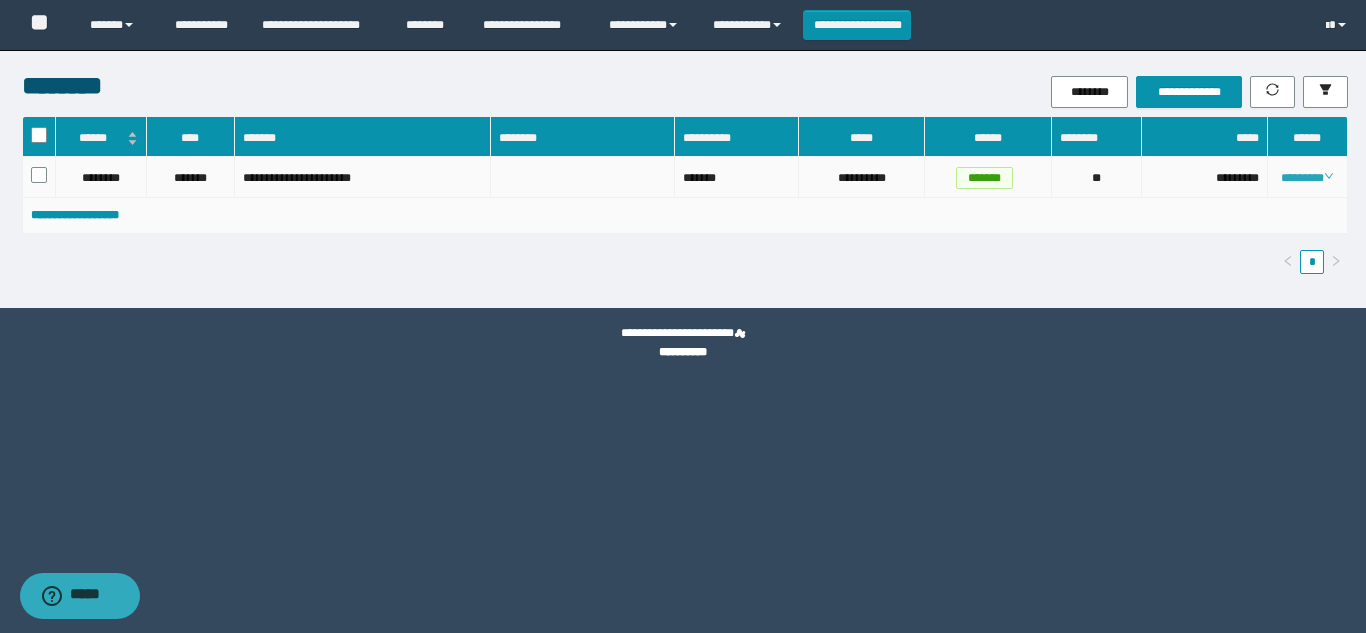 click on "********" at bounding box center (1307, 178) 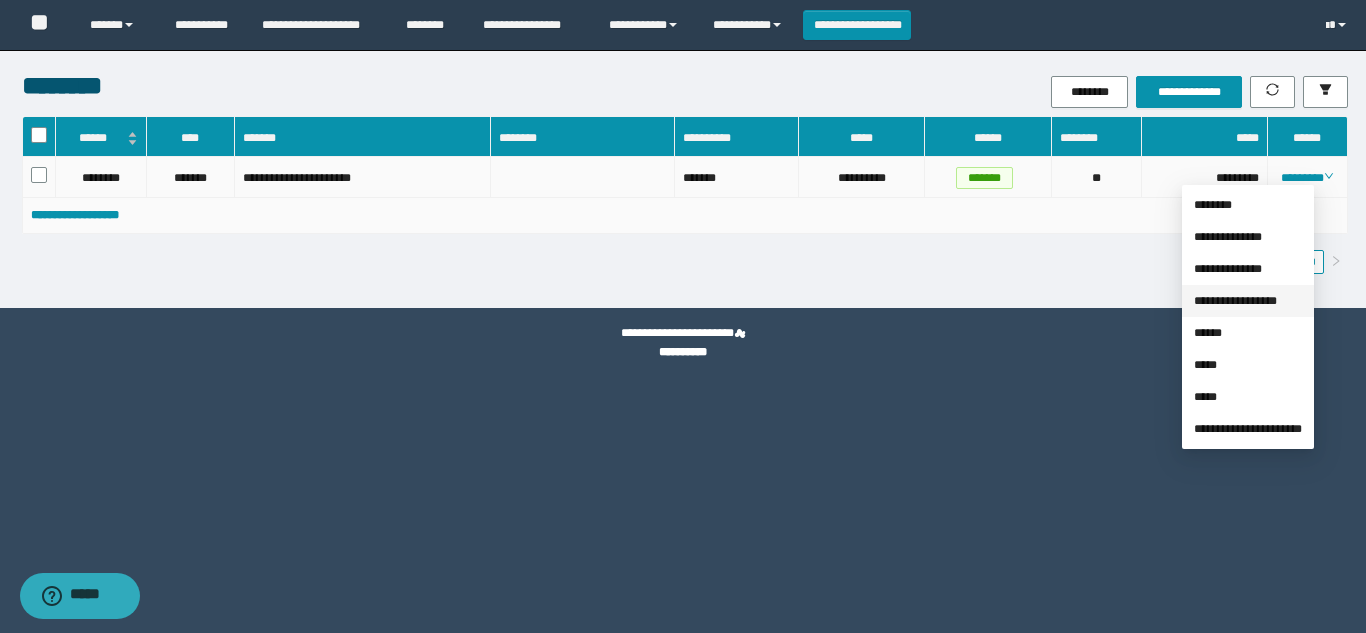 click on "**********" at bounding box center (1235, 301) 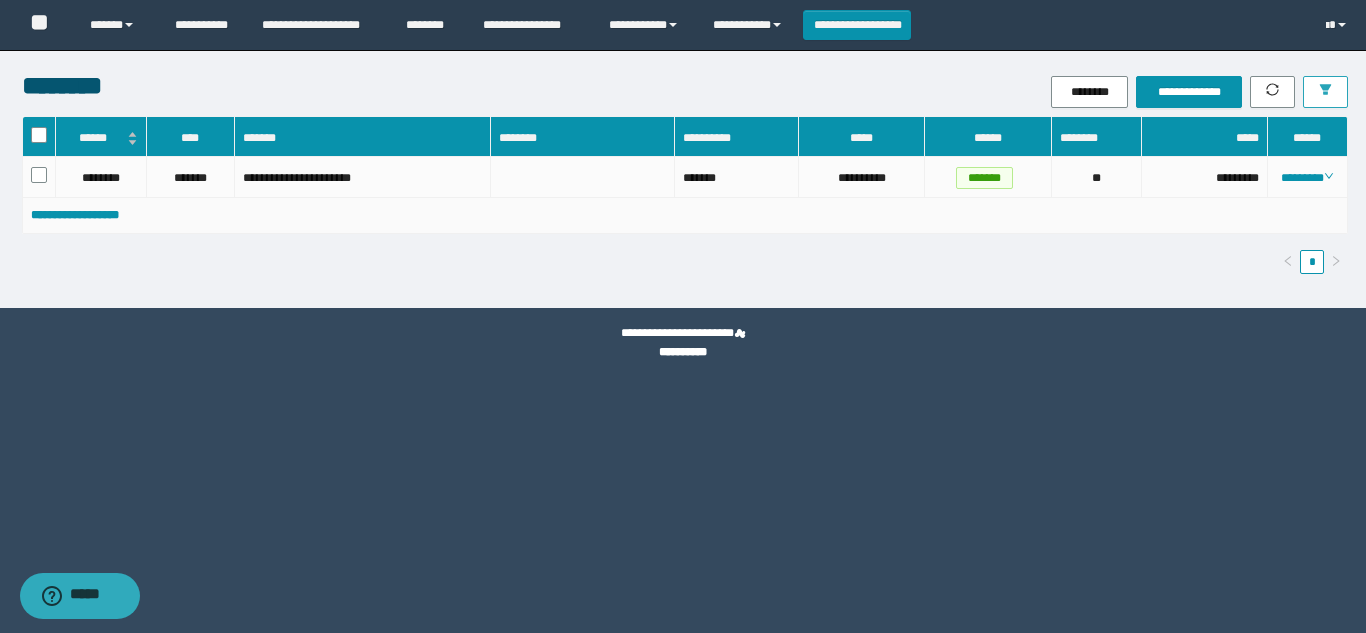 click at bounding box center (1325, 91) 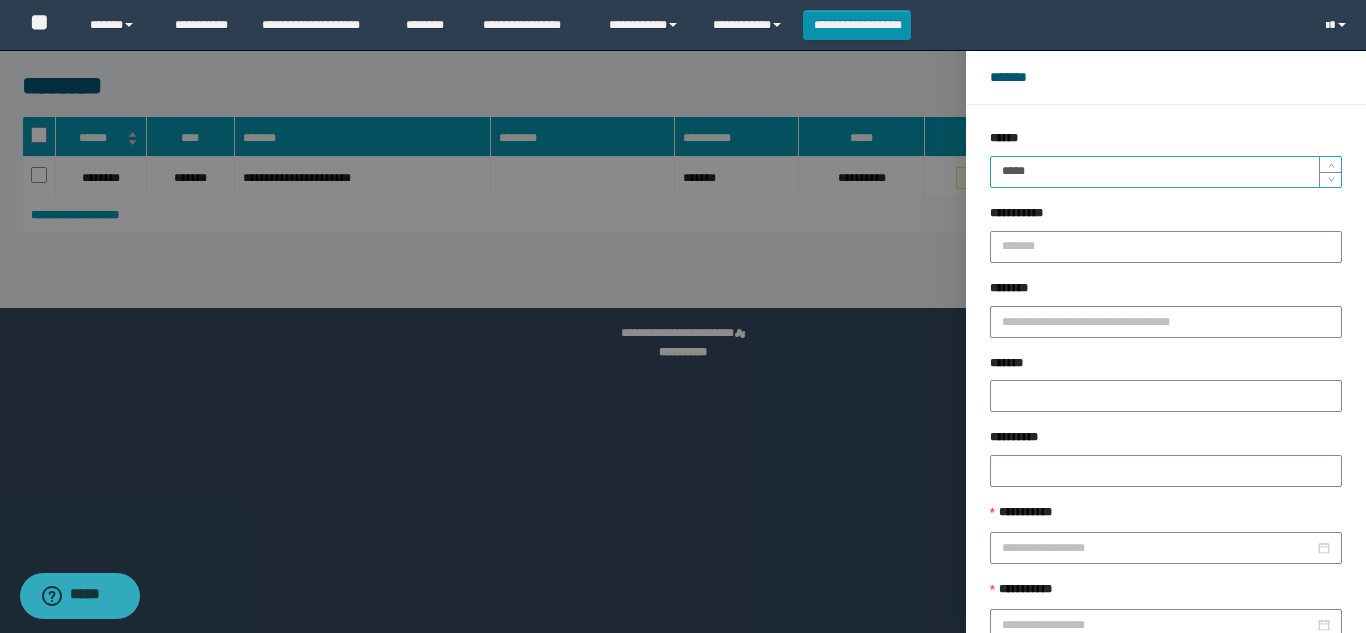 click on "*****" at bounding box center [1166, 172] 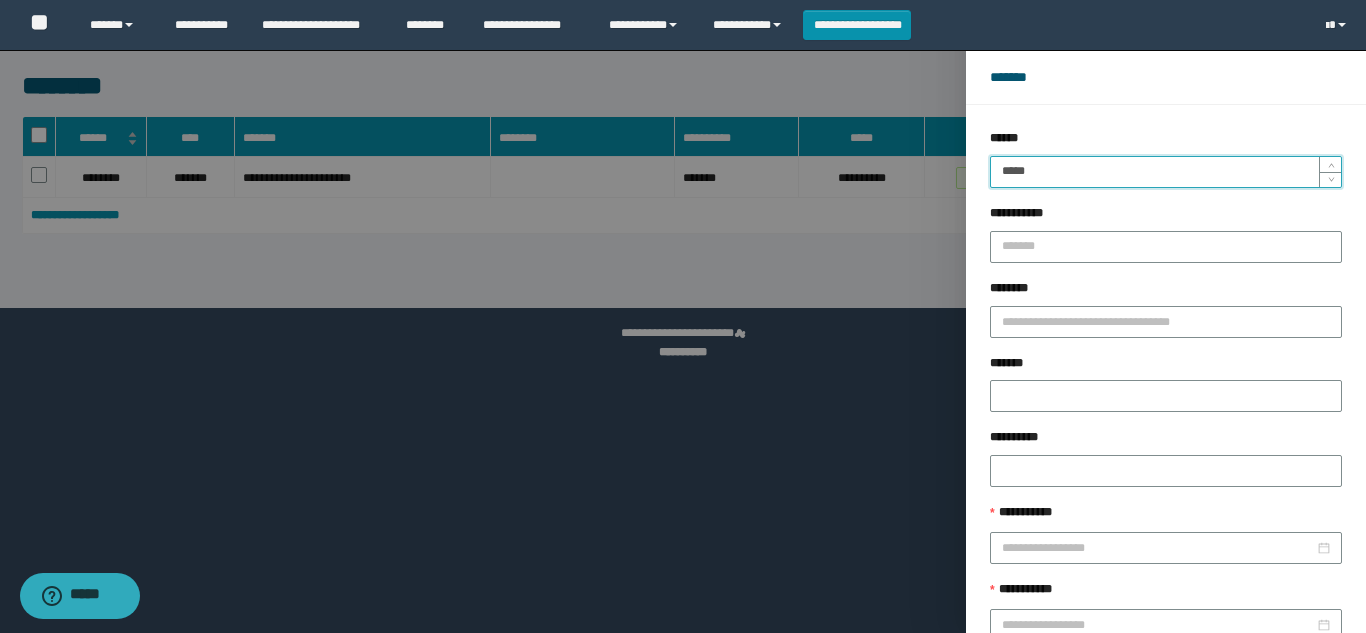 click on "******" at bounding box center [1229, 689] 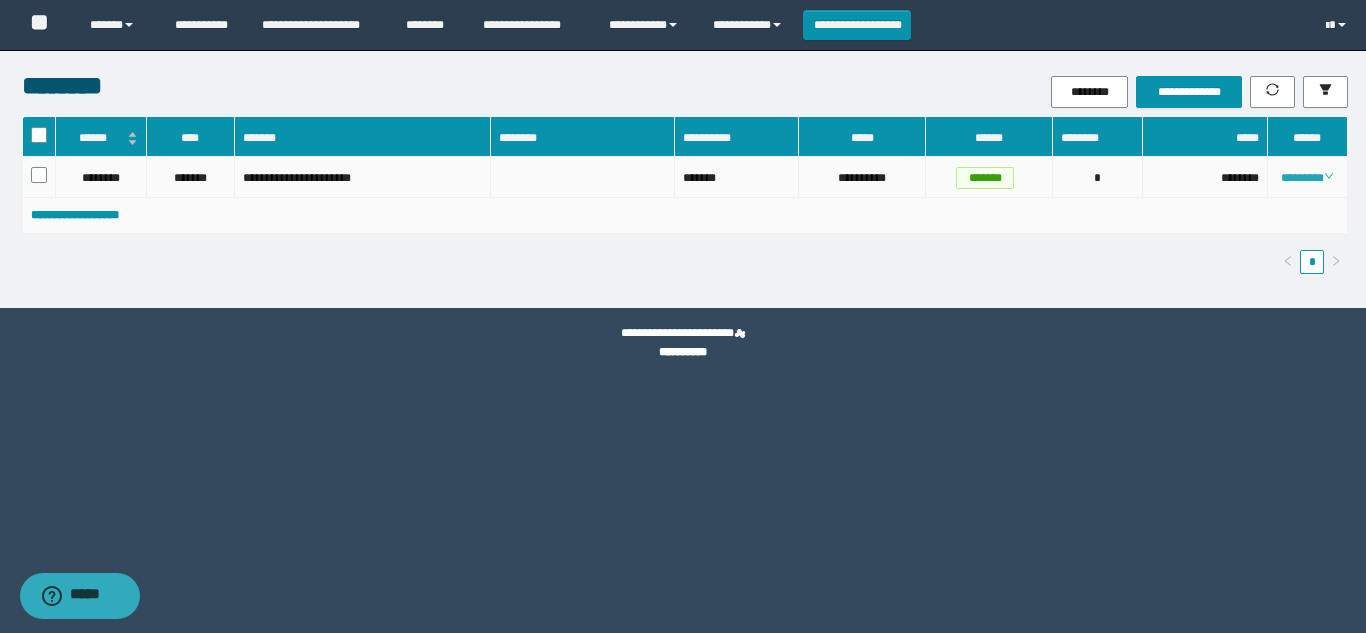 click on "********" at bounding box center [1307, 178] 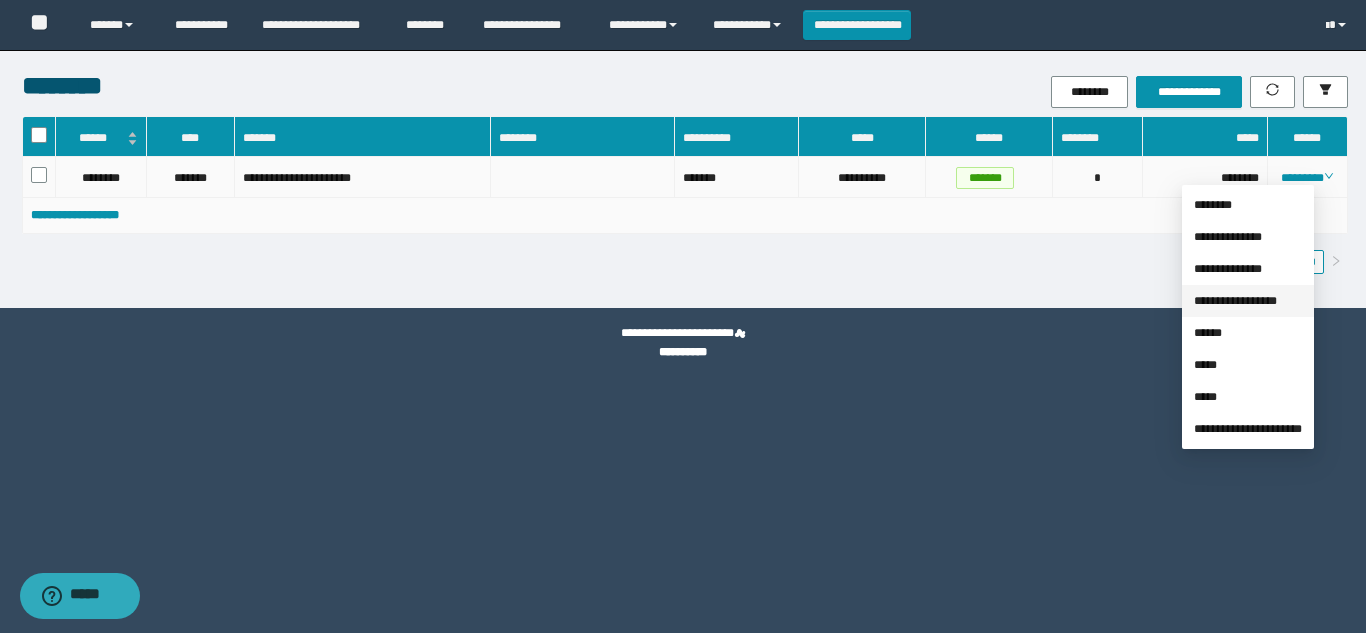 click on "**********" at bounding box center (1235, 301) 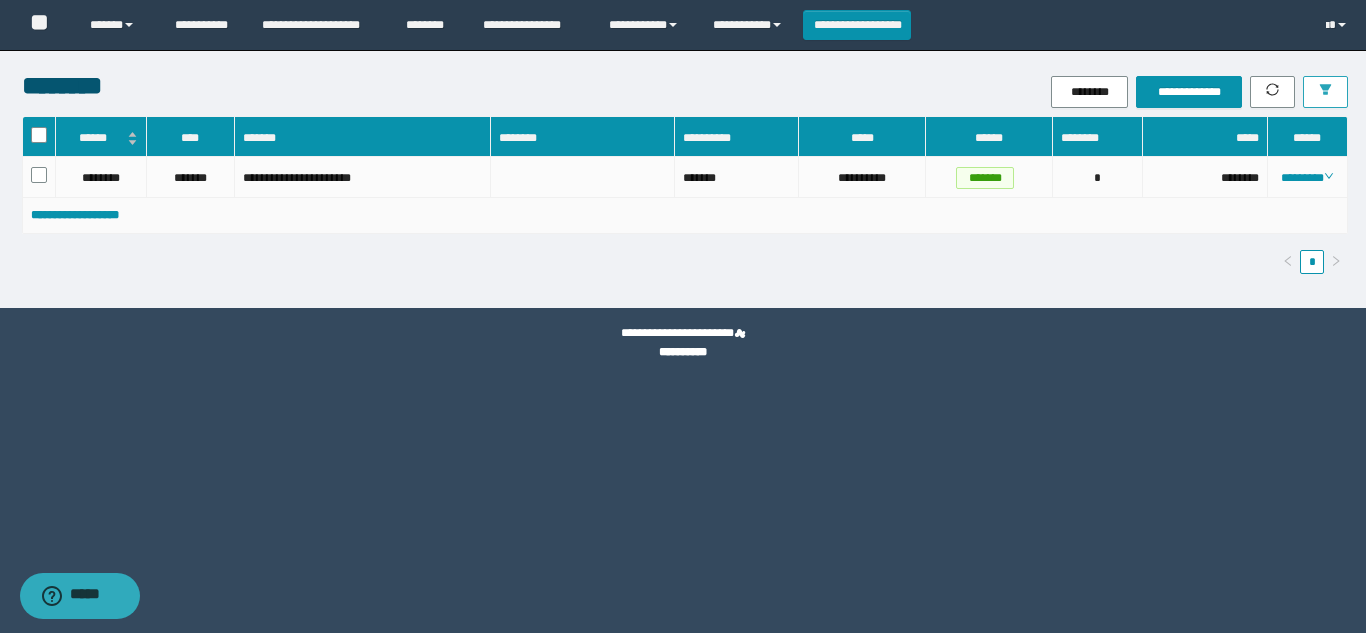 click at bounding box center (1325, 92) 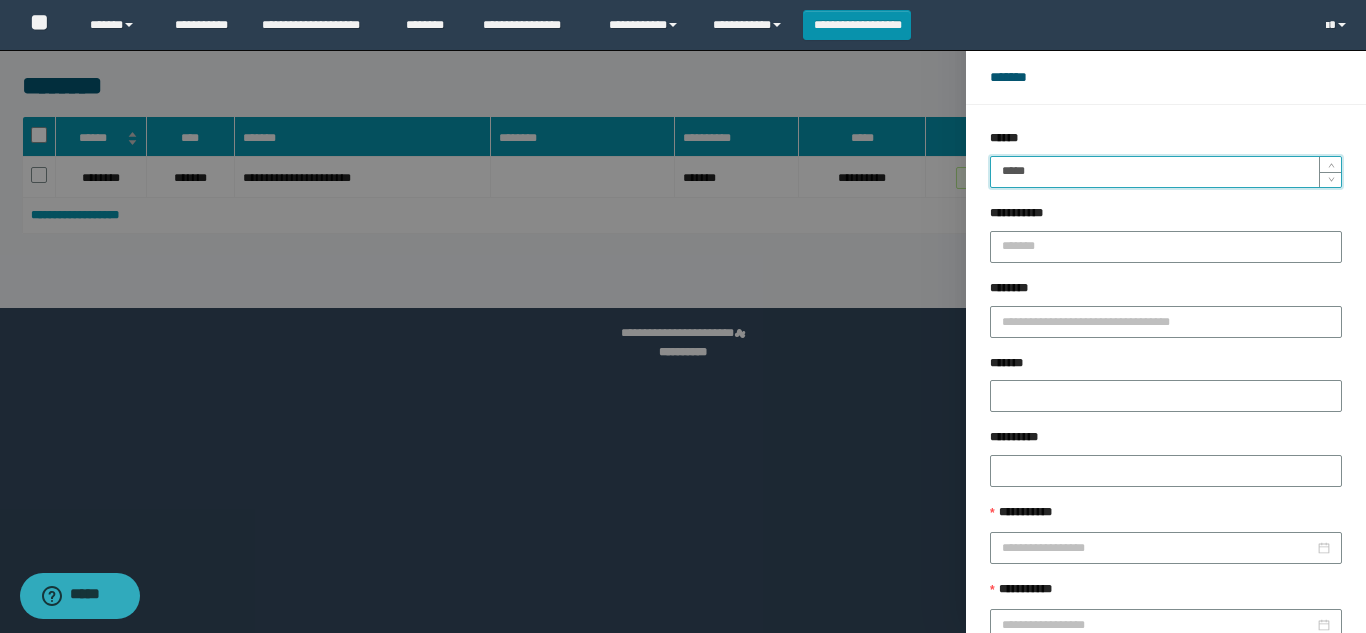 click on "*****" at bounding box center [1166, 172] 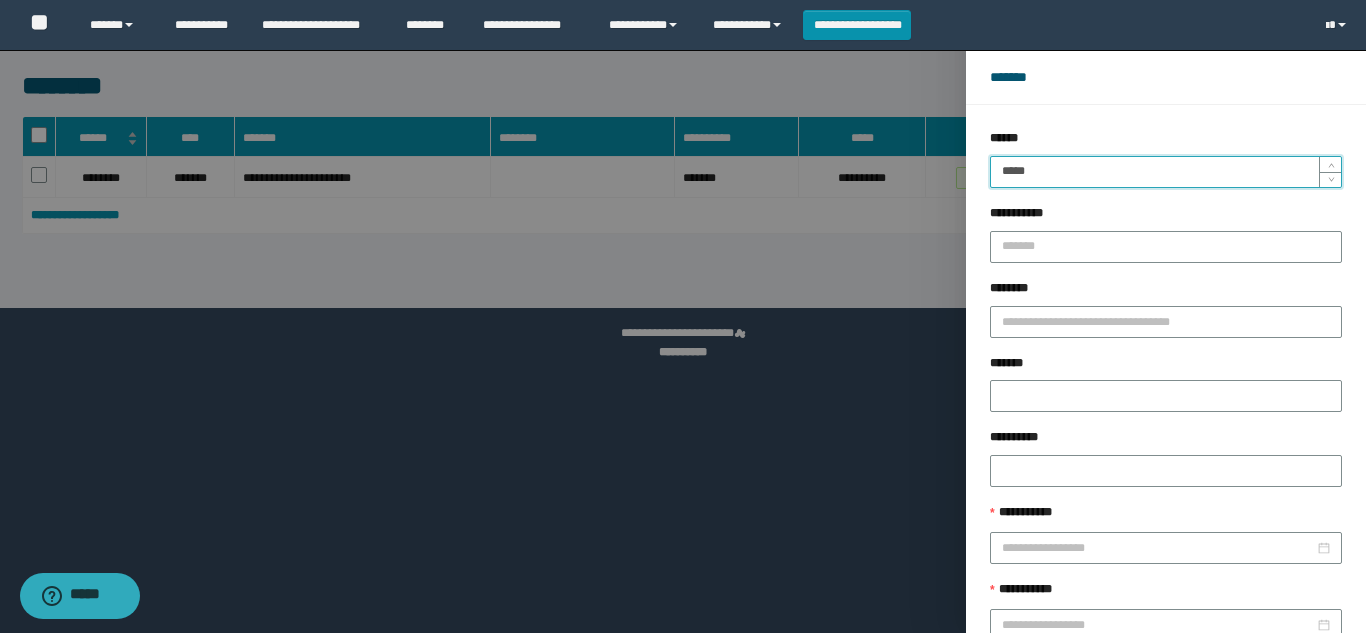 click on "******" at bounding box center [1229, 689] 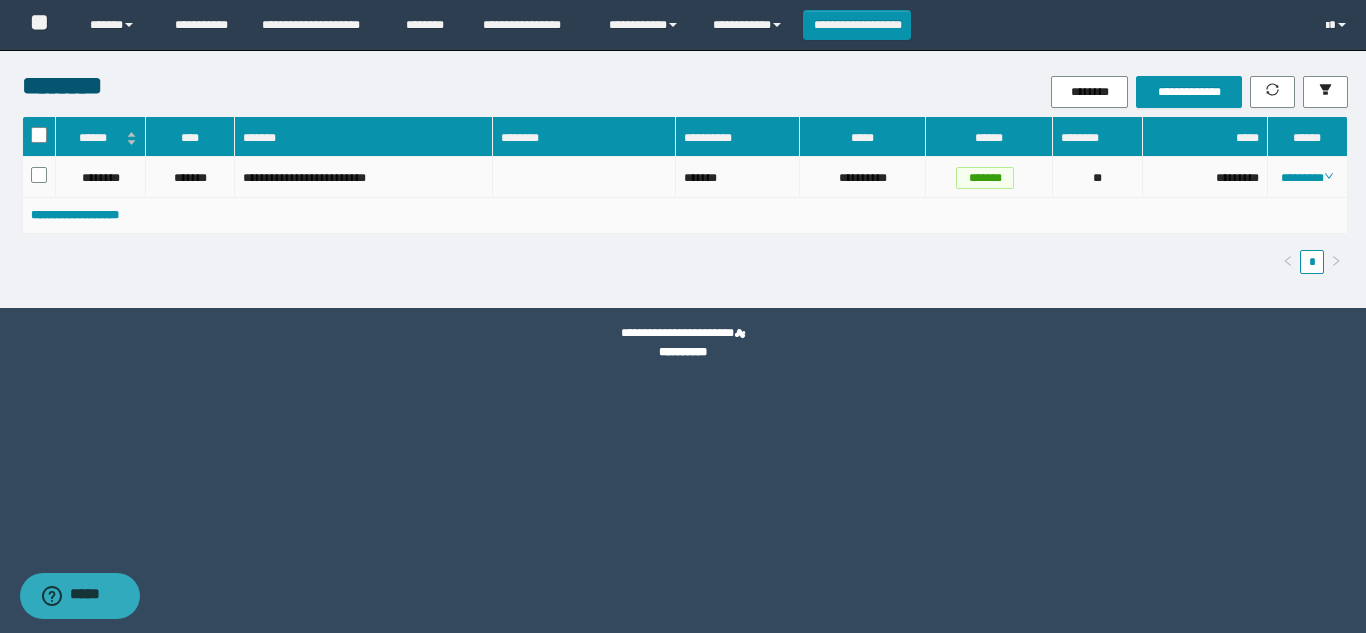 click on "********" at bounding box center [1308, 177] 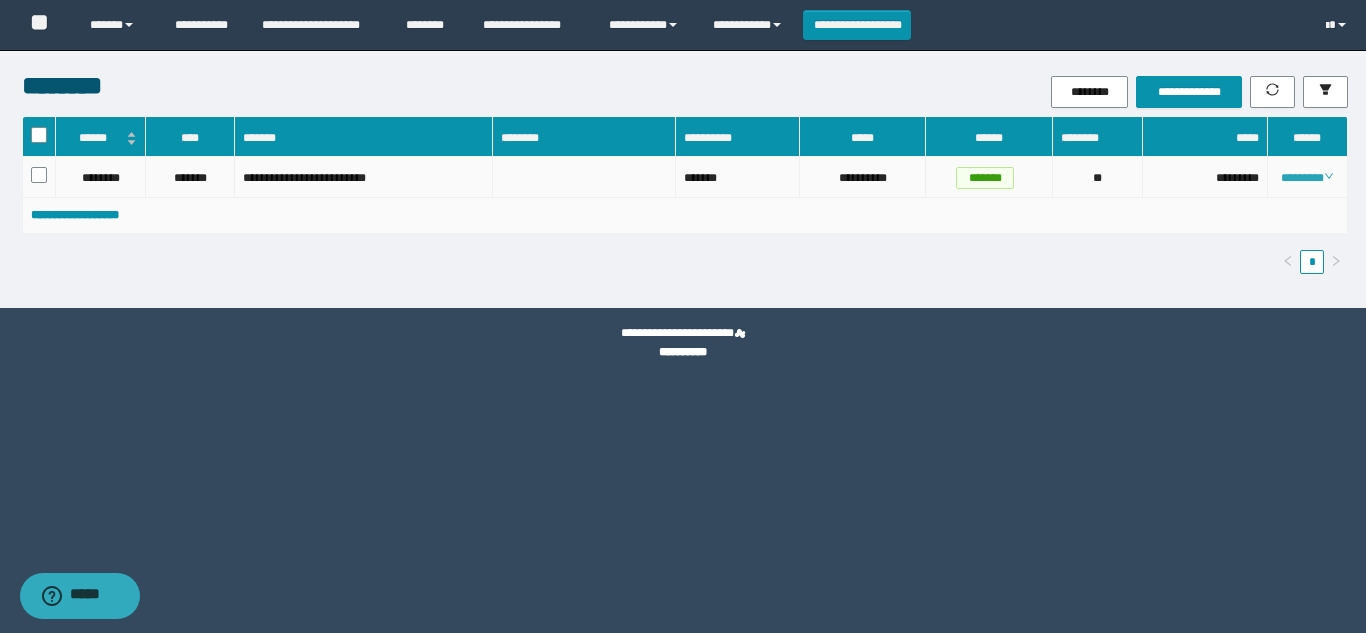 click on "********" at bounding box center (1307, 178) 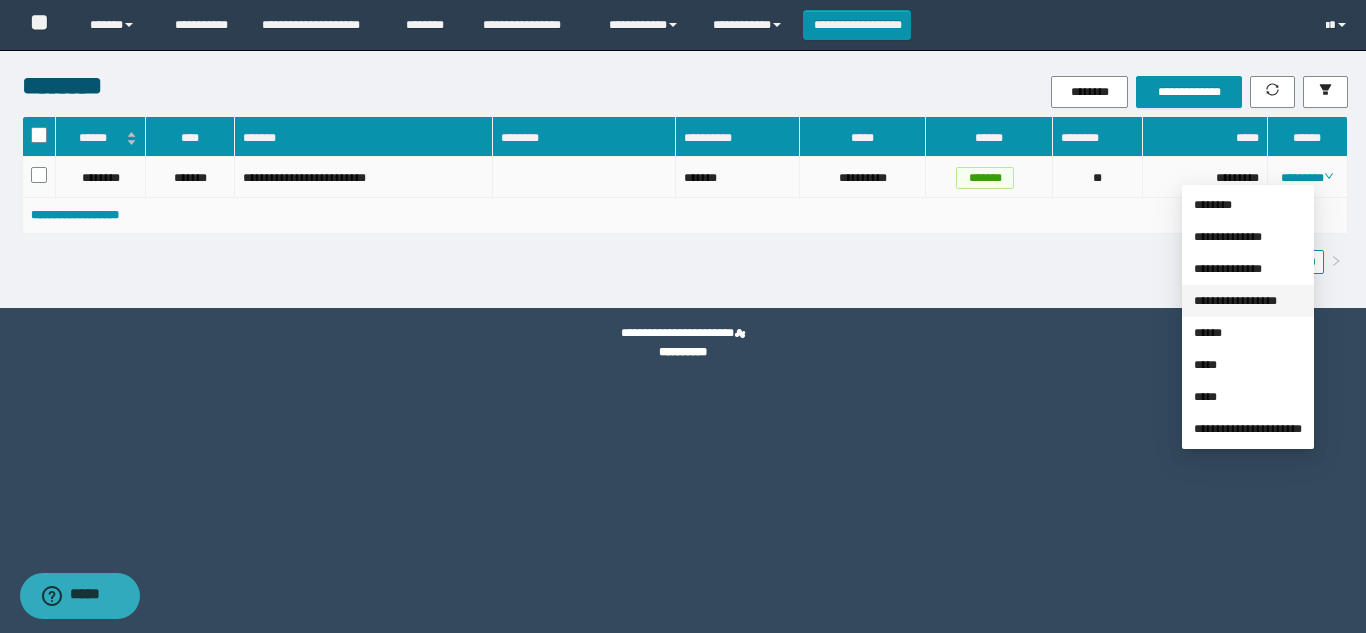 click on "**********" at bounding box center (1235, 301) 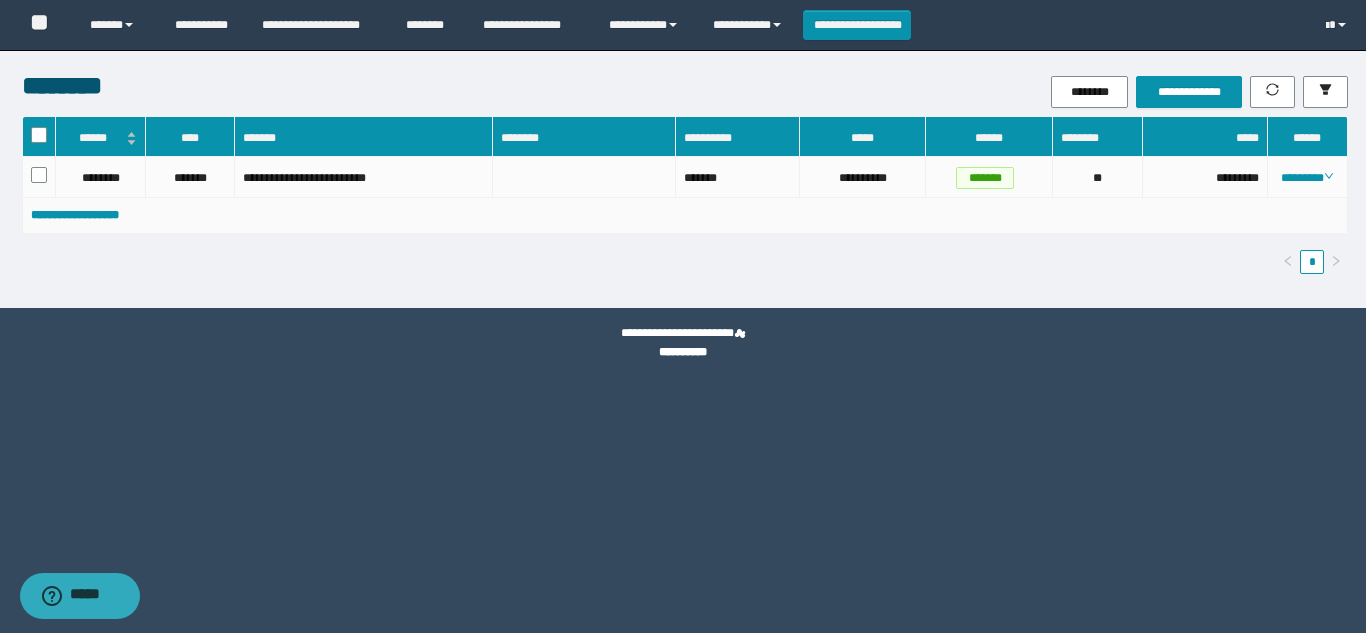 click on "**********" at bounding box center [683, 179] 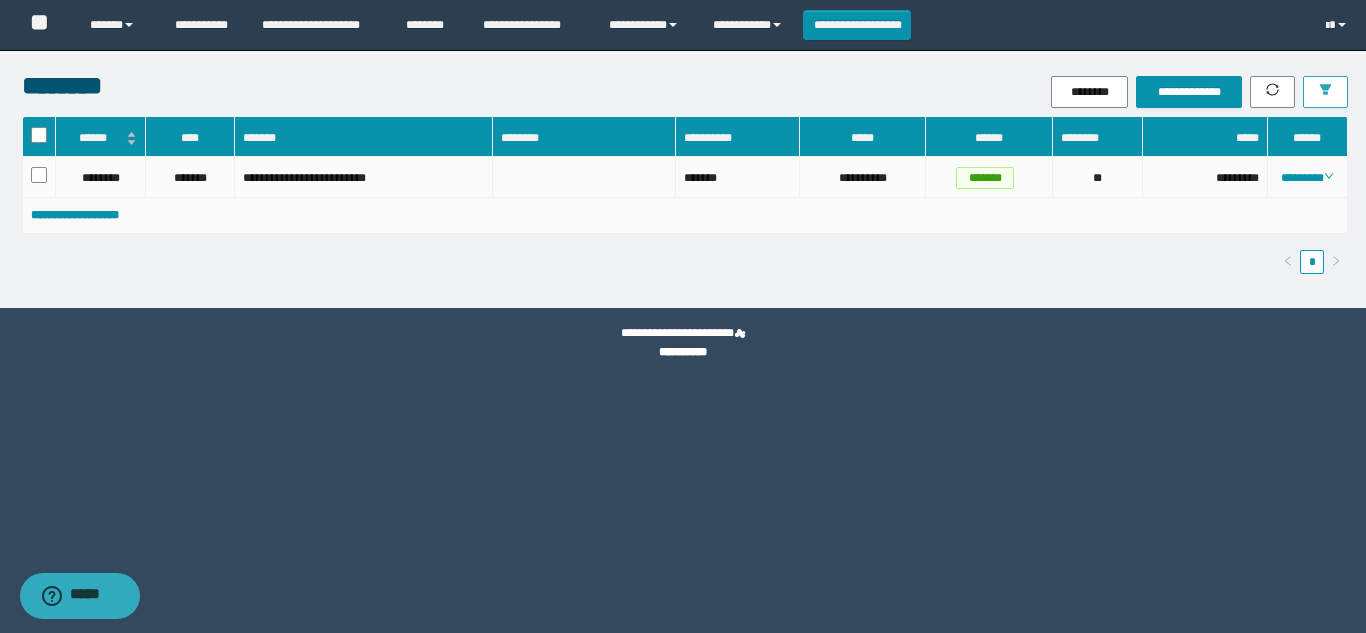 click at bounding box center (1325, 92) 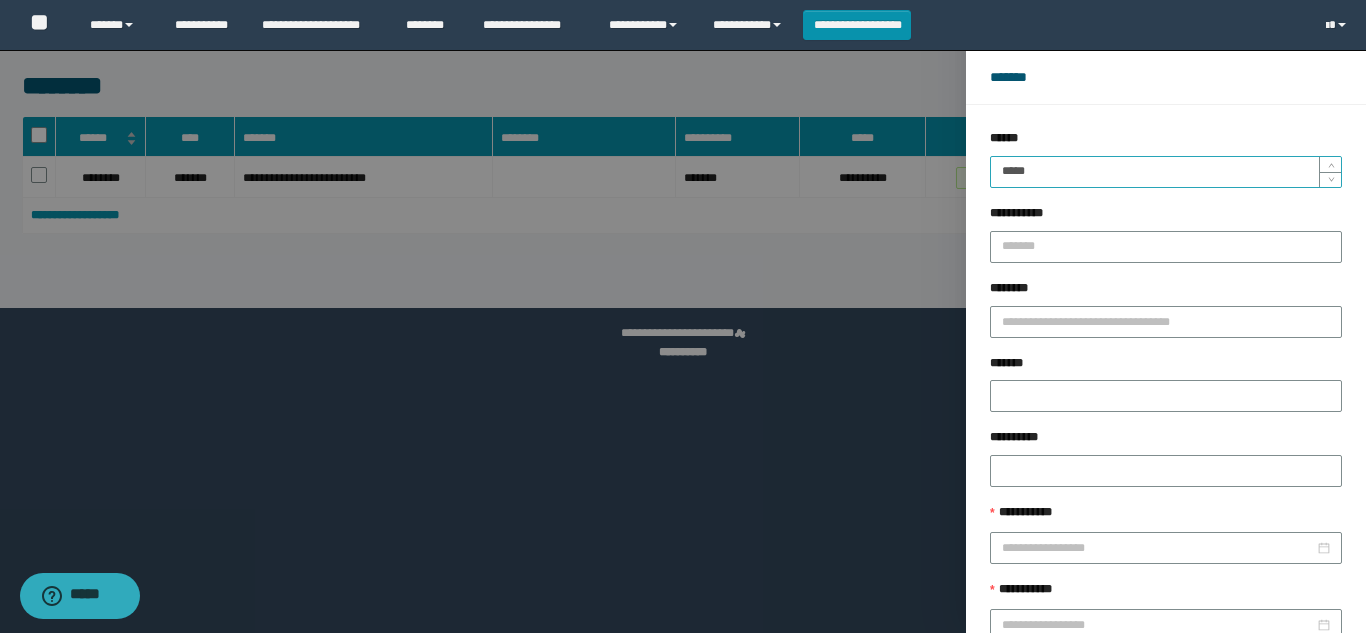 click on "*****" at bounding box center [1166, 172] 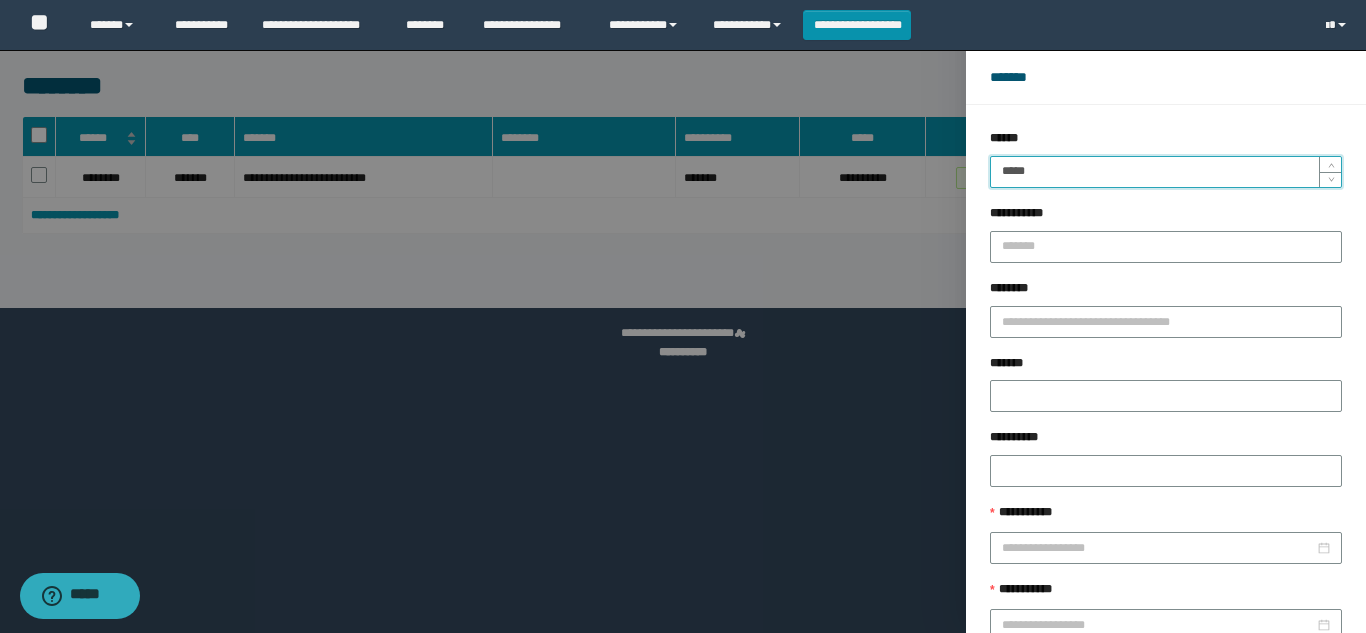 click on "******" at bounding box center (1229, 689) 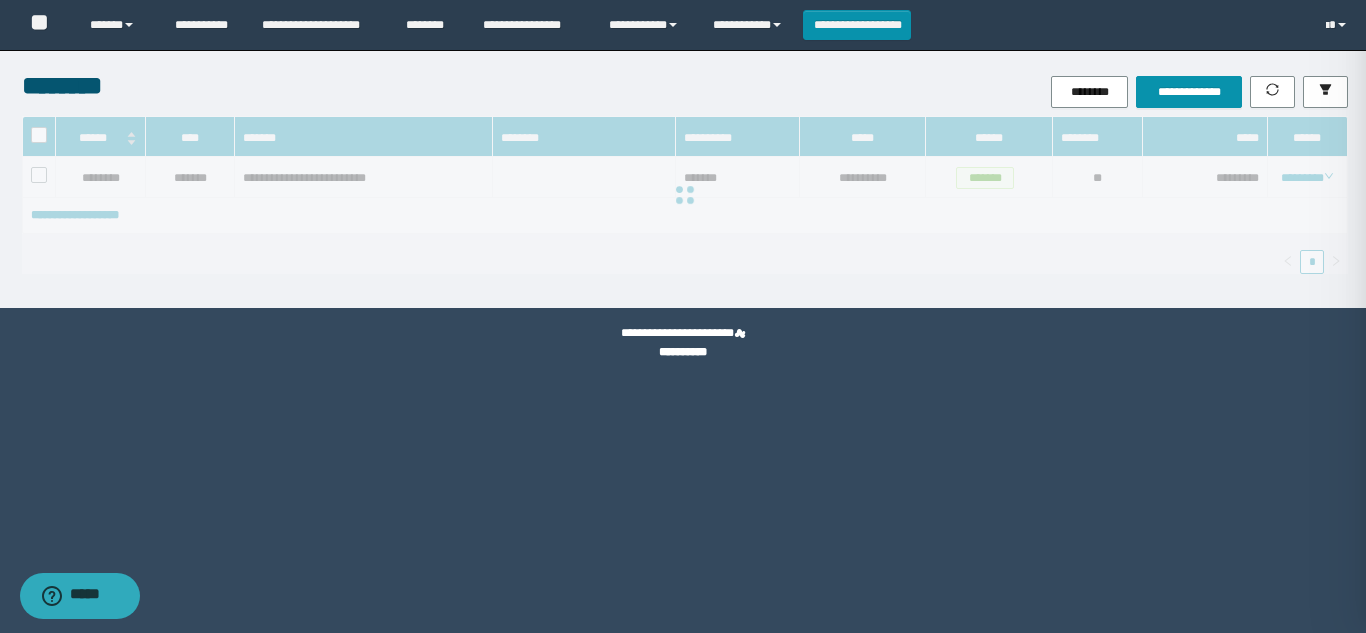 click on "******" at bounding box center (1629, 689) 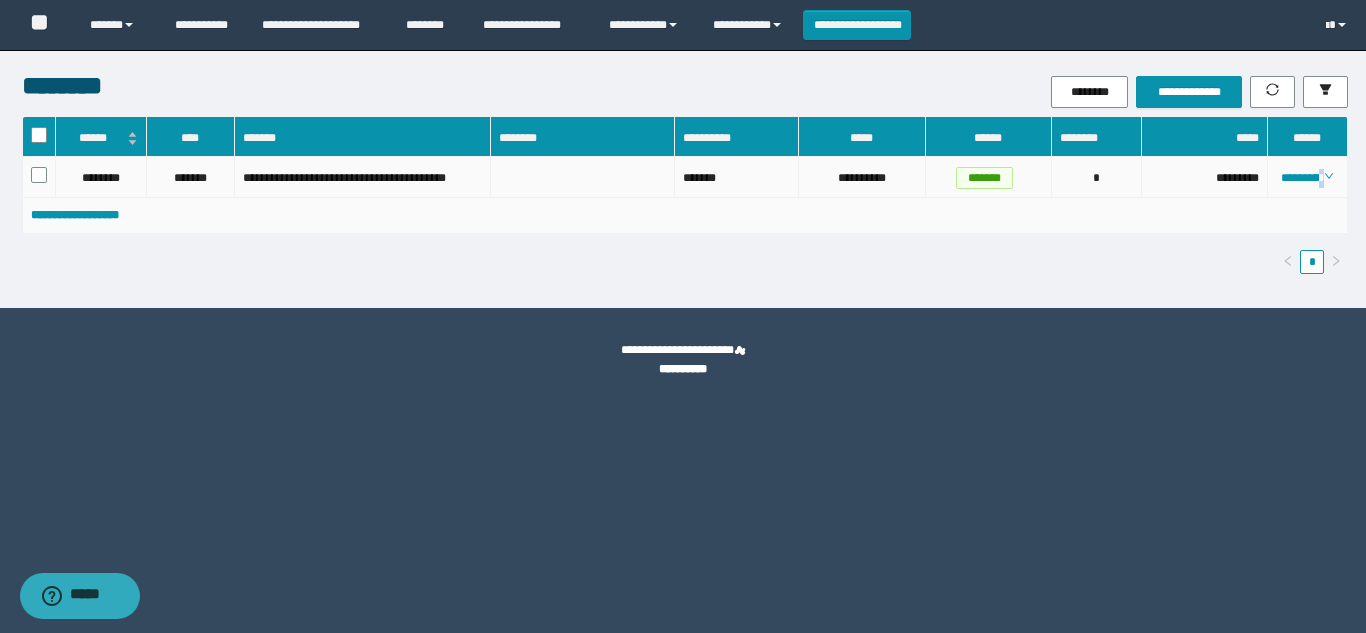 click on "********" at bounding box center (1308, 177) 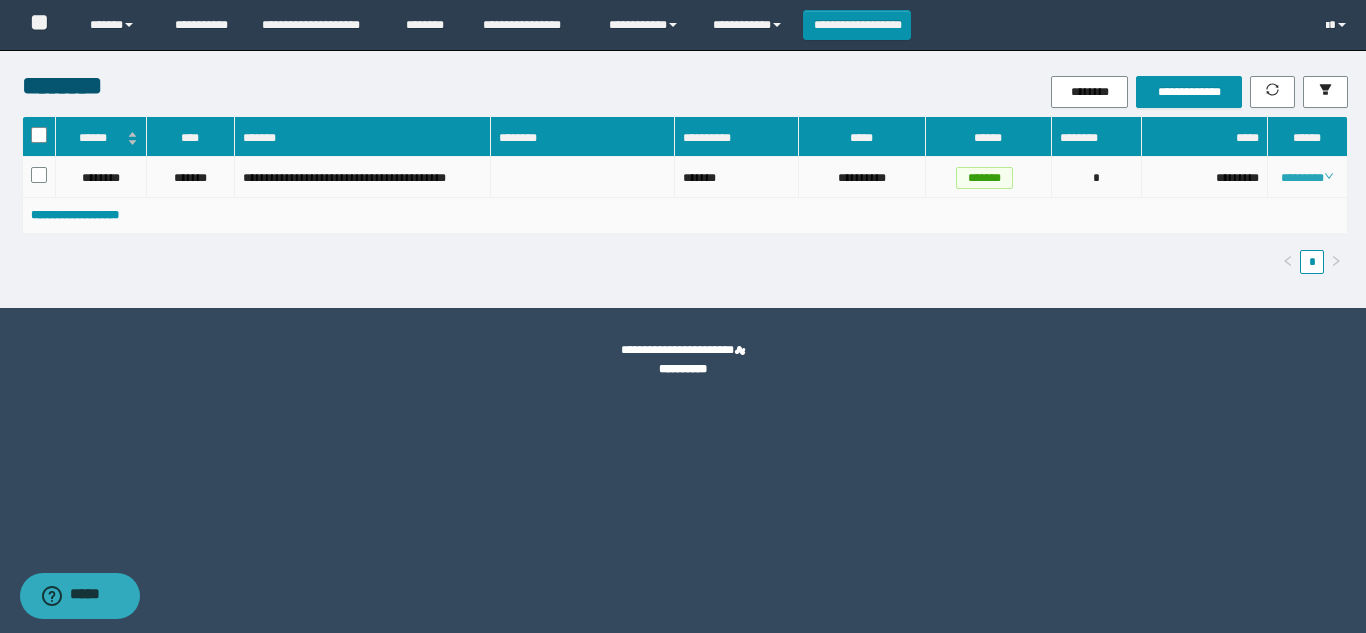 click on "********" at bounding box center (1307, 178) 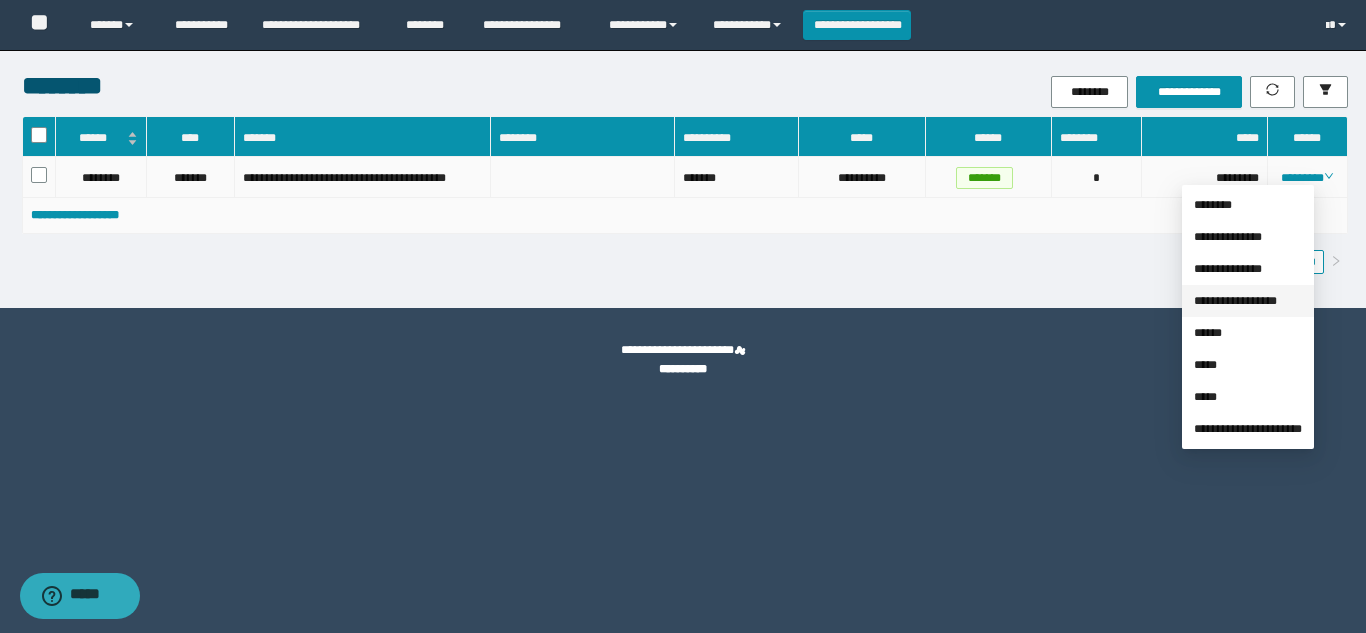 click on "**********" at bounding box center (1235, 301) 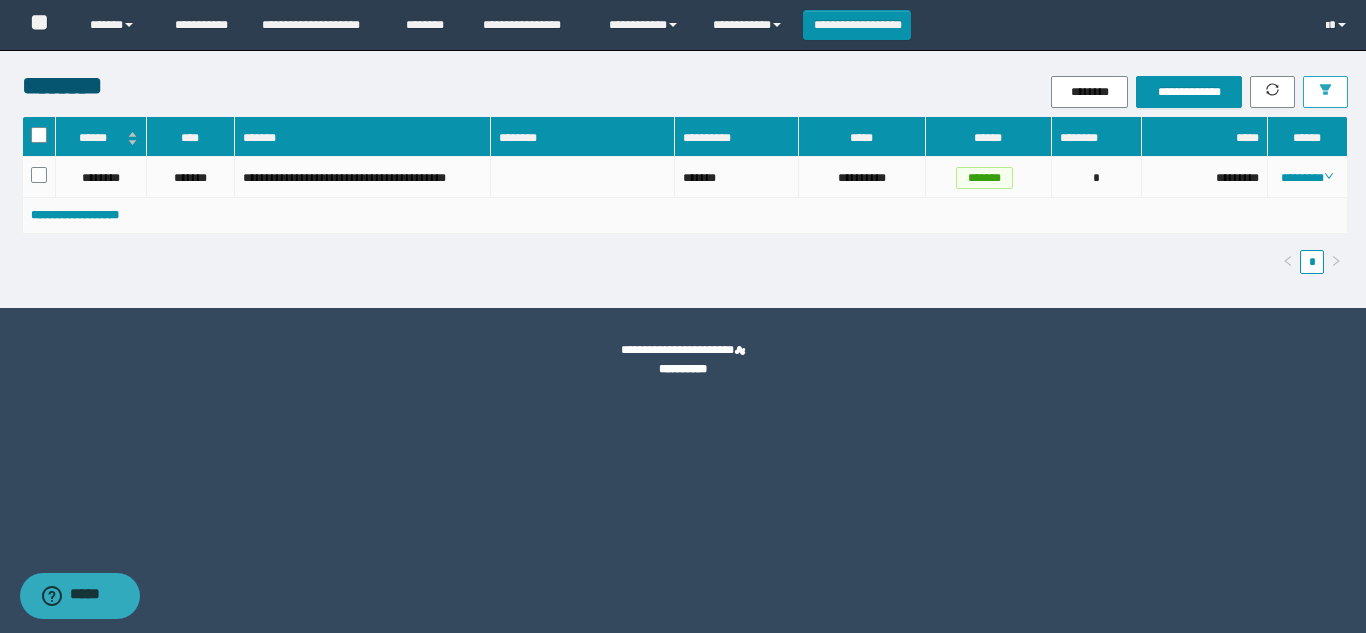 click at bounding box center (1325, 92) 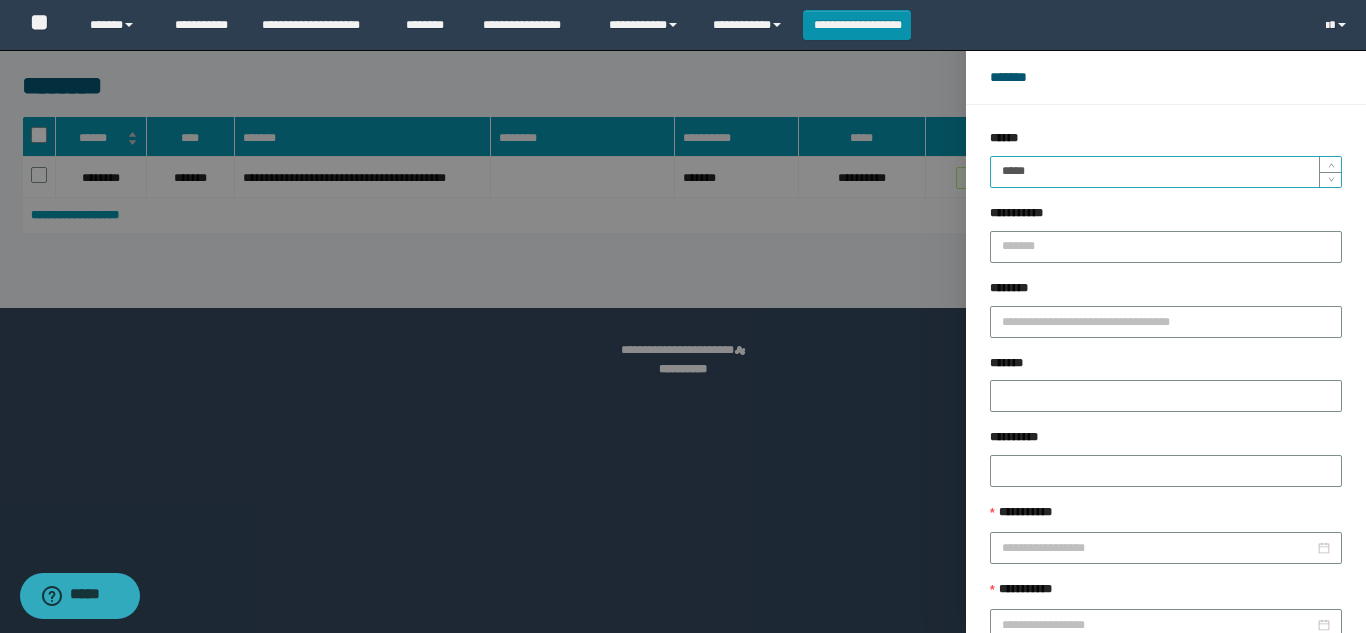 click on "*****" at bounding box center (1166, 172) 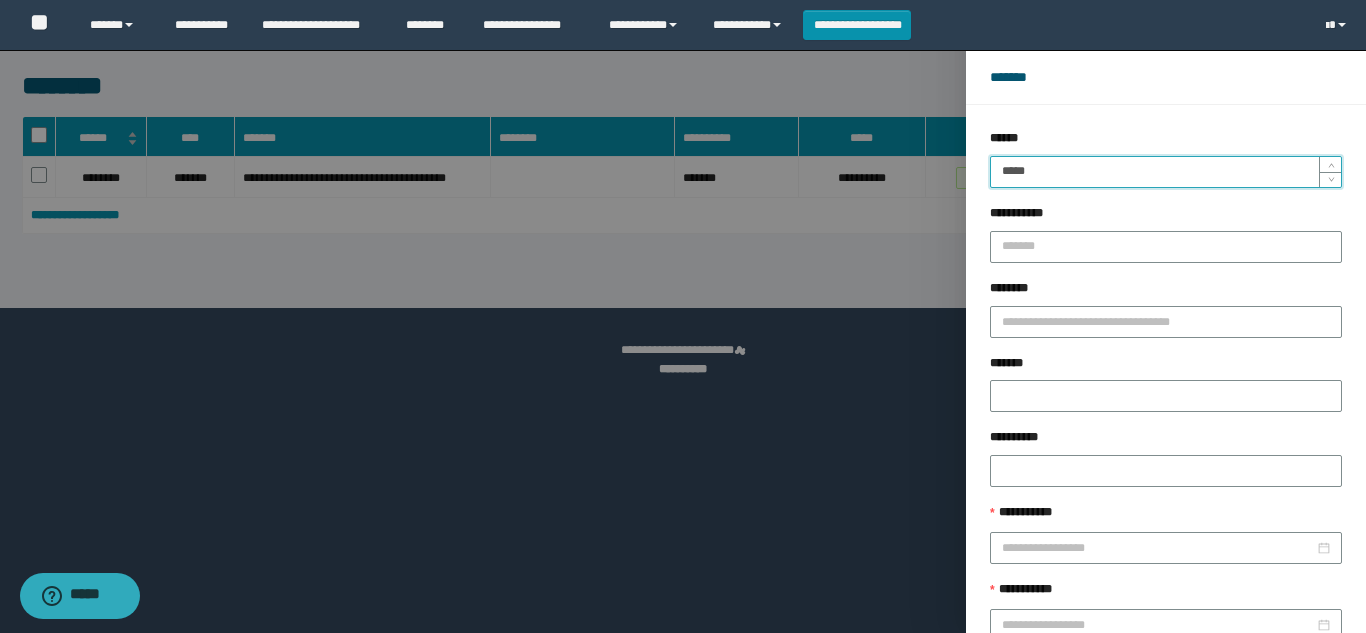 click on "******" at bounding box center (1229, 689) 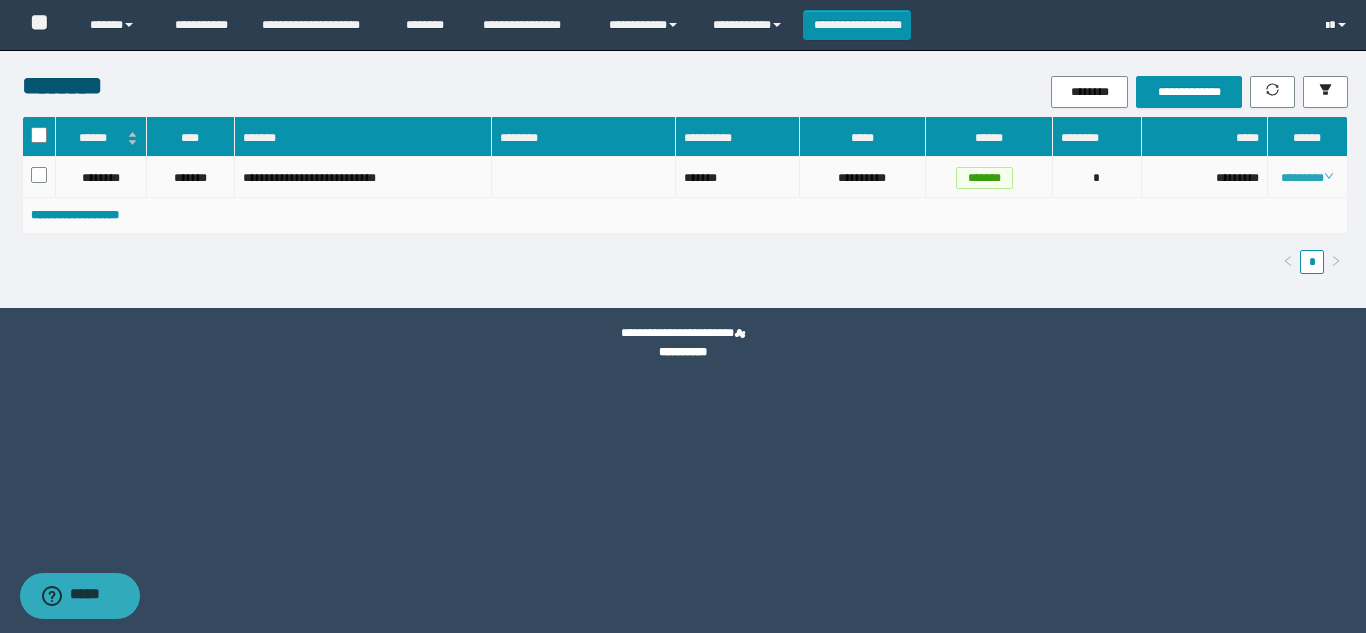 click on "********" at bounding box center (1307, 178) 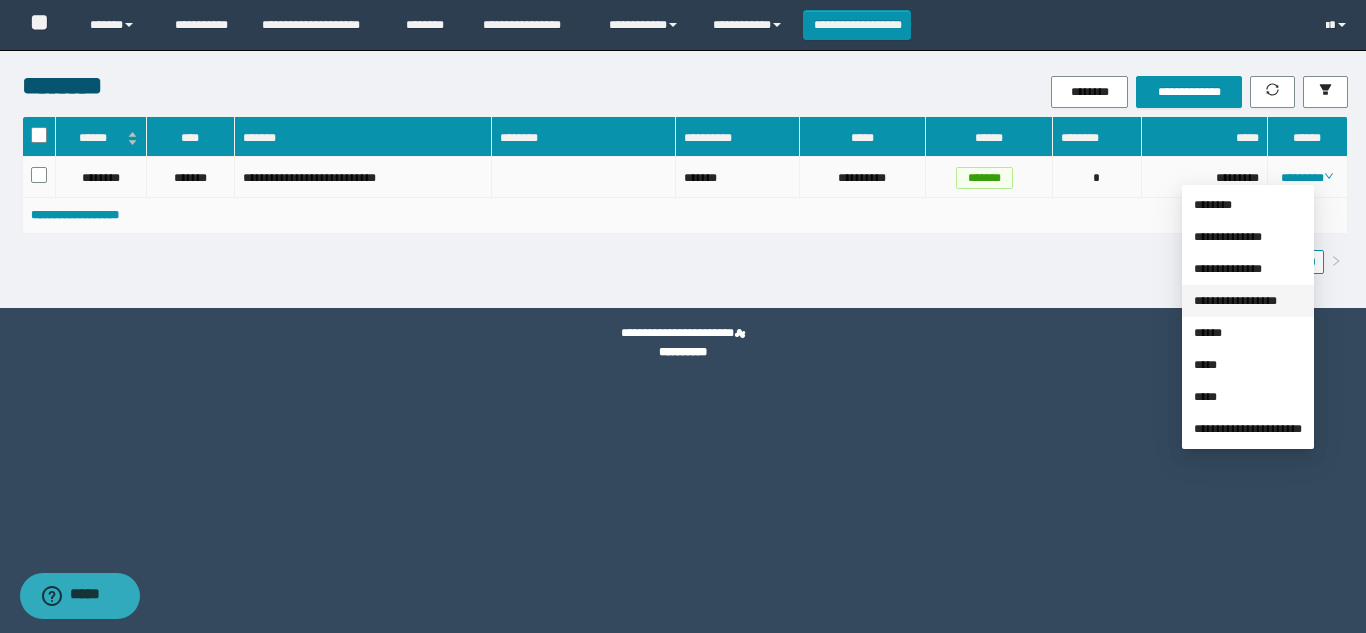 click on "**********" at bounding box center (1235, 301) 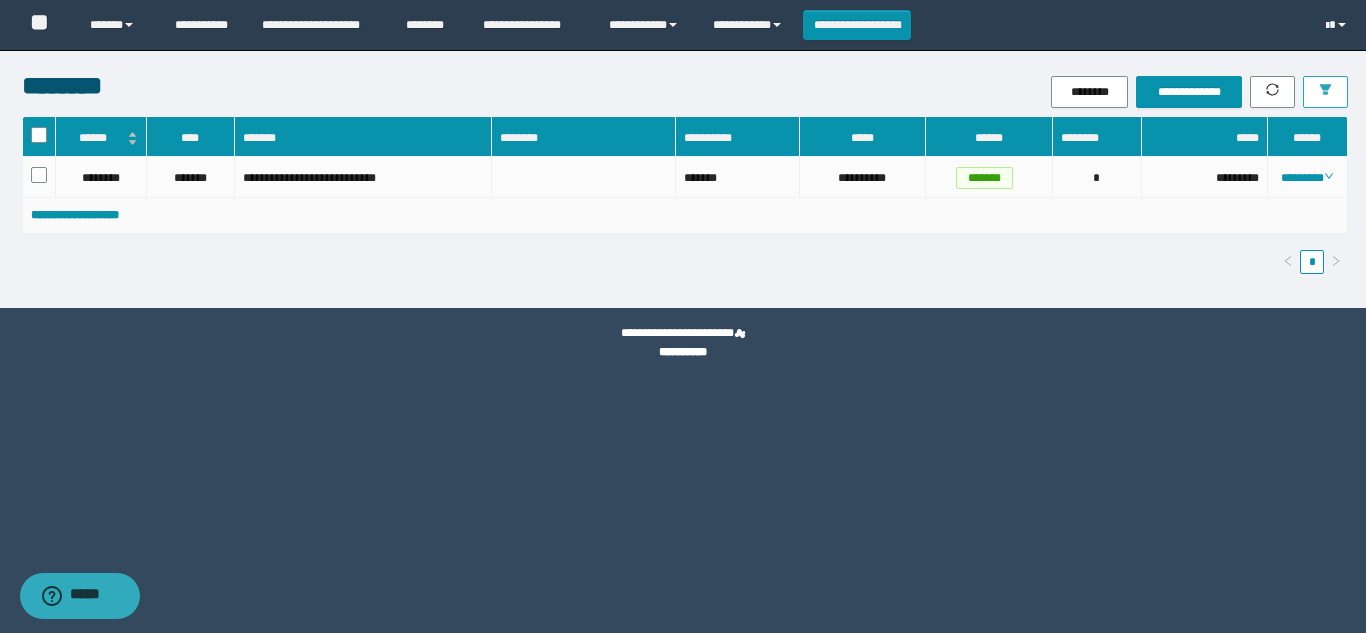 click 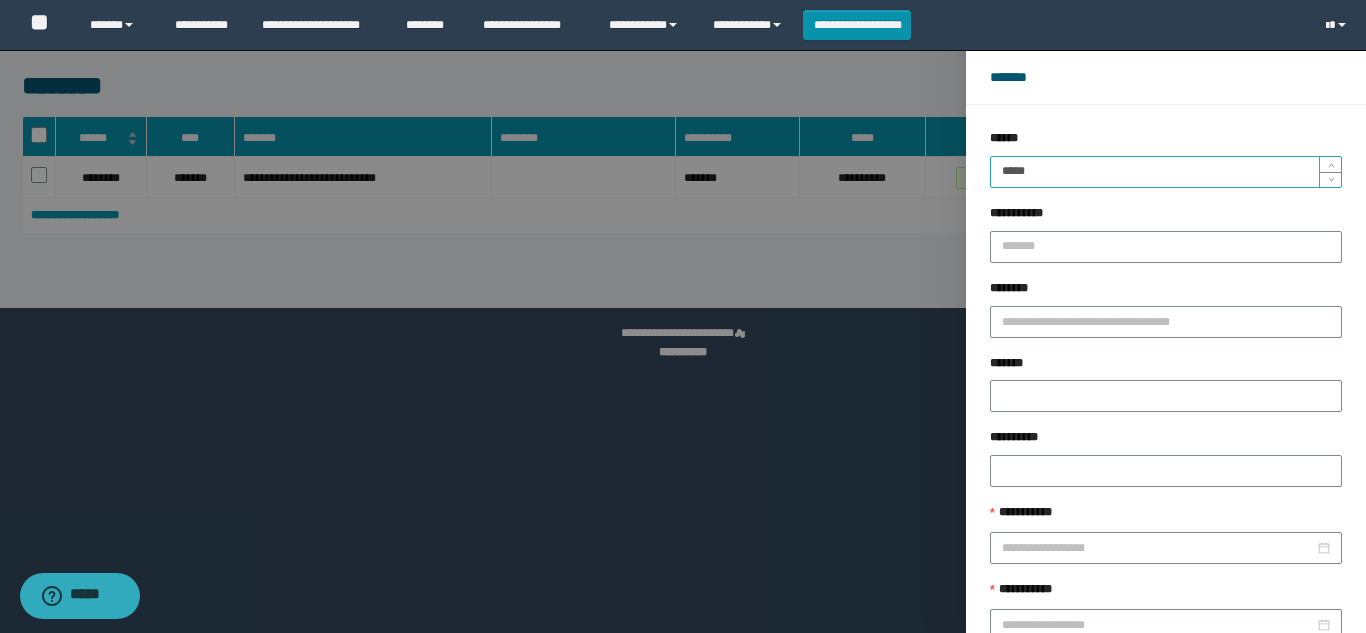 click on "*****" at bounding box center [1166, 172] 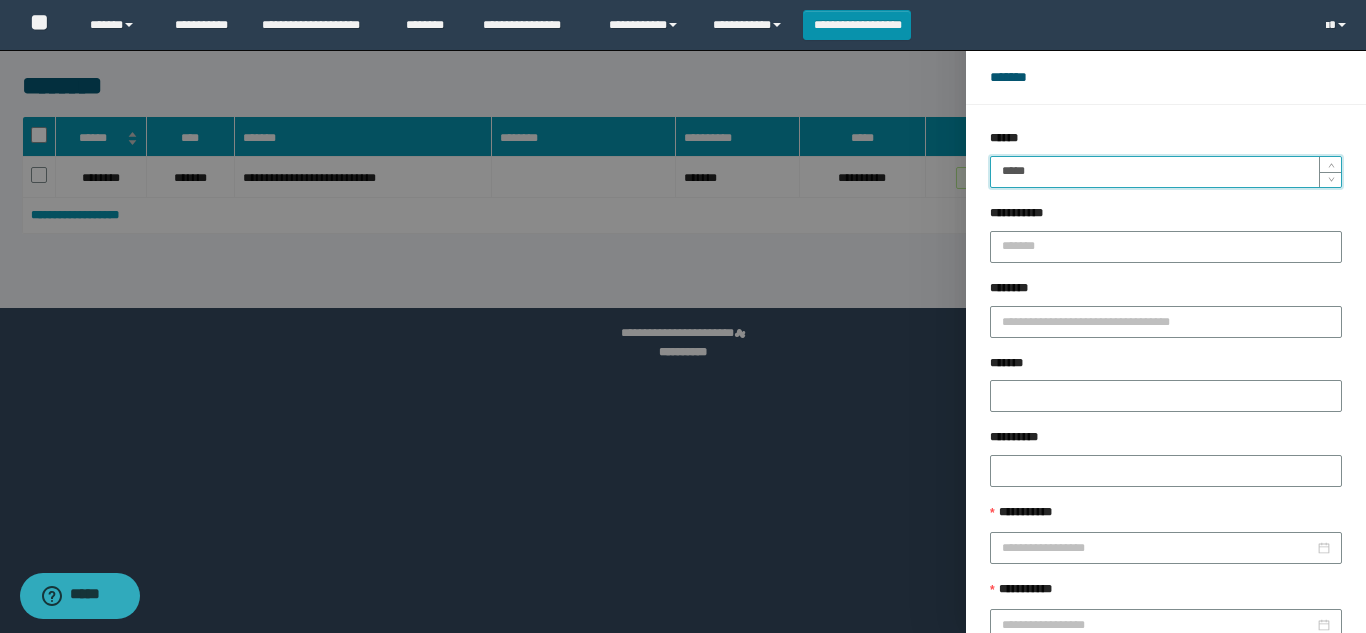 click on "******" at bounding box center [1229, 689] 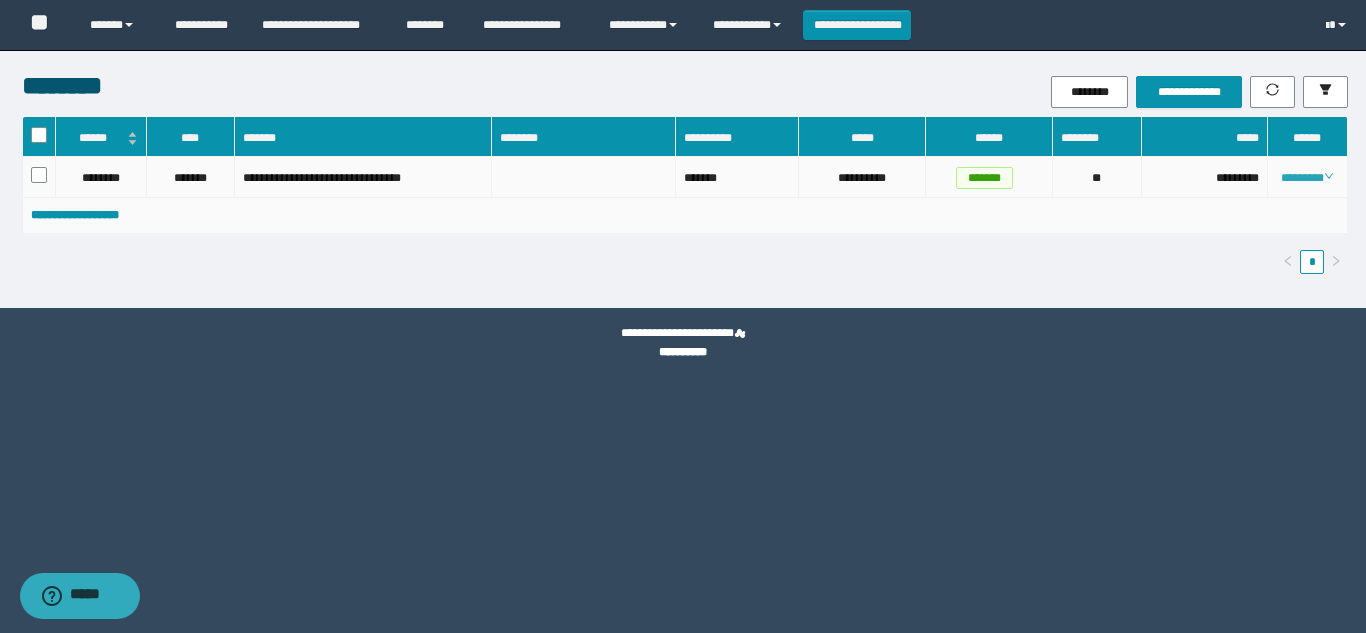 click on "********" at bounding box center [1307, 178] 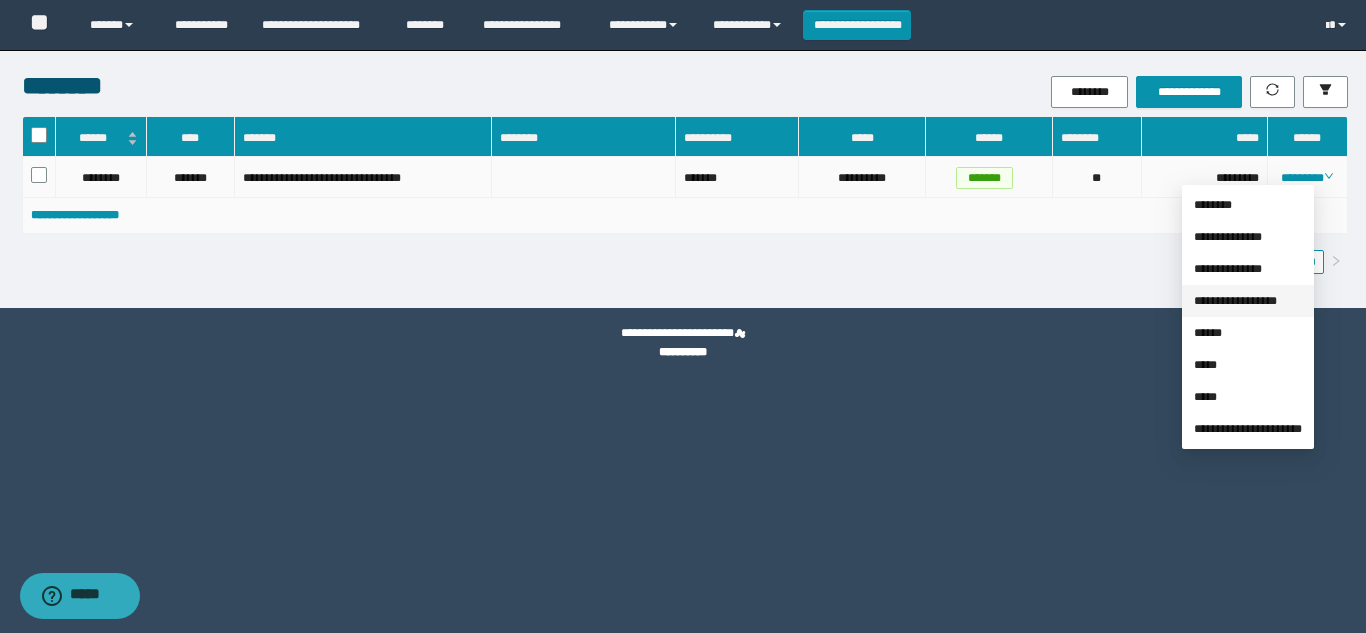 click on "**********" at bounding box center [1235, 301] 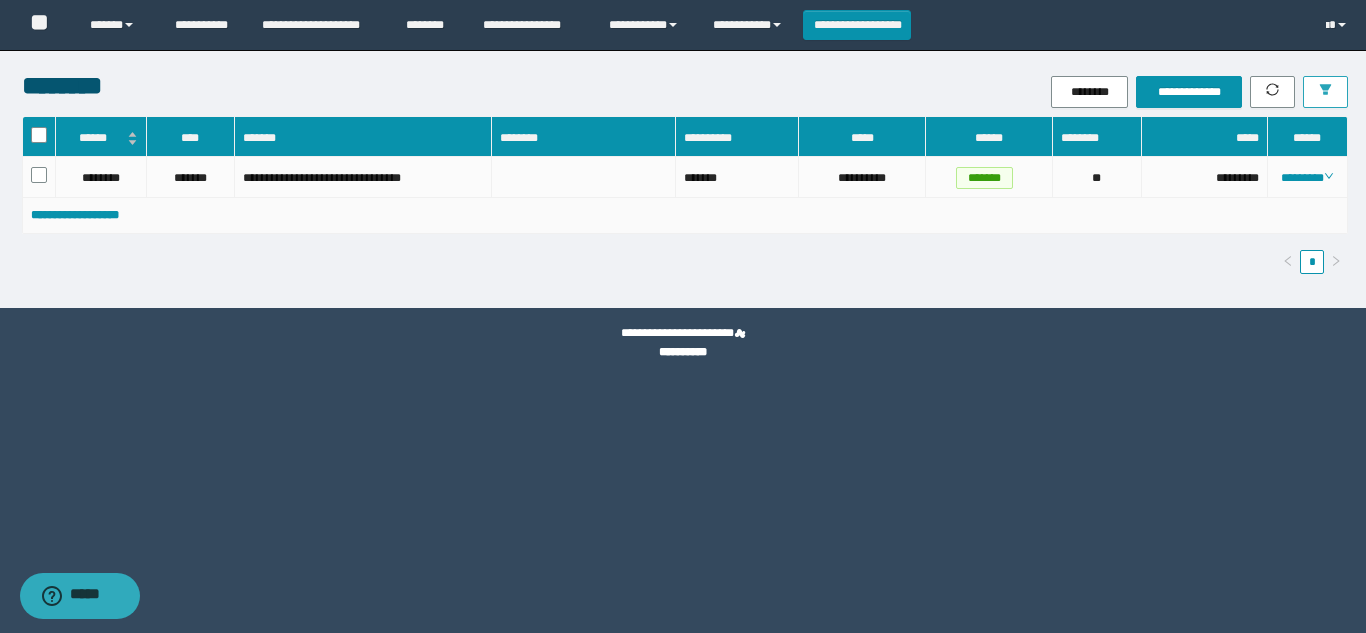 click at bounding box center (1325, 92) 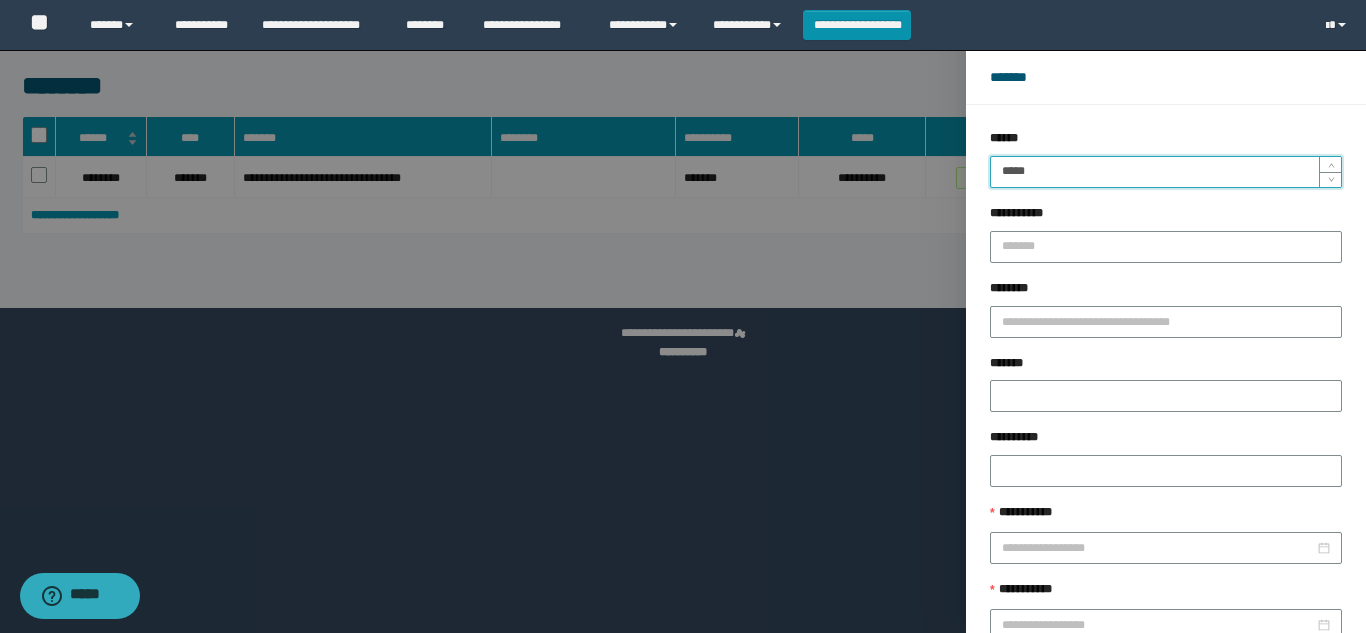 click on "*****" at bounding box center (1166, 172) 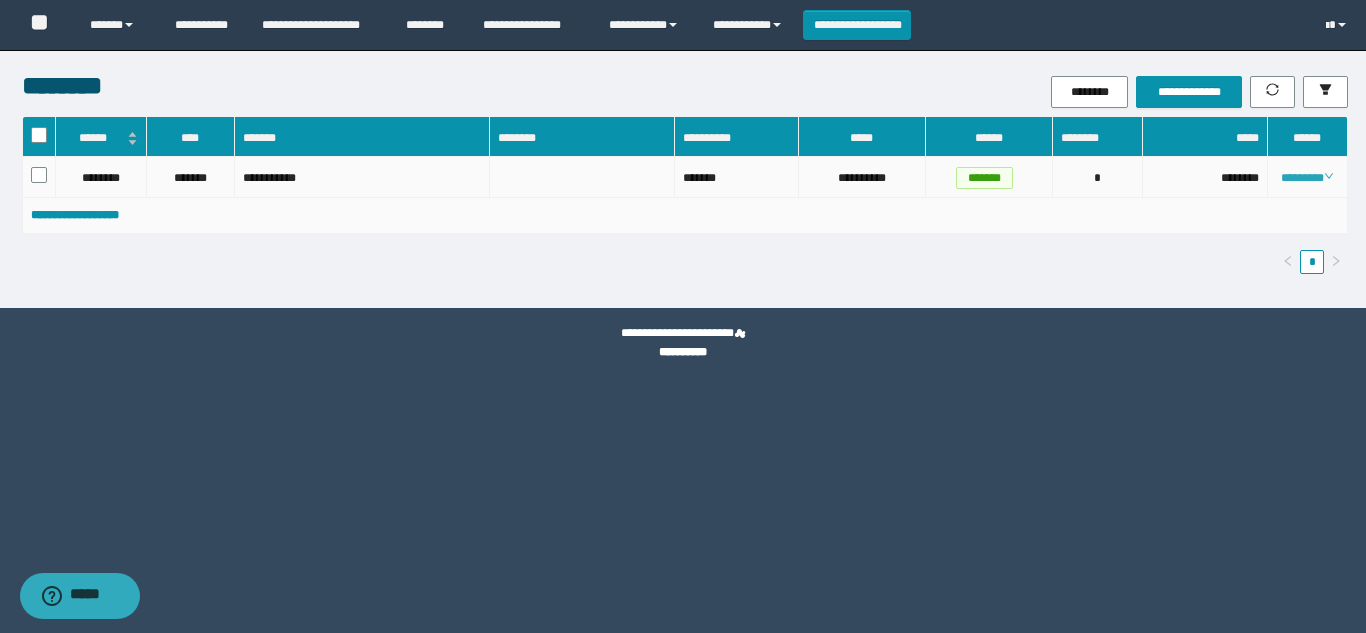 click on "********" at bounding box center (1307, 178) 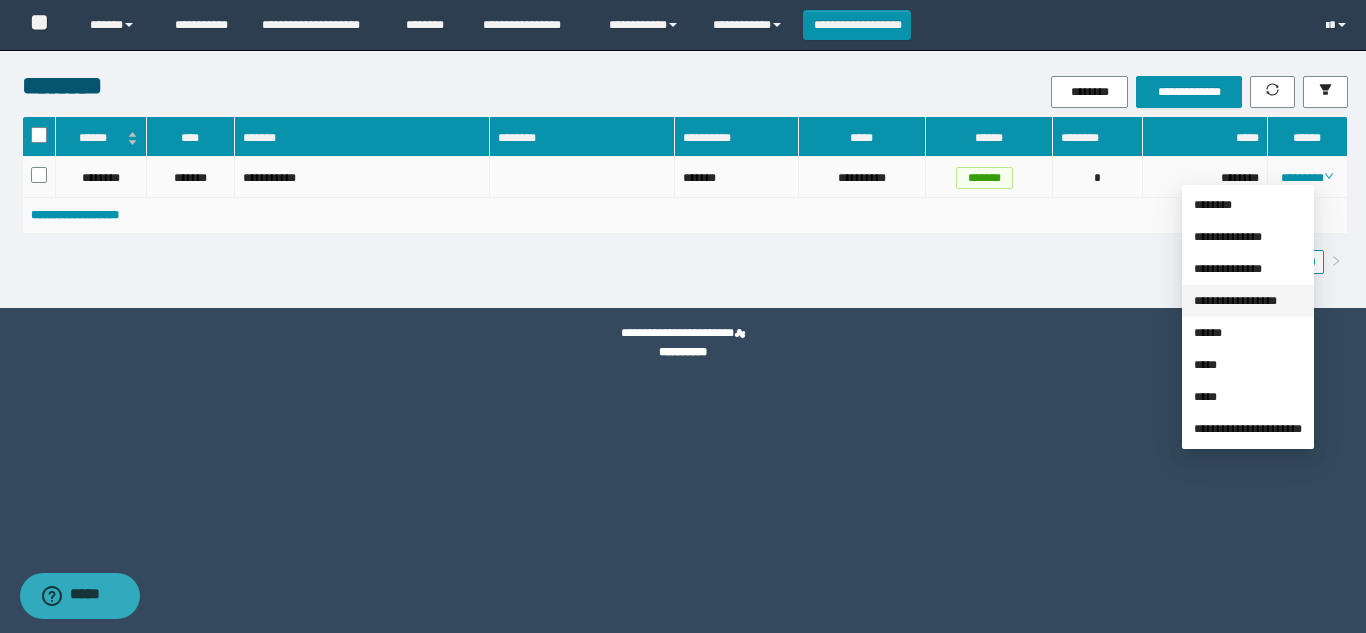 click on "**********" at bounding box center (1235, 301) 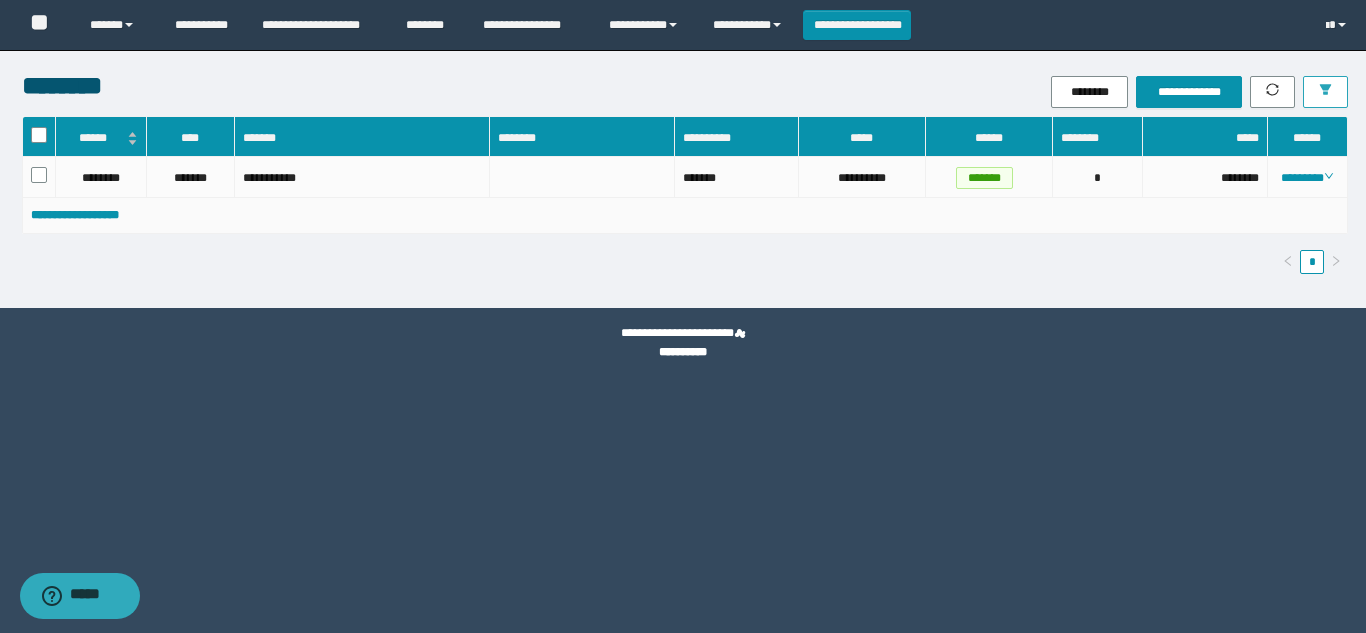 click at bounding box center (1325, 92) 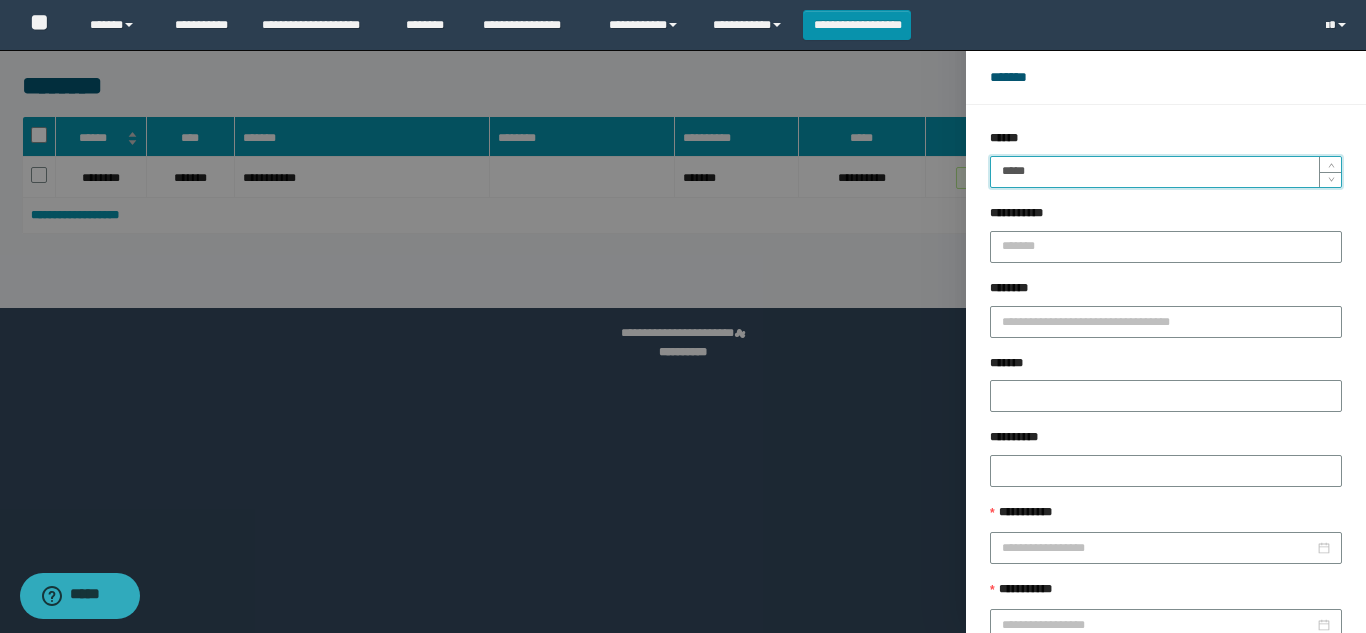 click on "*****" at bounding box center (1166, 172) 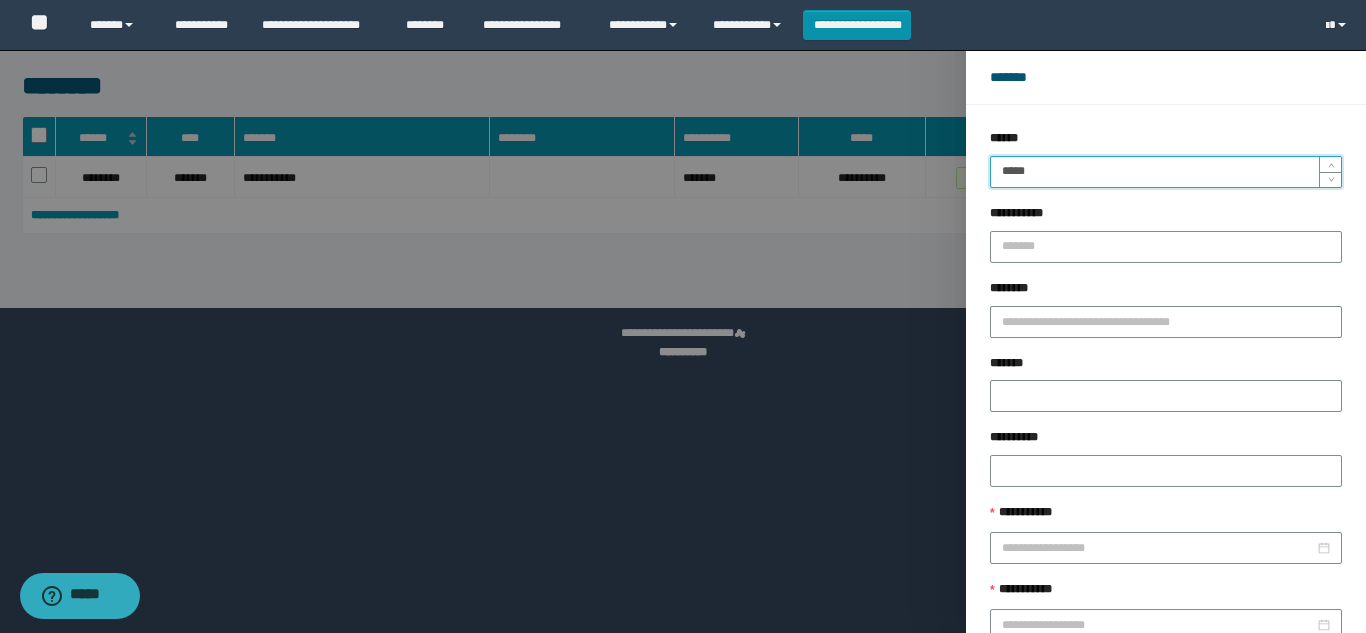 click on "******" at bounding box center [1229, 689] 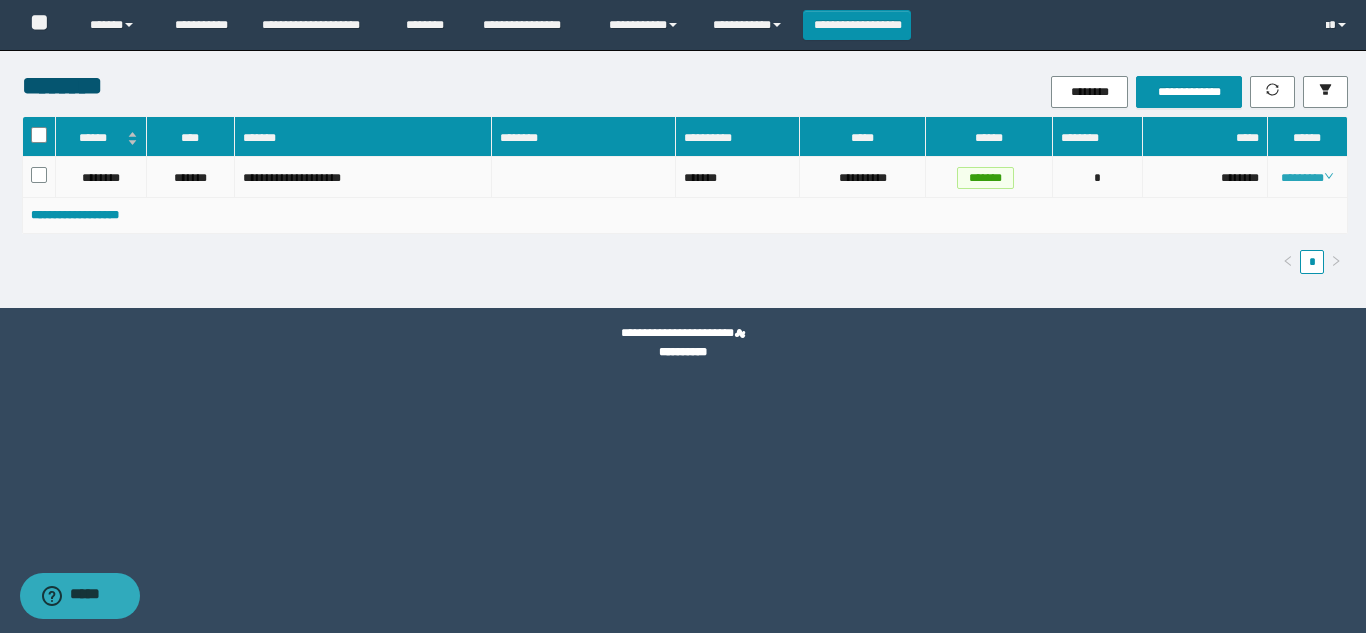 drag, startPoint x: 1351, startPoint y: 164, endPoint x: 1307, endPoint y: 168, distance: 44.181442 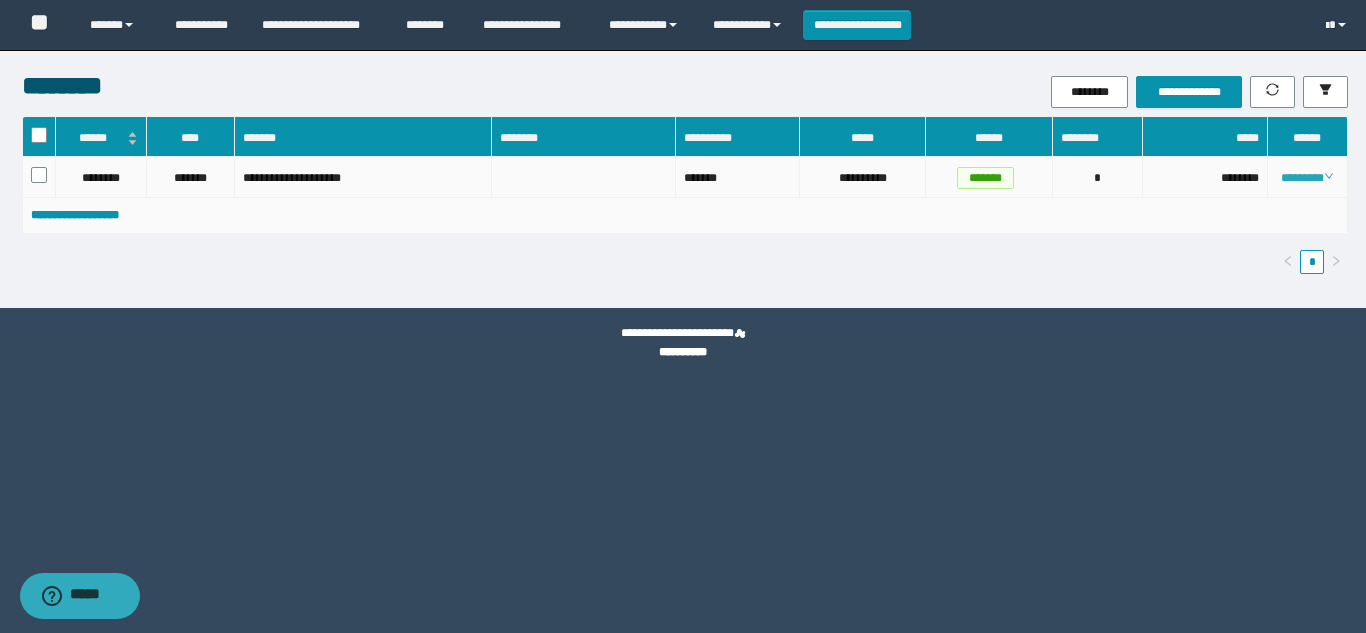 click on "********" at bounding box center [1307, 178] 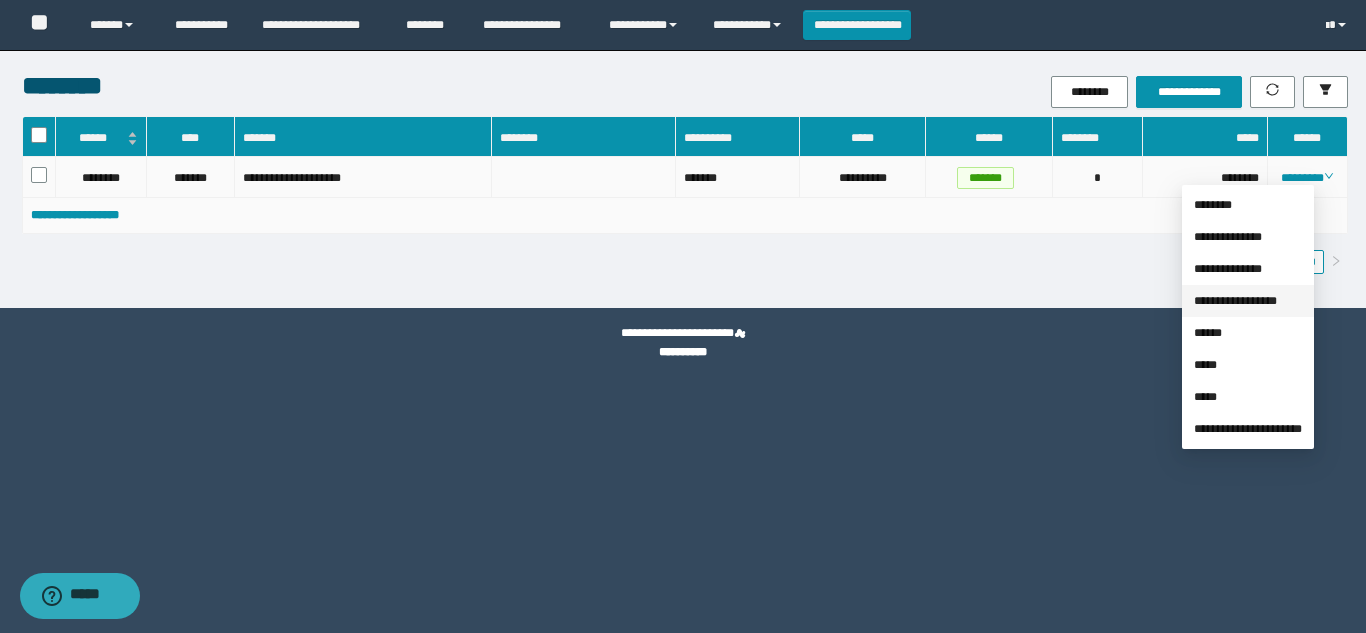 click on "**********" at bounding box center [1235, 301] 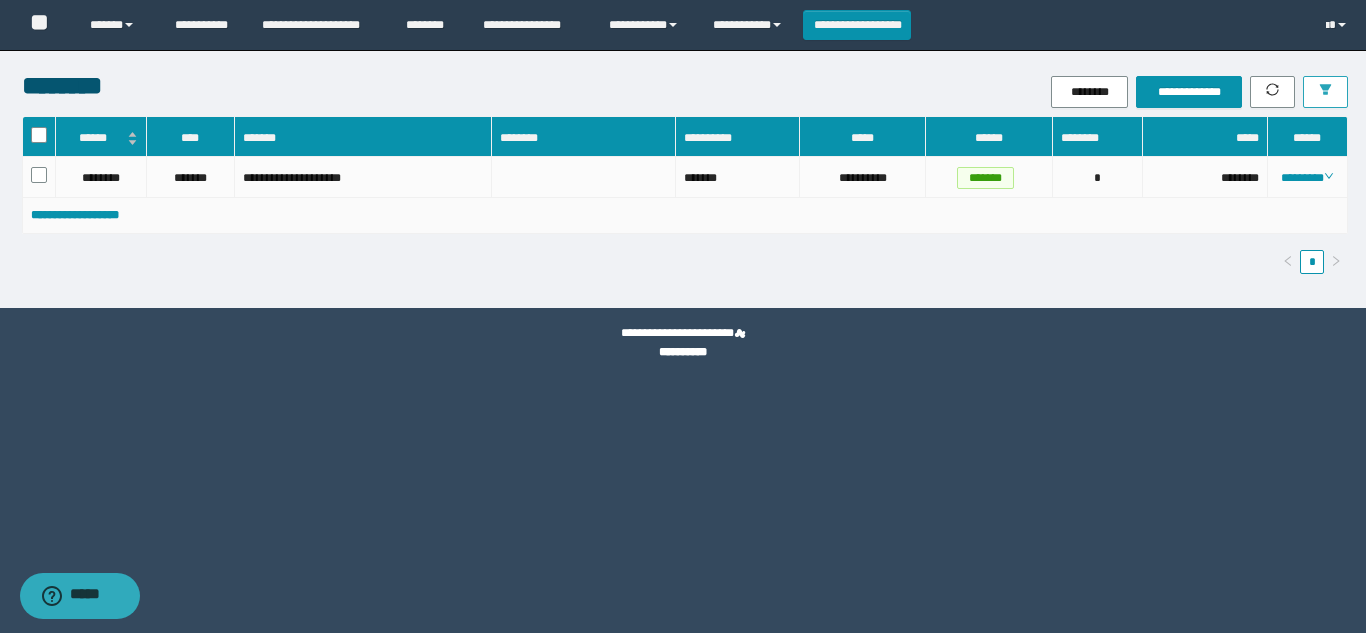 click 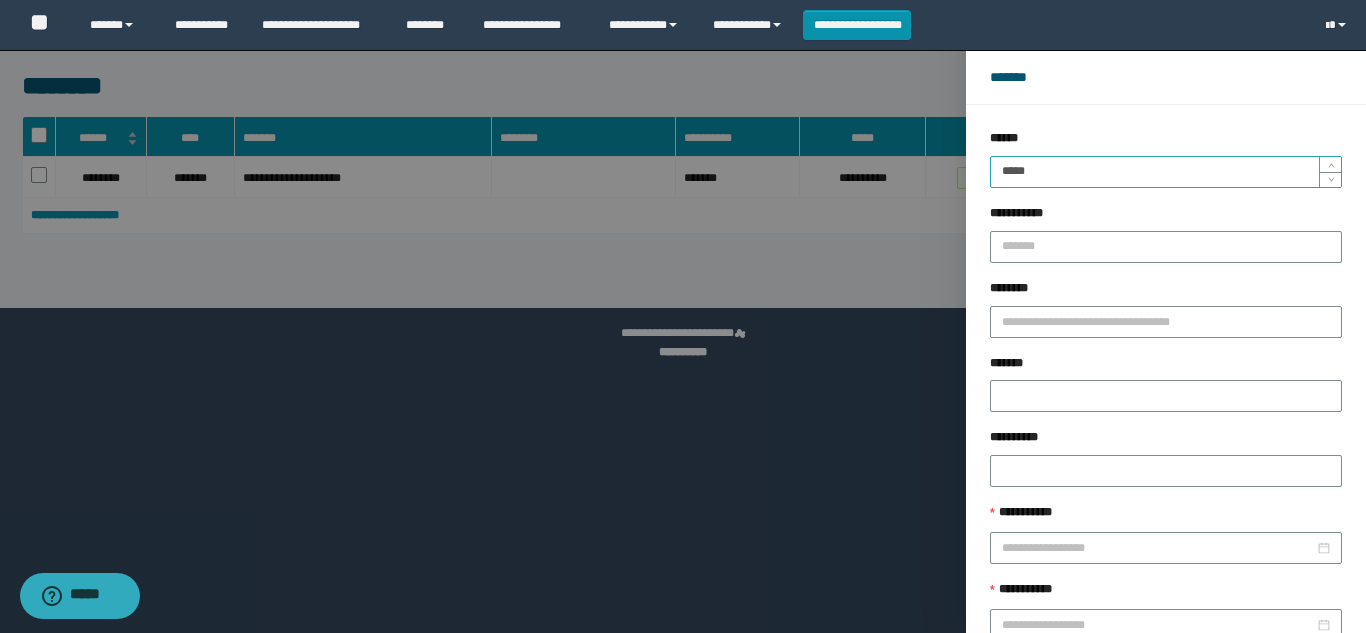 click on "*****" at bounding box center [1166, 172] 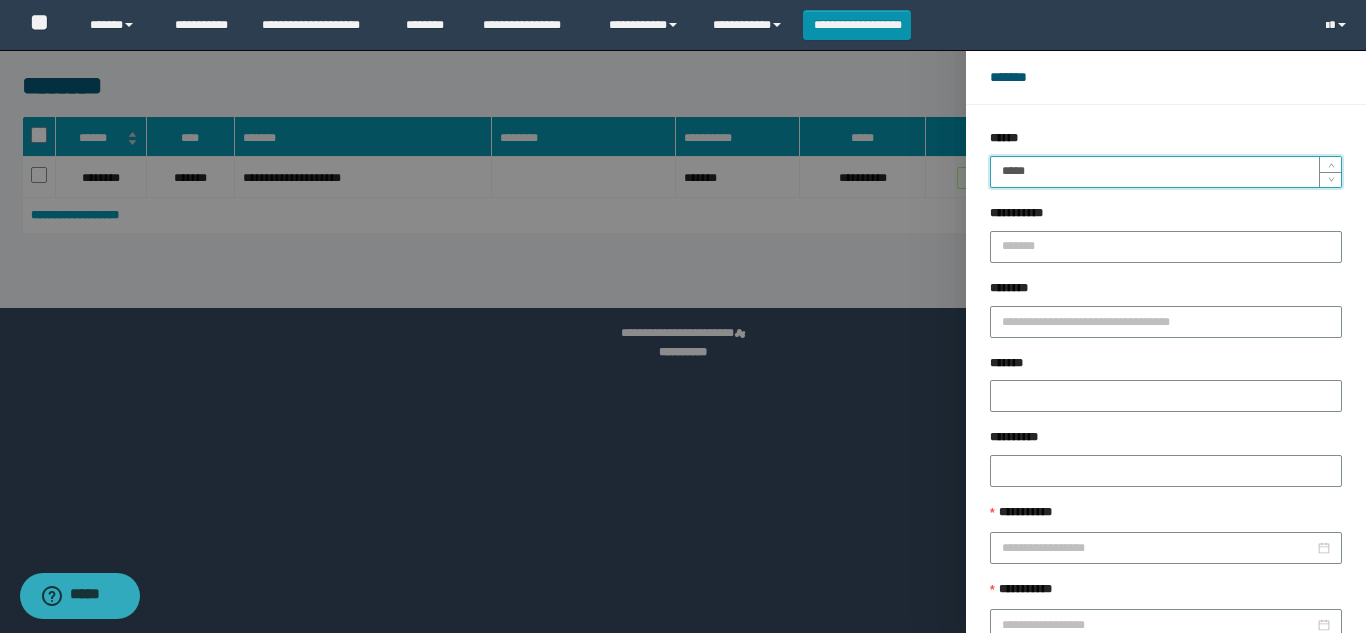 click on "******" at bounding box center (1229, 689) 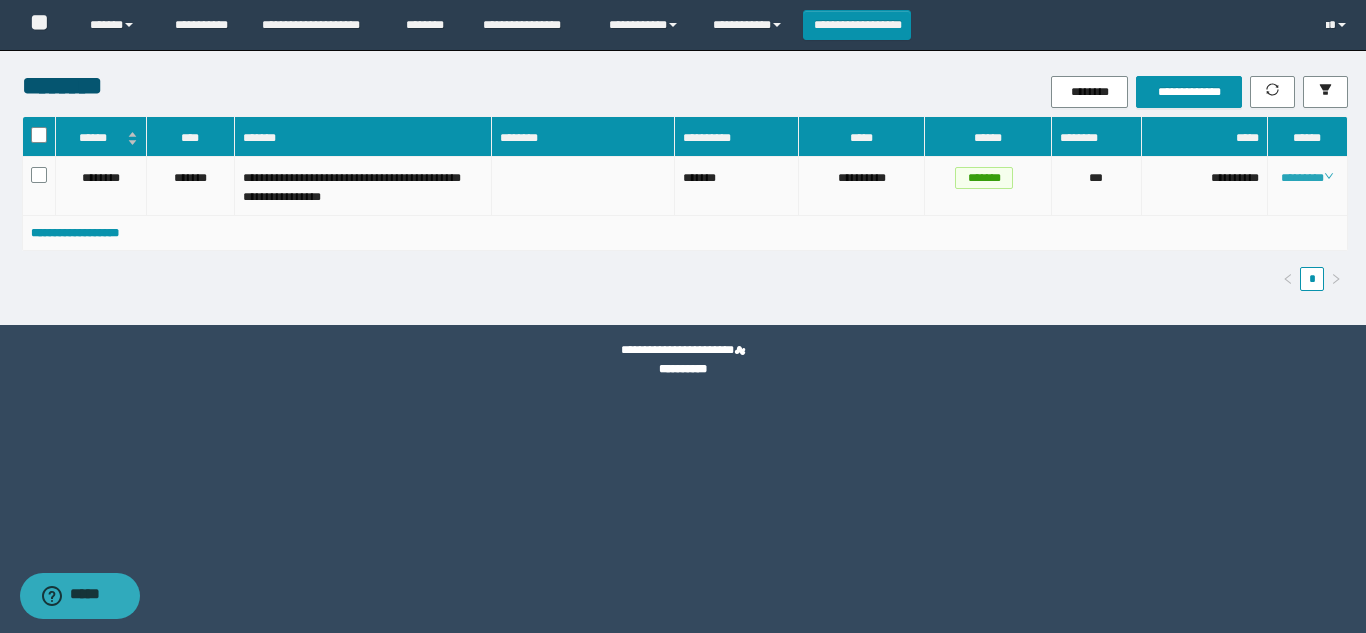 click on "********" at bounding box center [1307, 178] 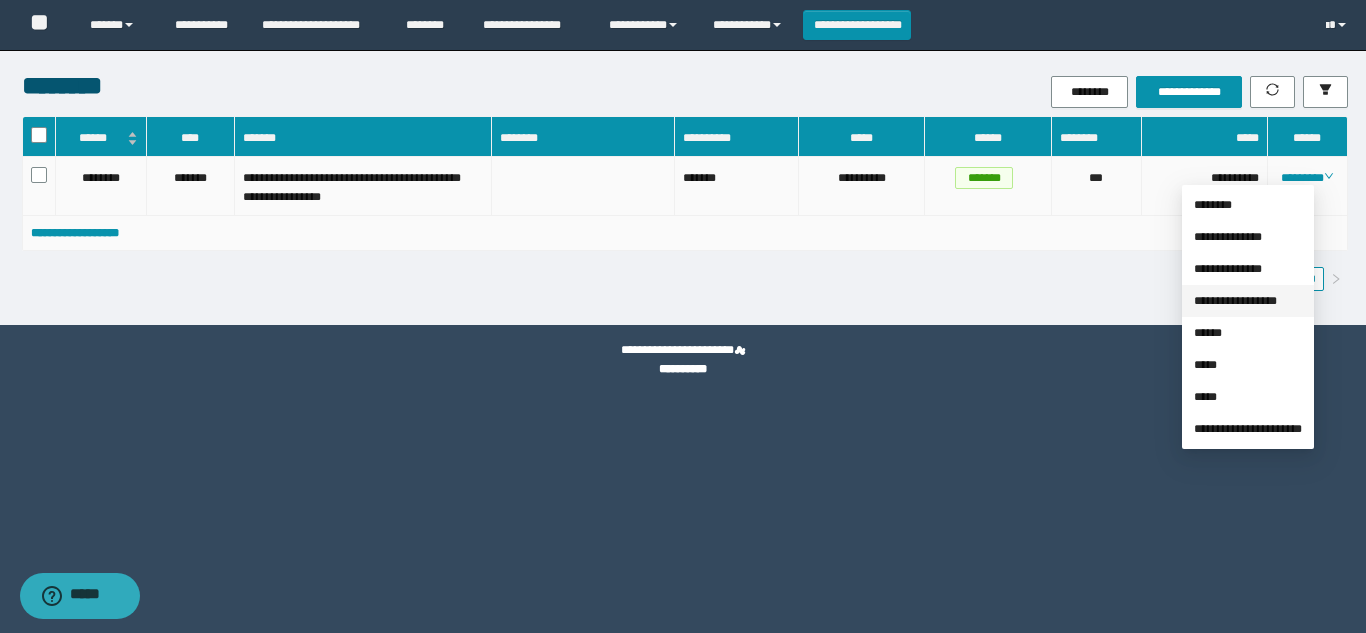 click on "**********" at bounding box center [1235, 301] 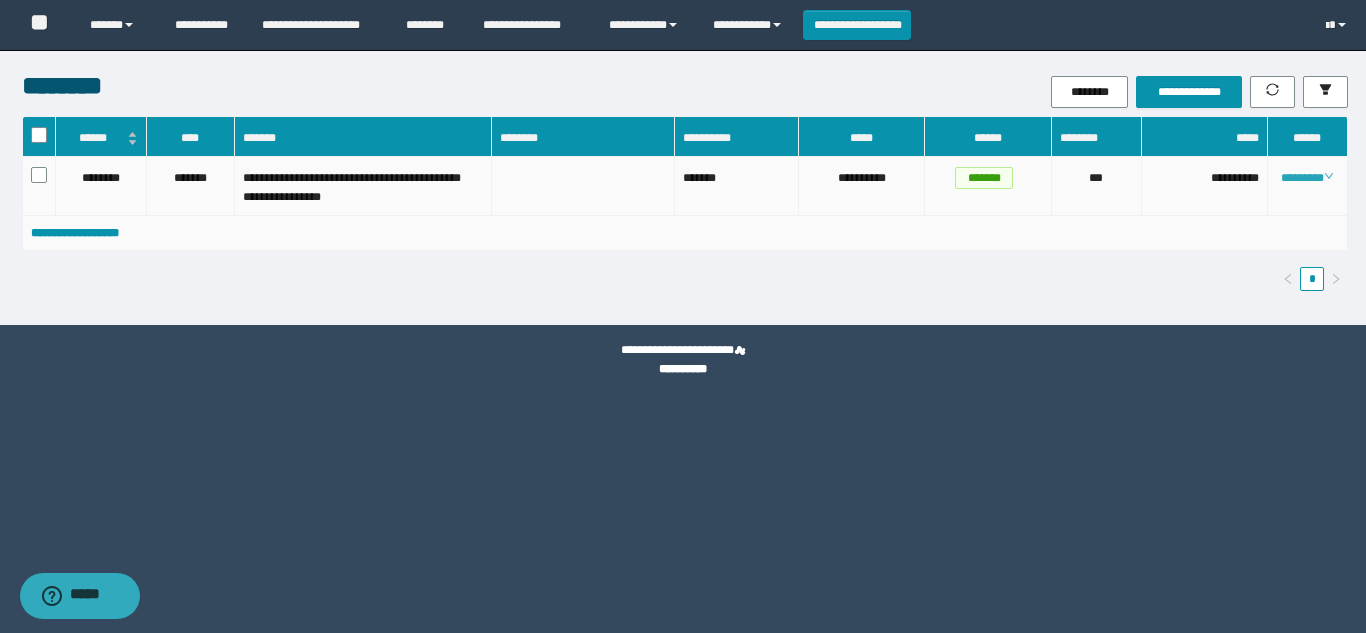 click on "********" at bounding box center (1307, 178) 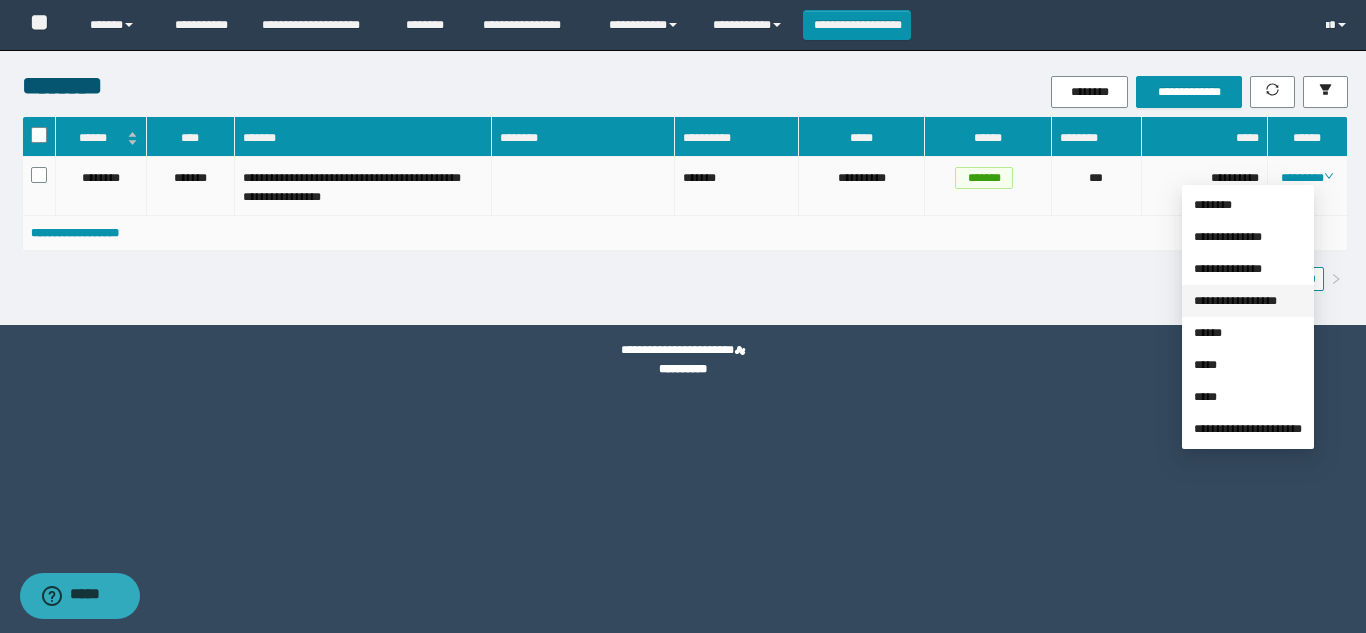 click on "**********" at bounding box center [1235, 301] 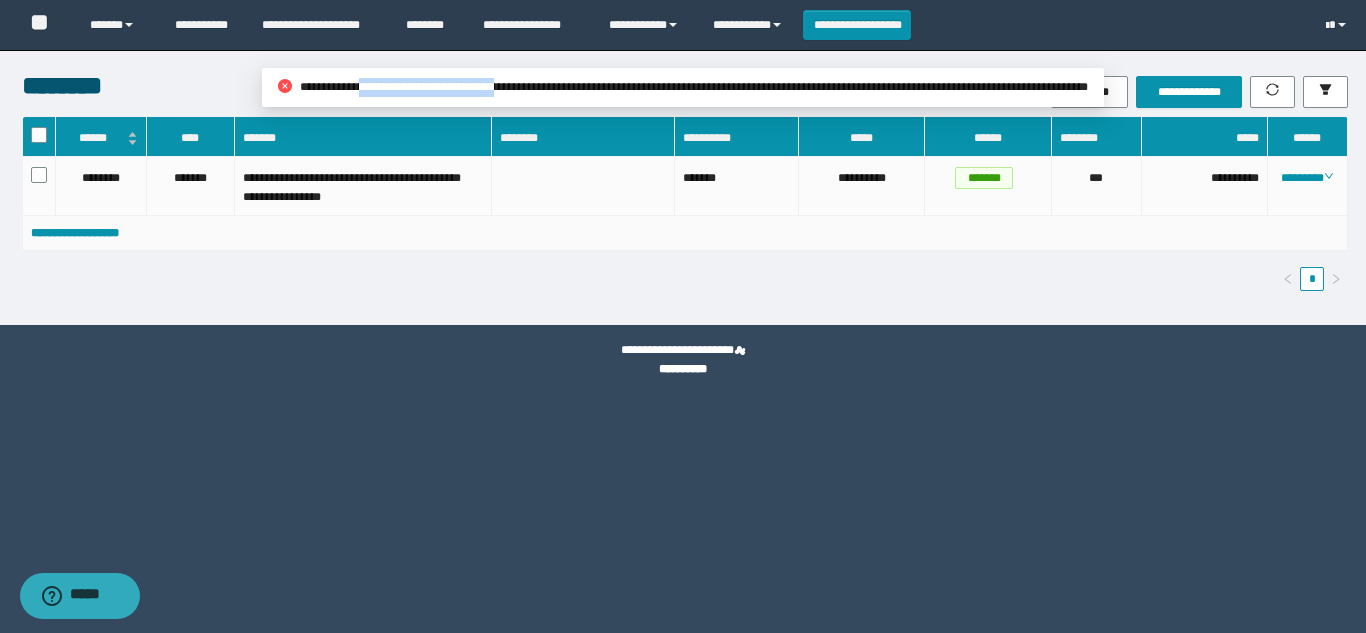 drag, startPoint x: 472, startPoint y: 87, endPoint x: 366, endPoint y: 112, distance: 108.90822 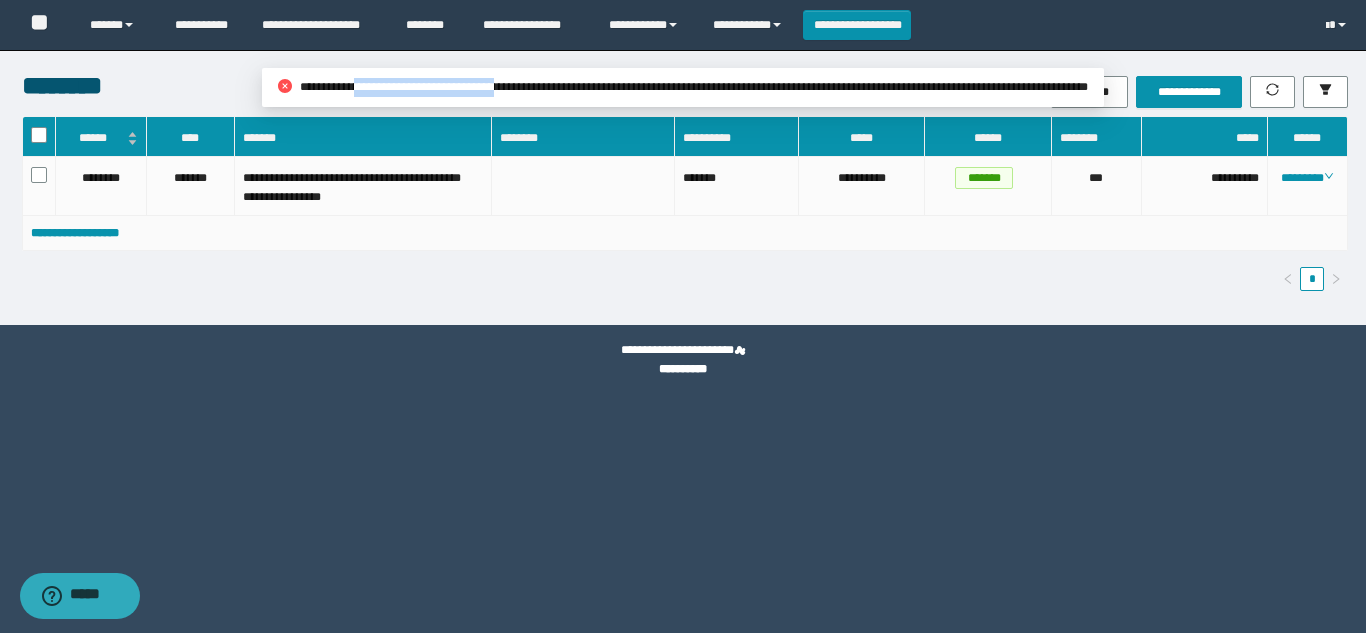copy on "**********" 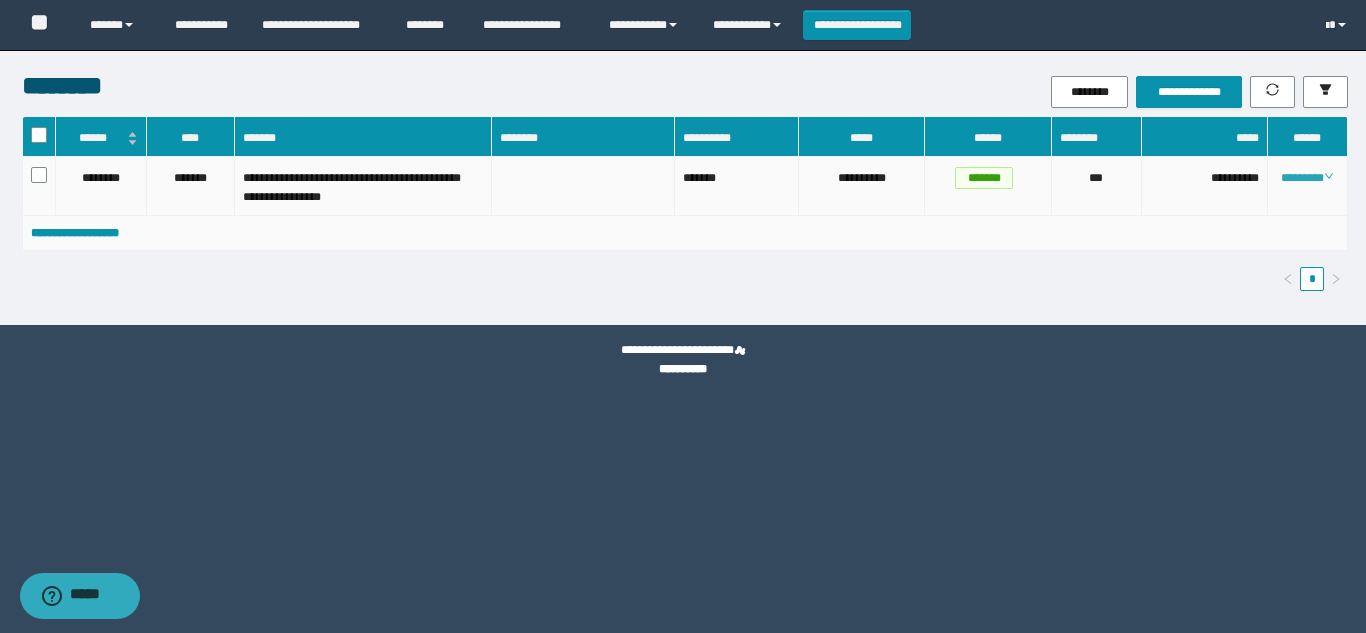 click on "********" at bounding box center [1307, 178] 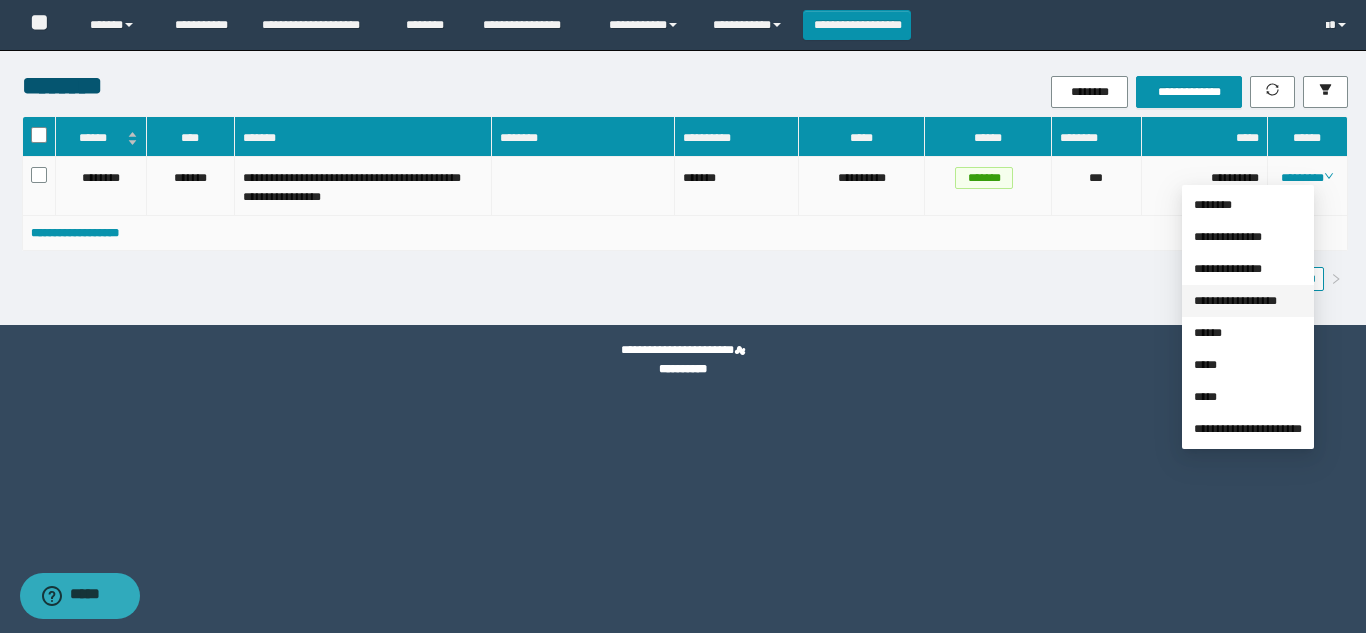 click on "**********" at bounding box center (1235, 301) 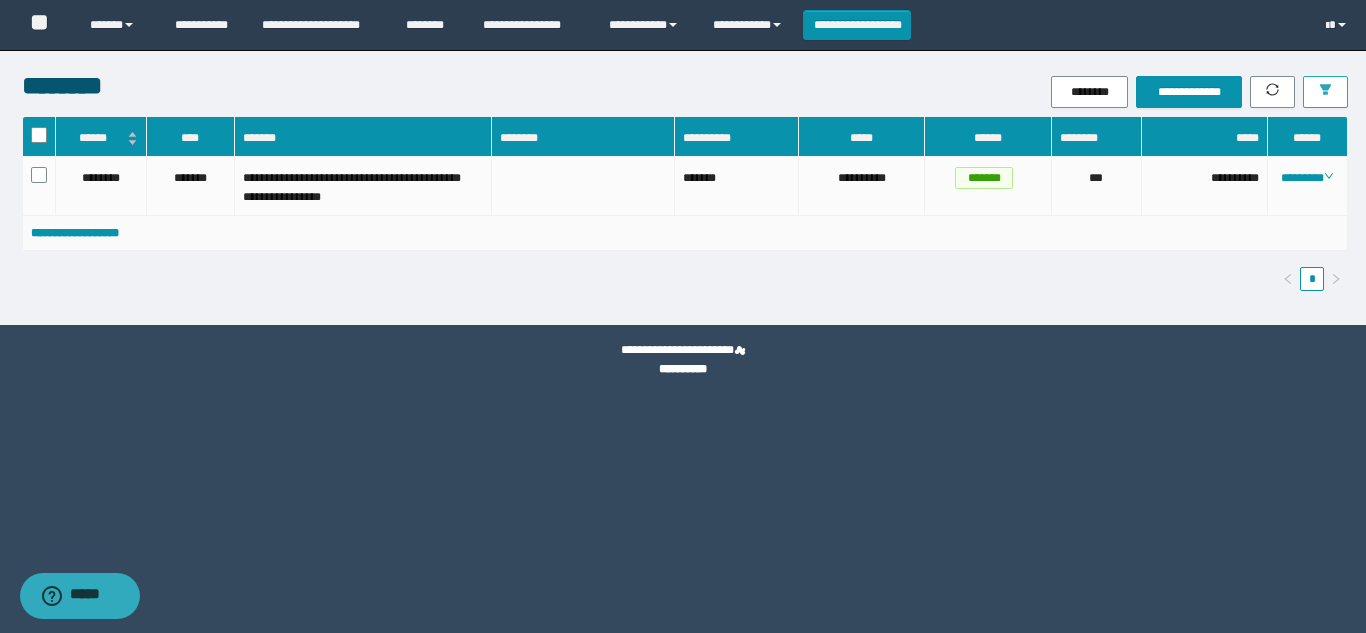 click at bounding box center [1325, 92] 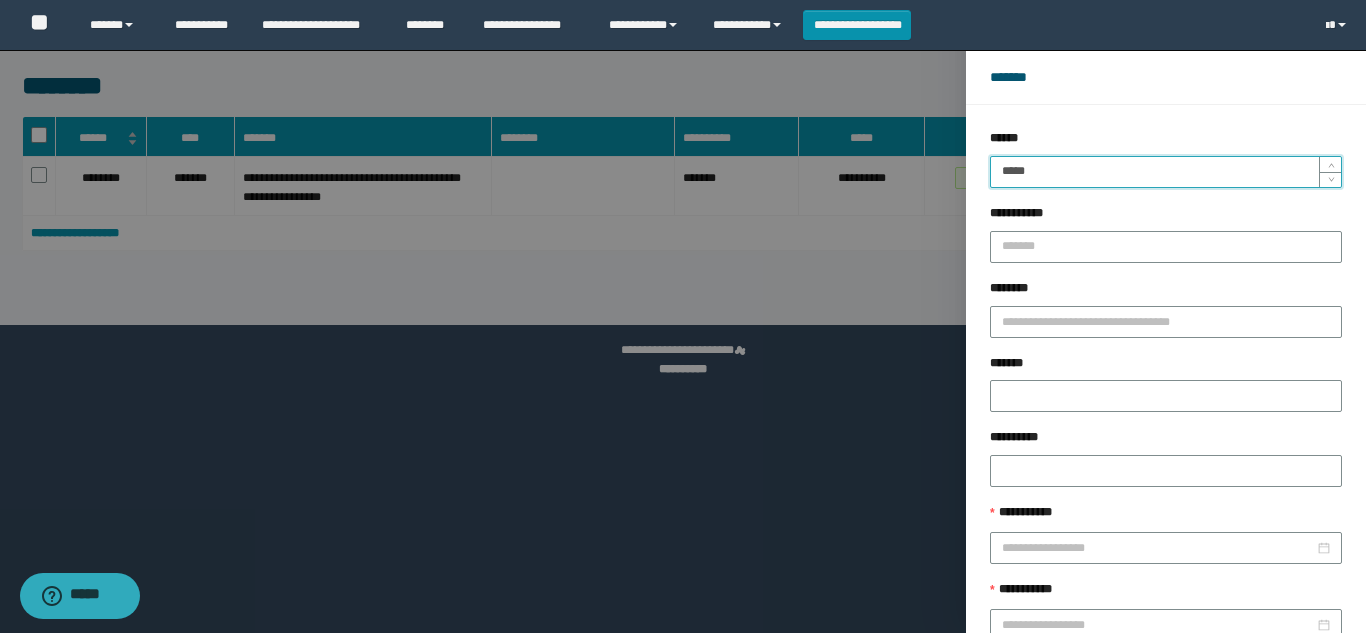 click on "*****" at bounding box center [1166, 172] 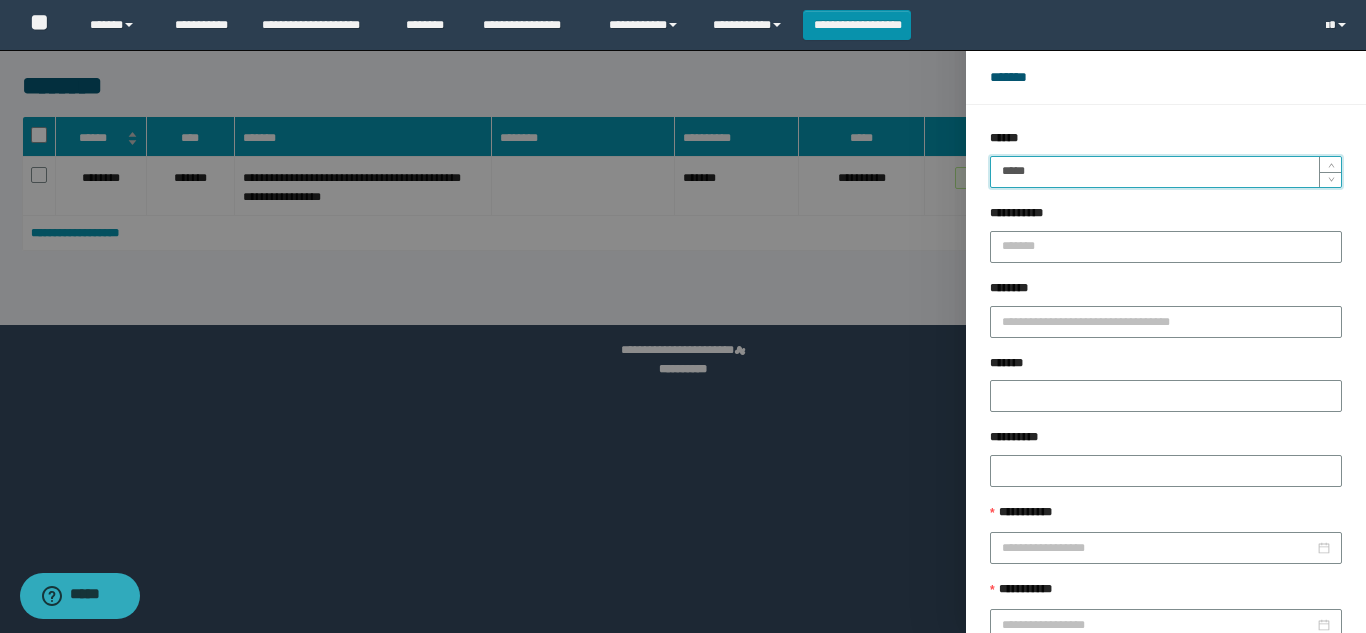 click on "******" at bounding box center [1229, 689] 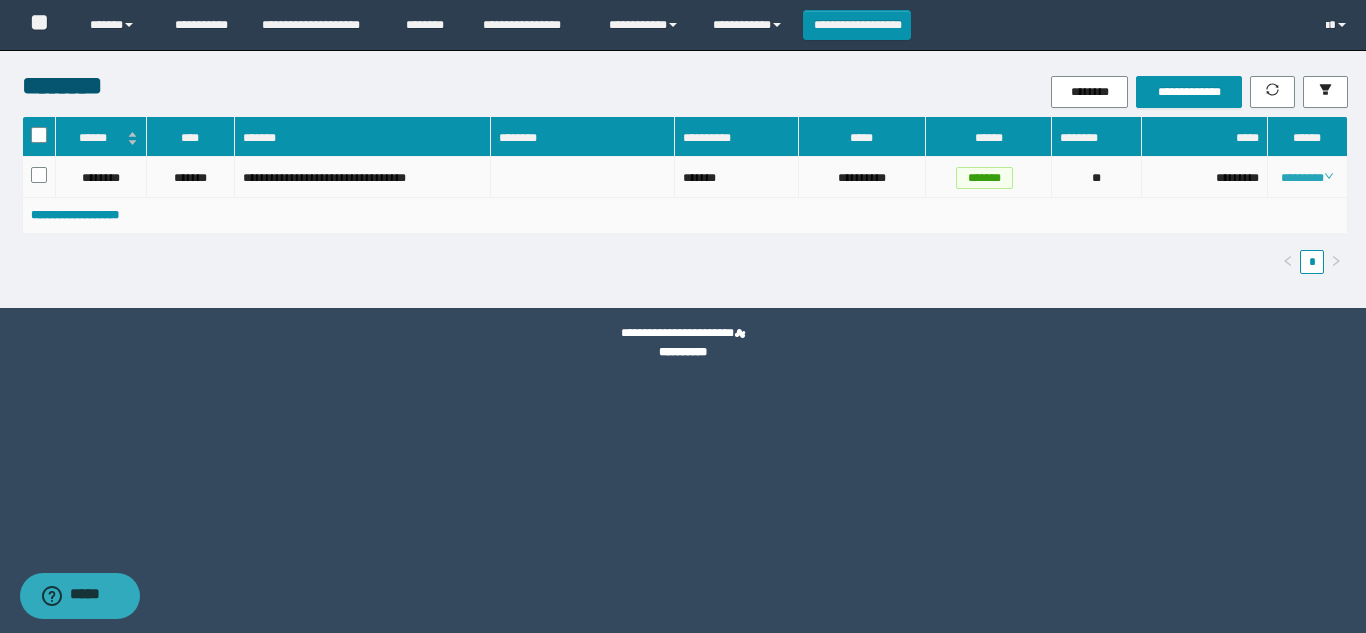 click on "********" at bounding box center [1307, 178] 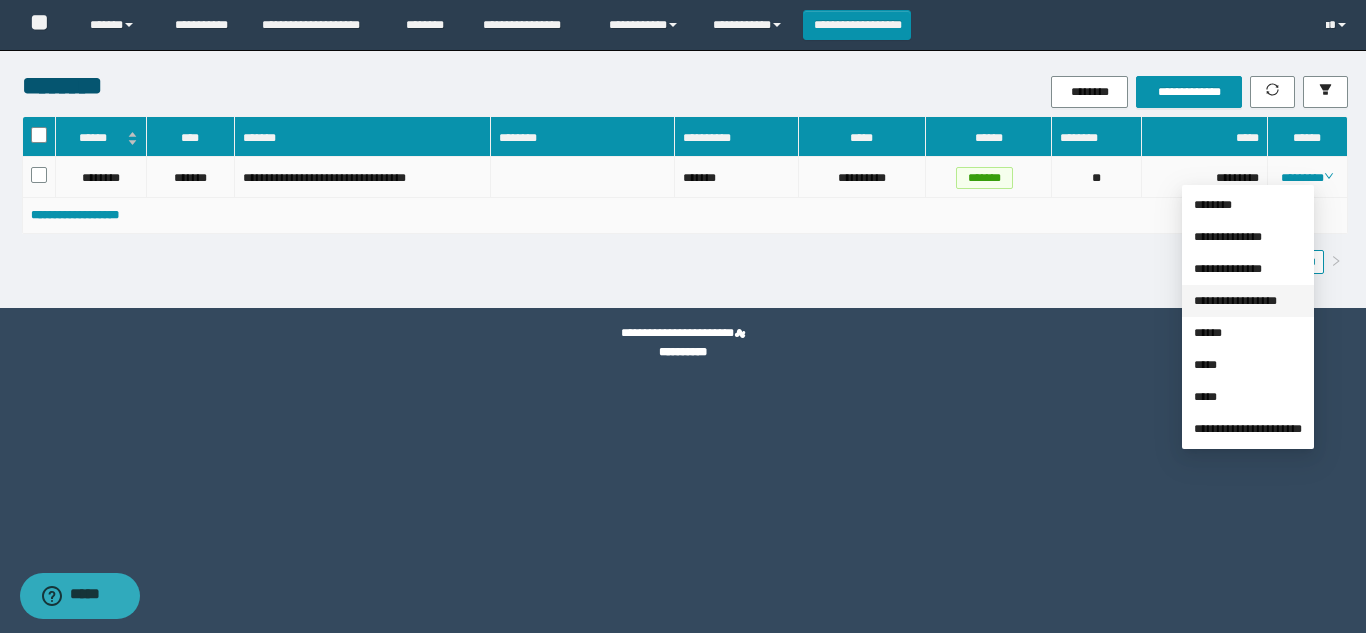 click on "**********" at bounding box center [1235, 301] 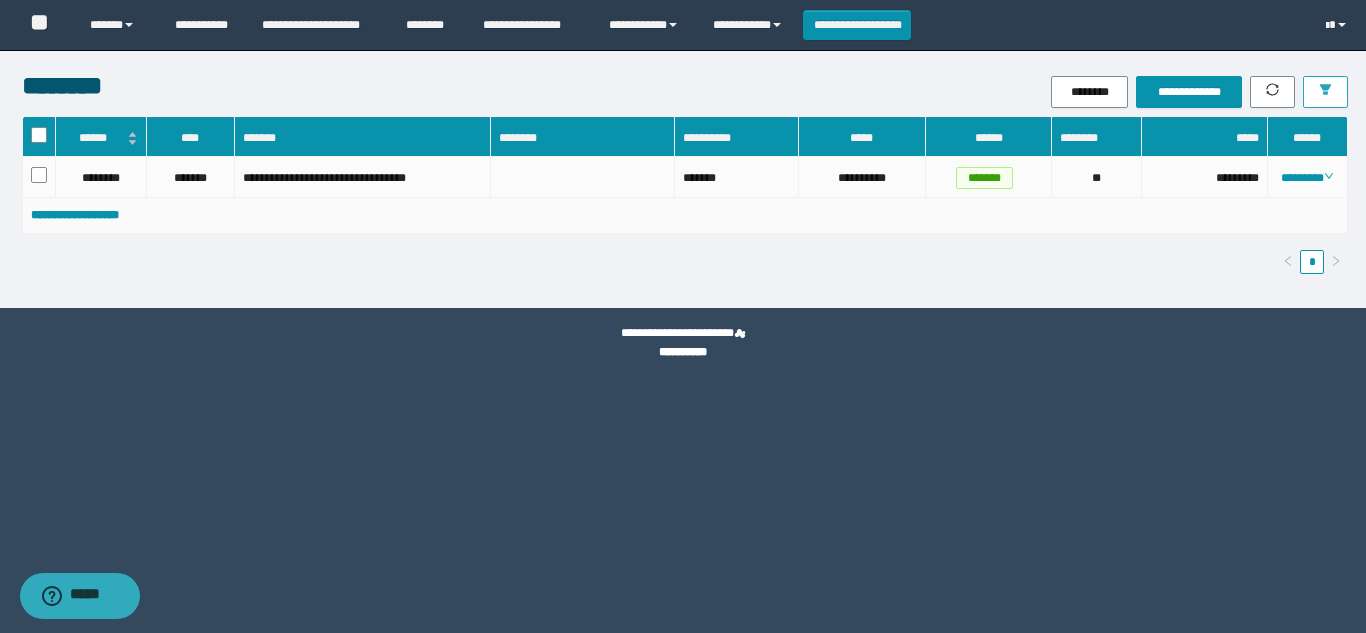 click at bounding box center [1325, 92] 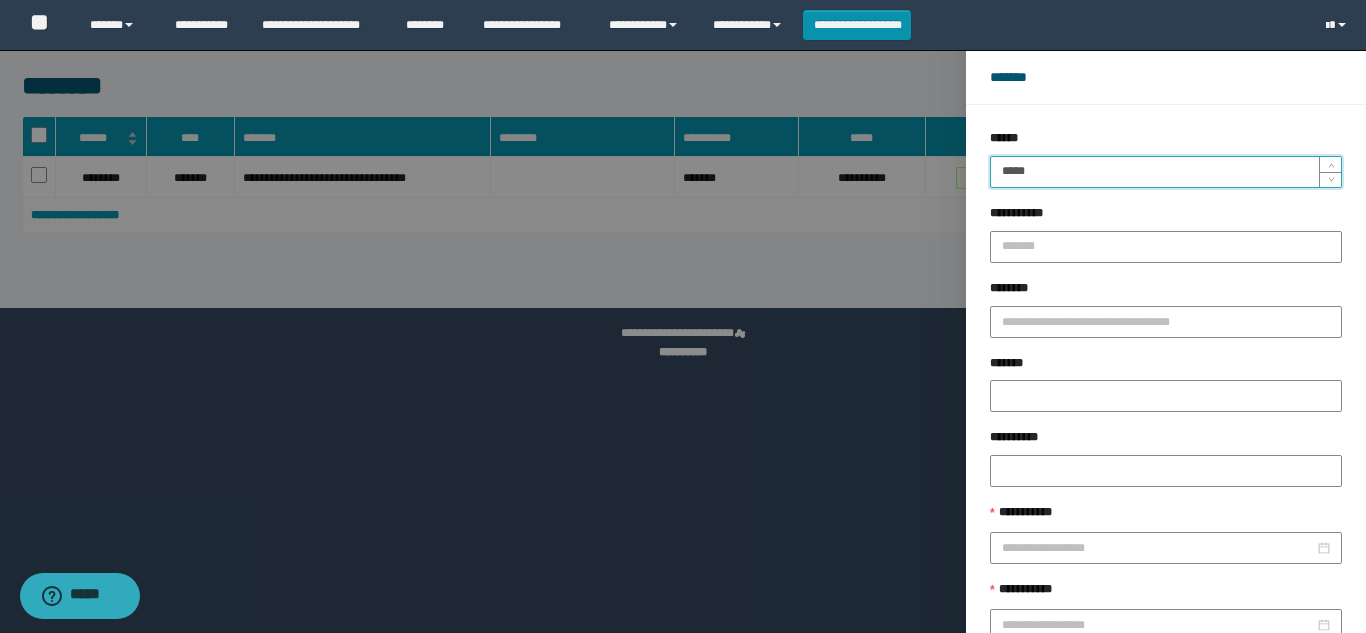 click on "*****" at bounding box center [1166, 172] 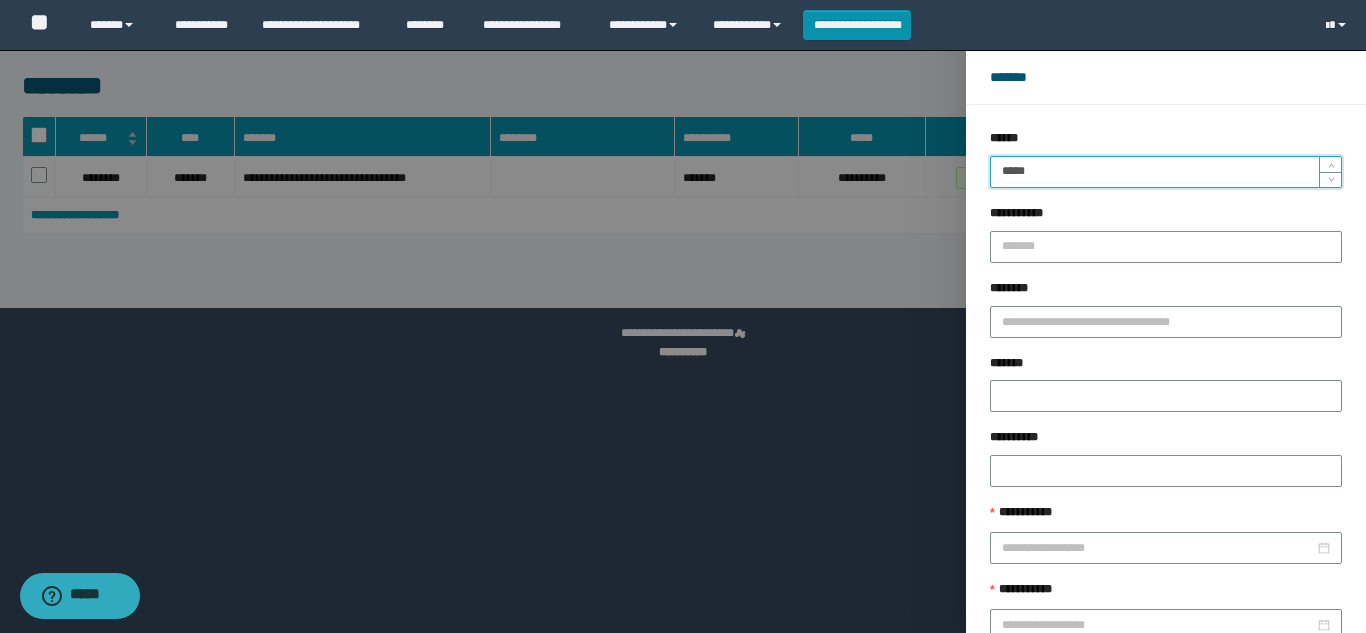 click on "******" at bounding box center (1229, 689) 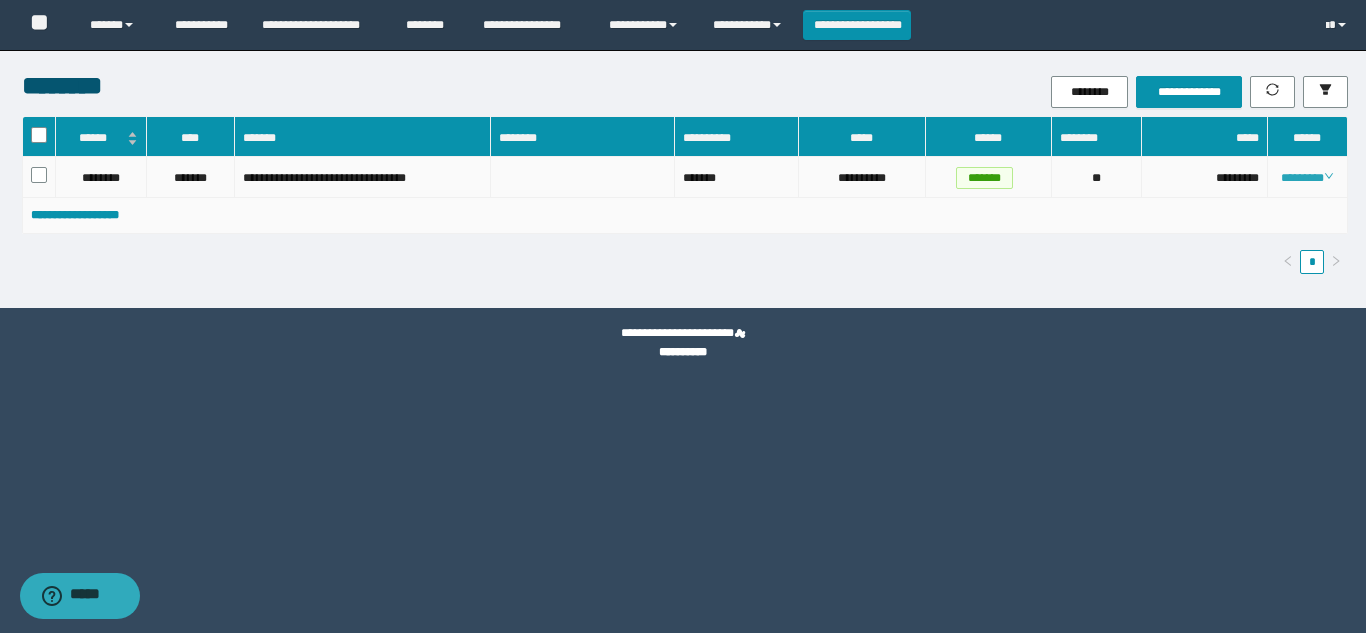 click on "********" at bounding box center (1307, 178) 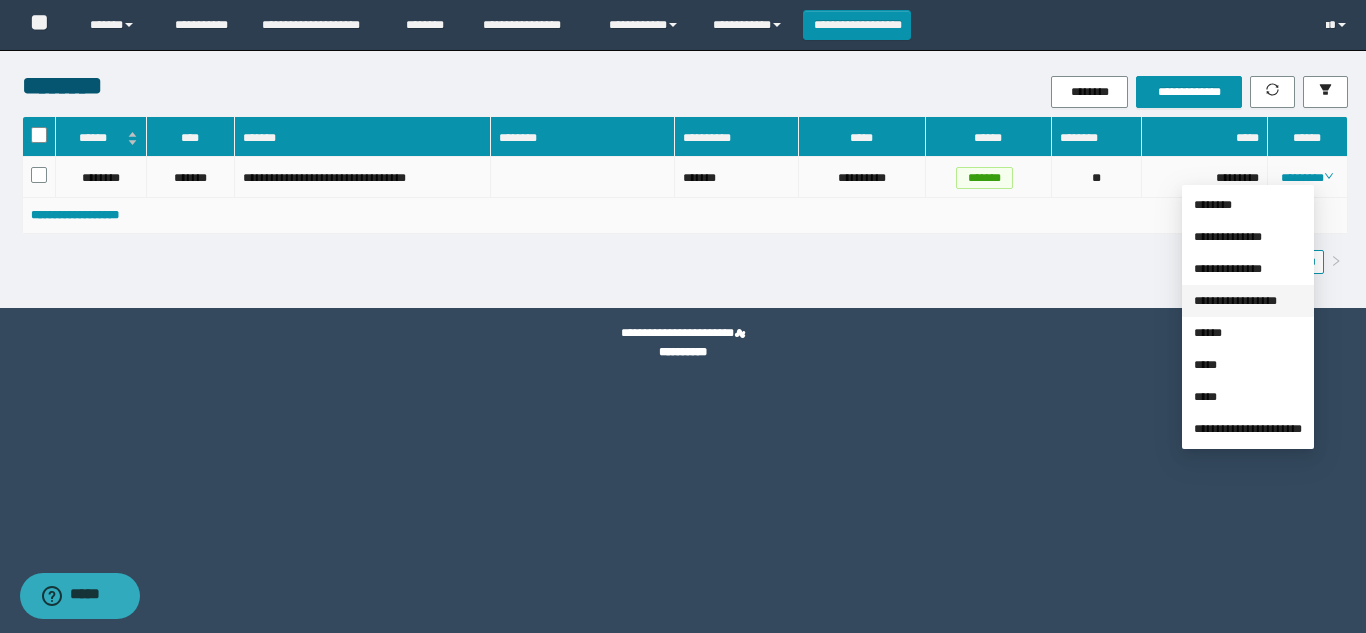 click on "**********" at bounding box center (1235, 301) 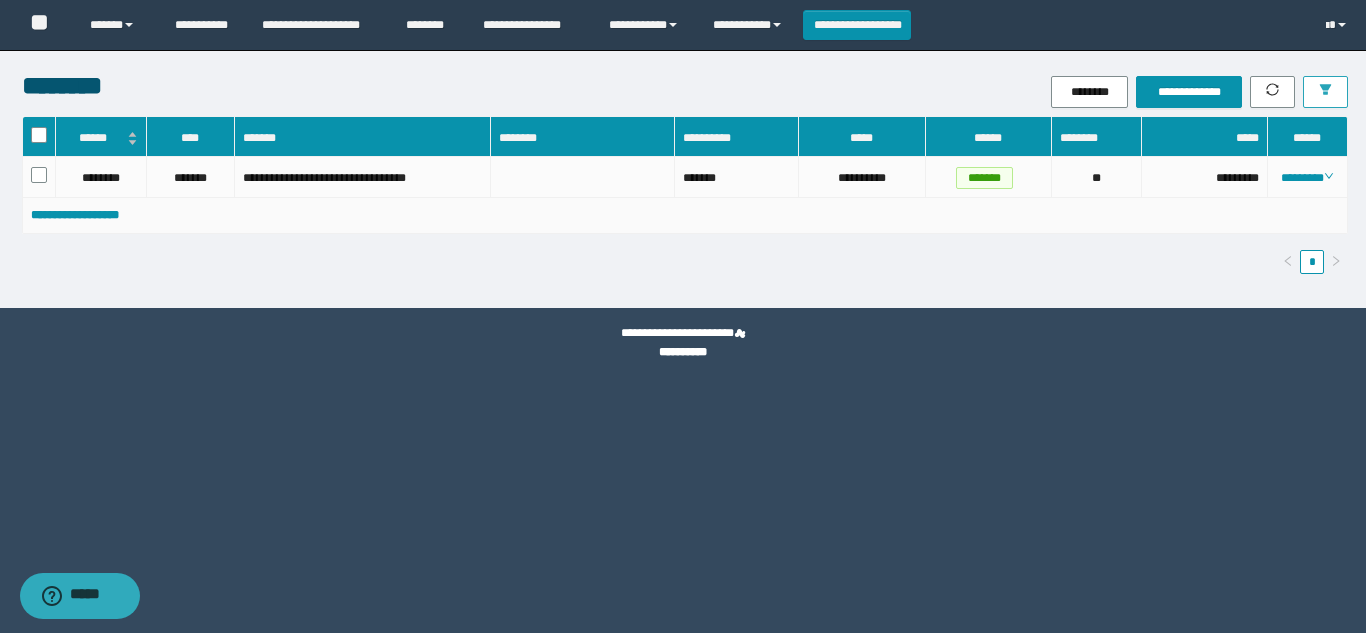 click at bounding box center [1325, 92] 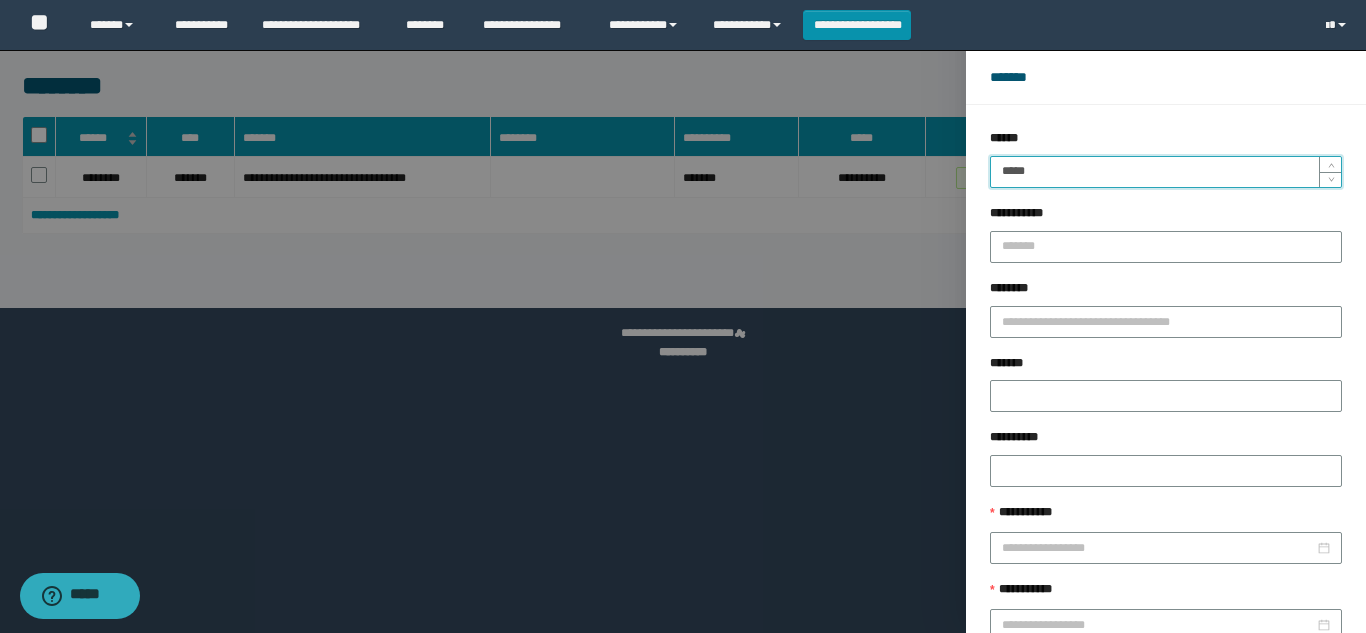 click on "*****" at bounding box center (1166, 172) 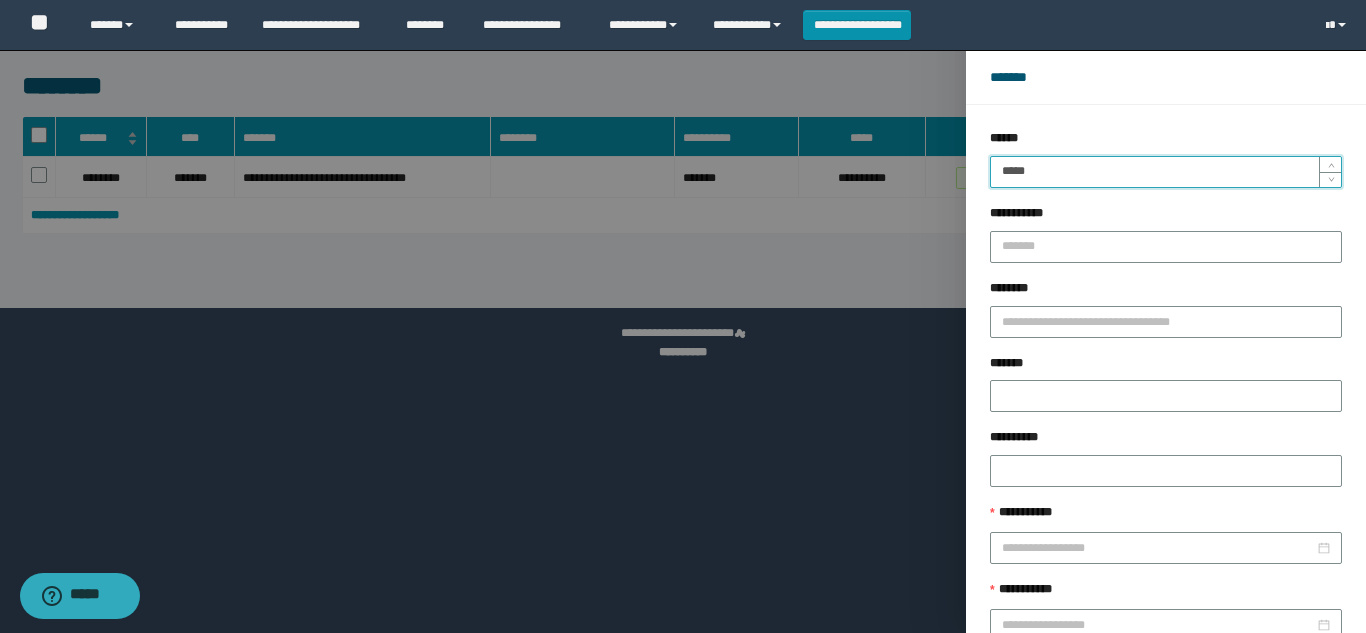 click on "******" at bounding box center [1229, 689] 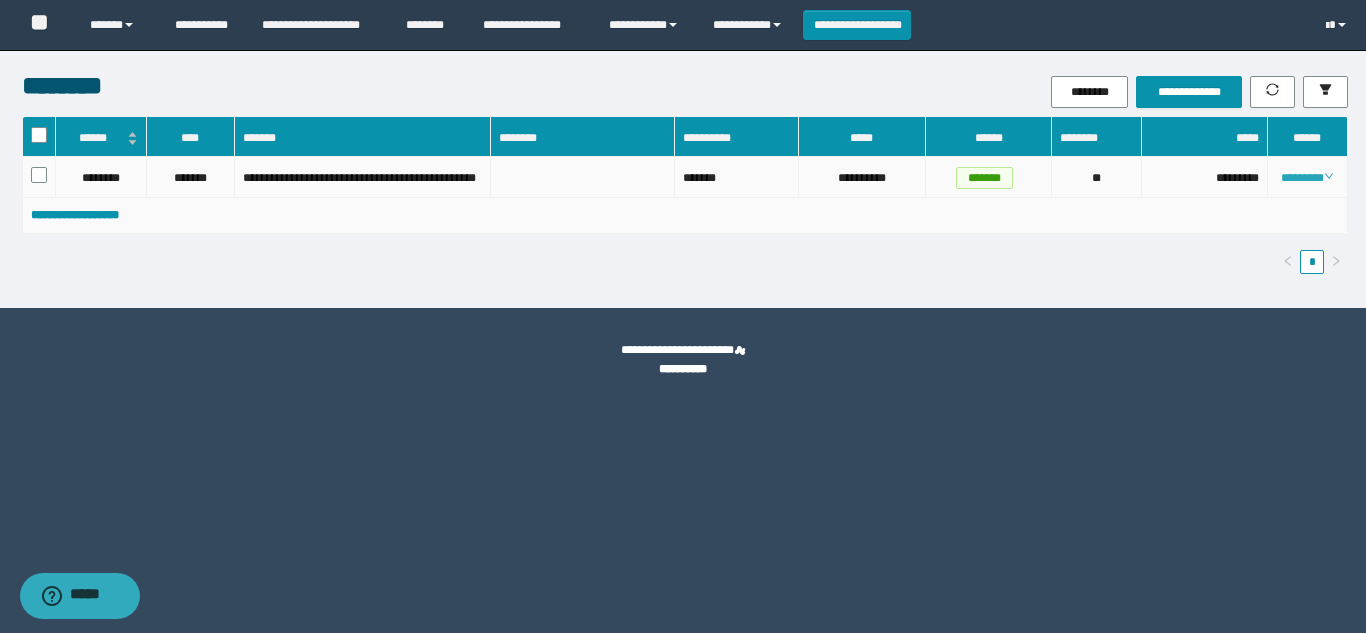 click on "********" at bounding box center (1307, 178) 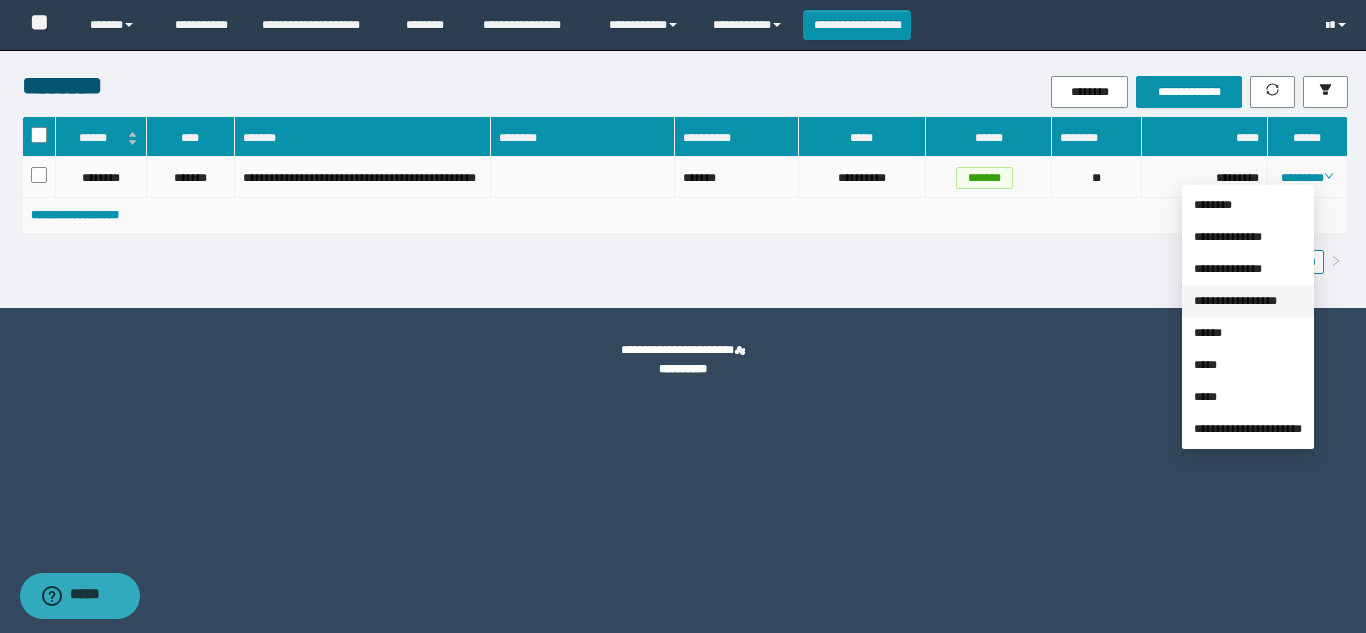 click on "**********" at bounding box center [1235, 301] 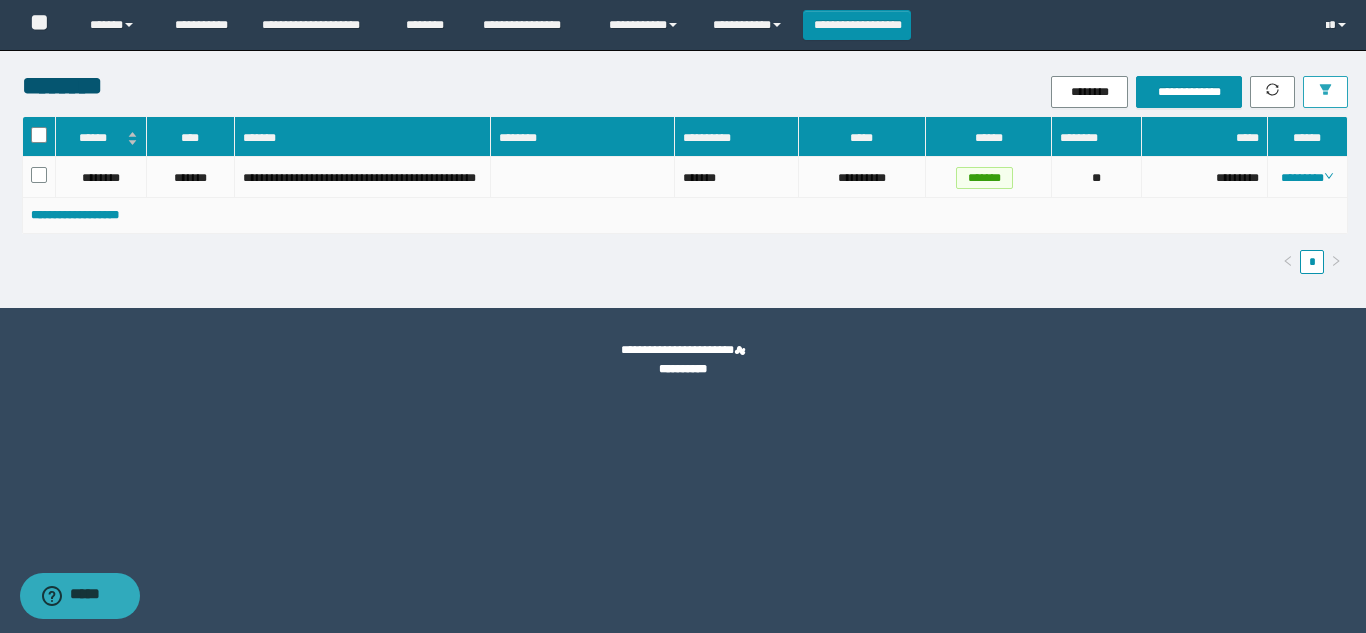 click at bounding box center [1325, 92] 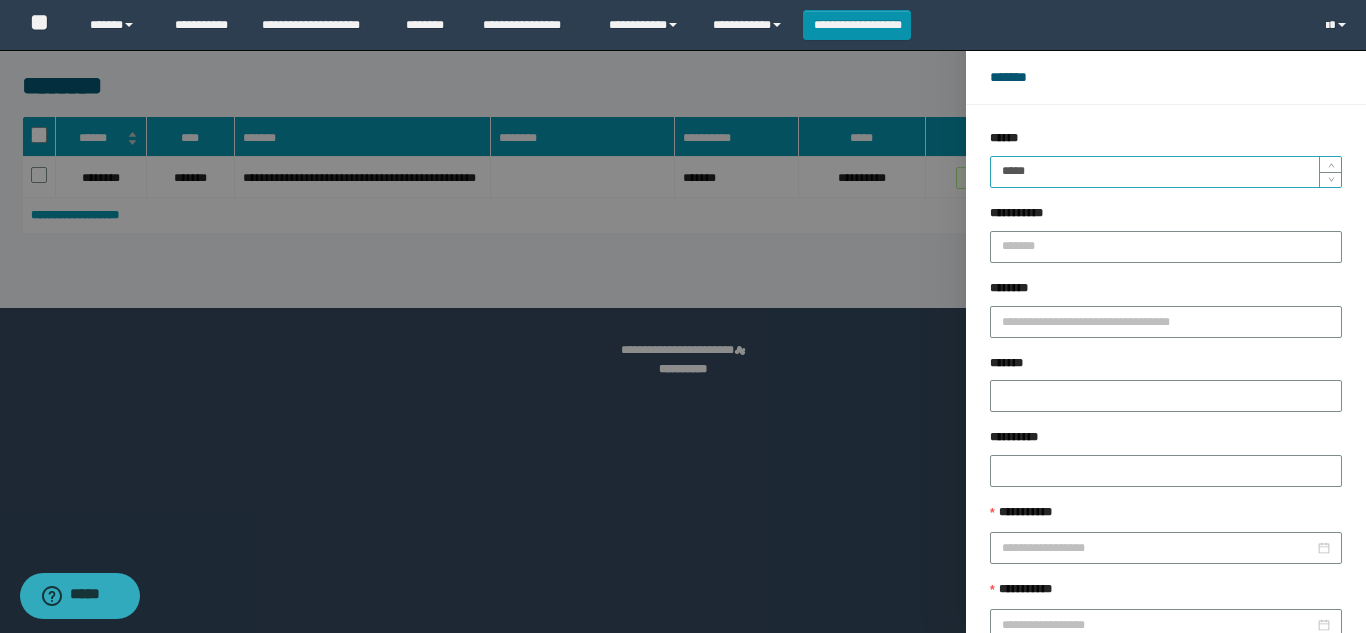 click on "*****" at bounding box center (1166, 172) 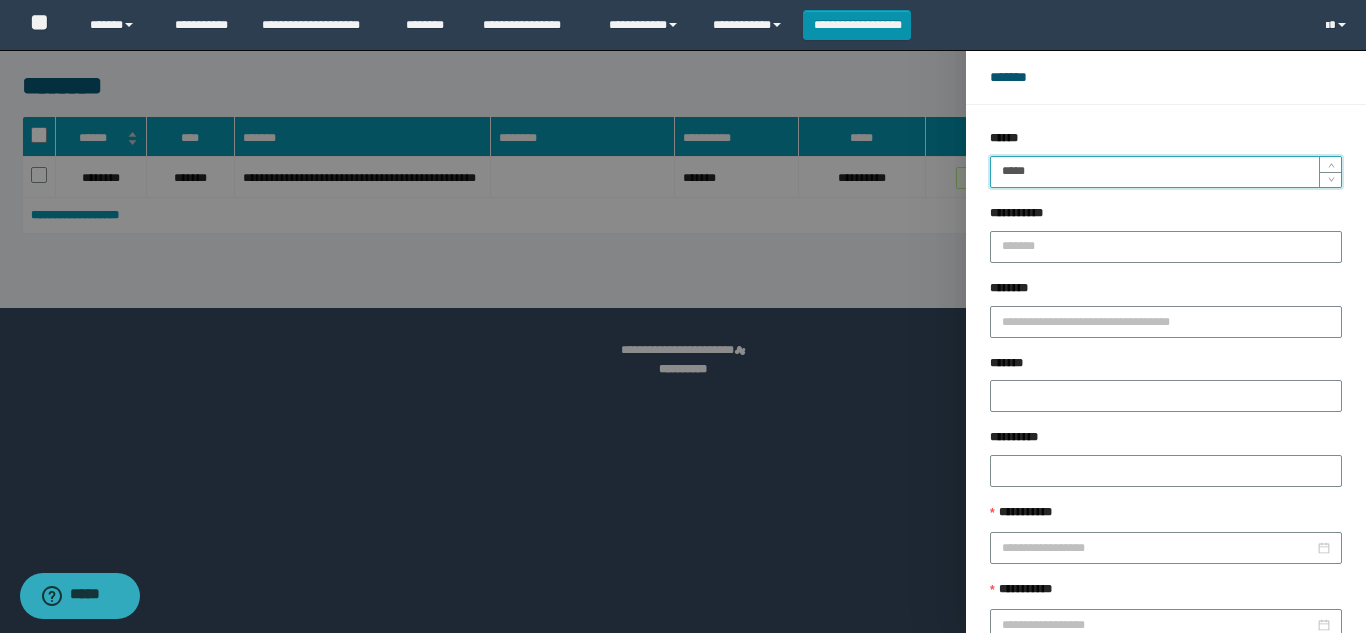 click on "******" at bounding box center [1229, 689] 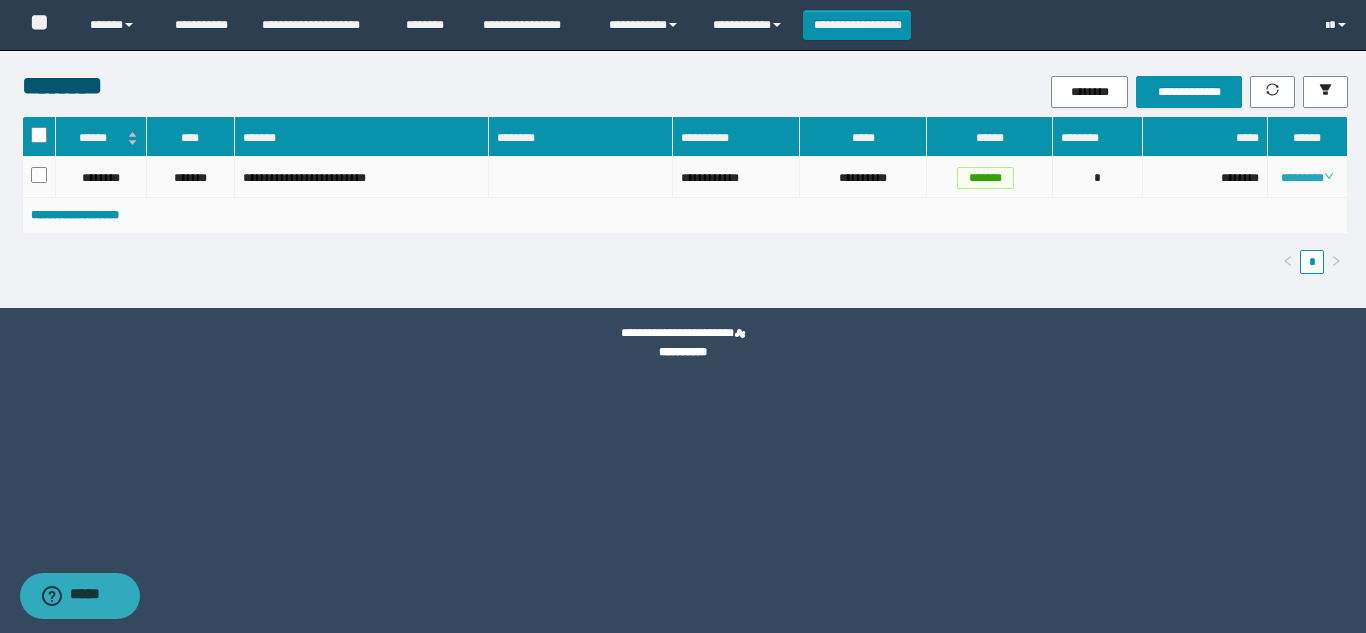 click on "********" at bounding box center (1307, 178) 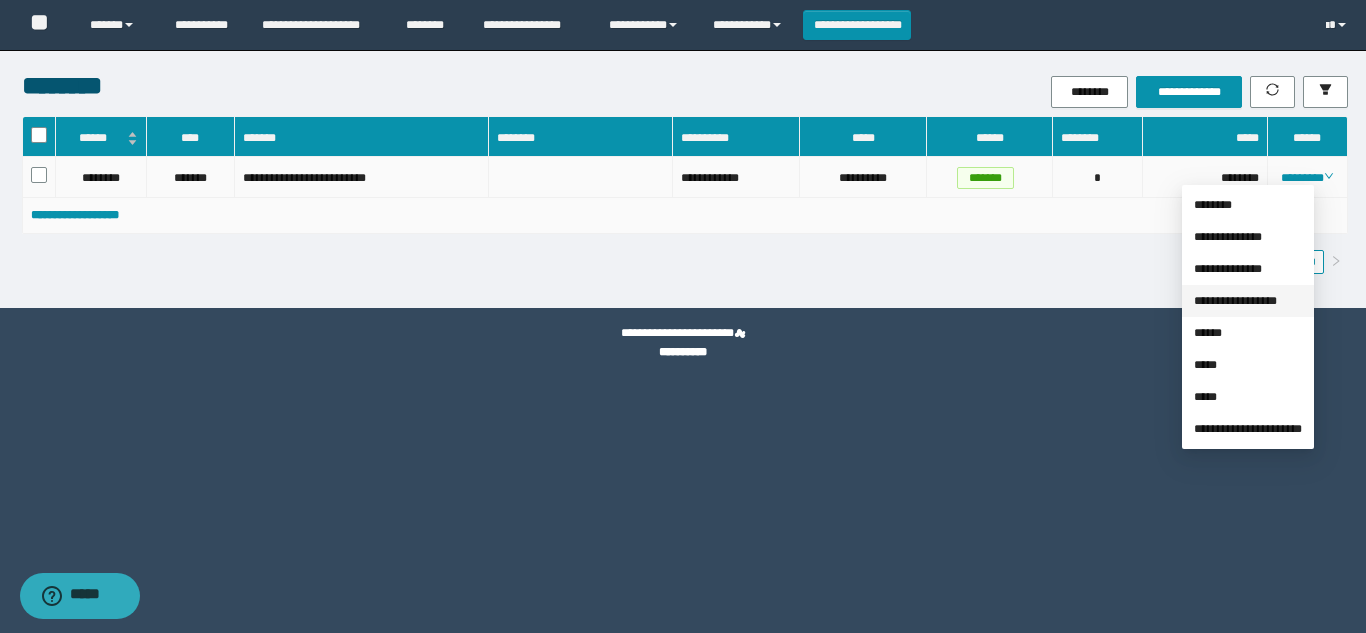 click on "**********" at bounding box center [1235, 301] 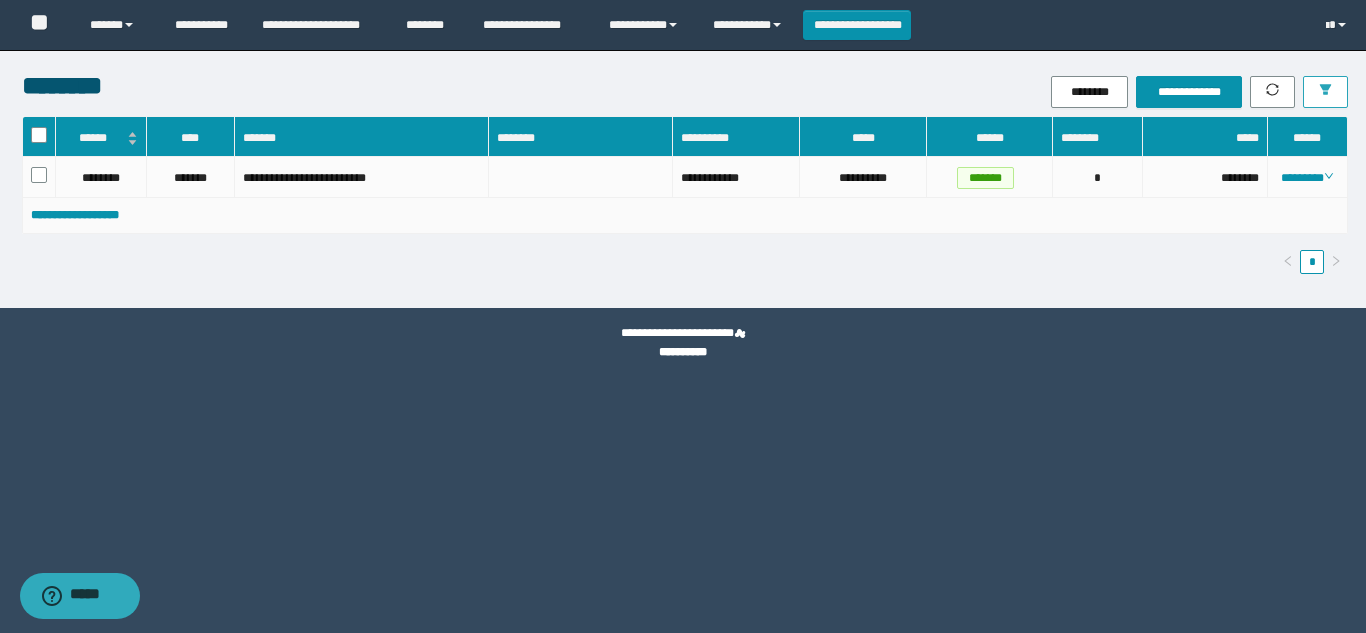 click 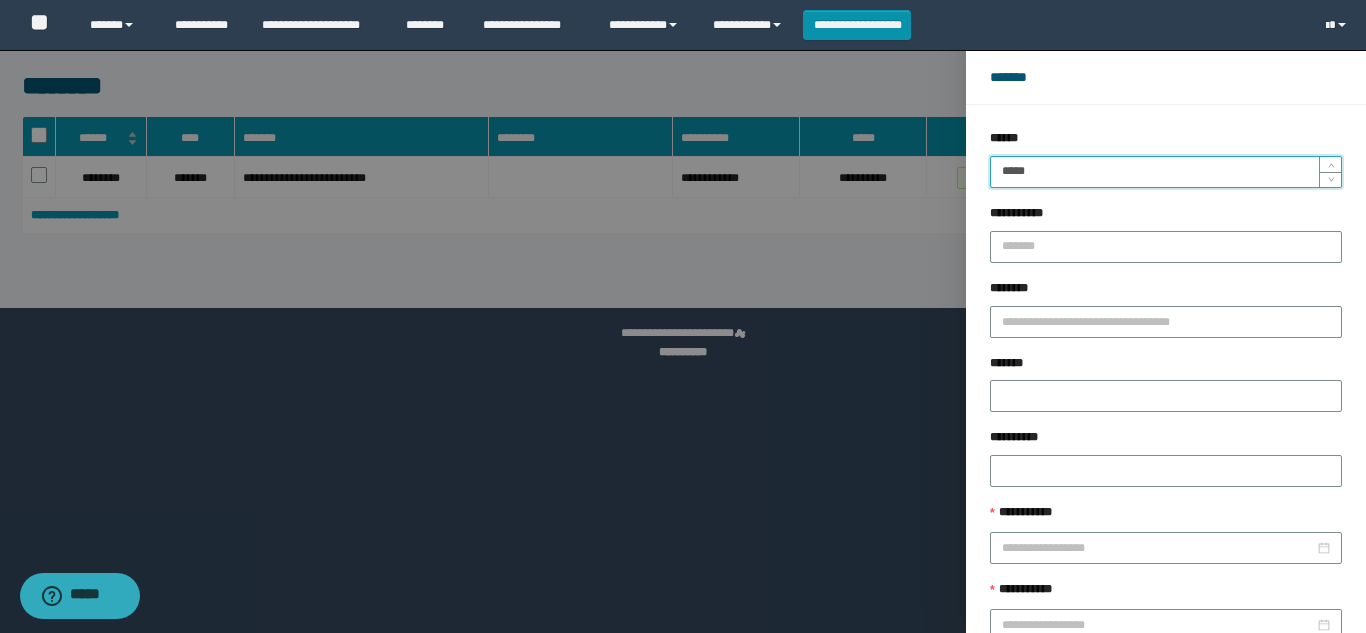 click on "*****" at bounding box center (1166, 172) 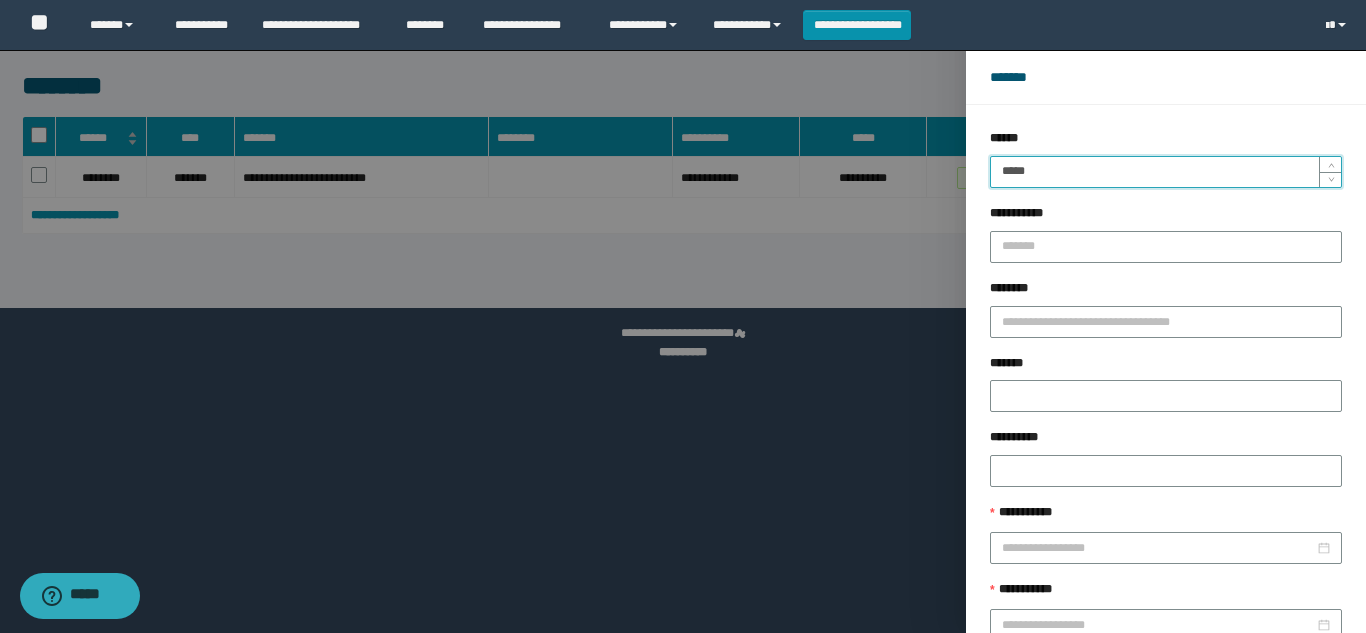 click on "******" at bounding box center (1229, 689) 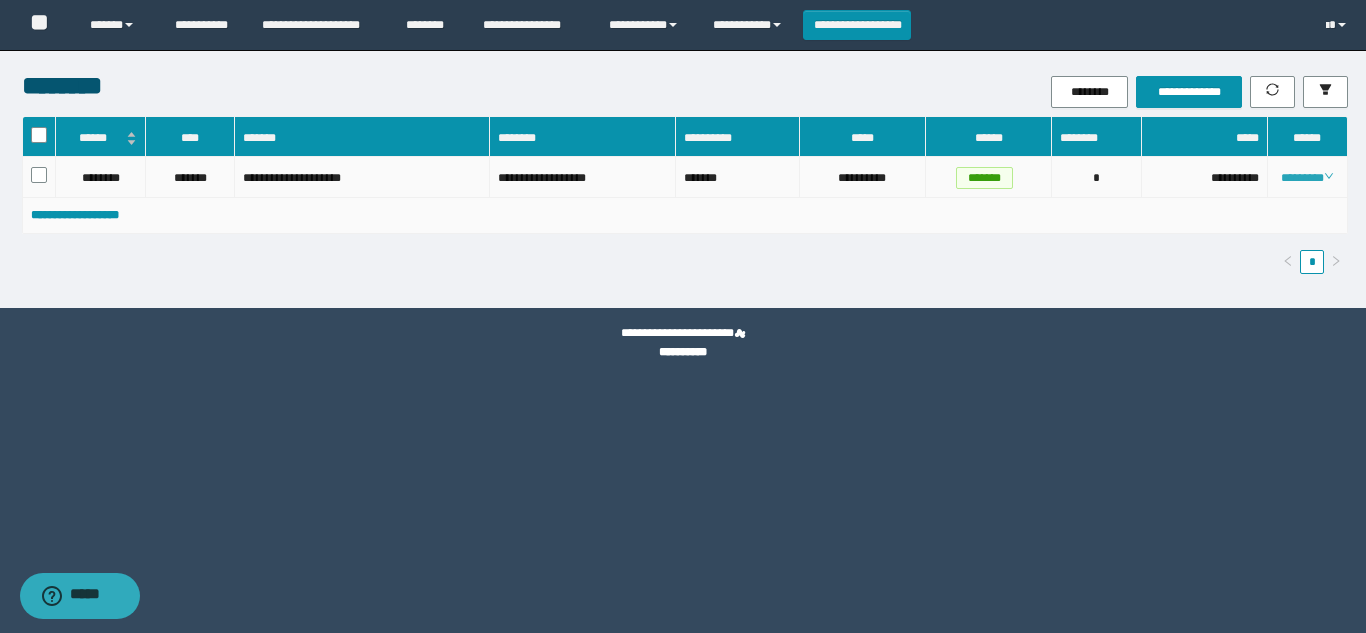 click 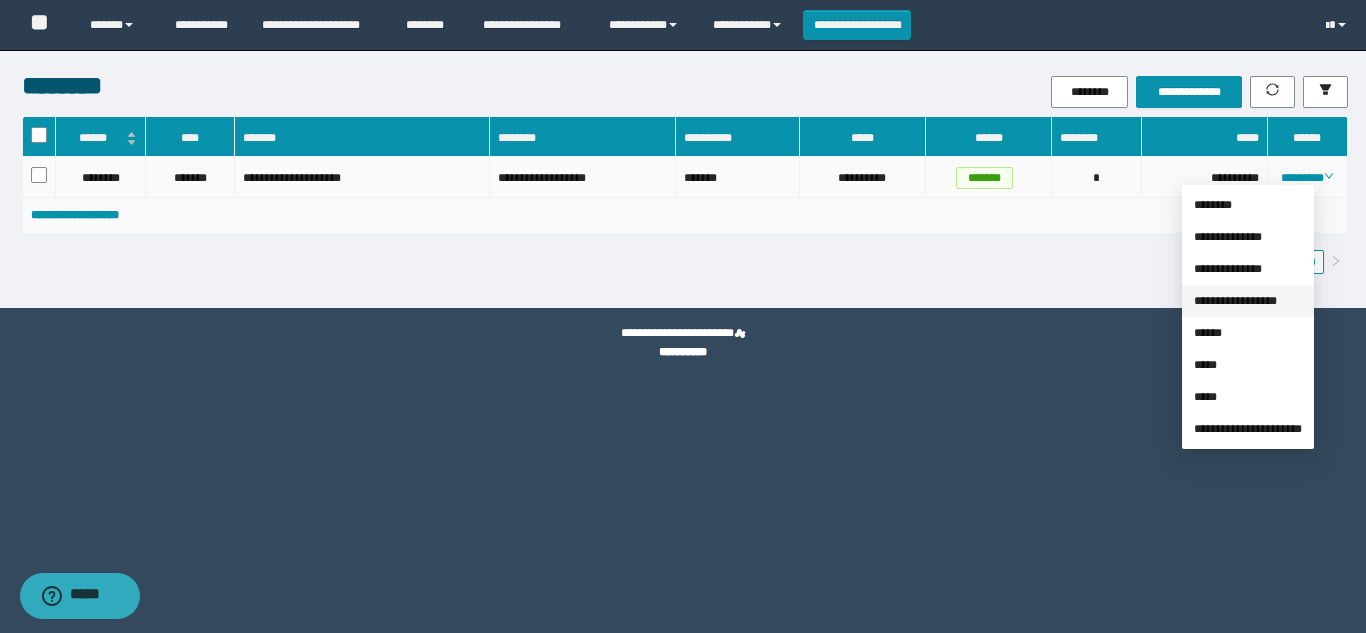 click on "**********" at bounding box center (1235, 301) 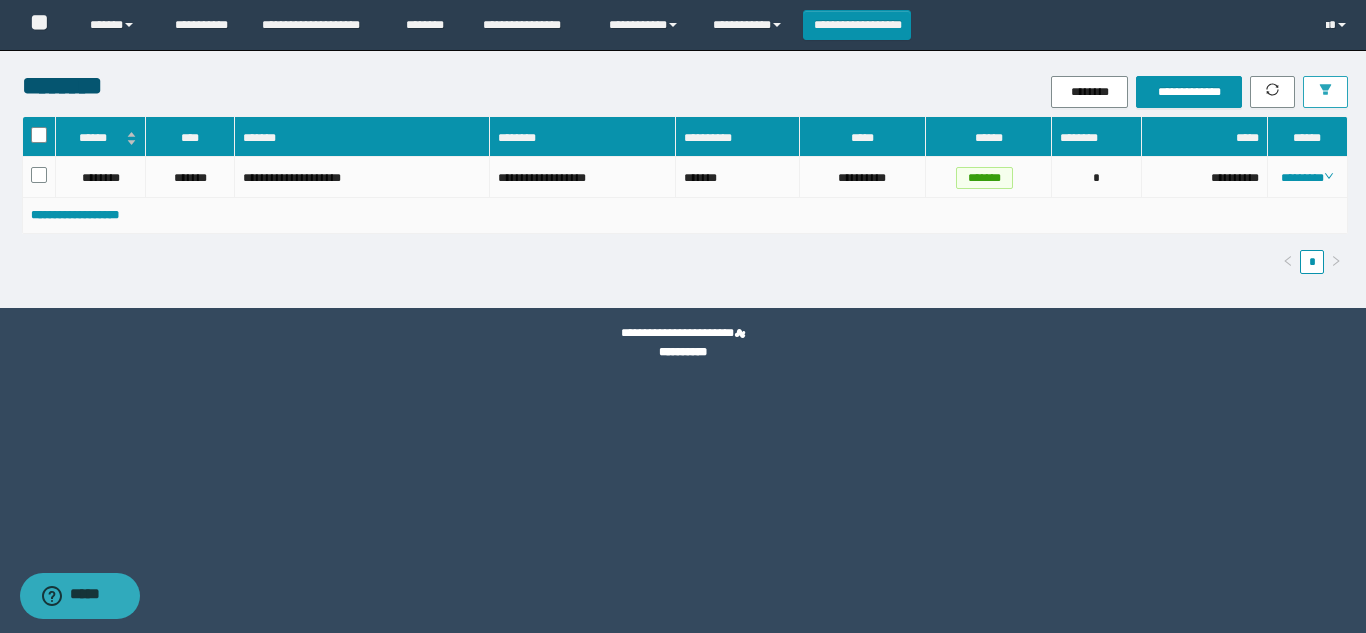 click at bounding box center (1325, 92) 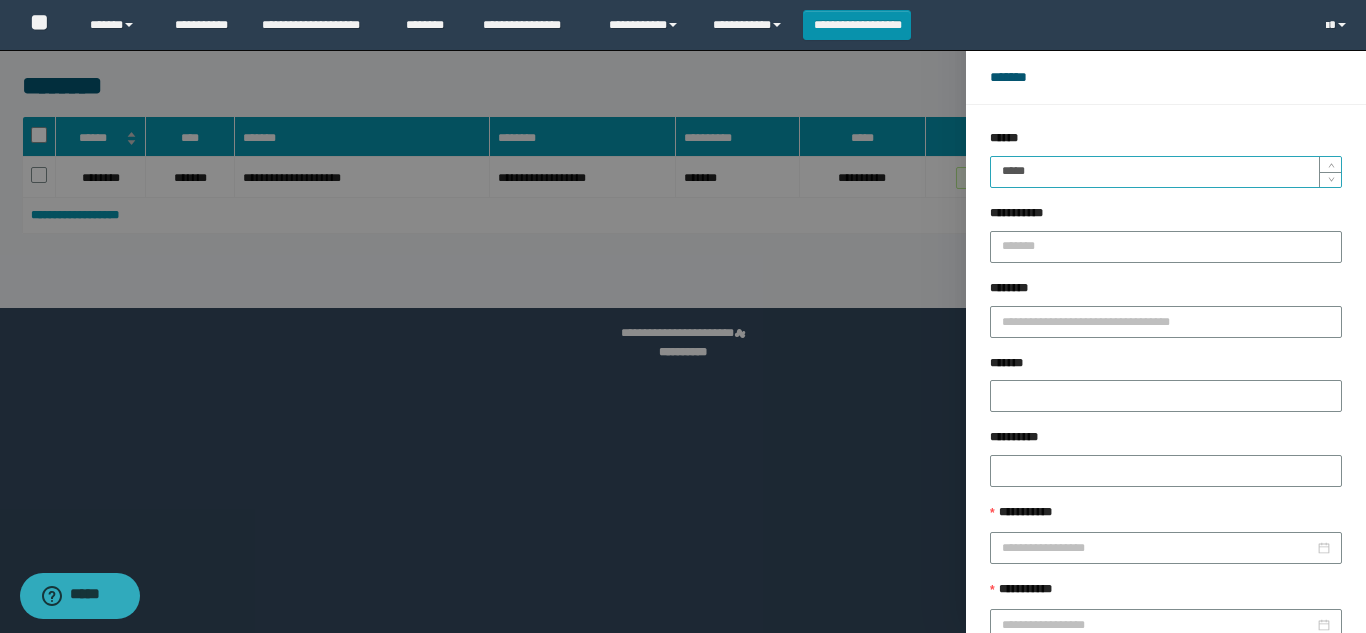 click on "*****" at bounding box center (1166, 172) 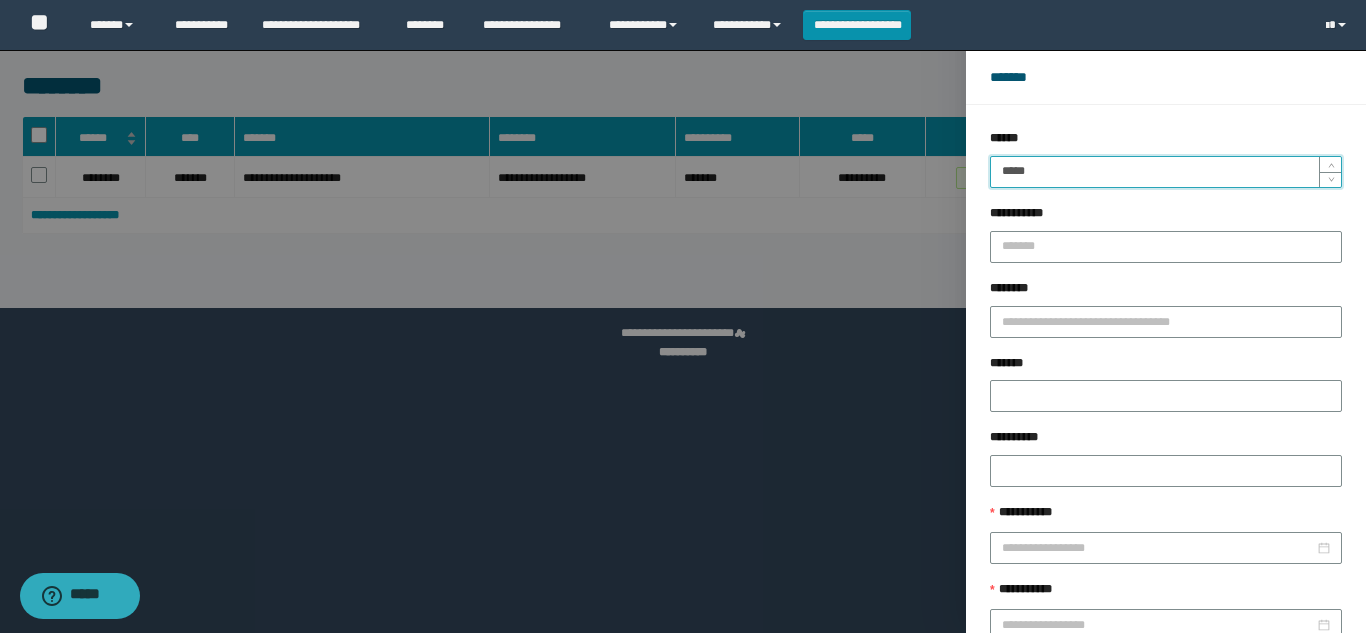 click on "******" at bounding box center [1229, 689] 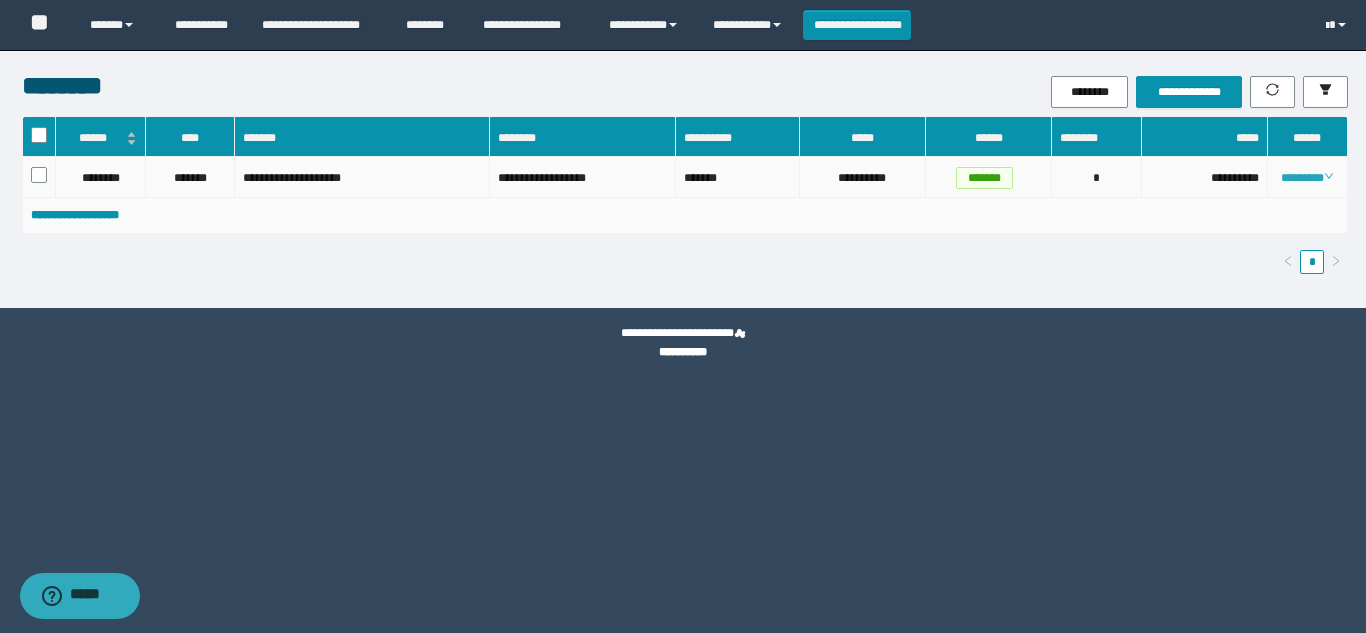 click on "********" at bounding box center (1307, 178) 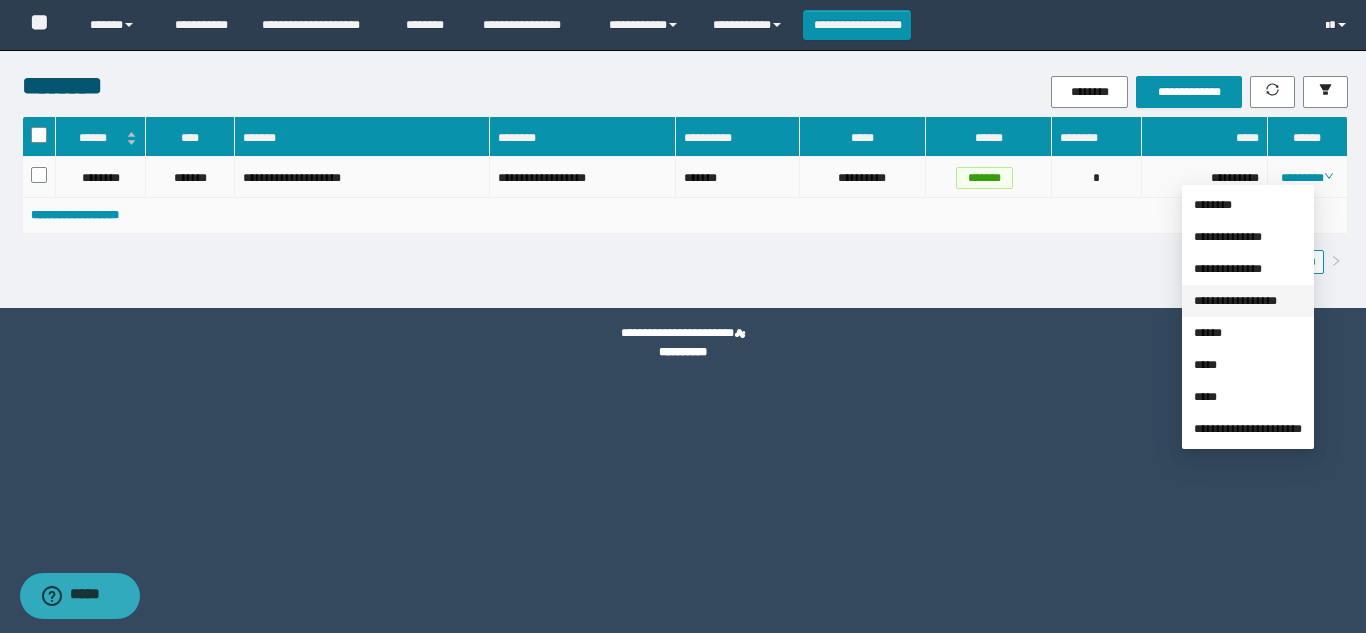 click on "**********" at bounding box center [1235, 301] 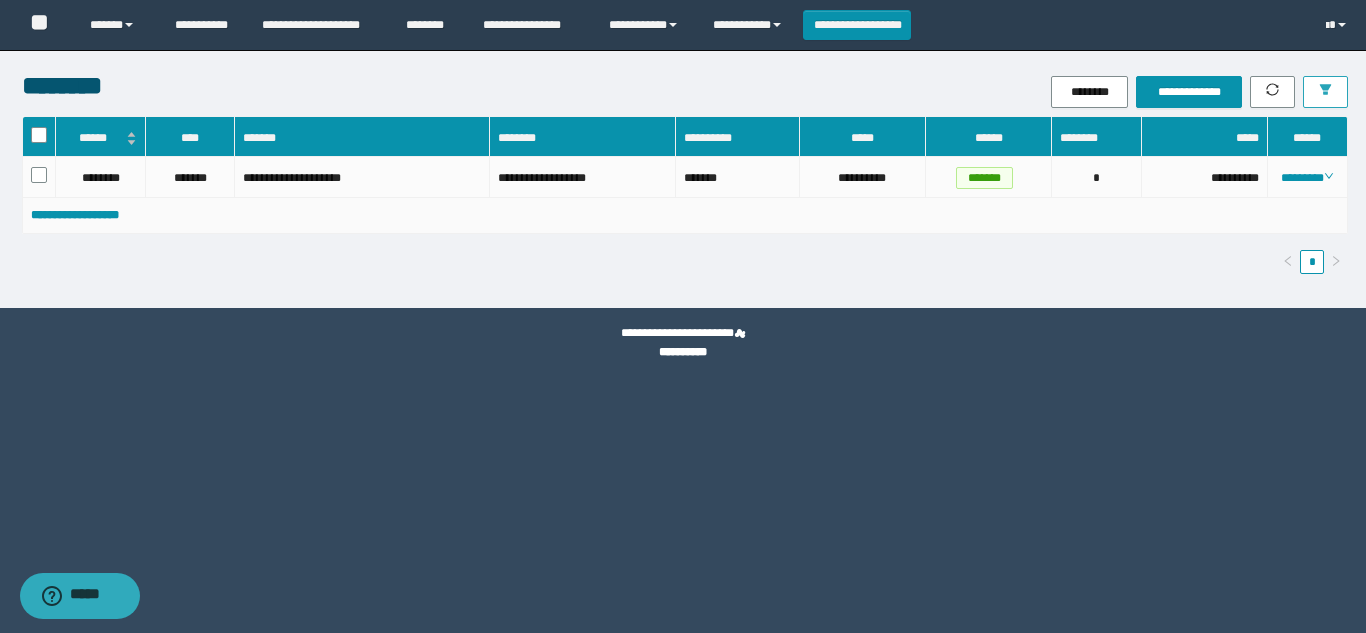 click at bounding box center [1325, 92] 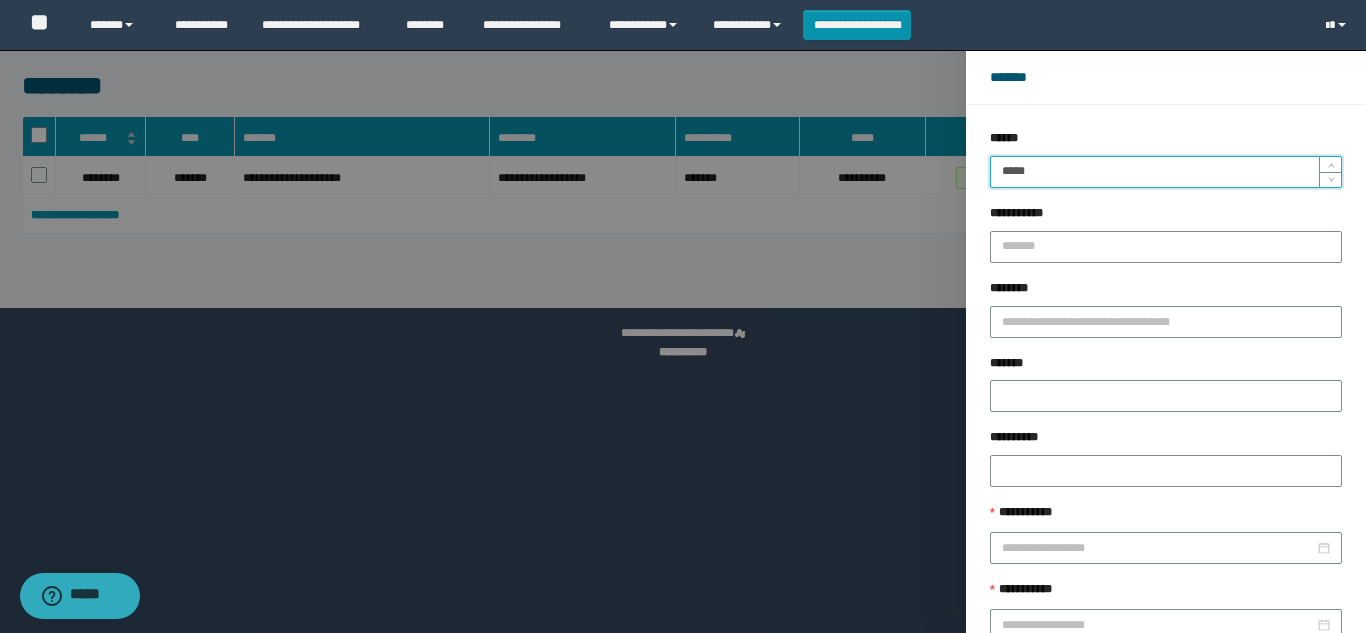 click on "*****" at bounding box center [1166, 172] 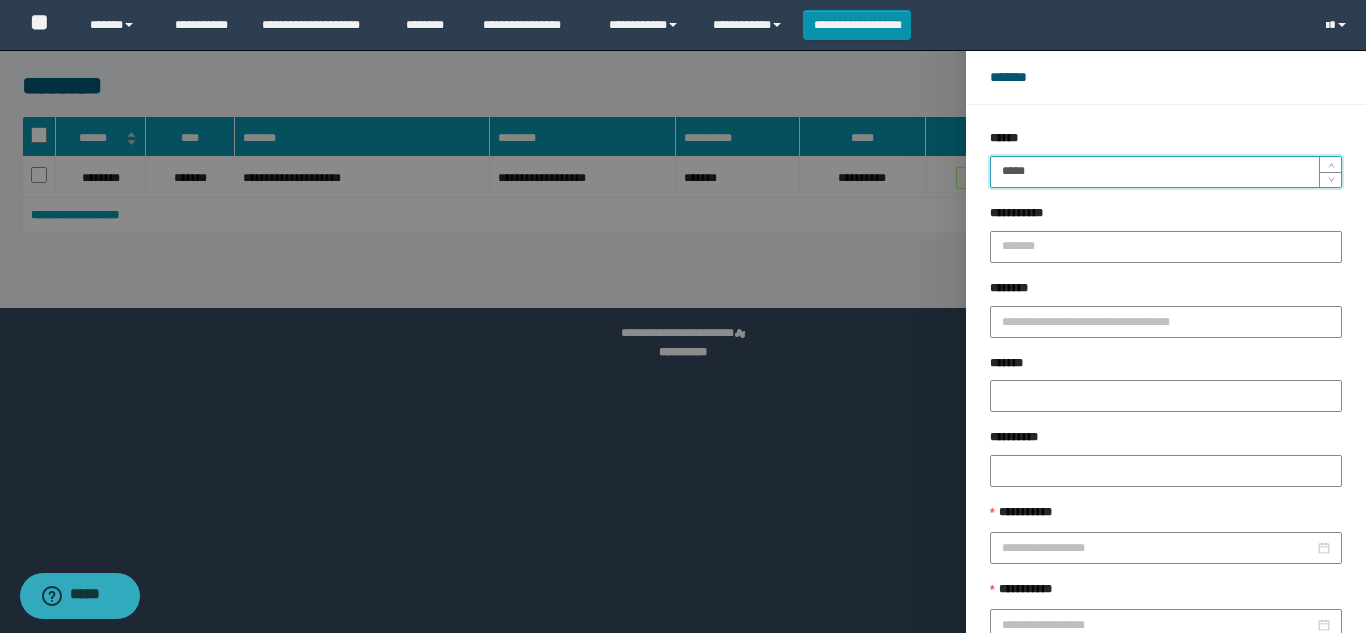 click on "******" at bounding box center (1229, 689) 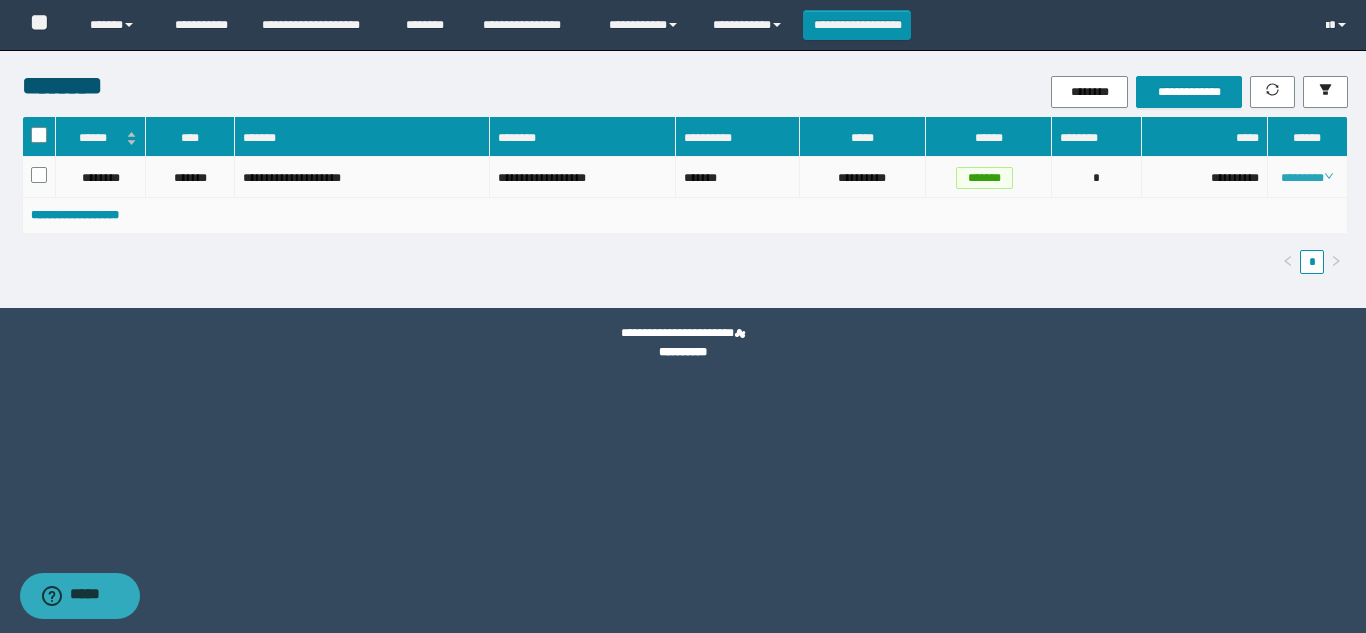 click on "********" at bounding box center [1307, 178] 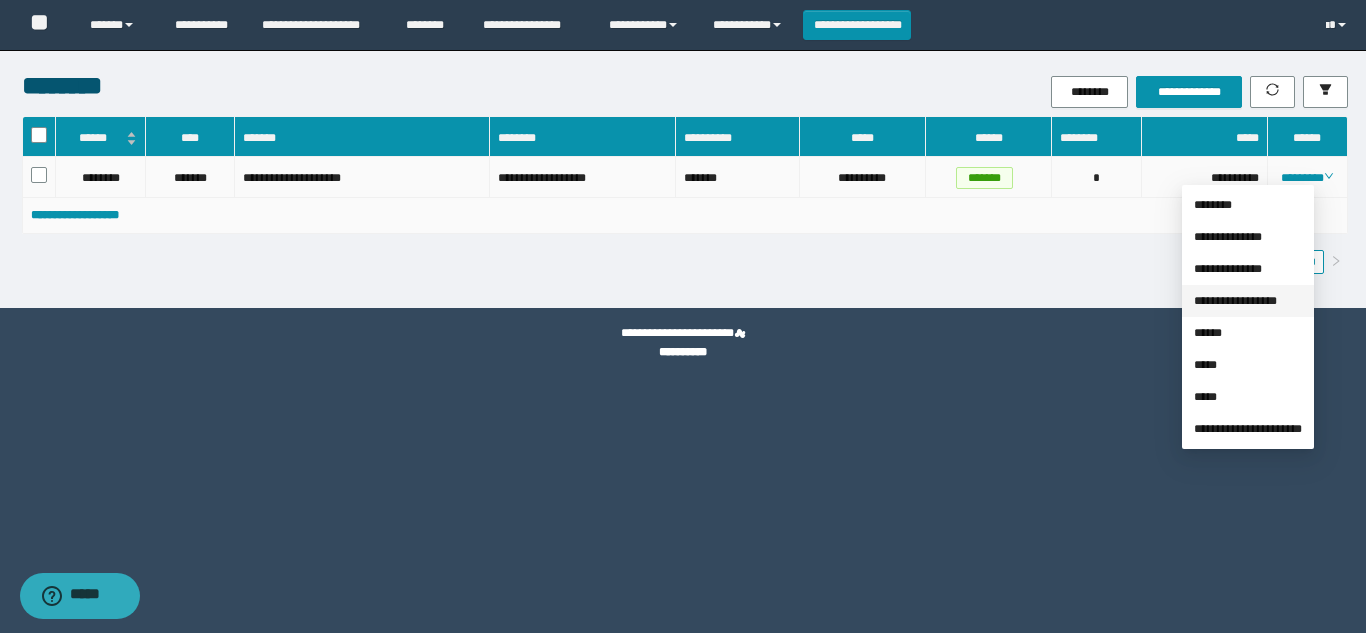 click on "**********" at bounding box center [1235, 301] 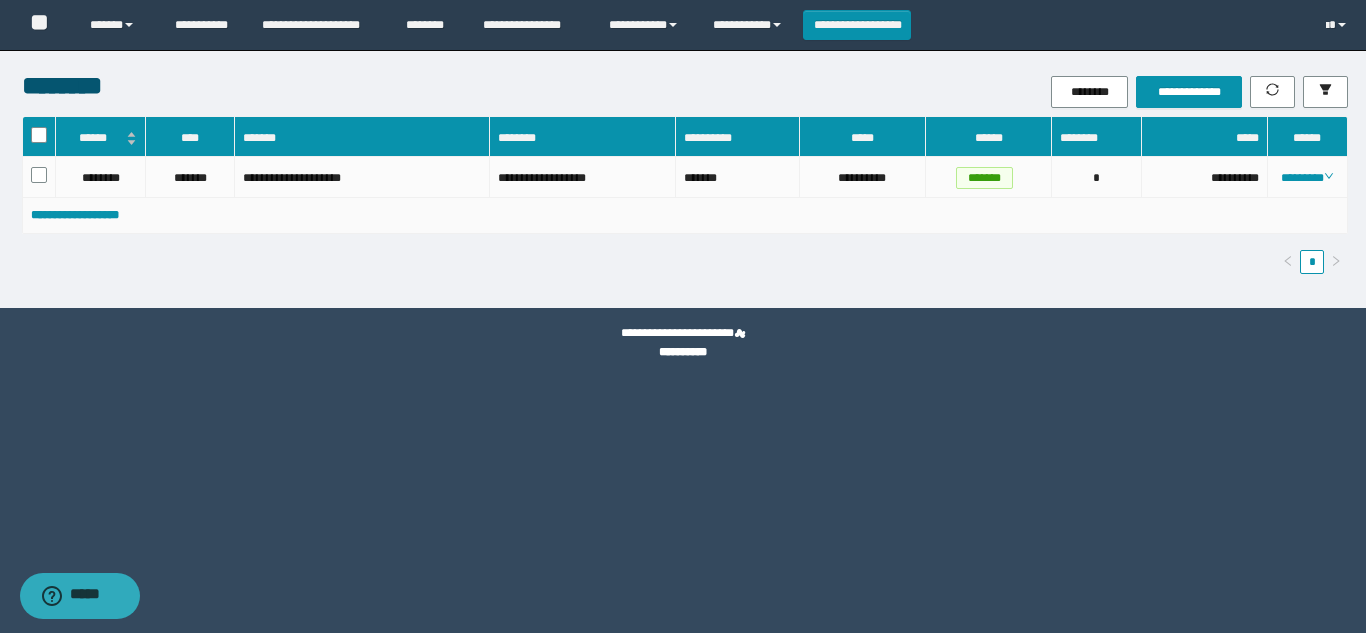 click on "**********" at bounding box center (1182, 92) 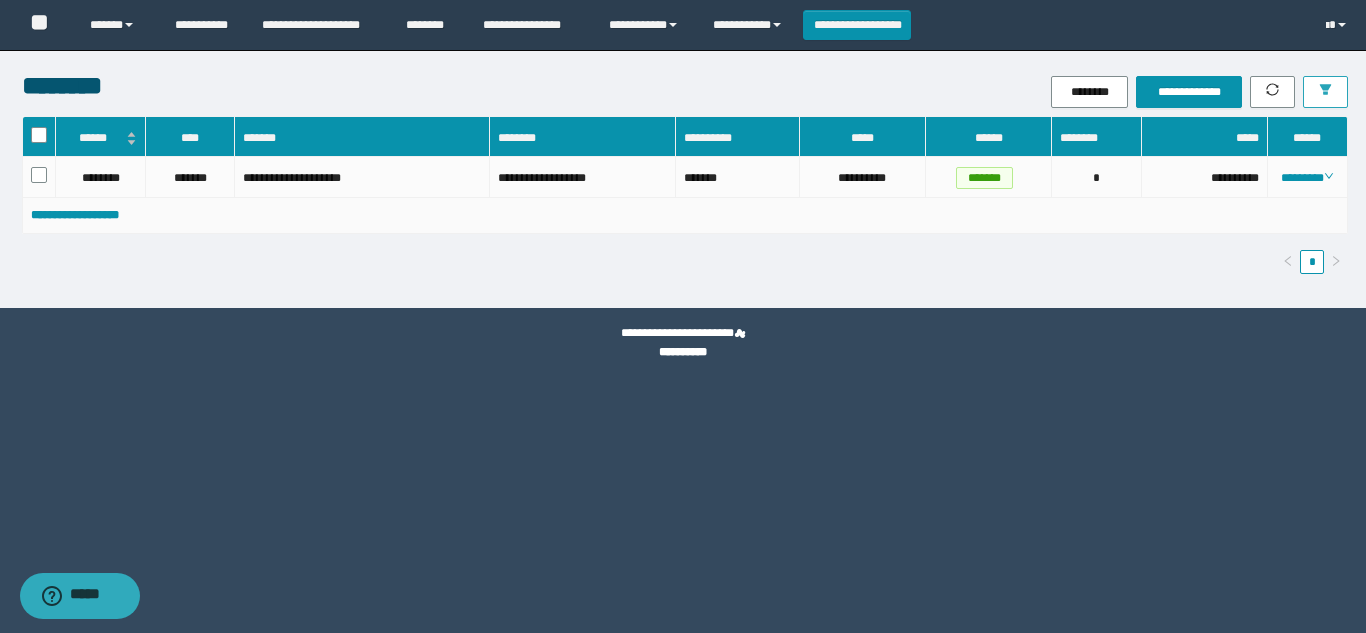 click at bounding box center (1325, 92) 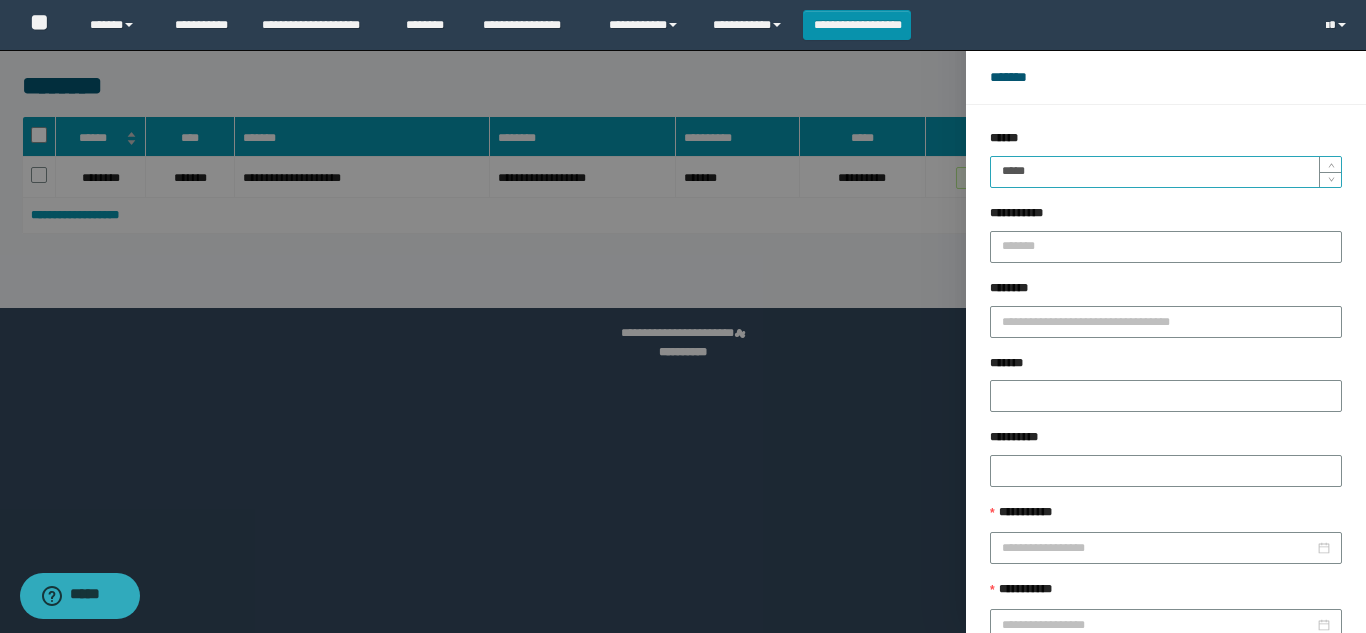 click on "*****" at bounding box center [1166, 172] 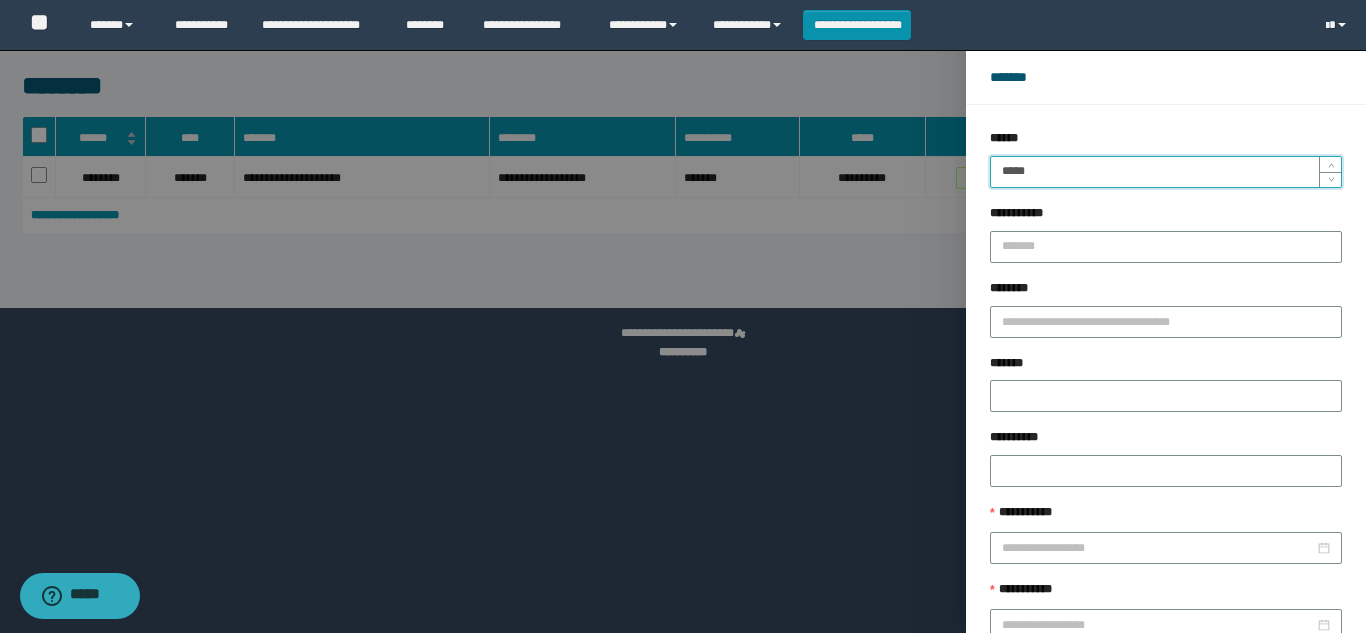click on "******" at bounding box center [1229, 689] 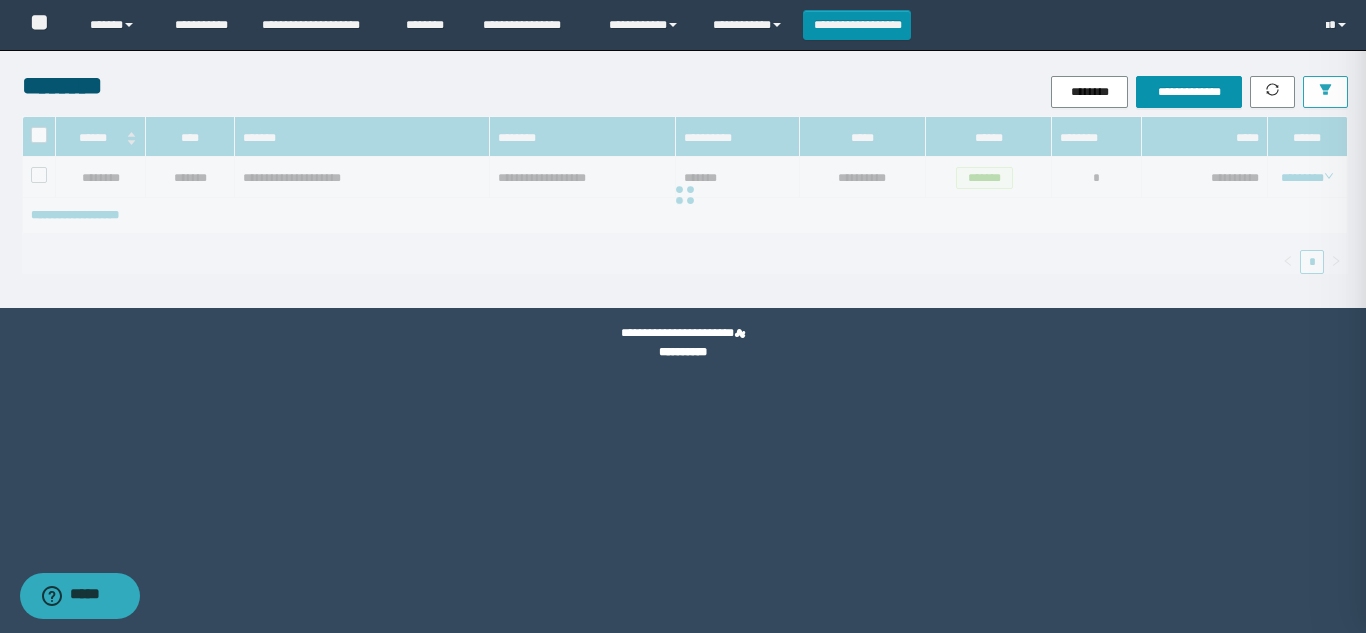 click at bounding box center (1325, 92) 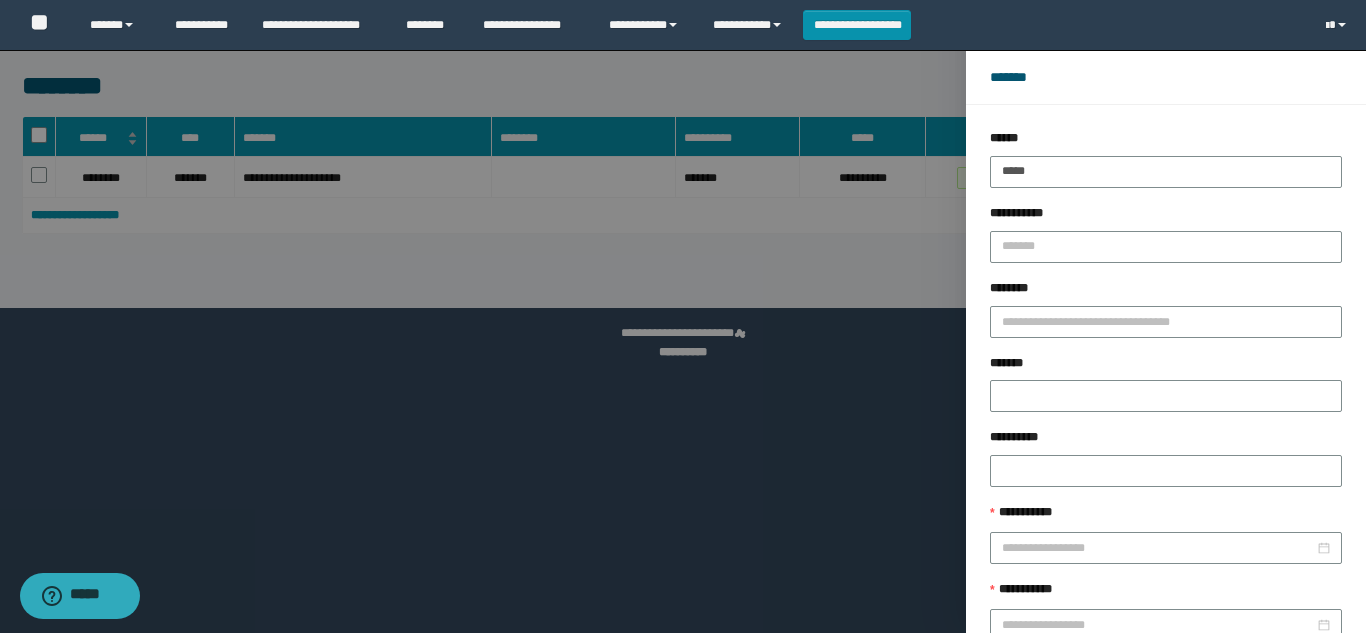 click at bounding box center (683, 316) 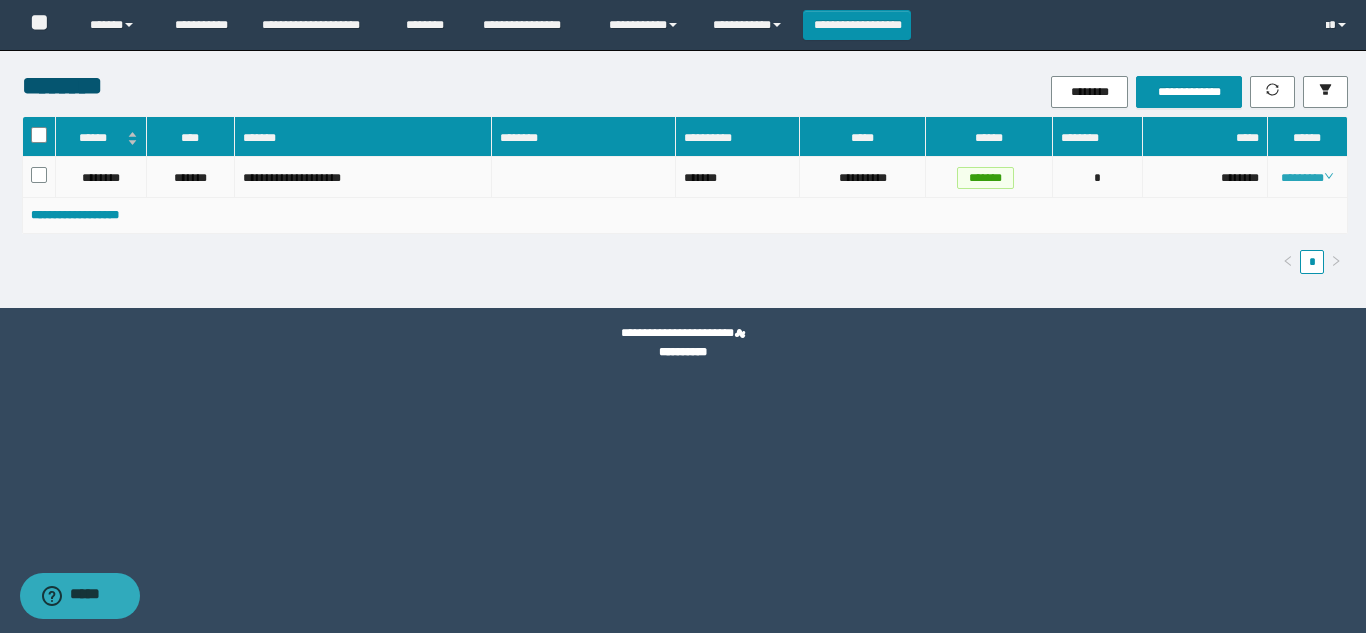 click on "********" at bounding box center (1307, 178) 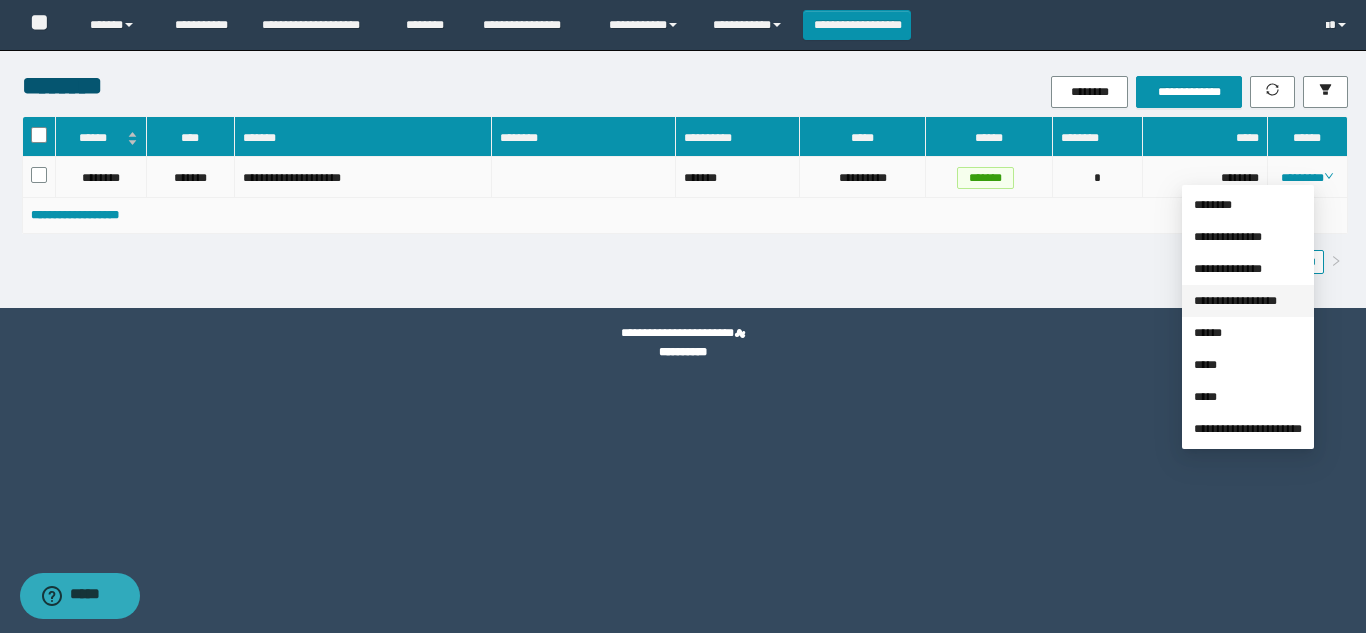 click on "**********" at bounding box center (1235, 301) 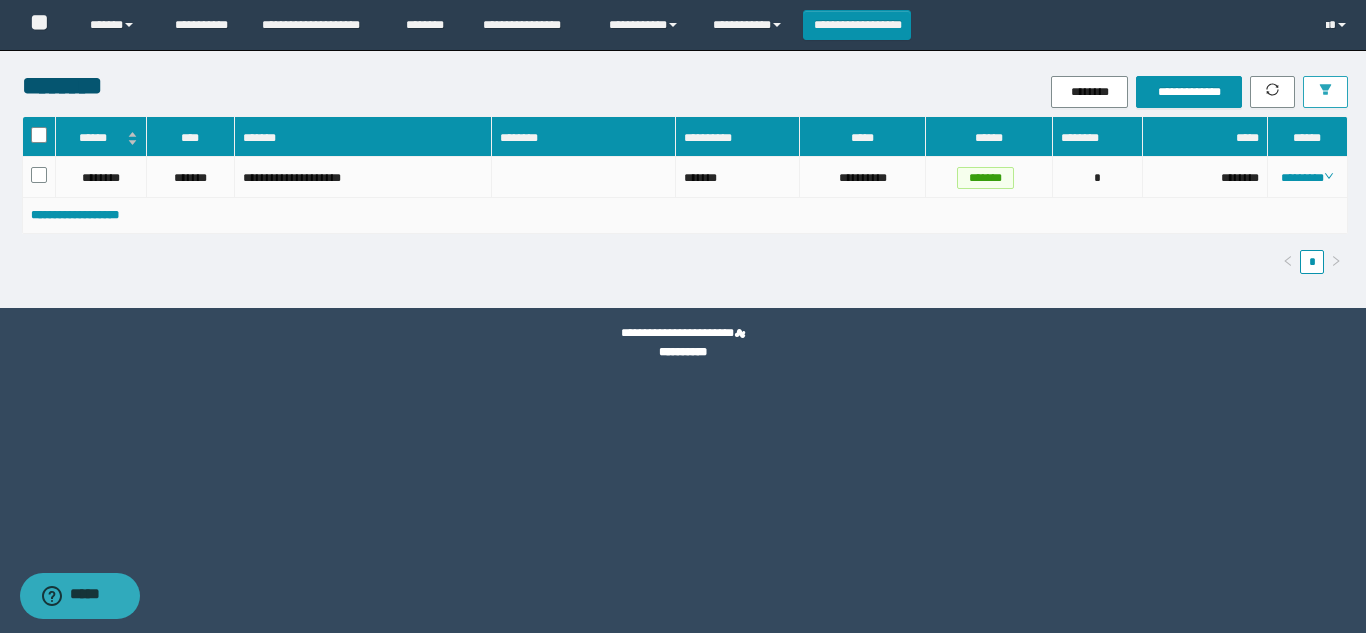 click 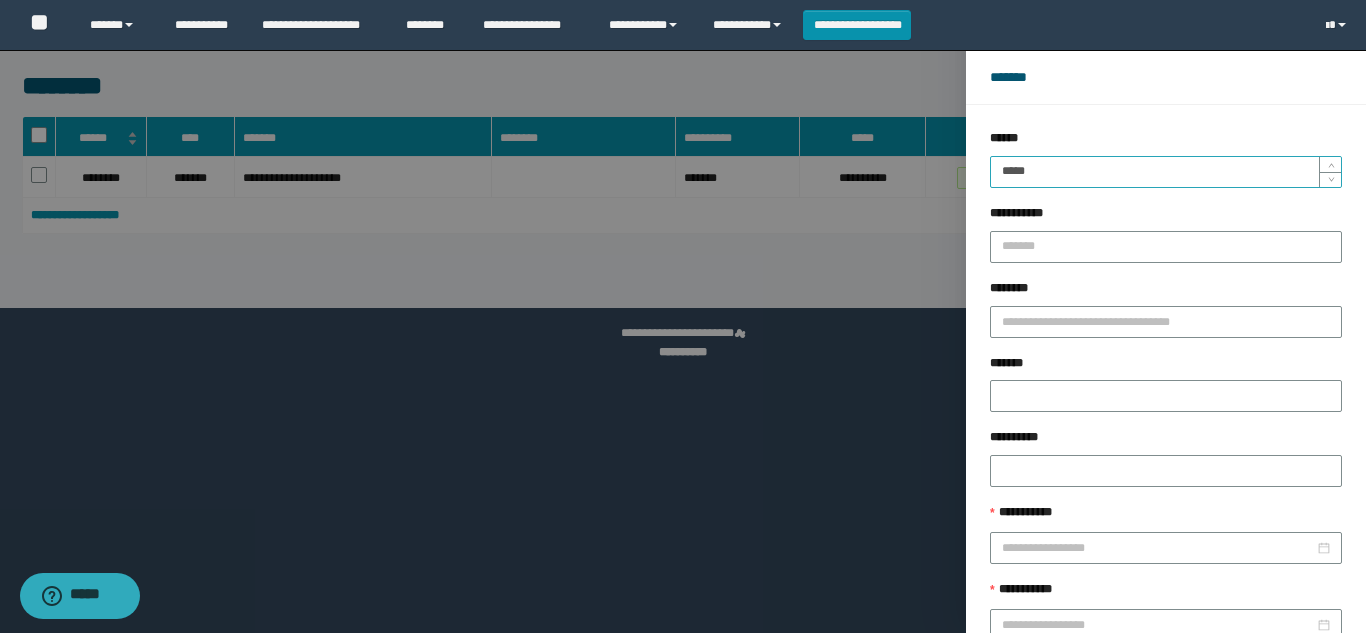 click on "*****" at bounding box center (1166, 172) 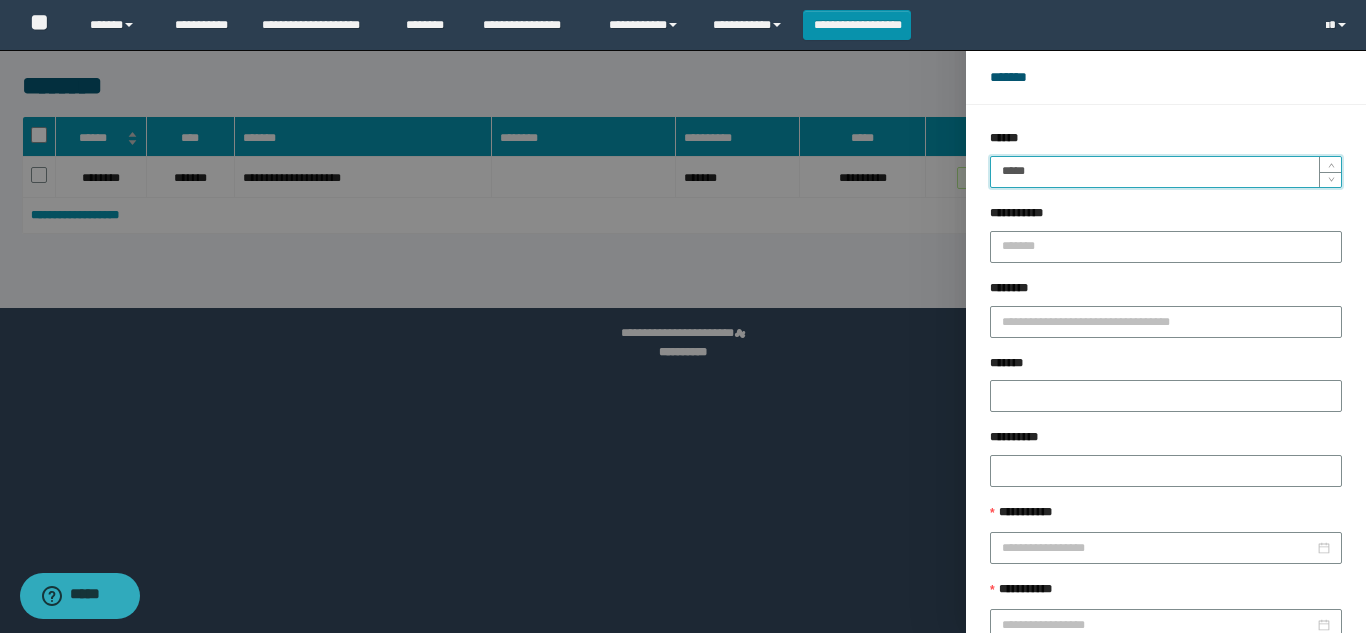 click on "******" at bounding box center [1229, 689] 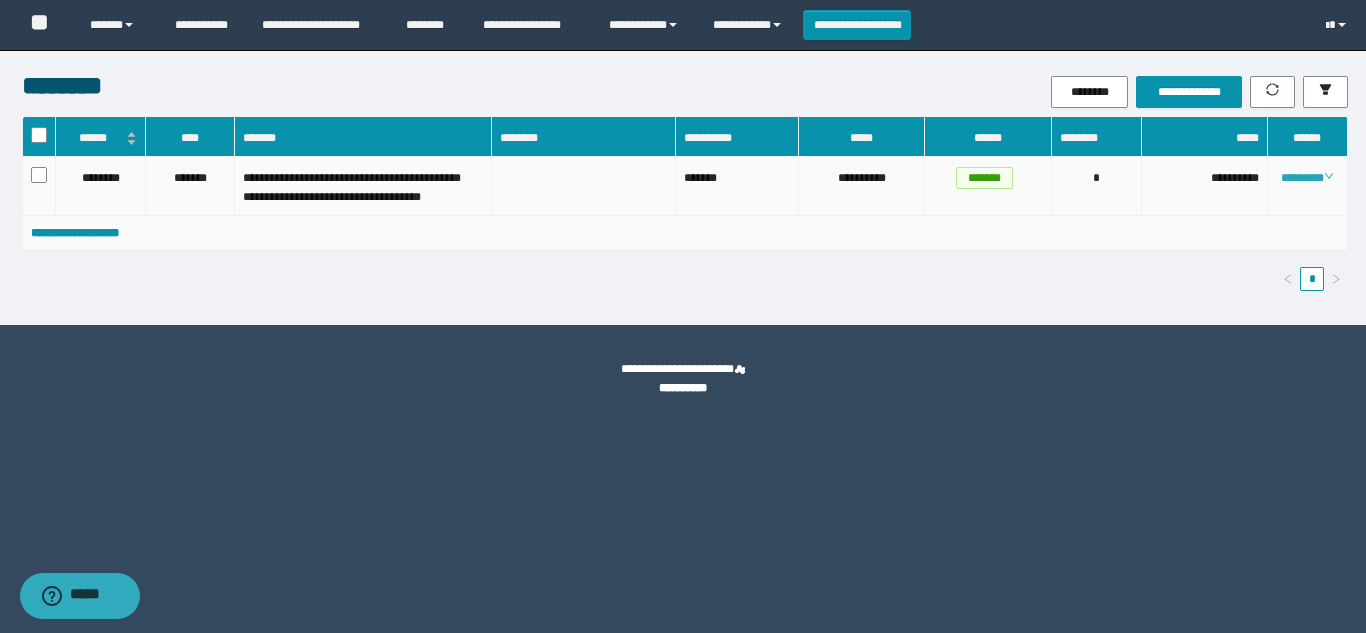 click on "********" at bounding box center (1307, 178) 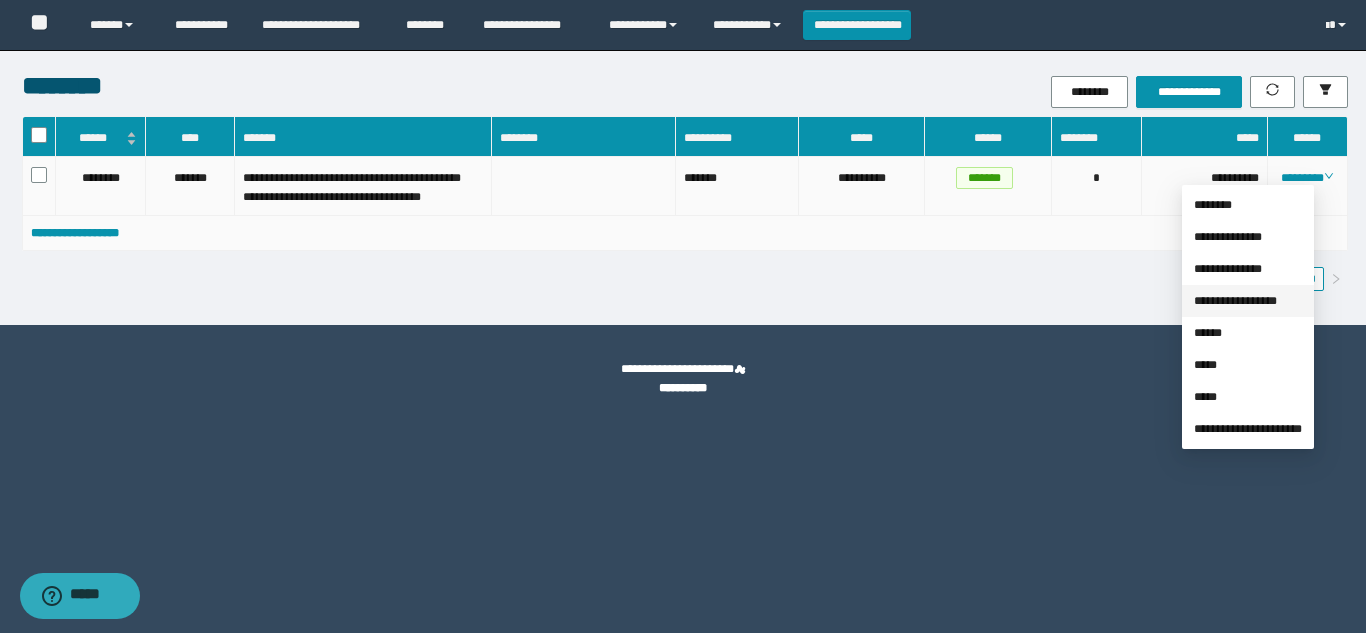 click on "**********" at bounding box center (1235, 301) 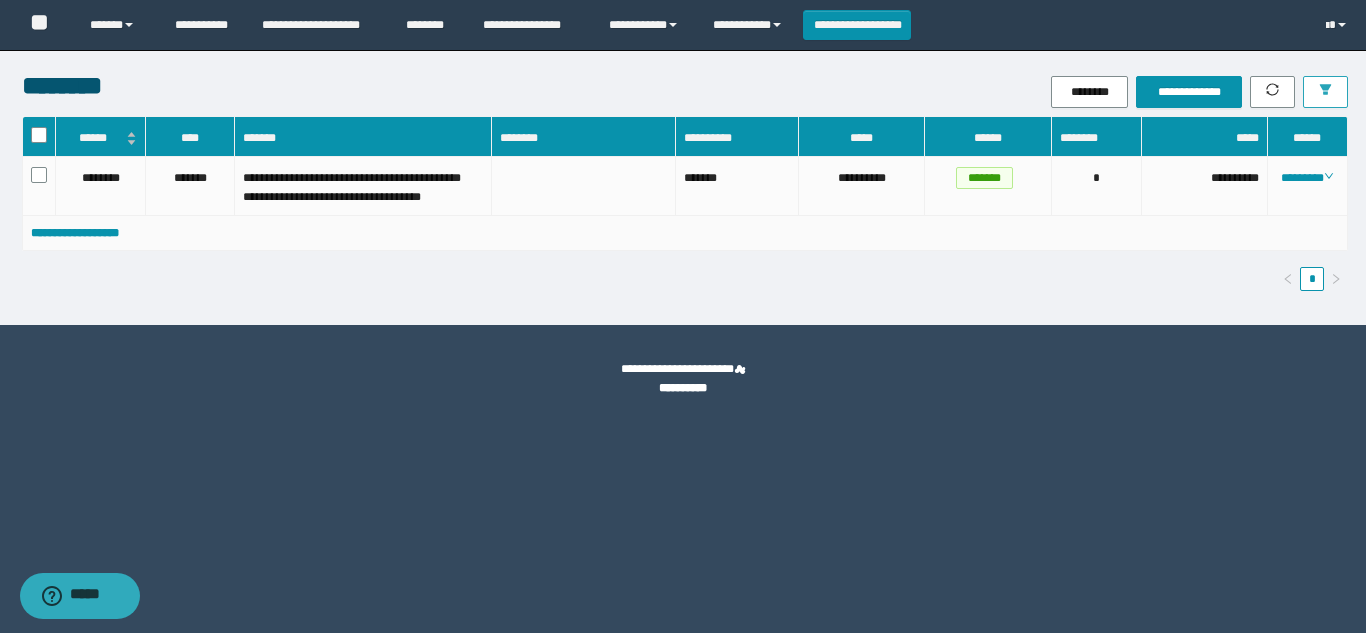 click 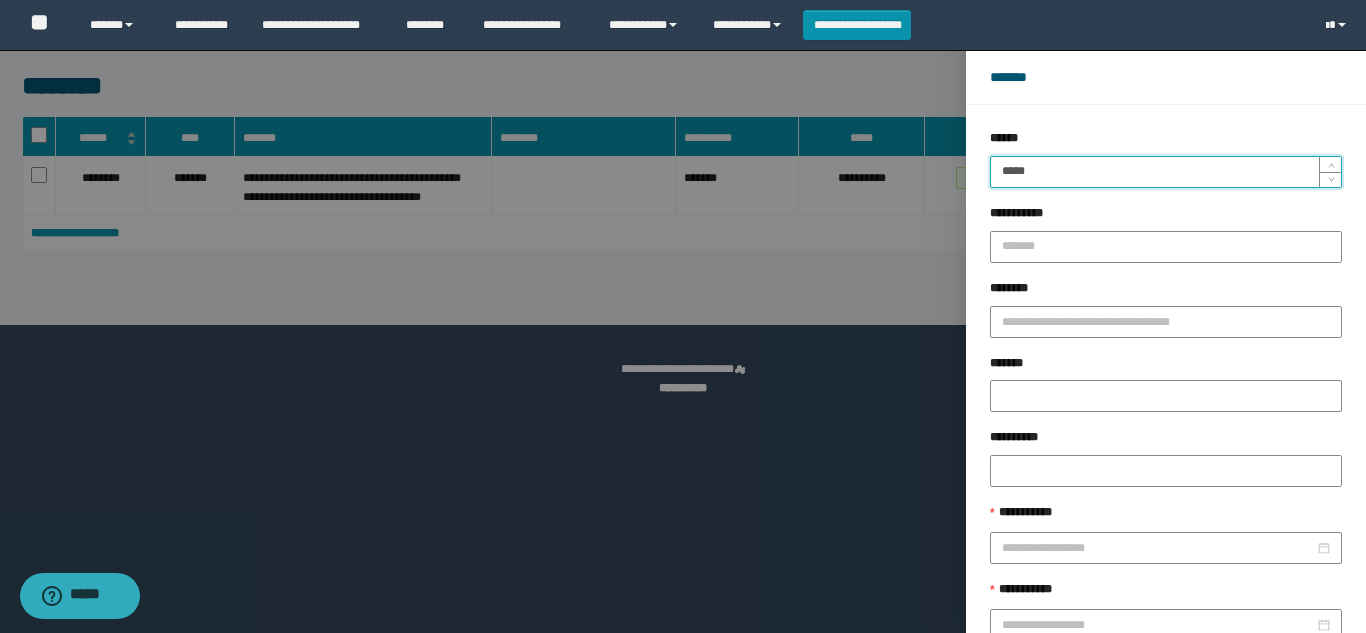 click on "*****" at bounding box center (1166, 172) 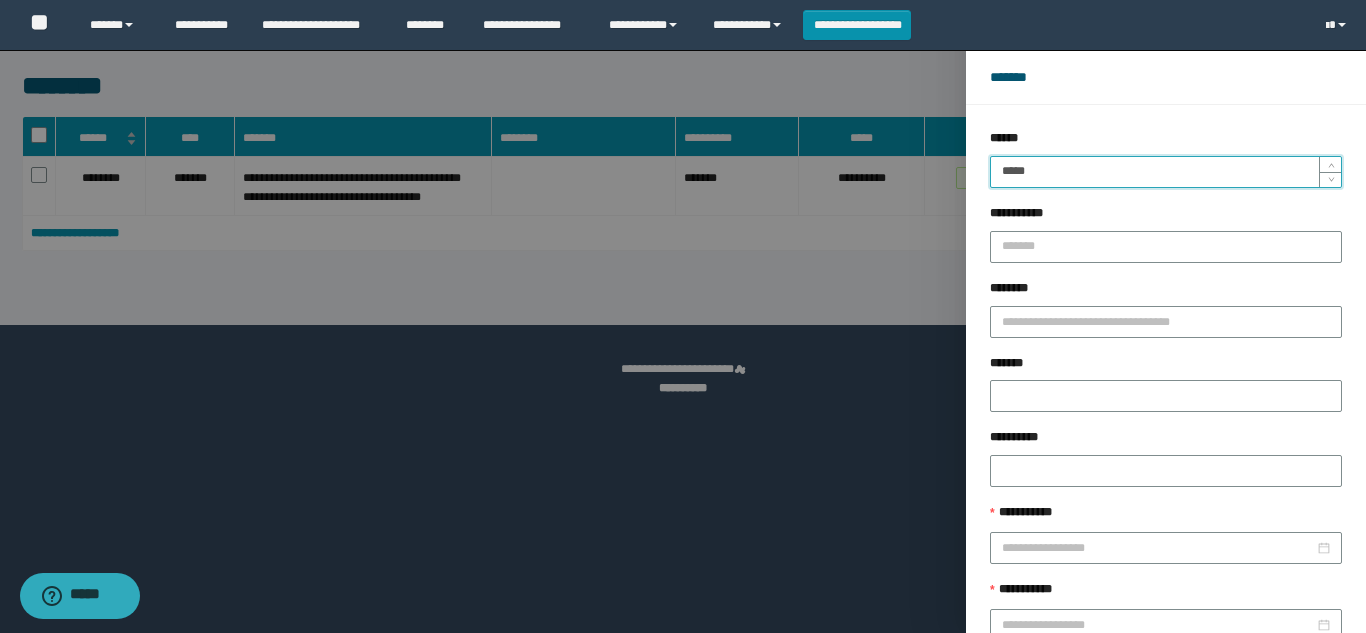 click on "******" at bounding box center (1229, 689) 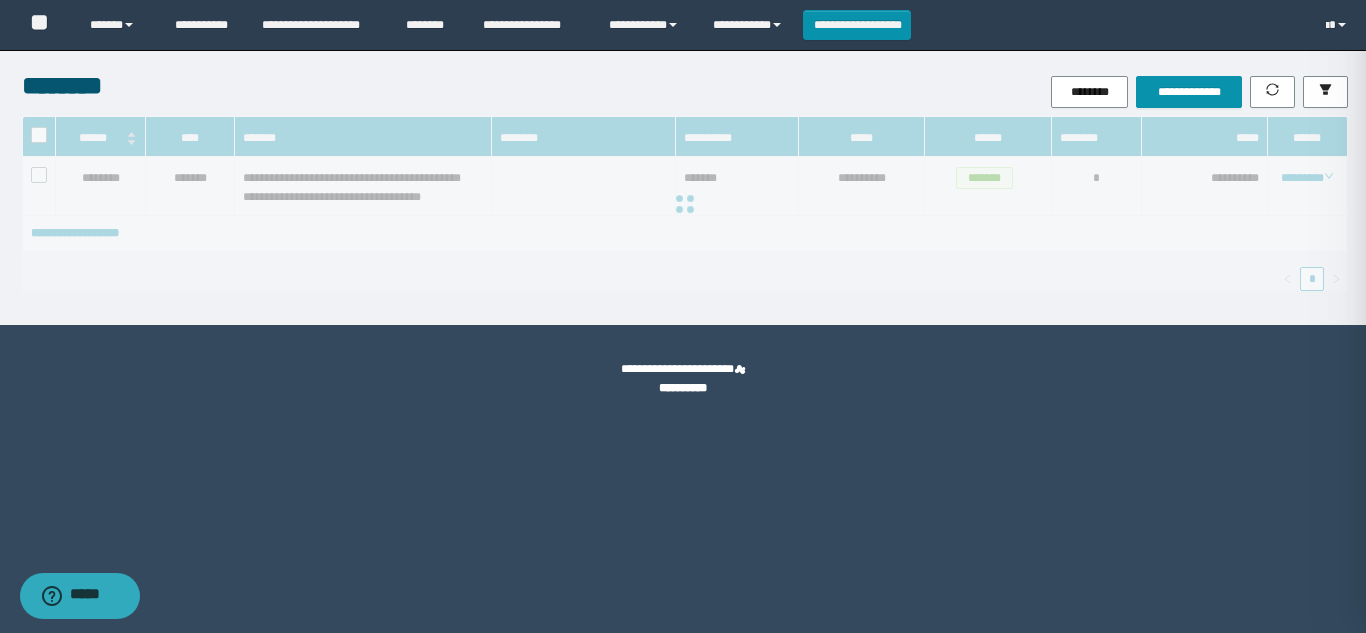 click on "******" at bounding box center (1629, 689) 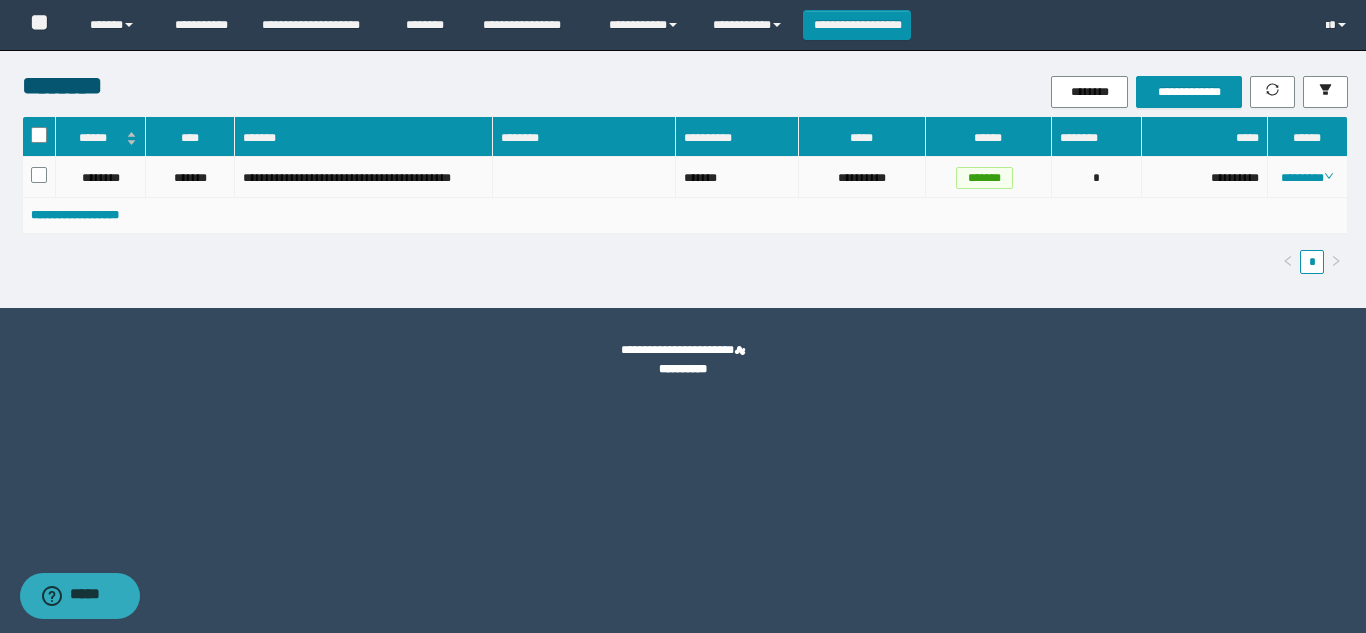 click on "********" at bounding box center (1308, 177) 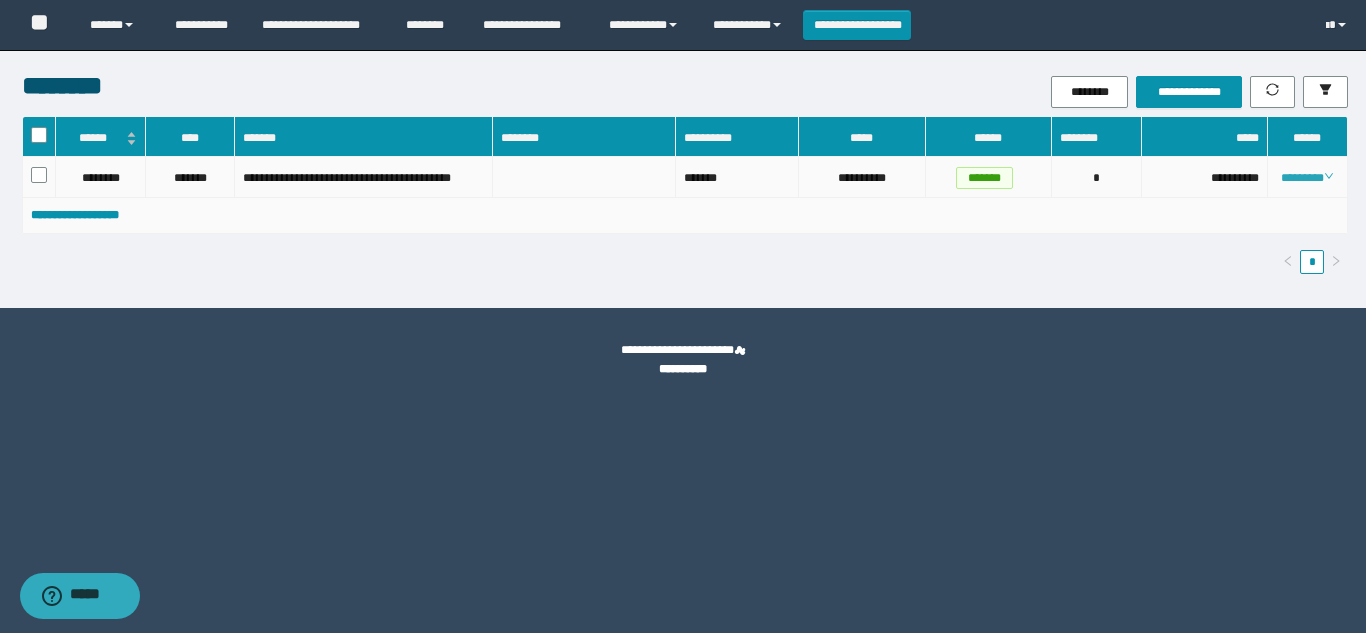 click on "********" at bounding box center [1307, 178] 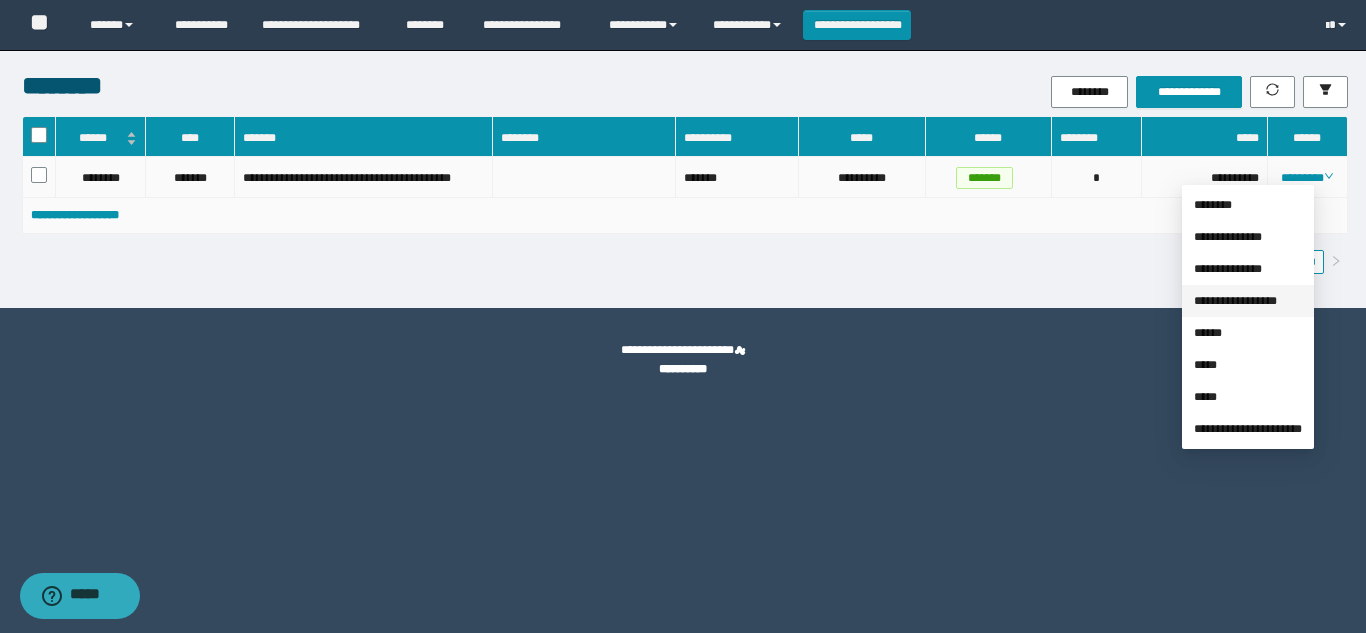 click on "**********" at bounding box center [1235, 301] 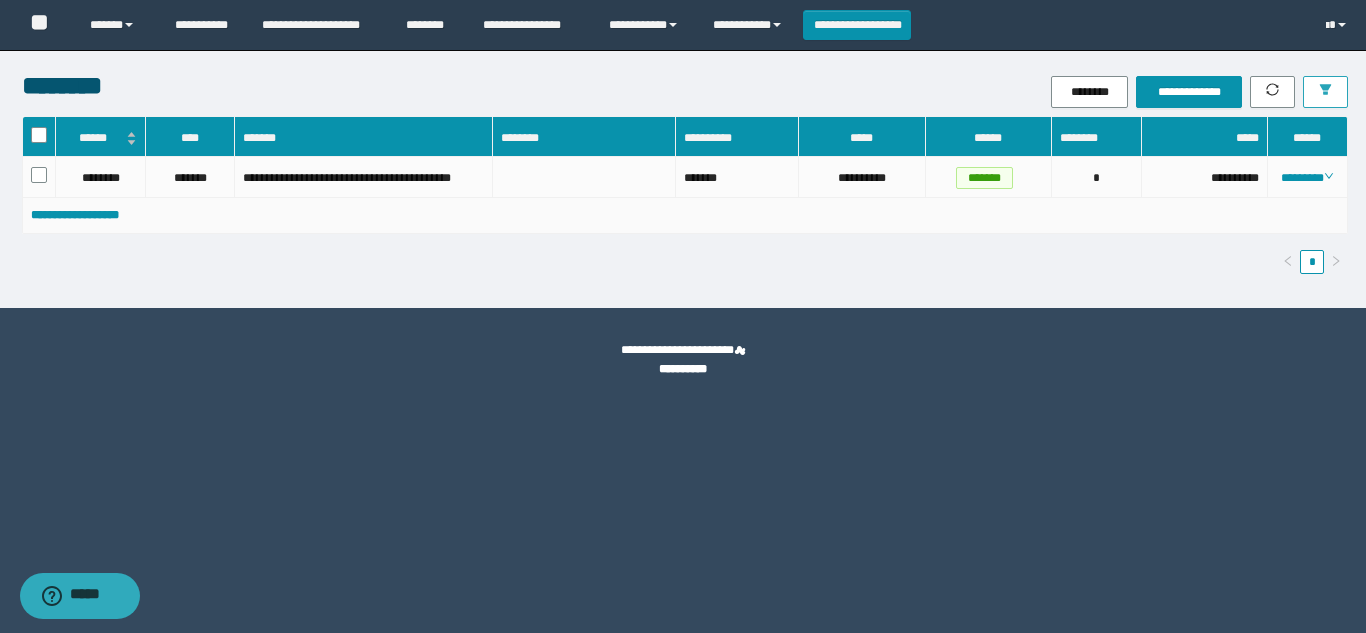 click at bounding box center (1325, 92) 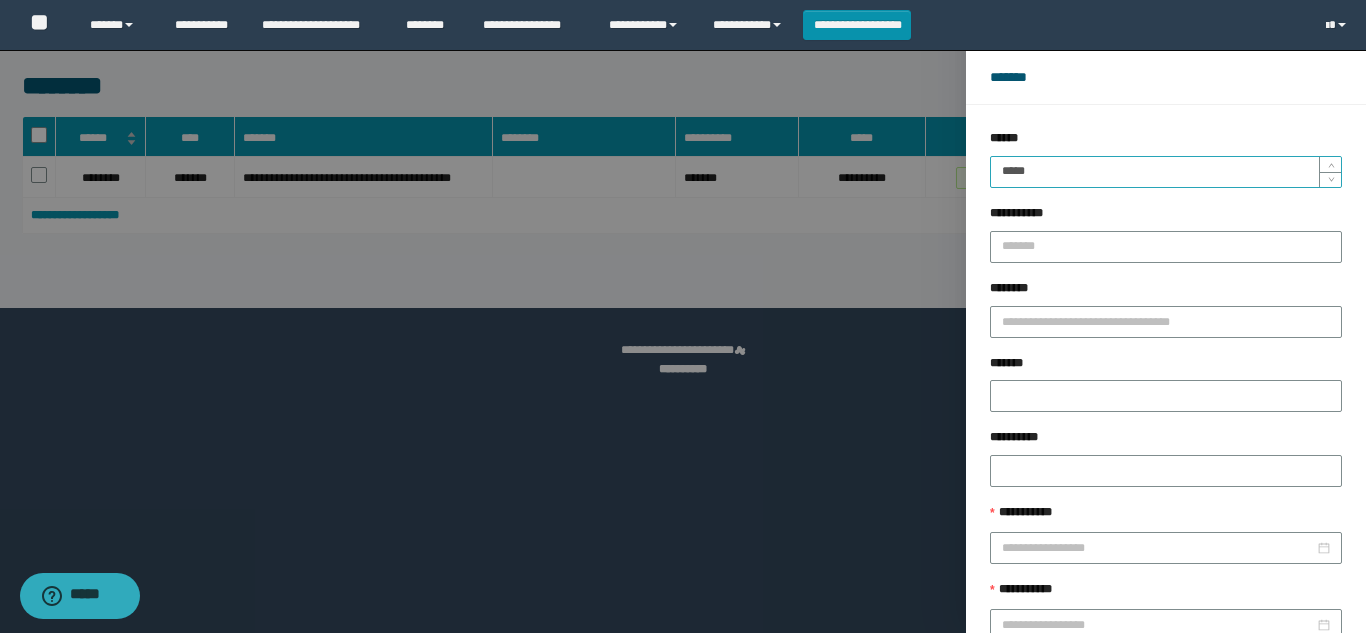 click on "*****" at bounding box center [1166, 172] 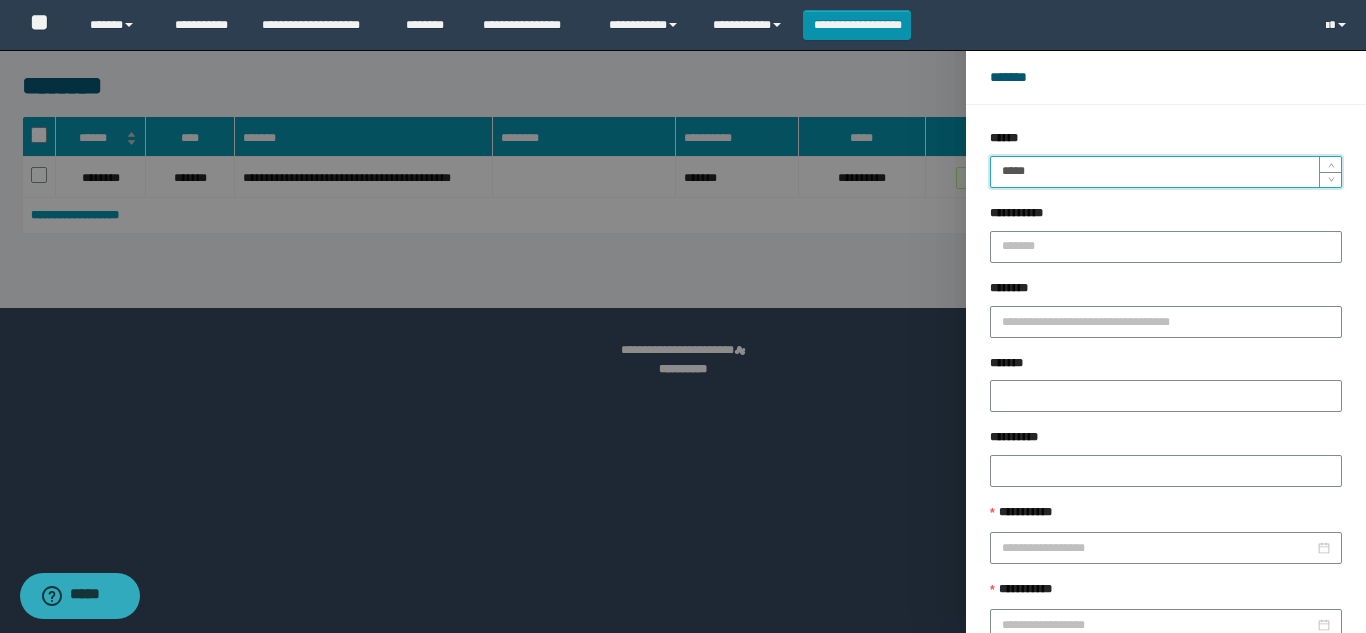 click on "******" at bounding box center (1229, 689) 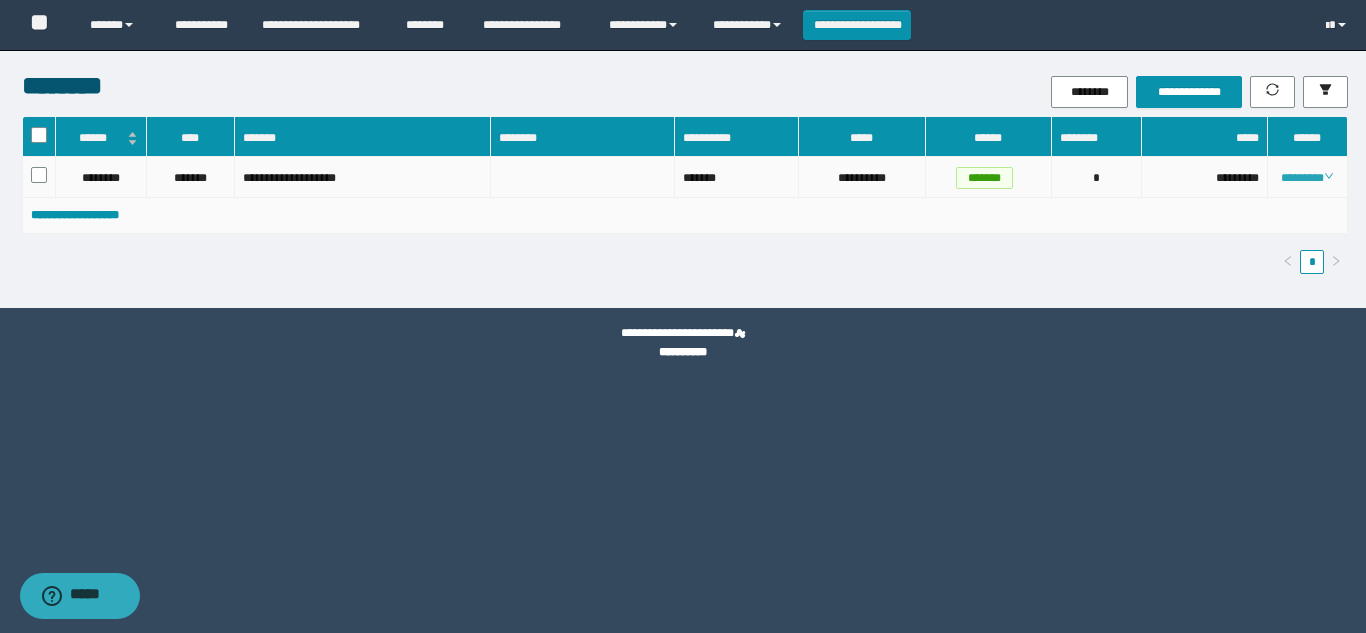 click on "********" at bounding box center (1307, 178) 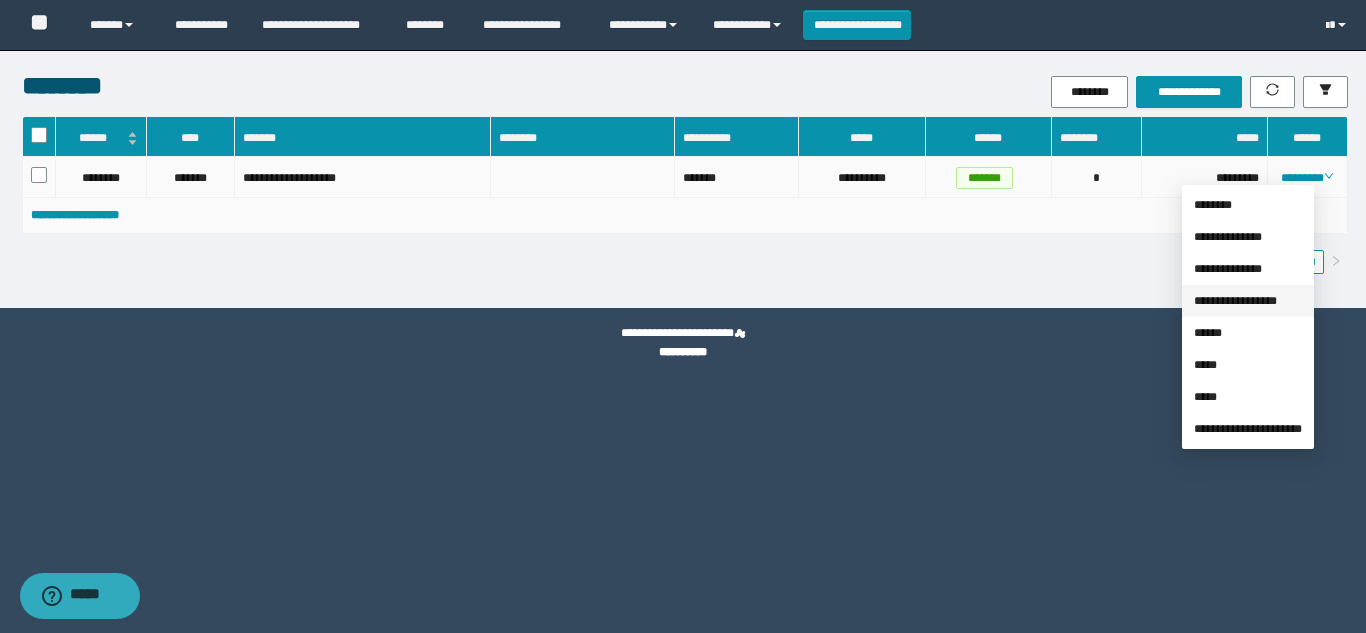 click on "**********" at bounding box center [1235, 301] 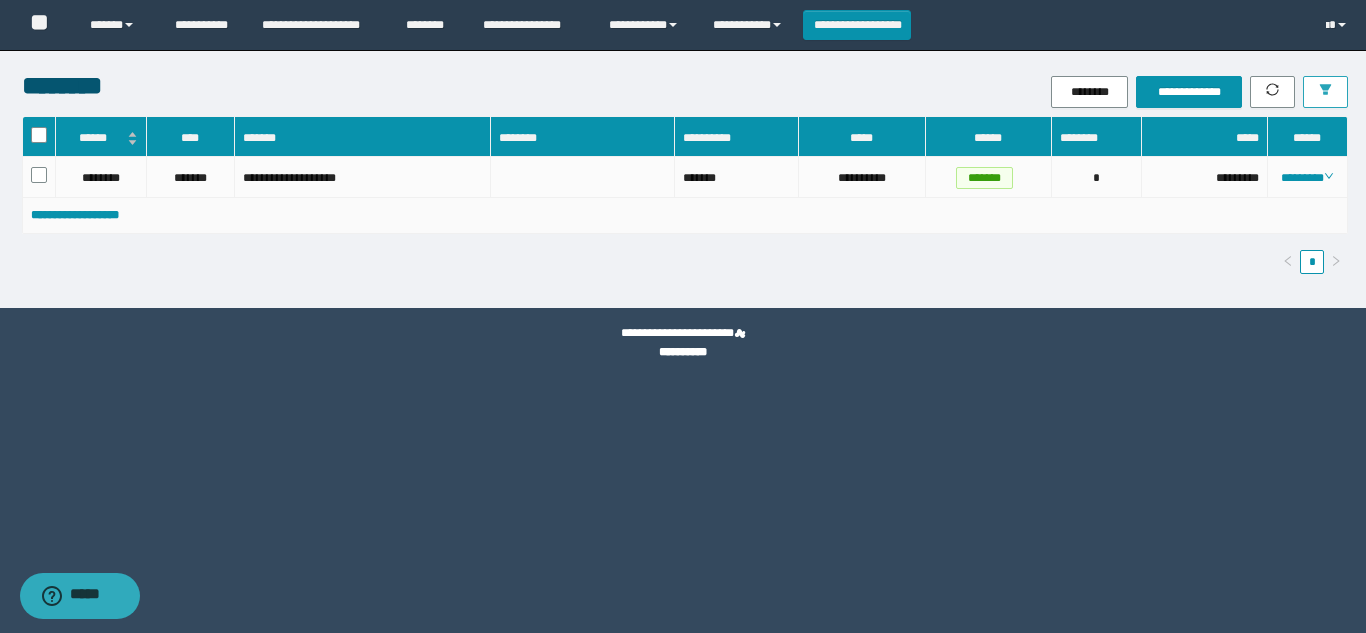 click at bounding box center [1325, 92] 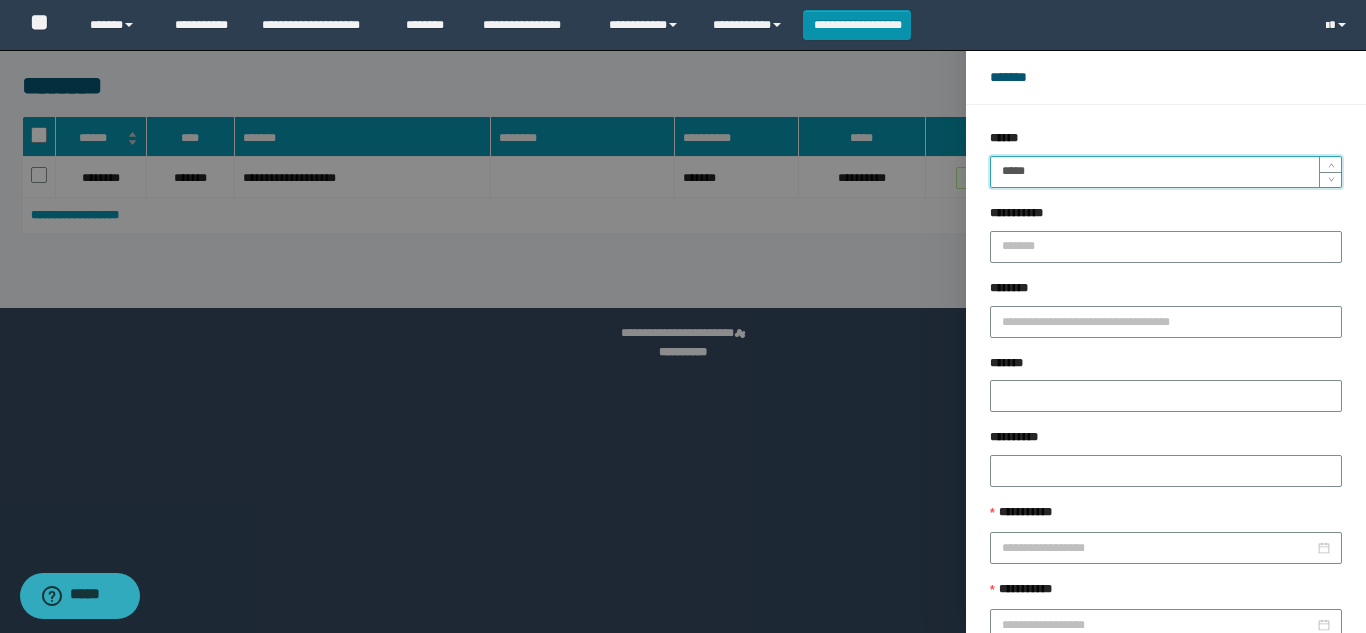 click on "*****" at bounding box center [1166, 172] 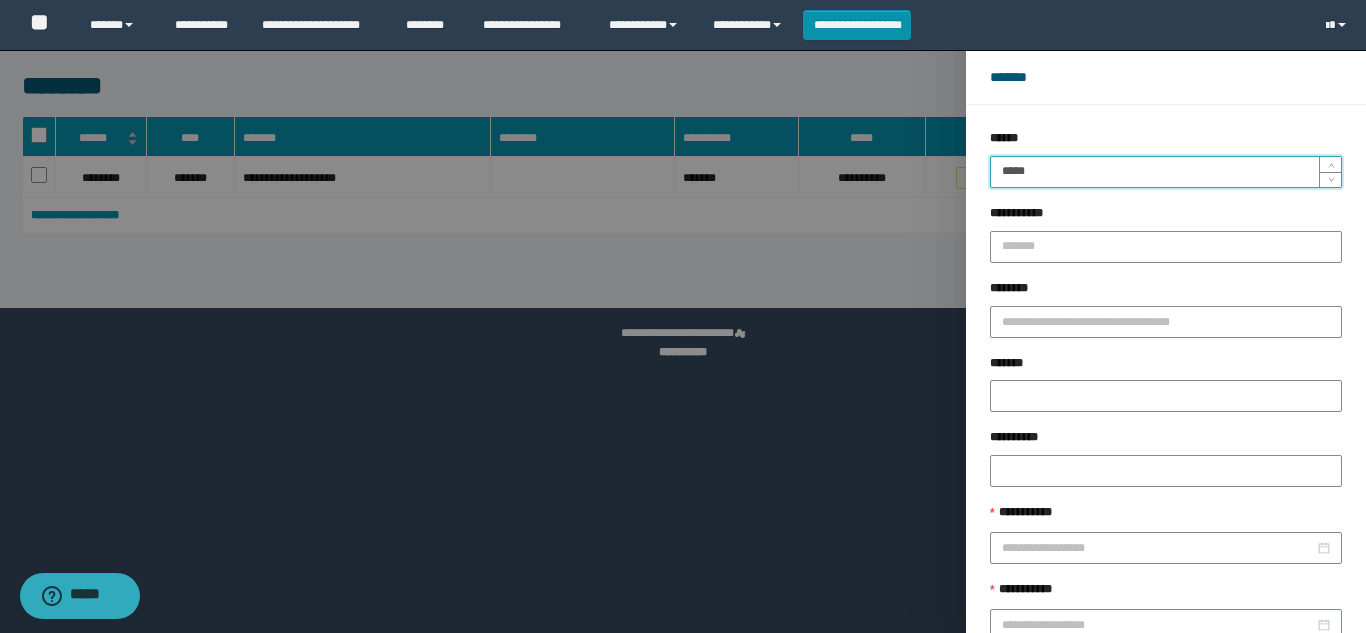 click on "******" at bounding box center [1229, 689] 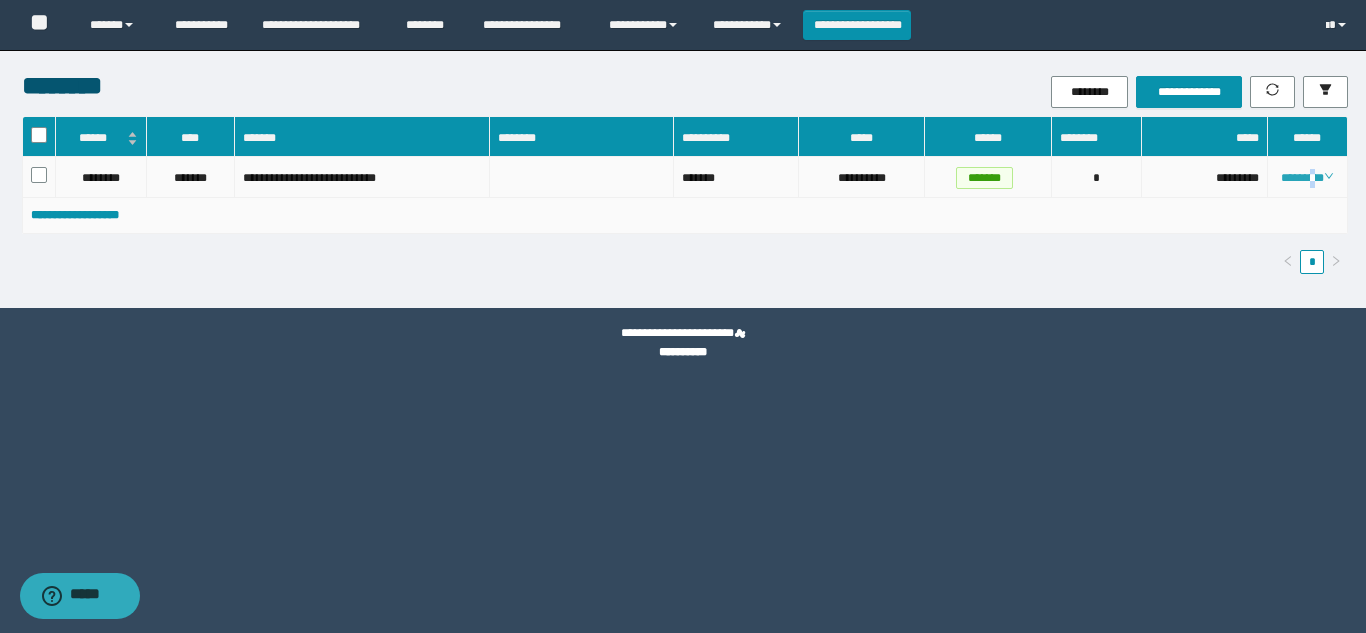 click on "********" at bounding box center (1307, 178) 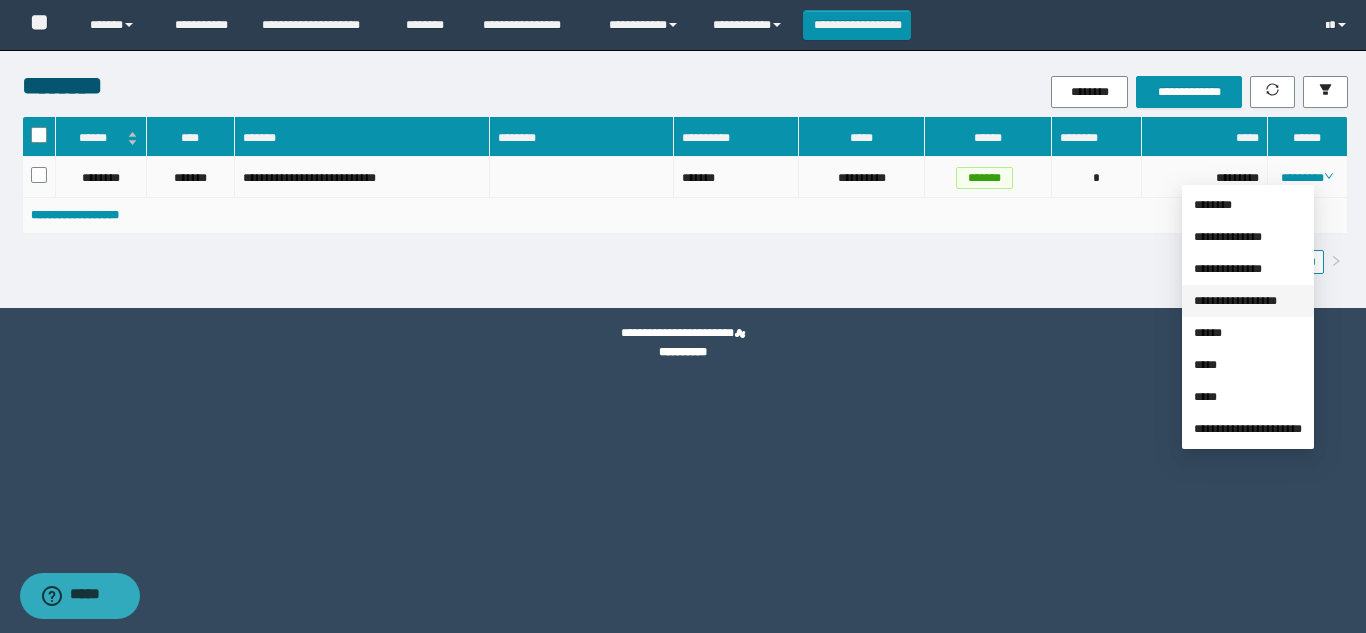 click on "**********" at bounding box center (1235, 301) 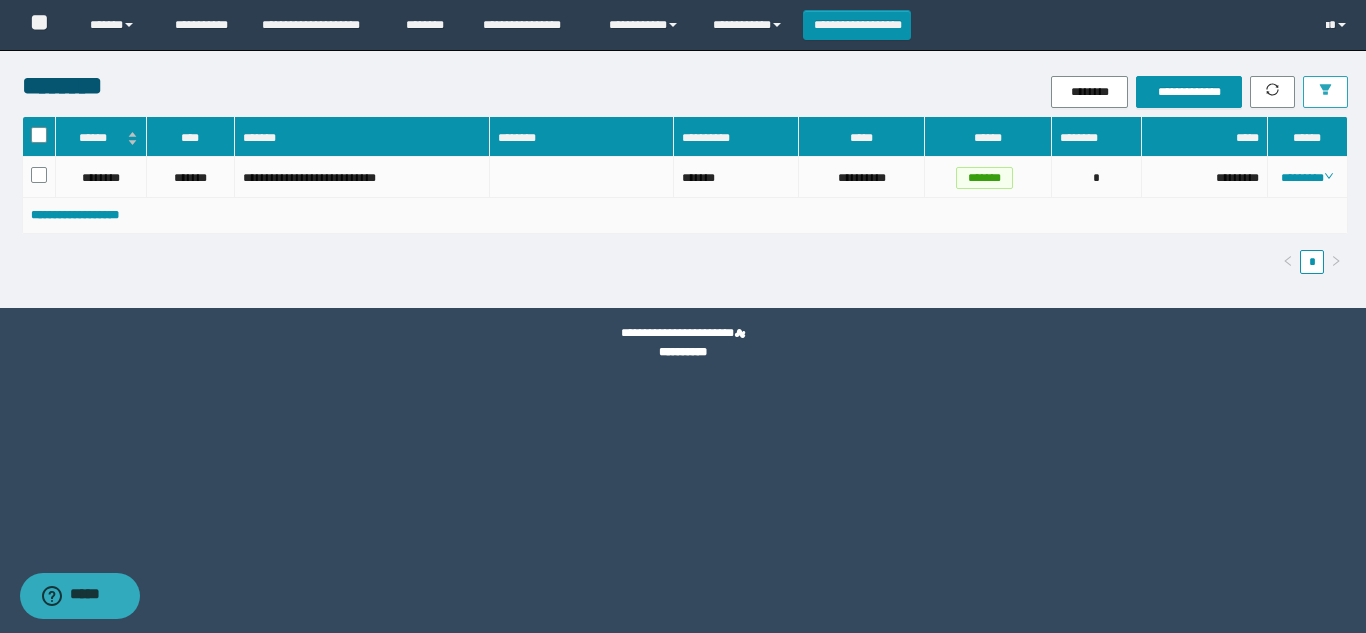click at bounding box center (1325, 92) 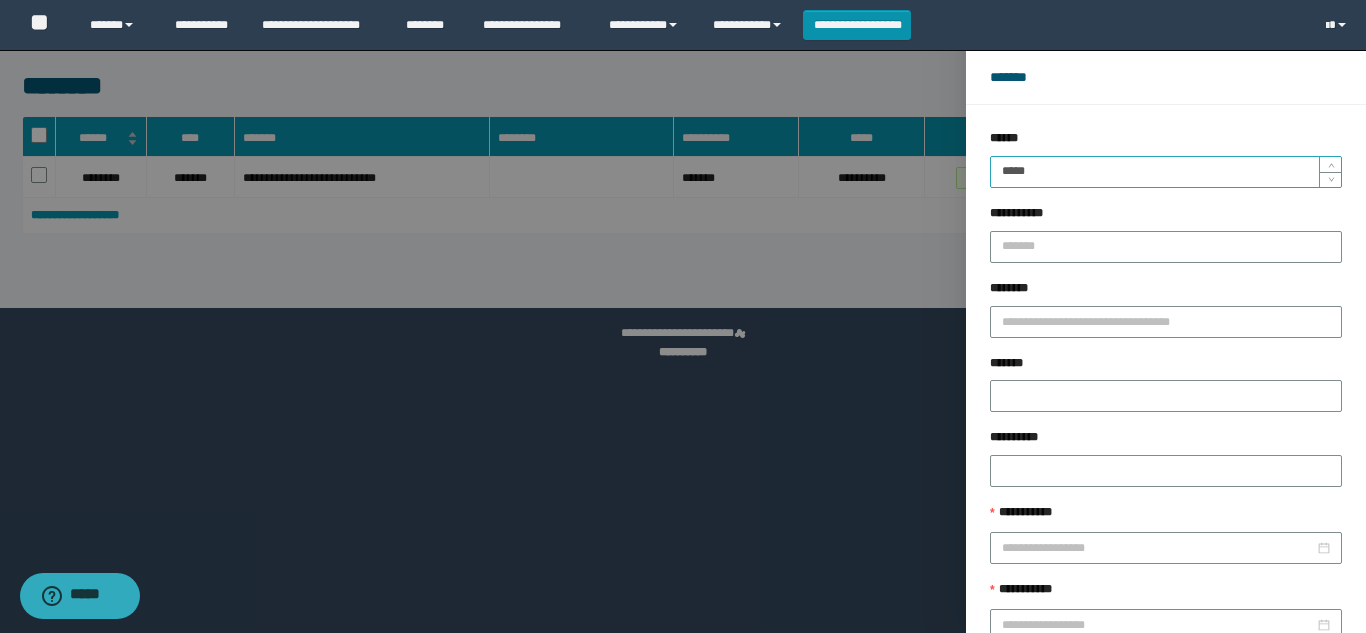 click on "*****" at bounding box center [1166, 172] 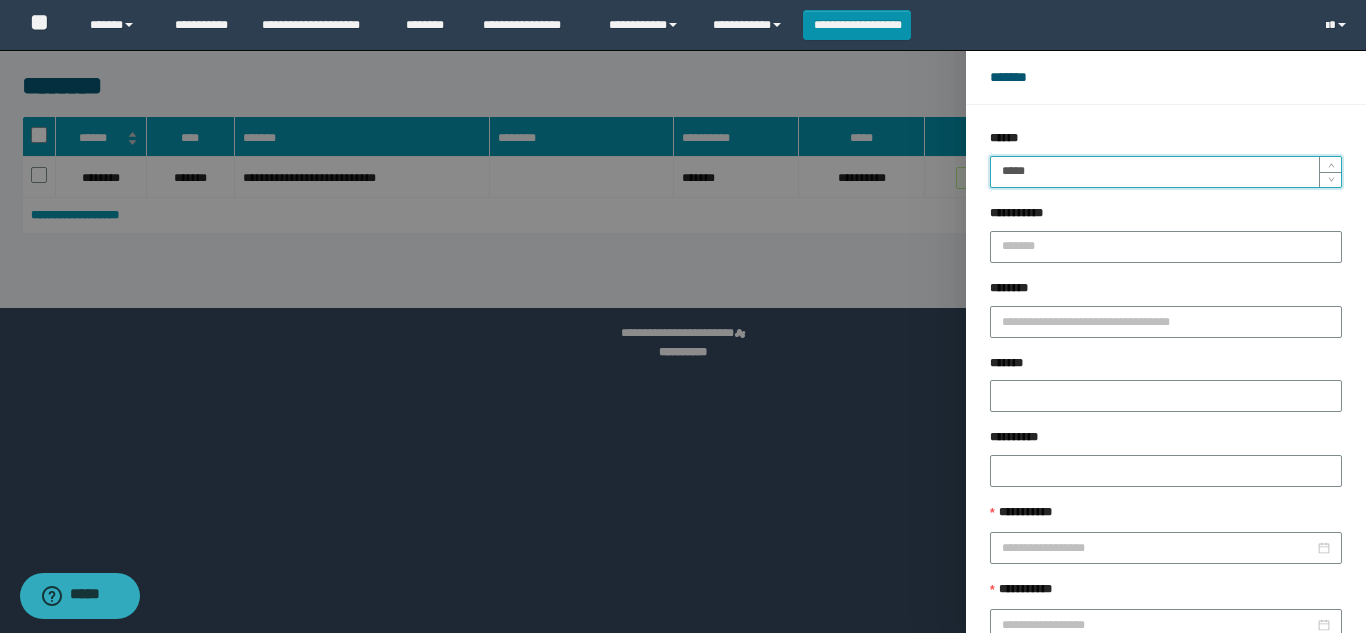 click on "******" at bounding box center [1229, 689] 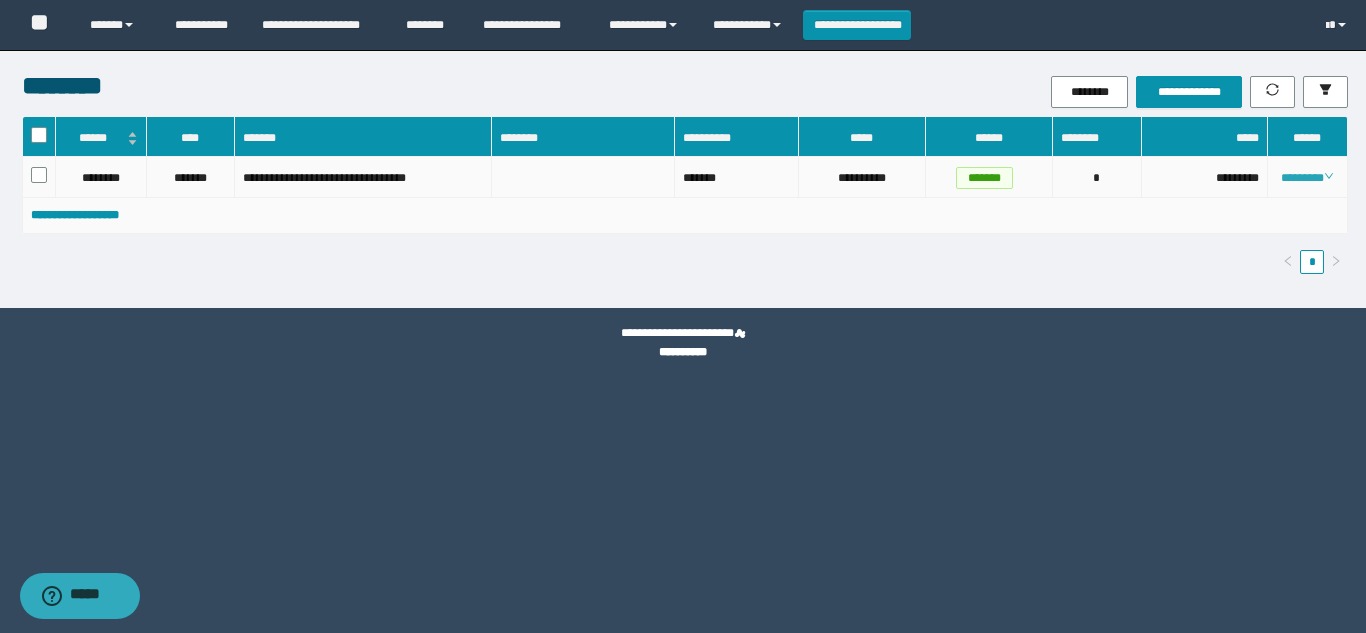 click on "********" at bounding box center [1307, 178] 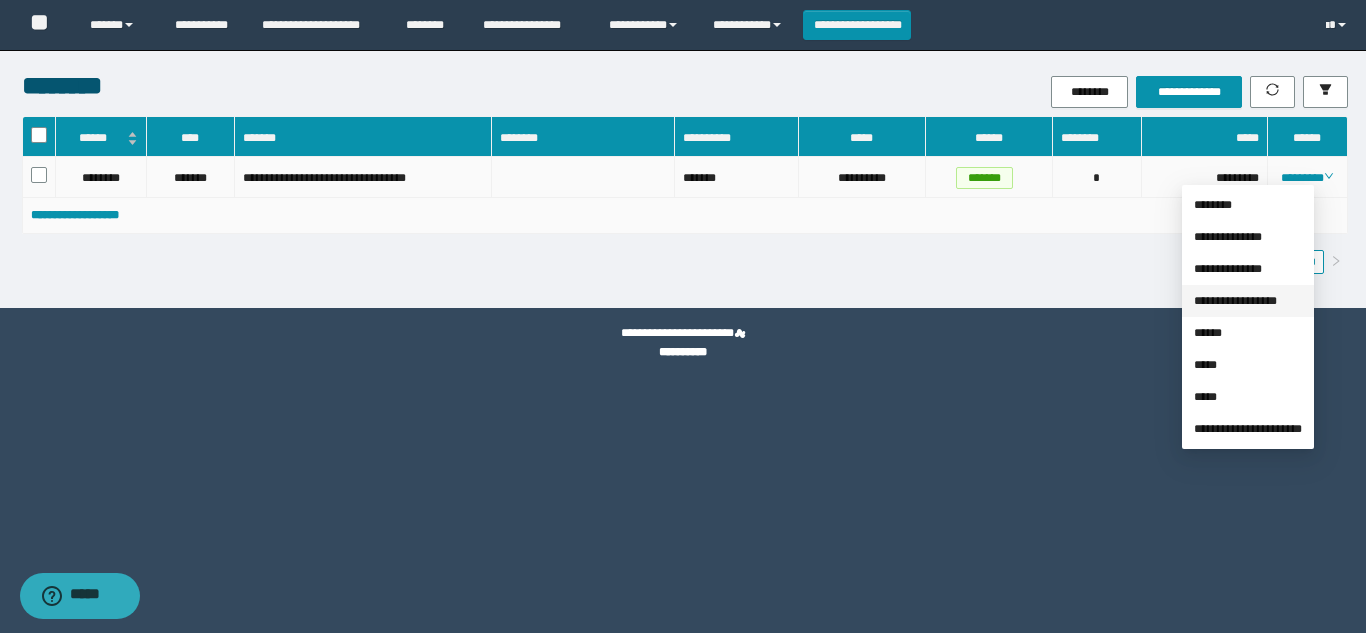 click on "**********" at bounding box center [1235, 301] 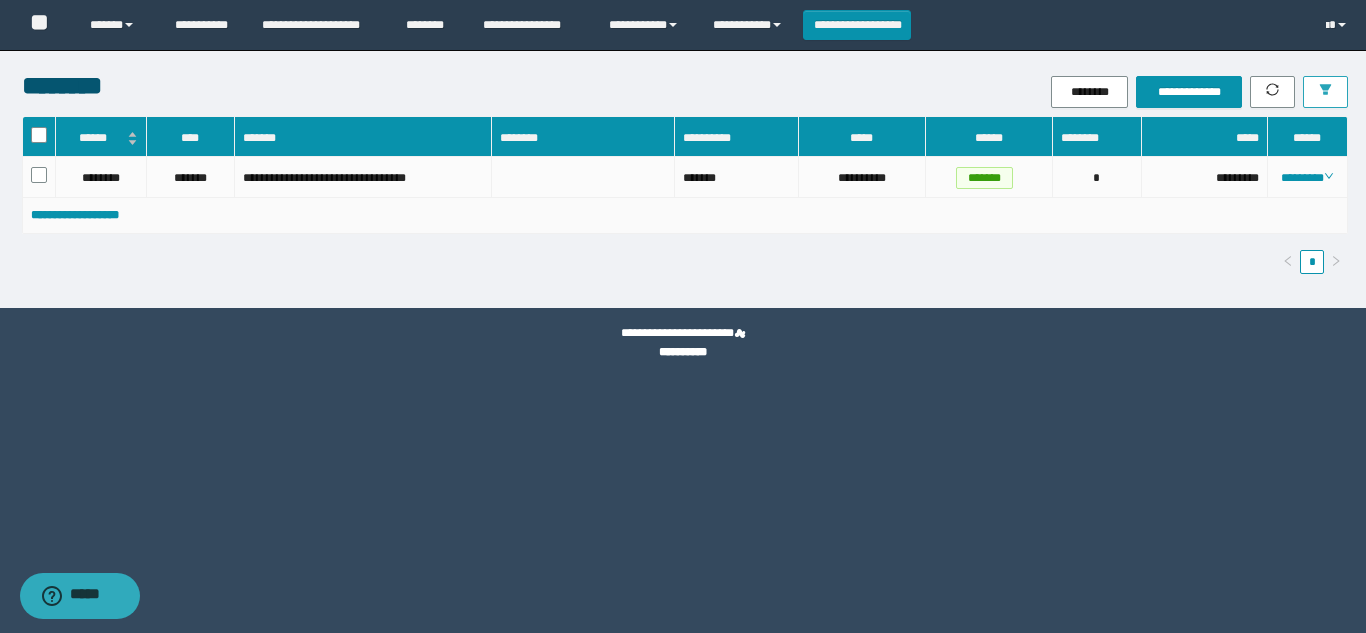 click 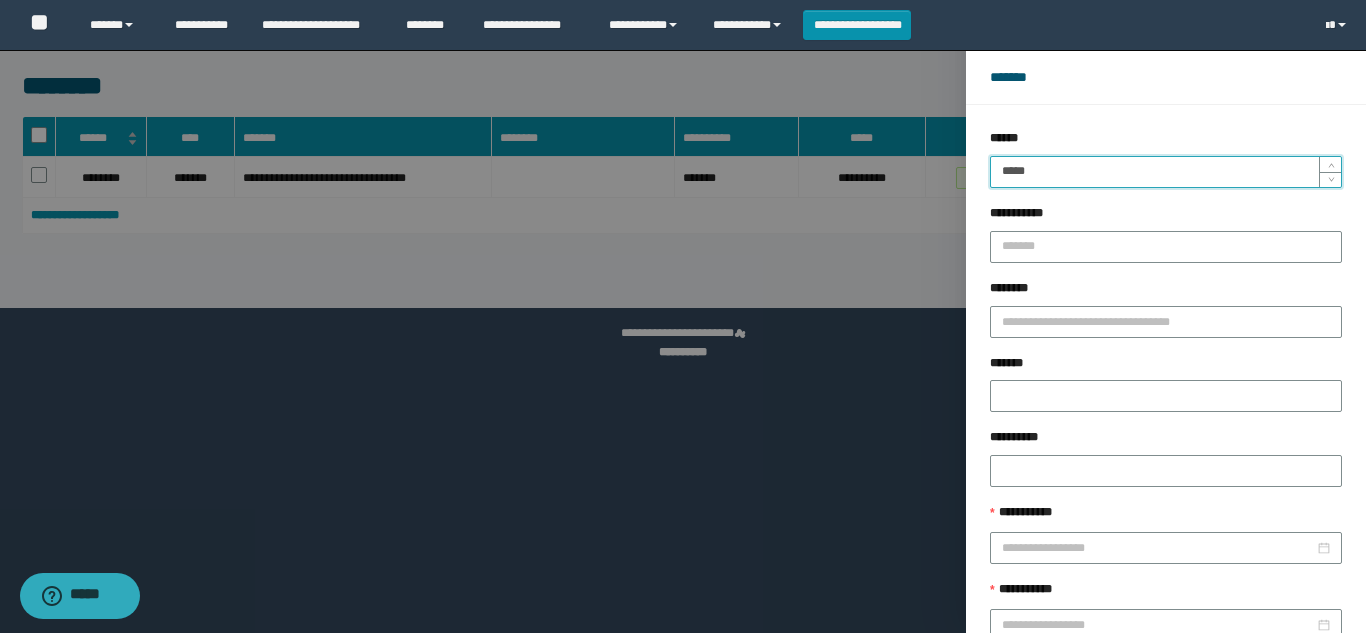 click on "*****" at bounding box center (1166, 172) 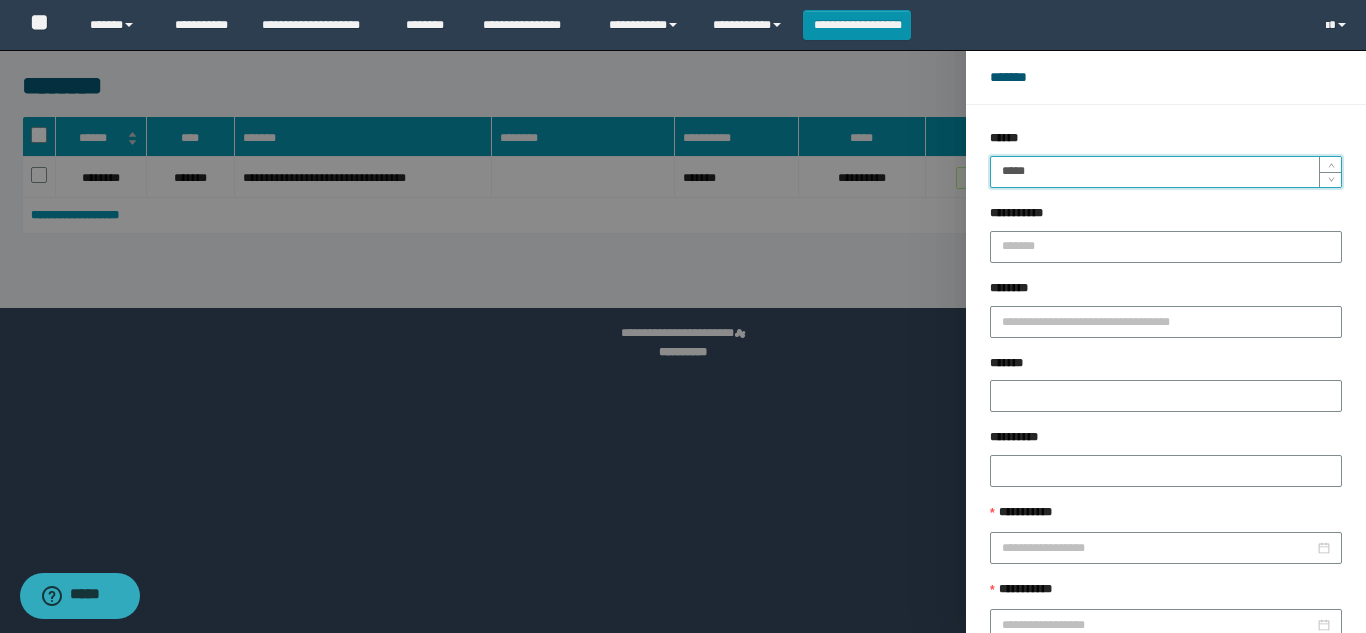 click on "******" at bounding box center (1229, 689) 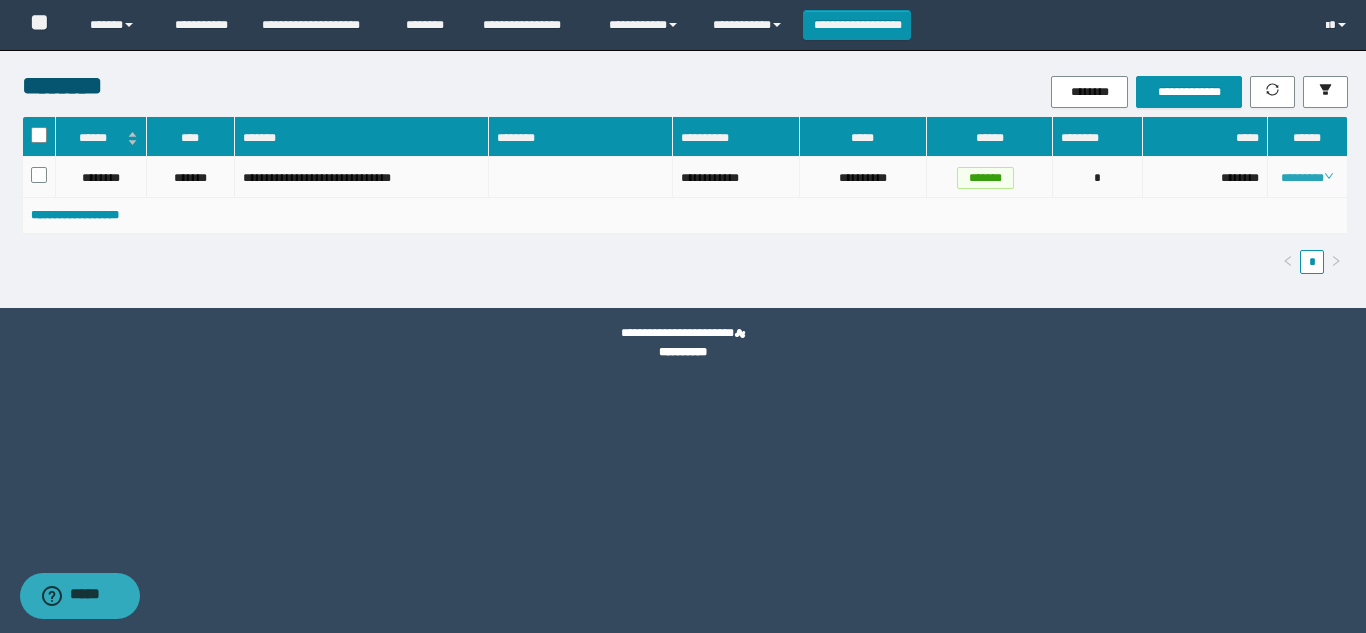 click on "********" at bounding box center (1307, 178) 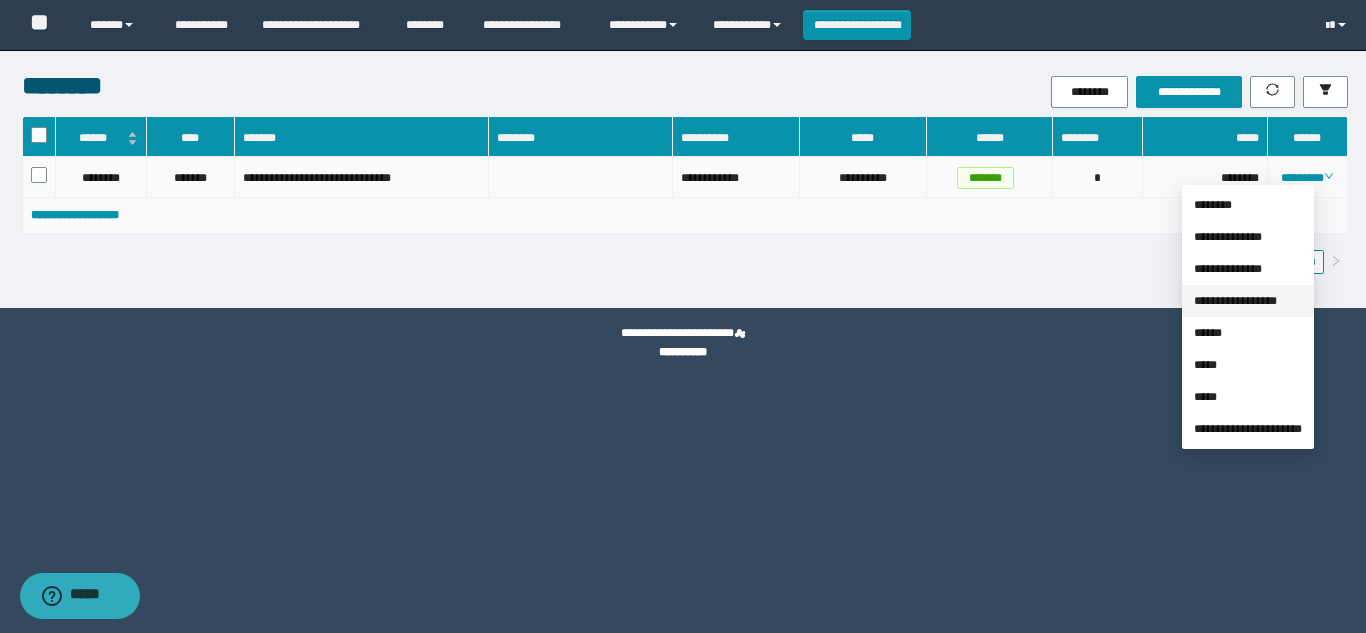 click on "**********" at bounding box center (1235, 301) 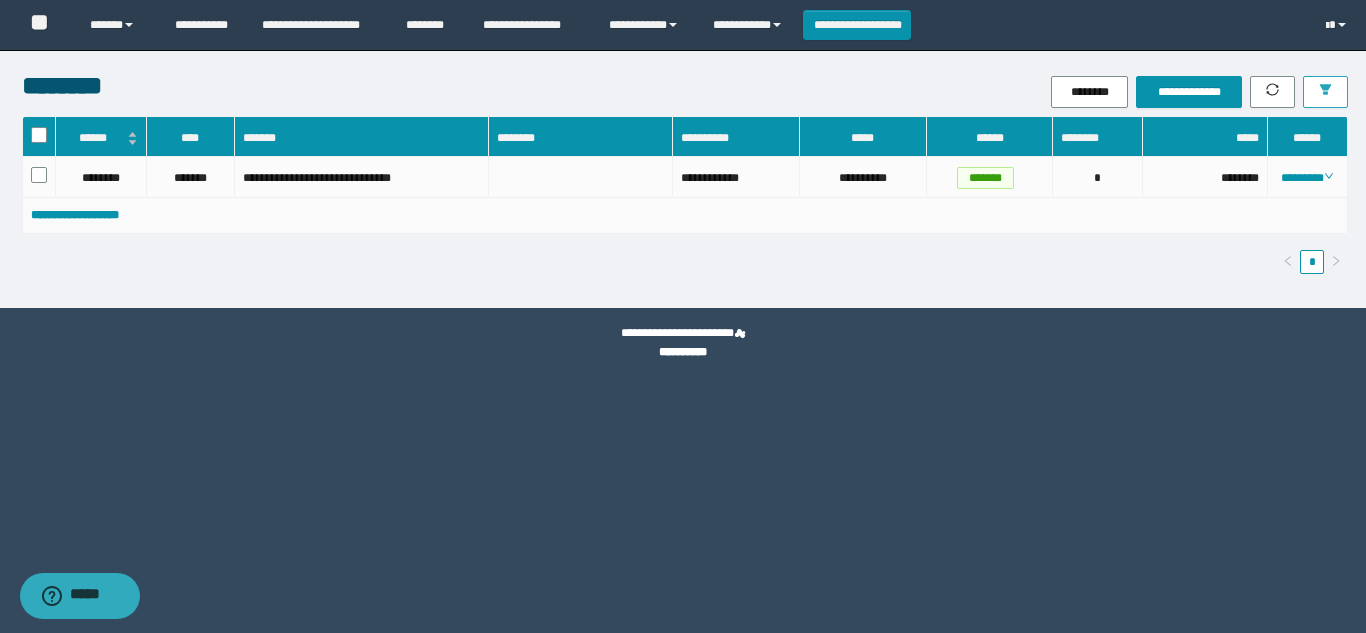 click 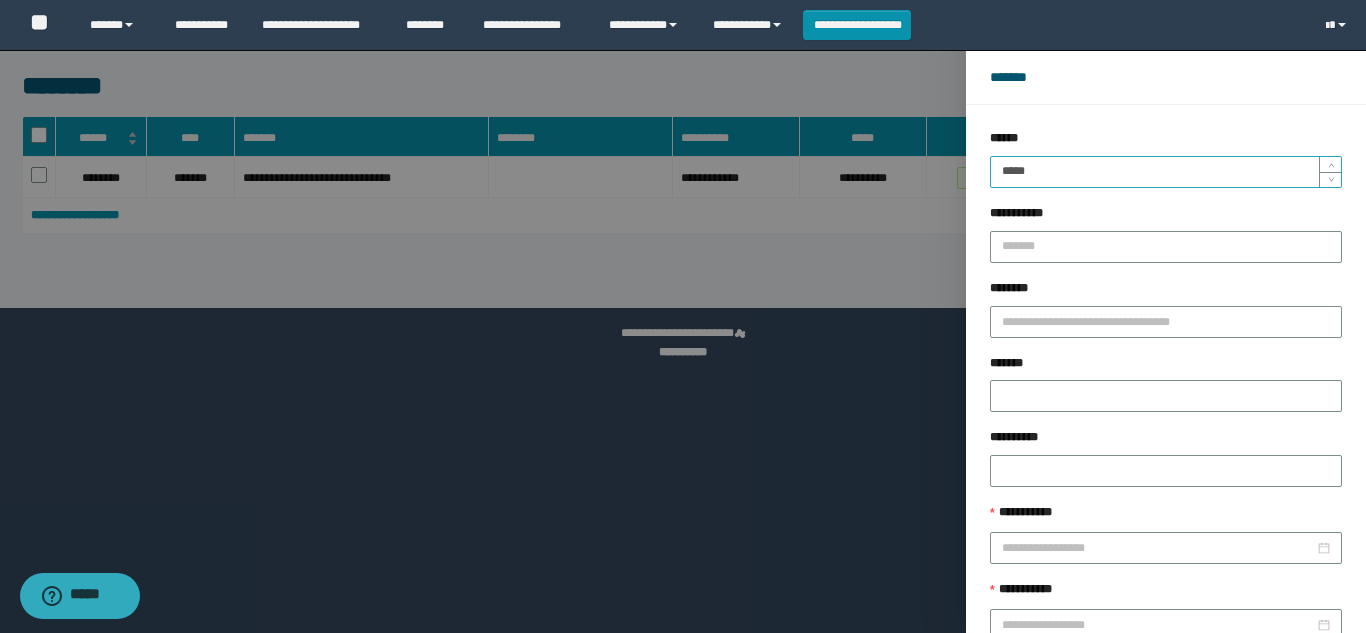 click on "*****" at bounding box center (1166, 172) 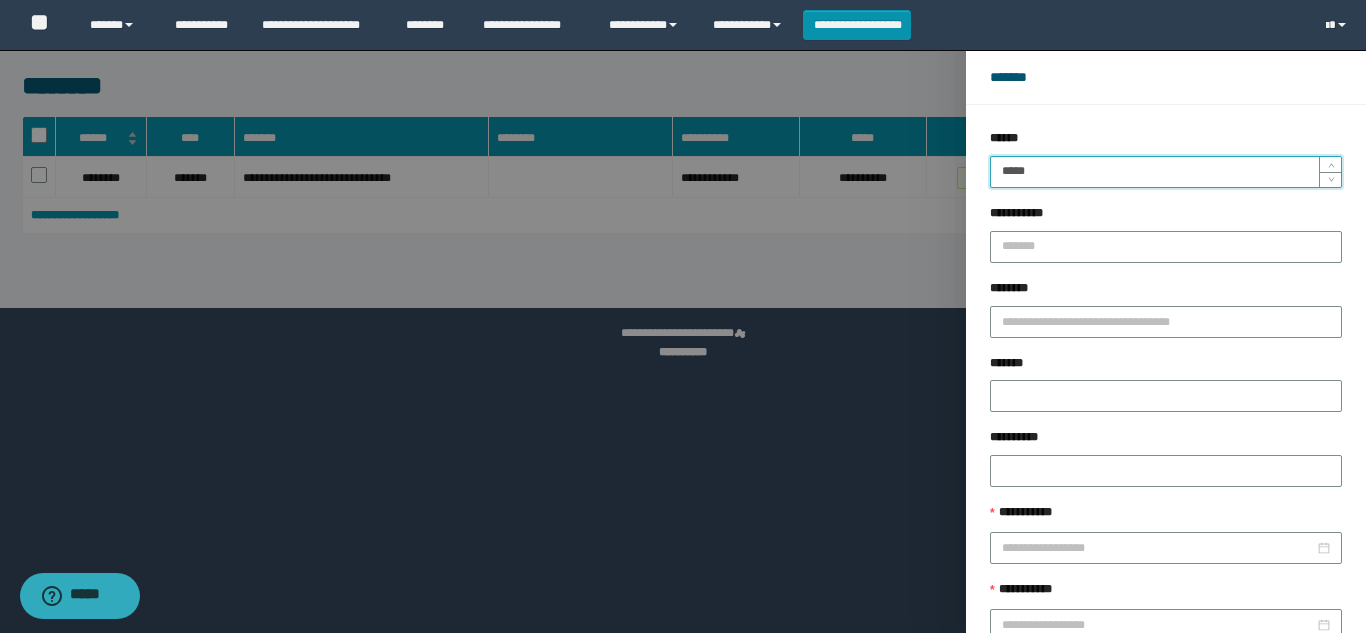 click on "******" at bounding box center (1229, 689) 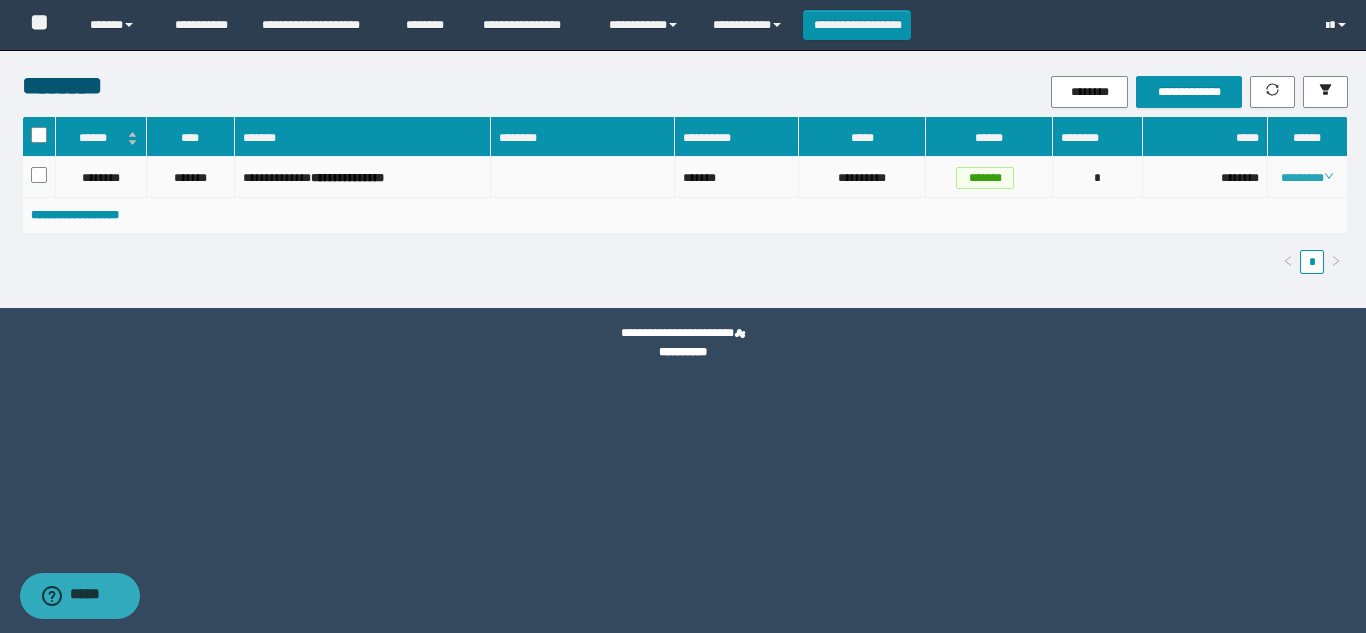 click on "********" at bounding box center [1307, 178] 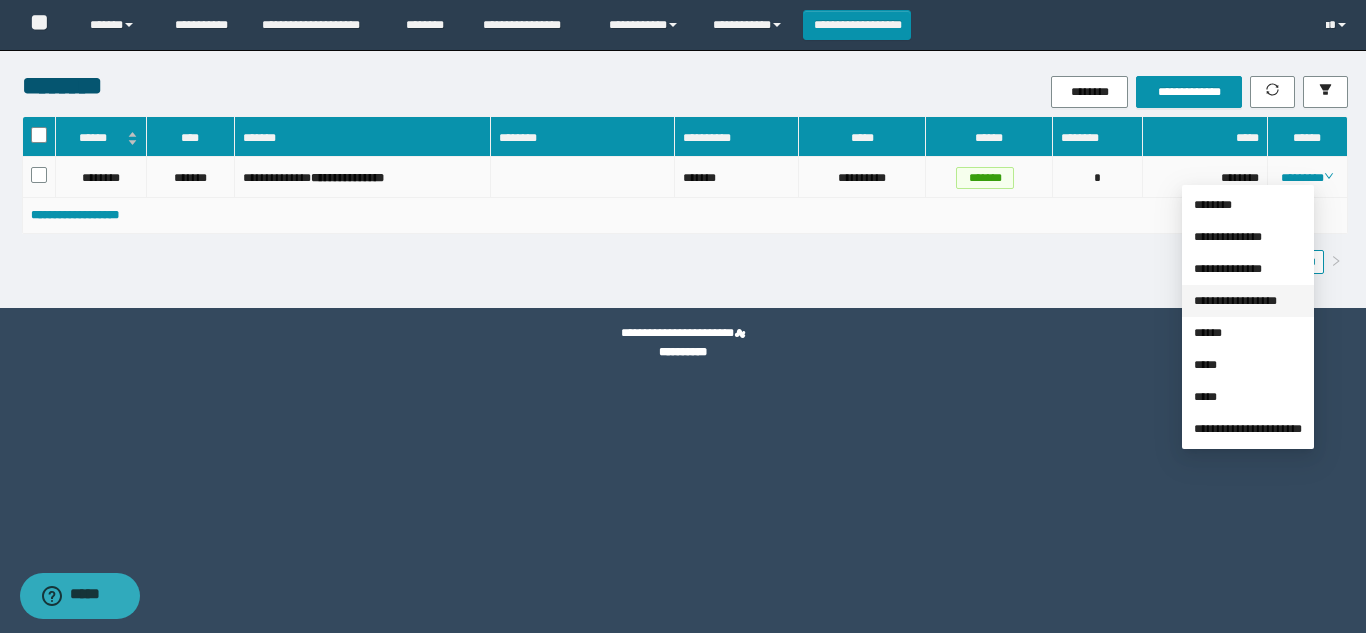 click on "**********" at bounding box center (1235, 301) 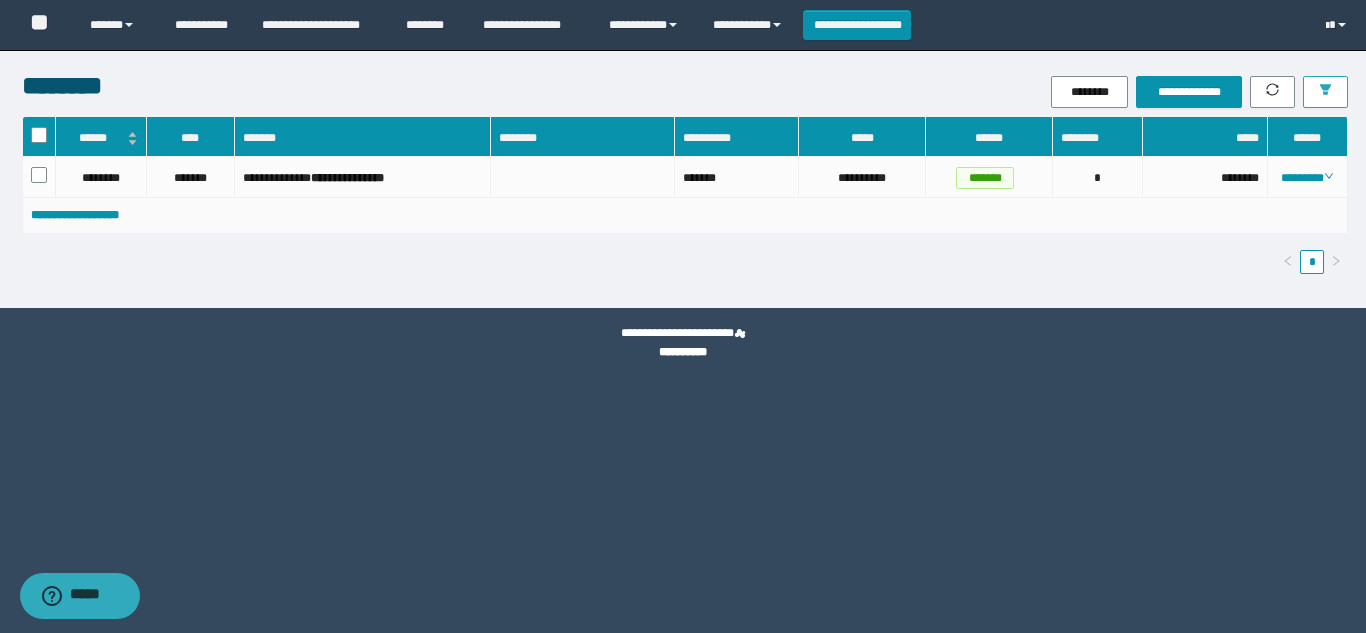 click 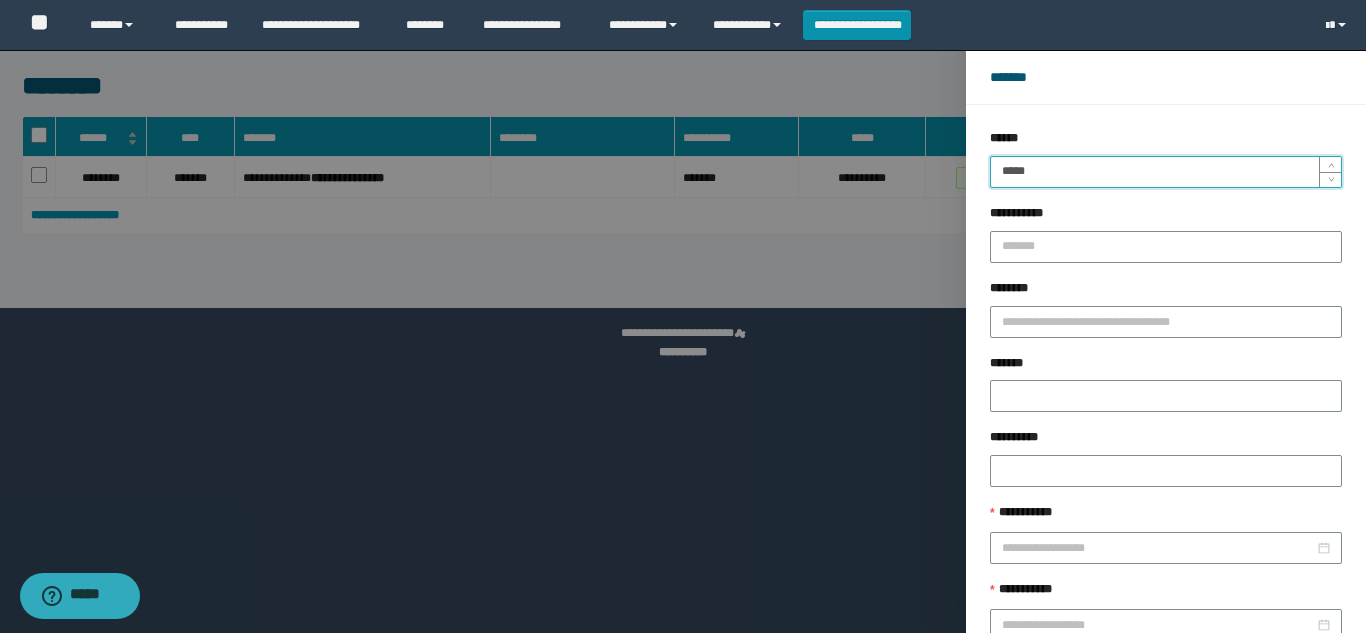 click on "*****" at bounding box center [1166, 172] 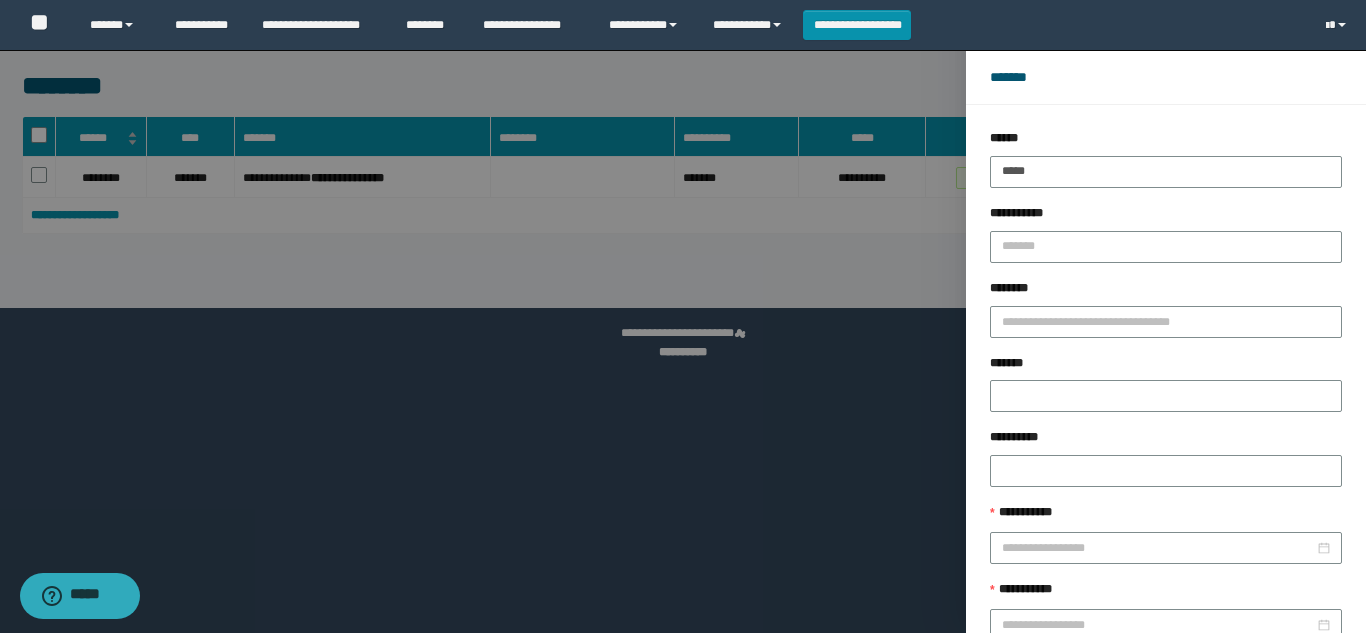 click at bounding box center [683, 316] 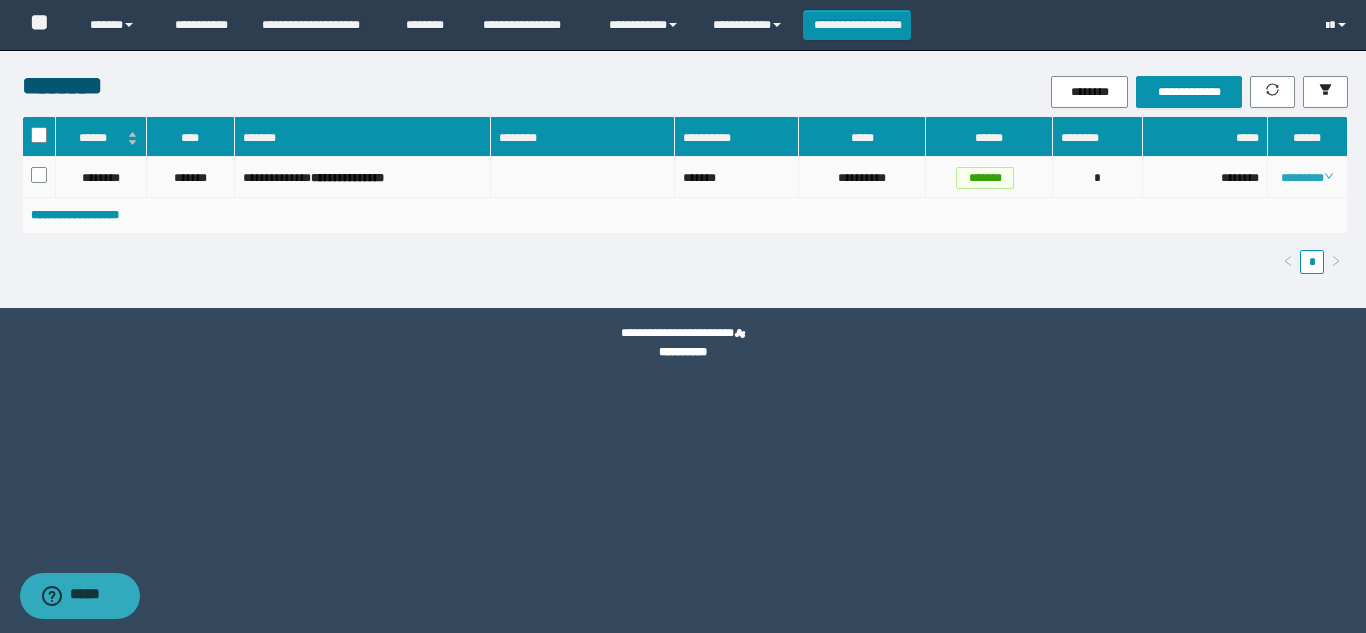 click on "********" at bounding box center (1307, 178) 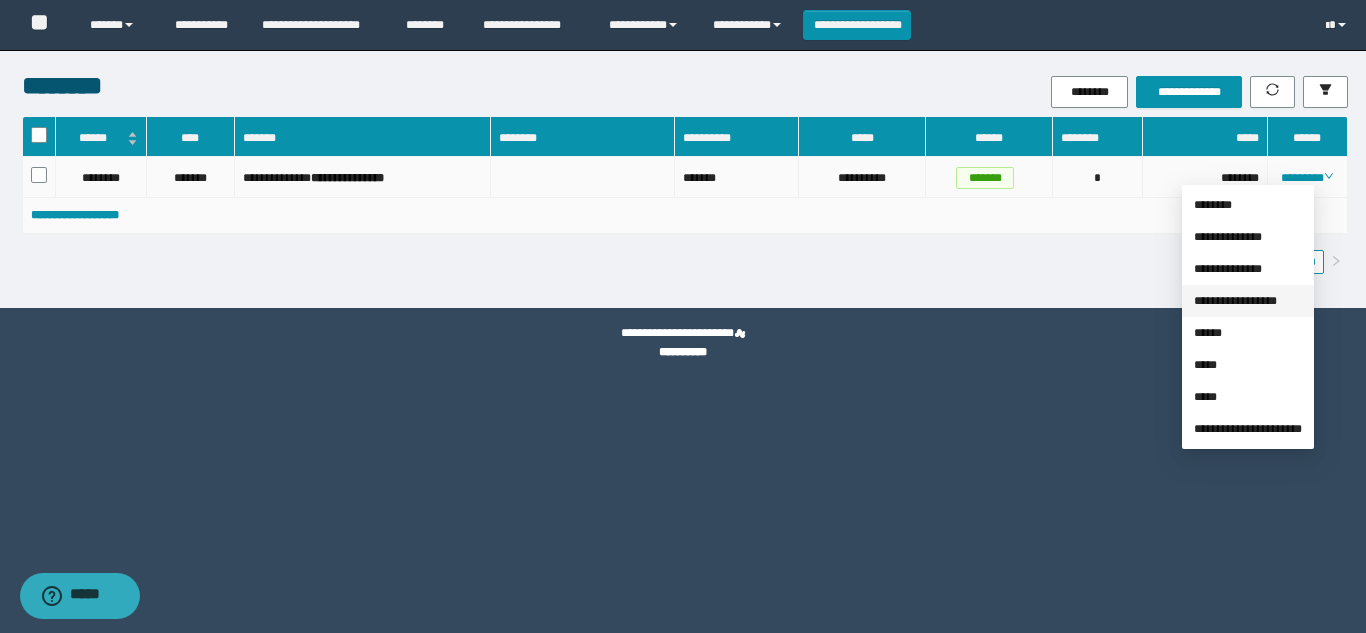 click on "**********" at bounding box center (1235, 301) 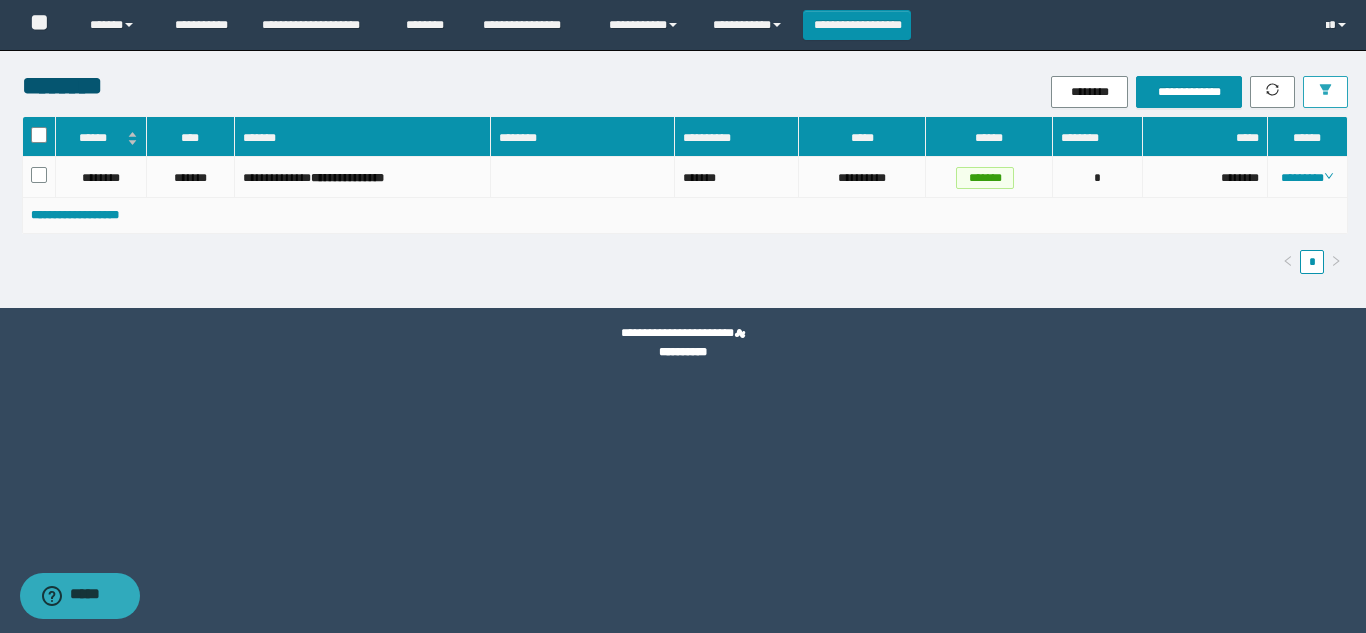 click at bounding box center (1325, 92) 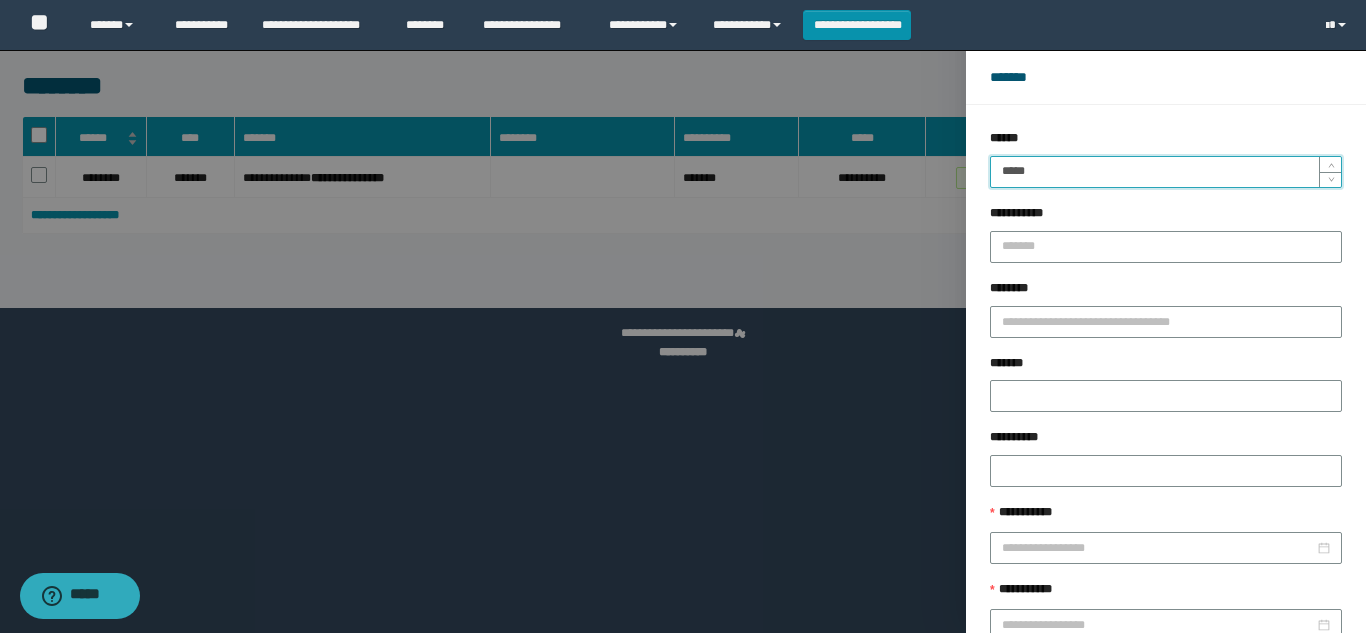 click on "*****" at bounding box center (1166, 172) 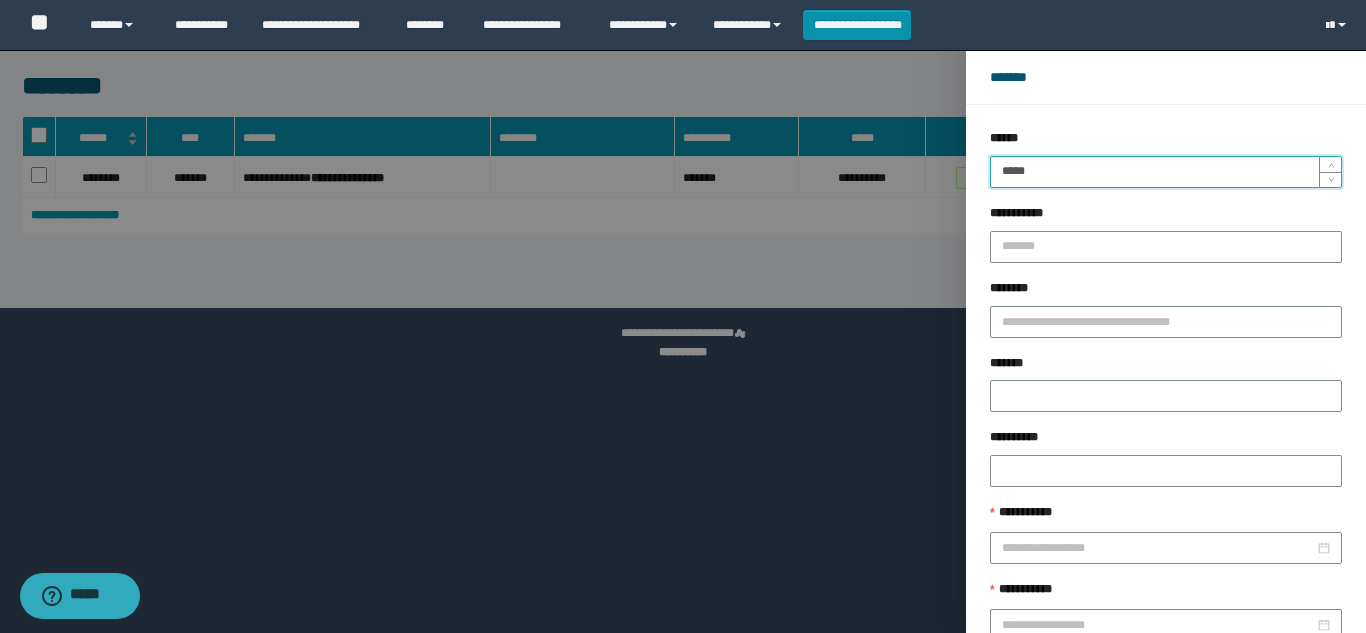 click on "******" at bounding box center (1229, 689) 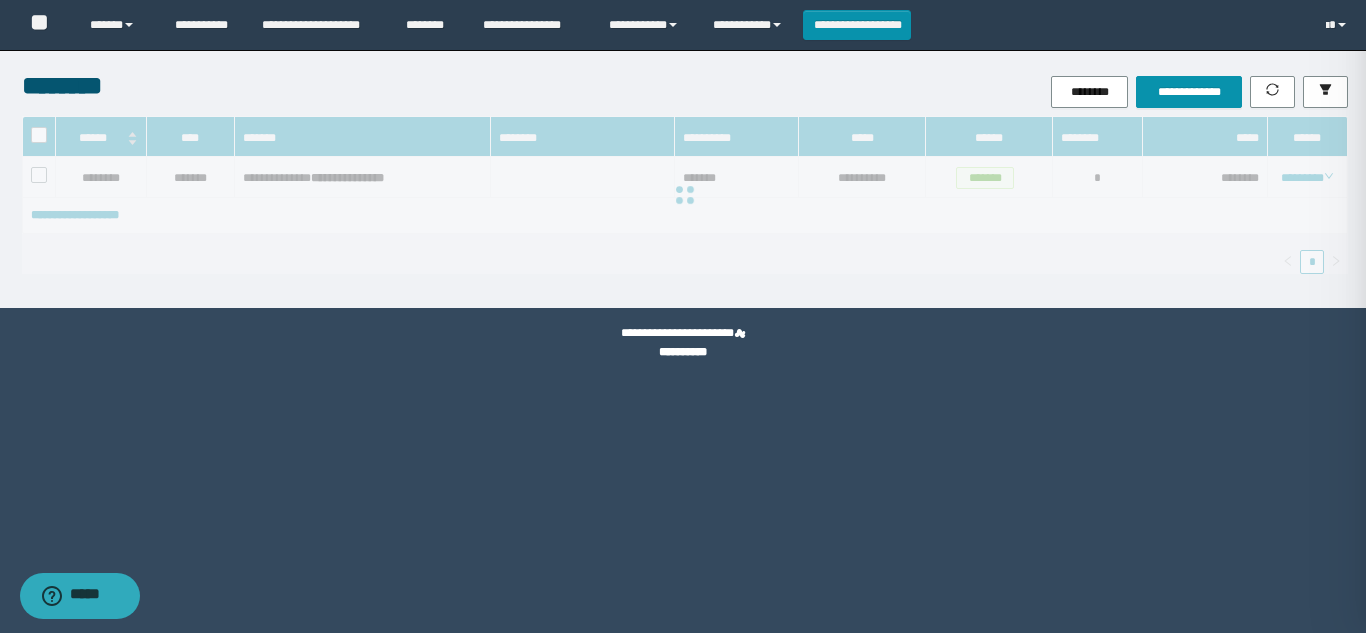 click on "******" at bounding box center [1629, 689] 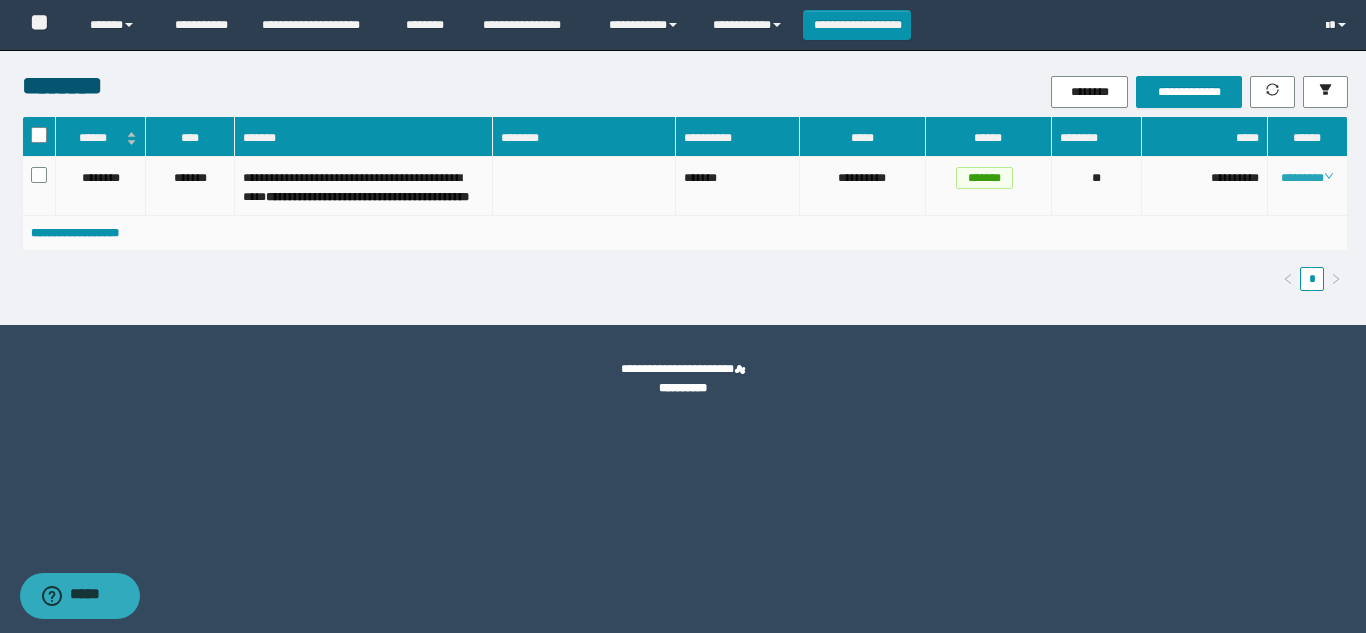 click on "********" at bounding box center (1307, 178) 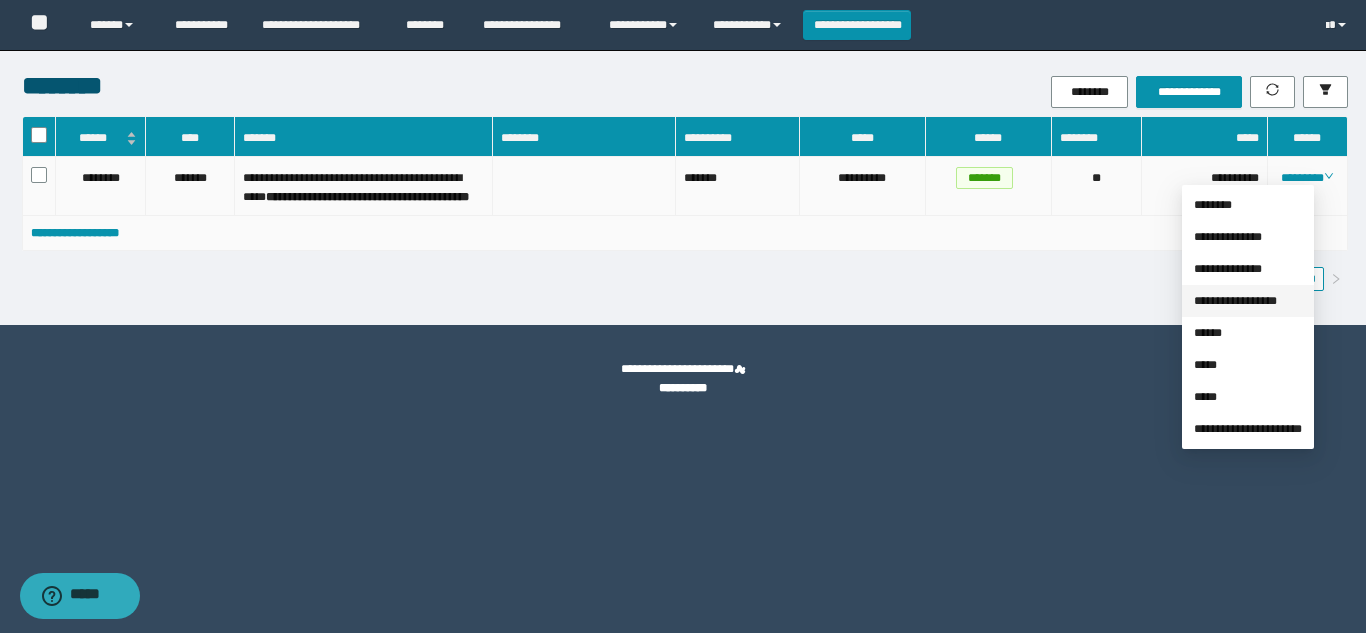click on "**********" at bounding box center [1235, 301] 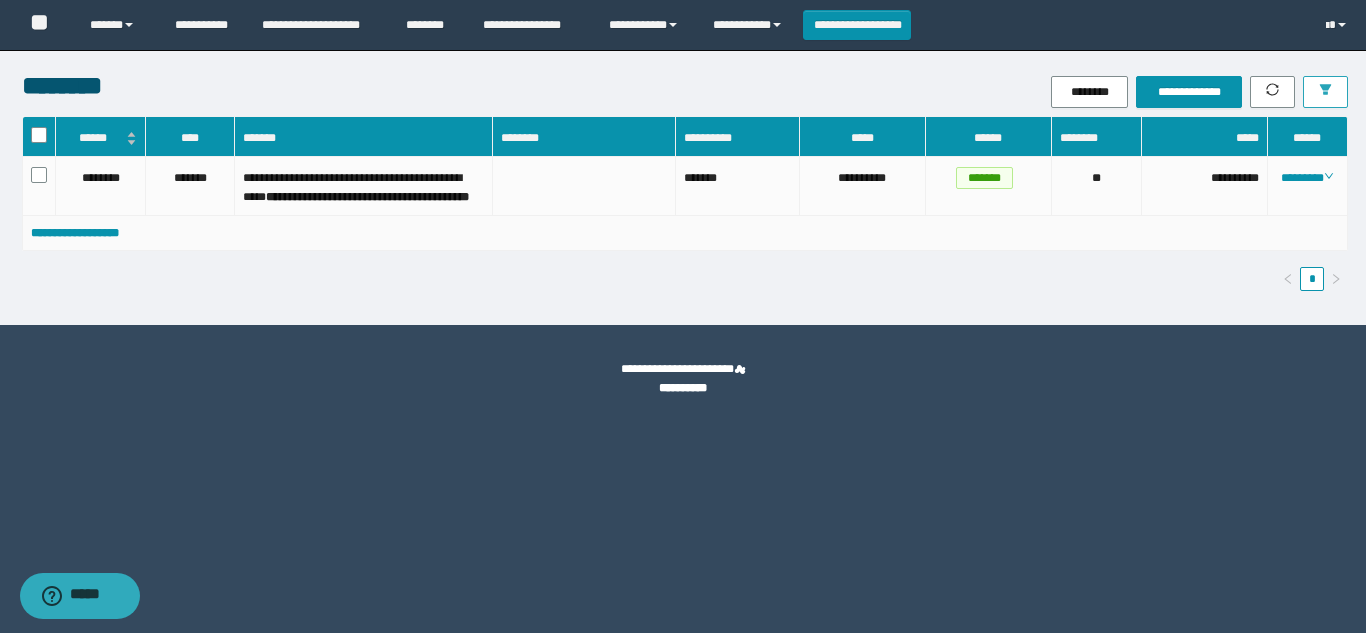 click at bounding box center (1325, 92) 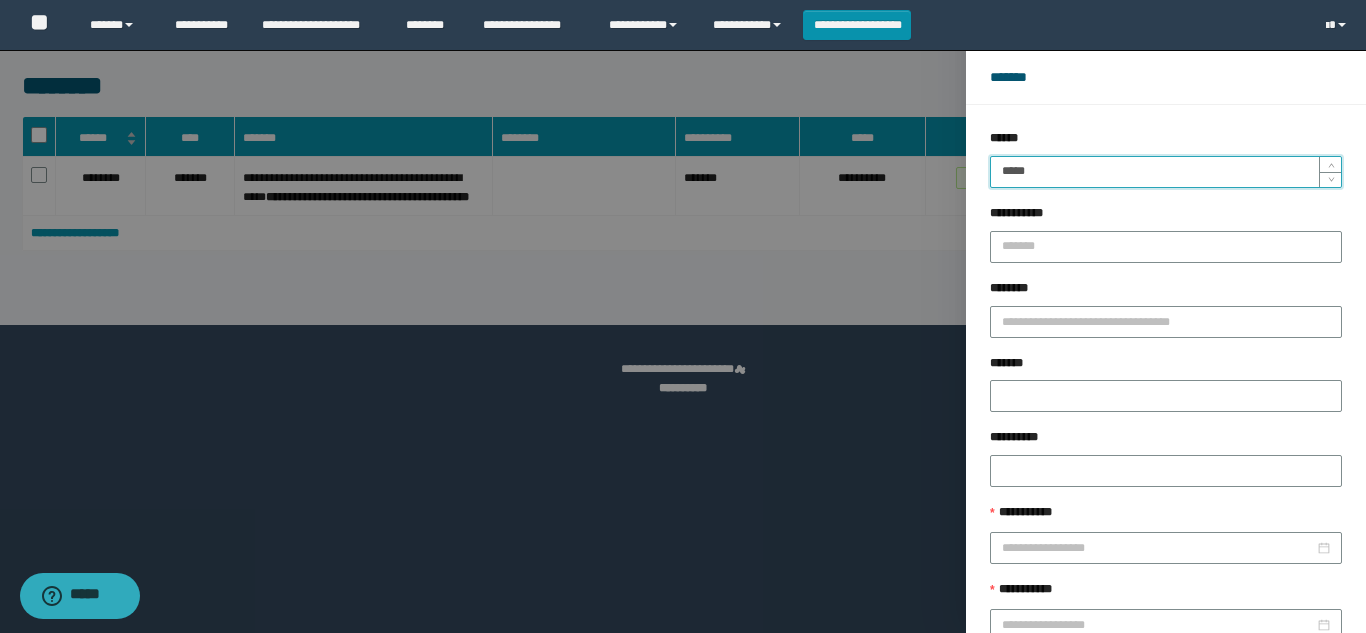 click on "*****" at bounding box center (1166, 172) 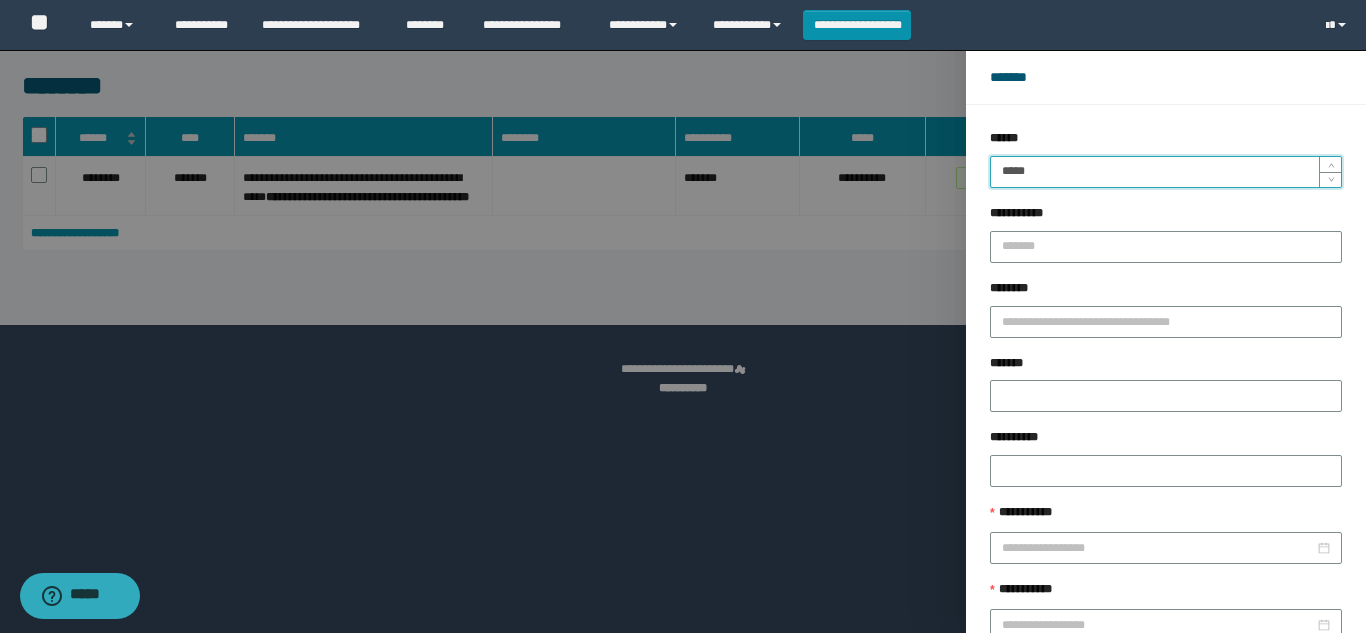 type on "*****" 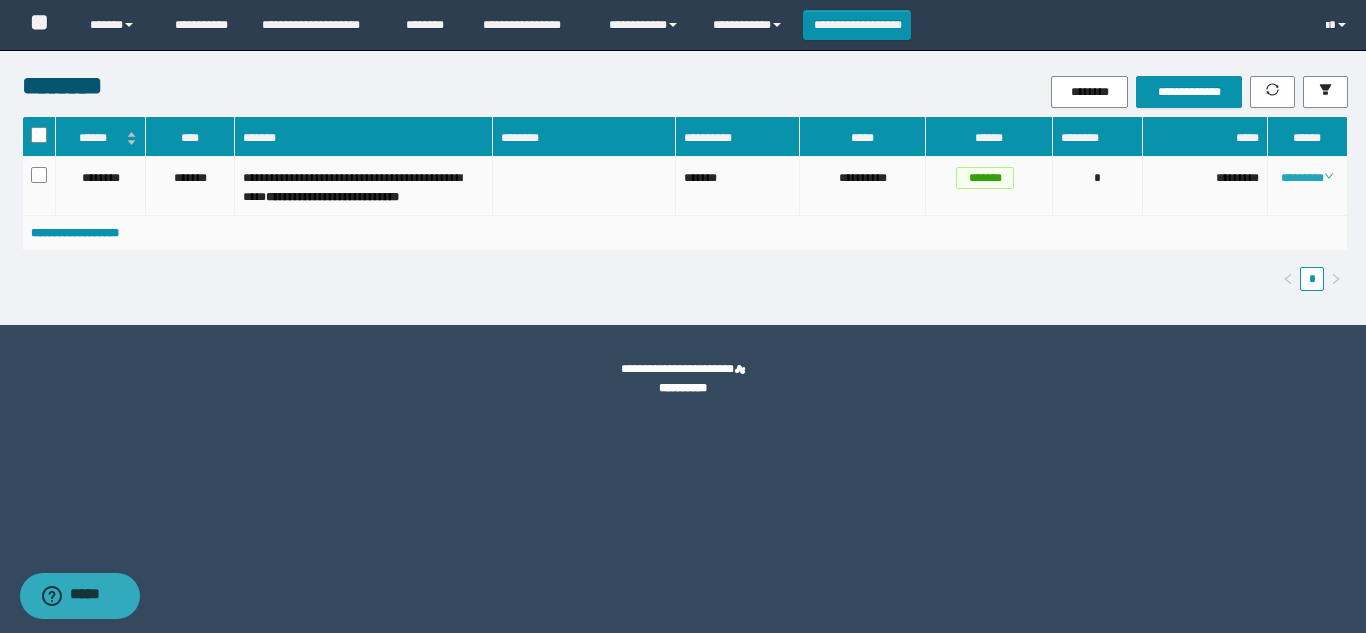 click on "********" at bounding box center (1307, 178) 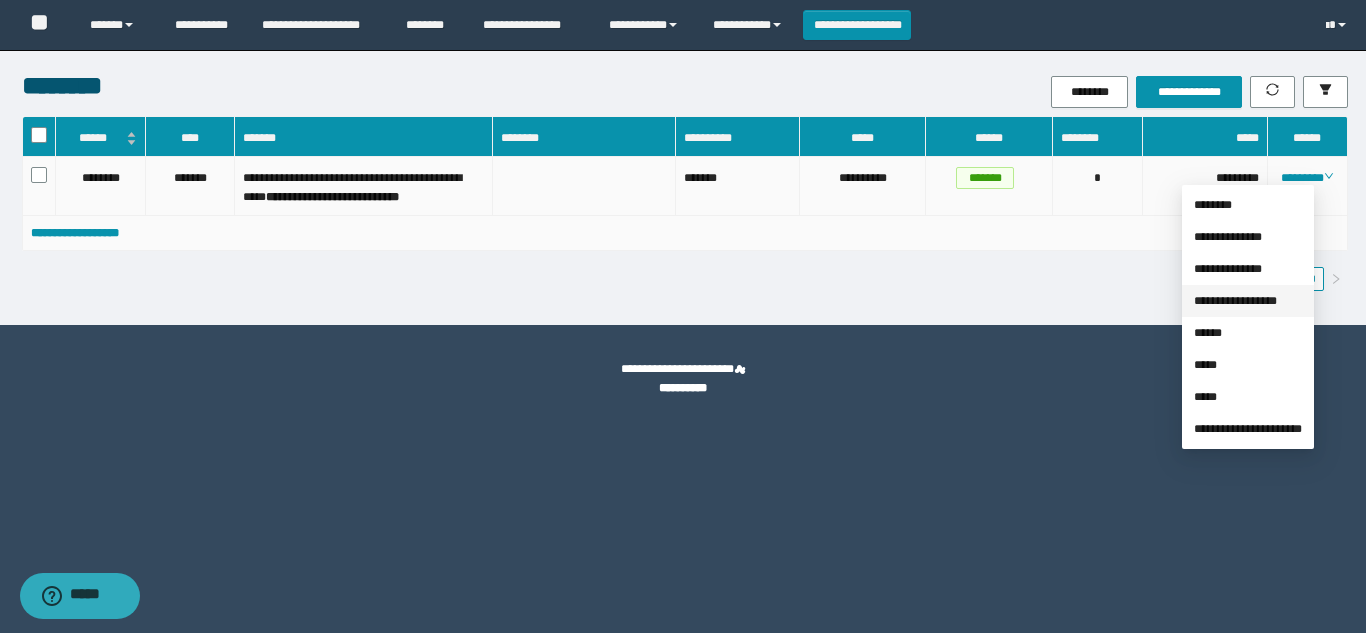click on "**********" at bounding box center [1235, 301] 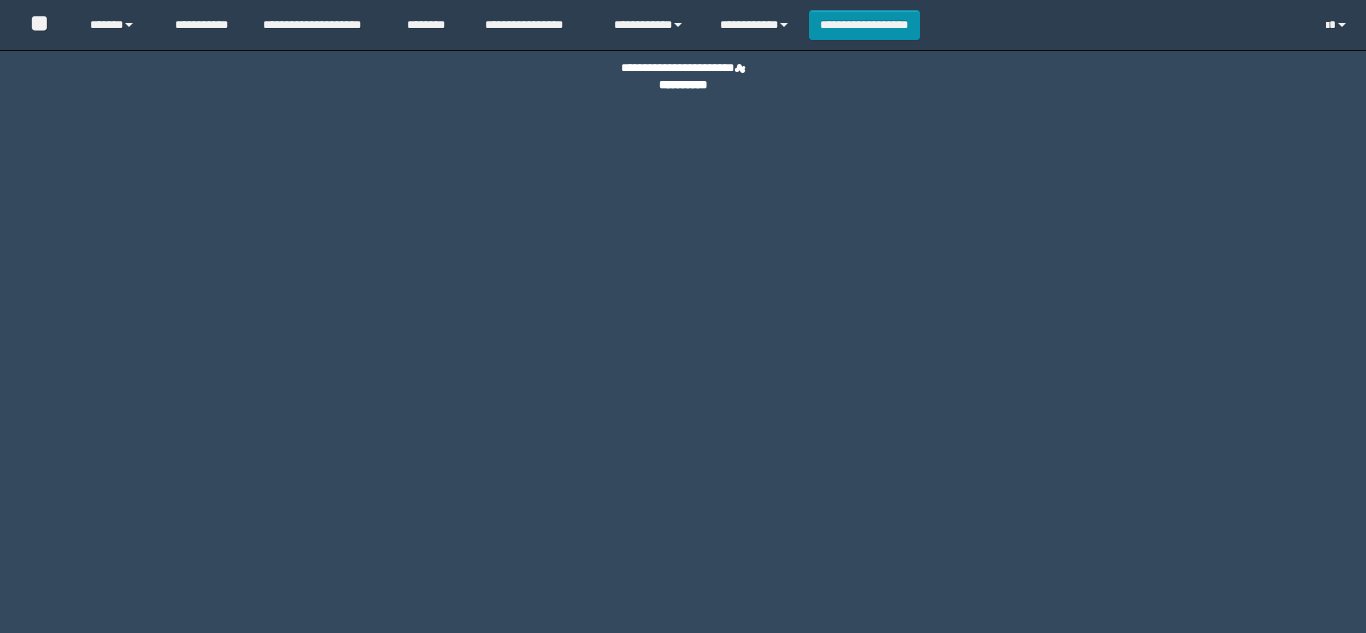 scroll, scrollTop: 0, scrollLeft: 0, axis: both 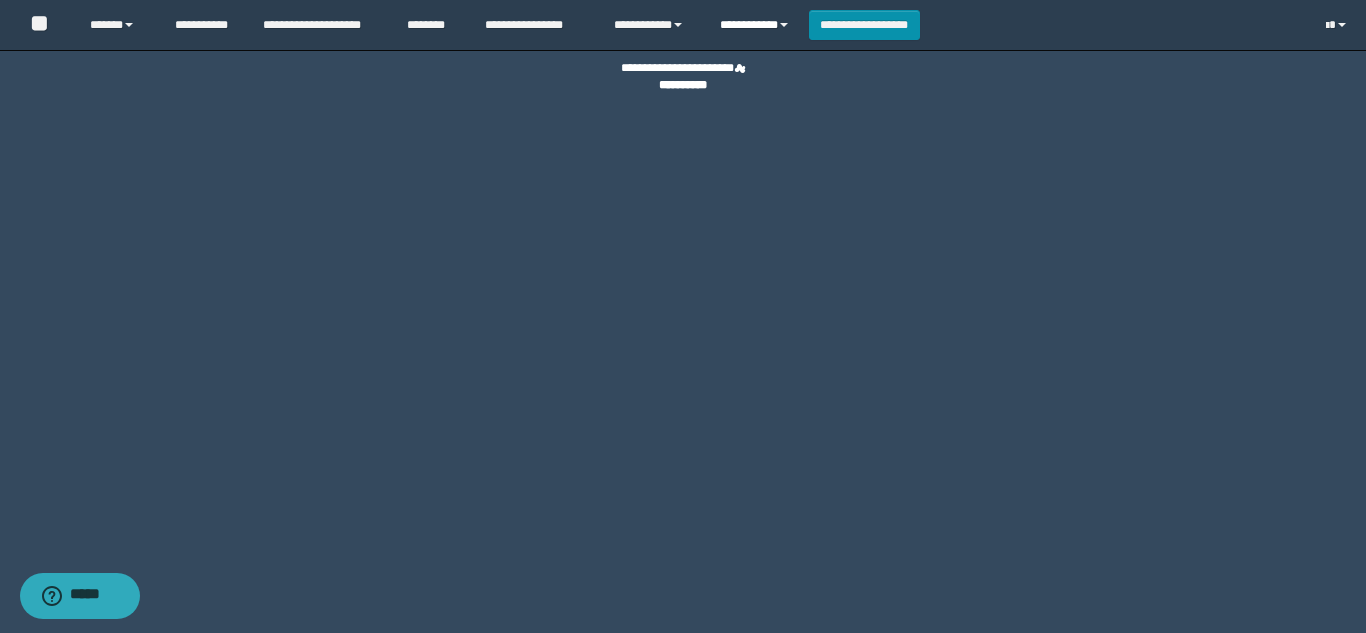 click on "**********" at bounding box center (757, 25) 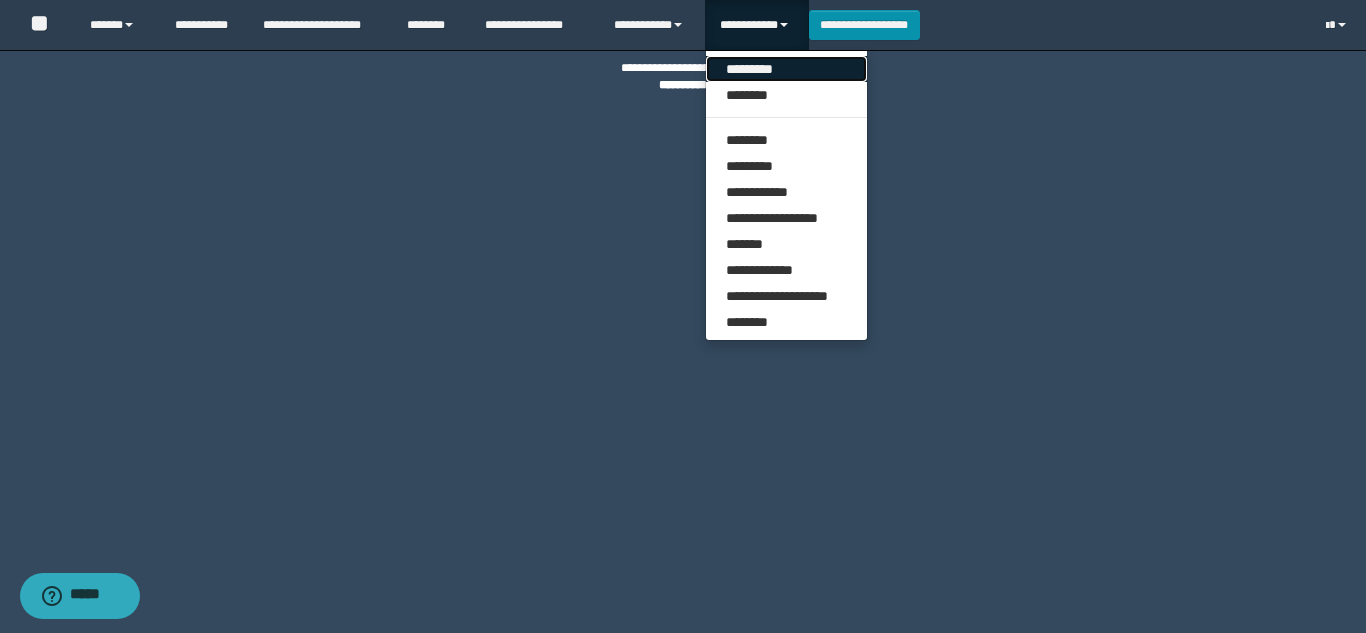 click on "*********" at bounding box center (786, 69) 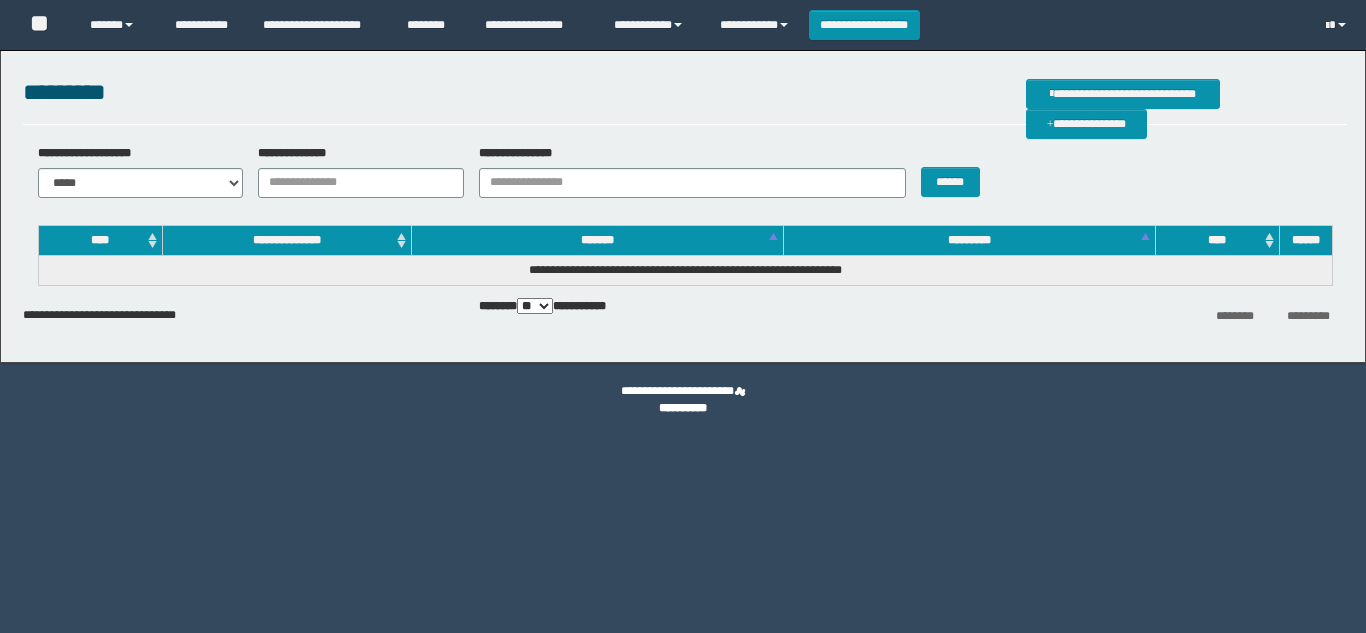 scroll, scrollTop: 0, scrollLeft: 0, axis: both 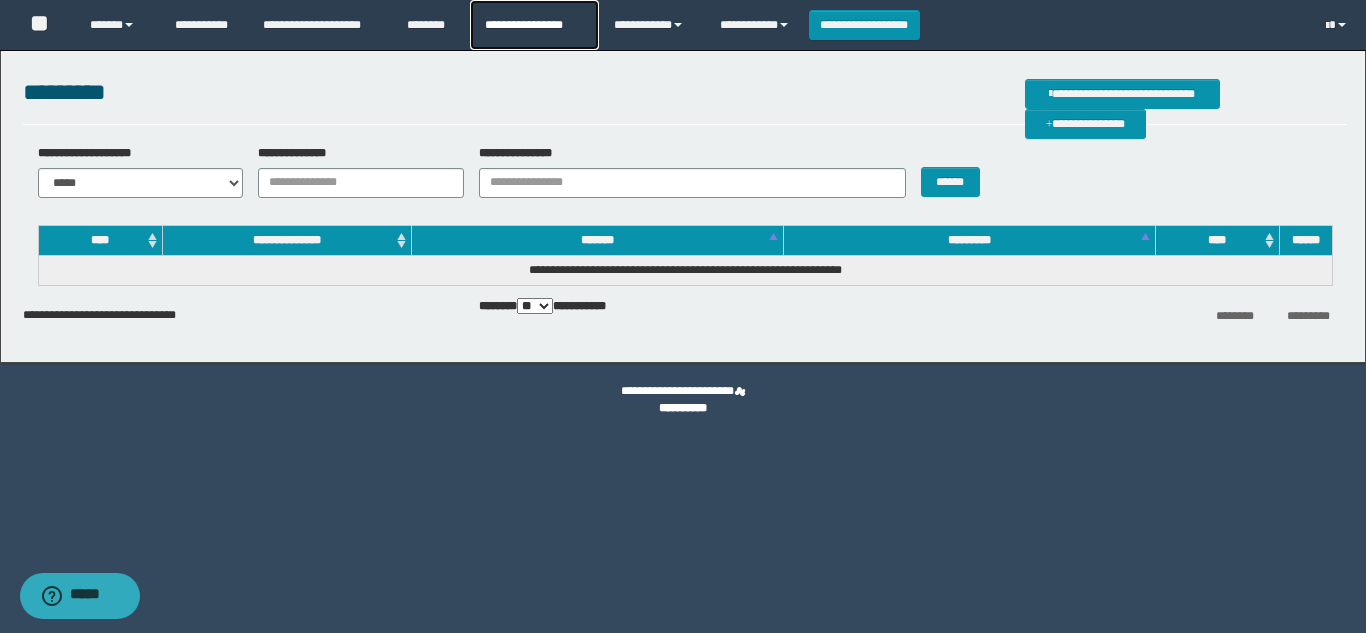 click on "**********" at bounding box center [534, 25] 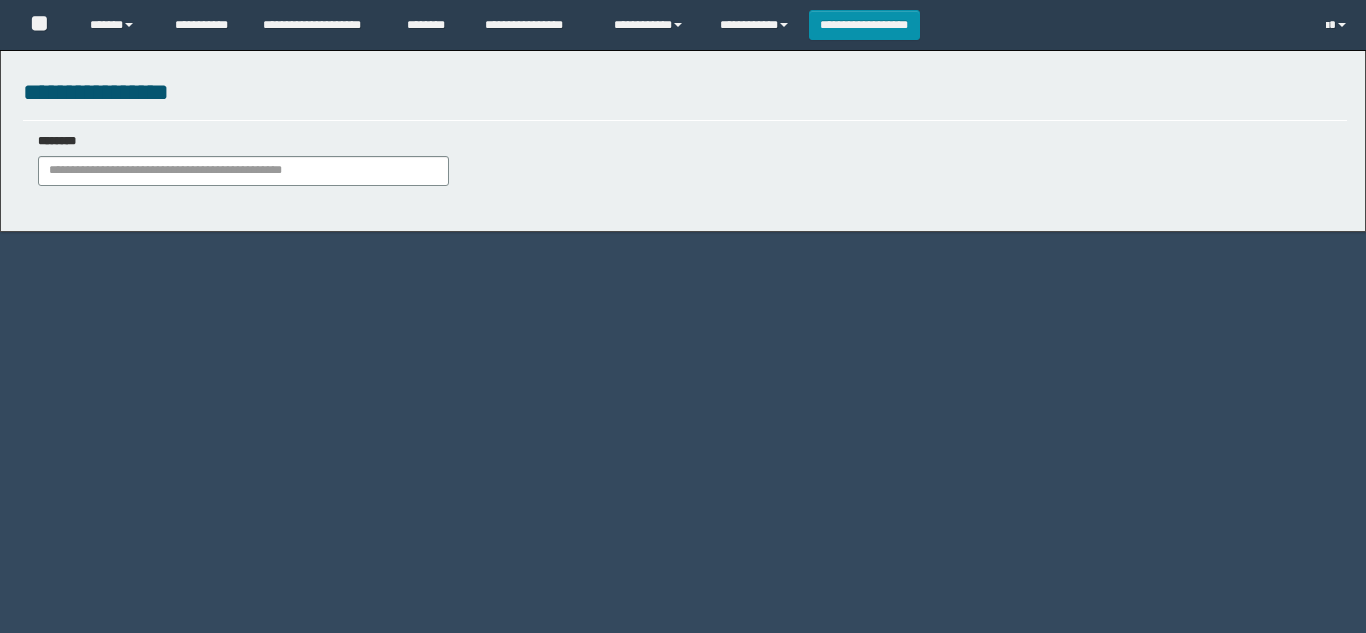 scroll, scrollTop: 0, scrollLeft: 0, axis: both 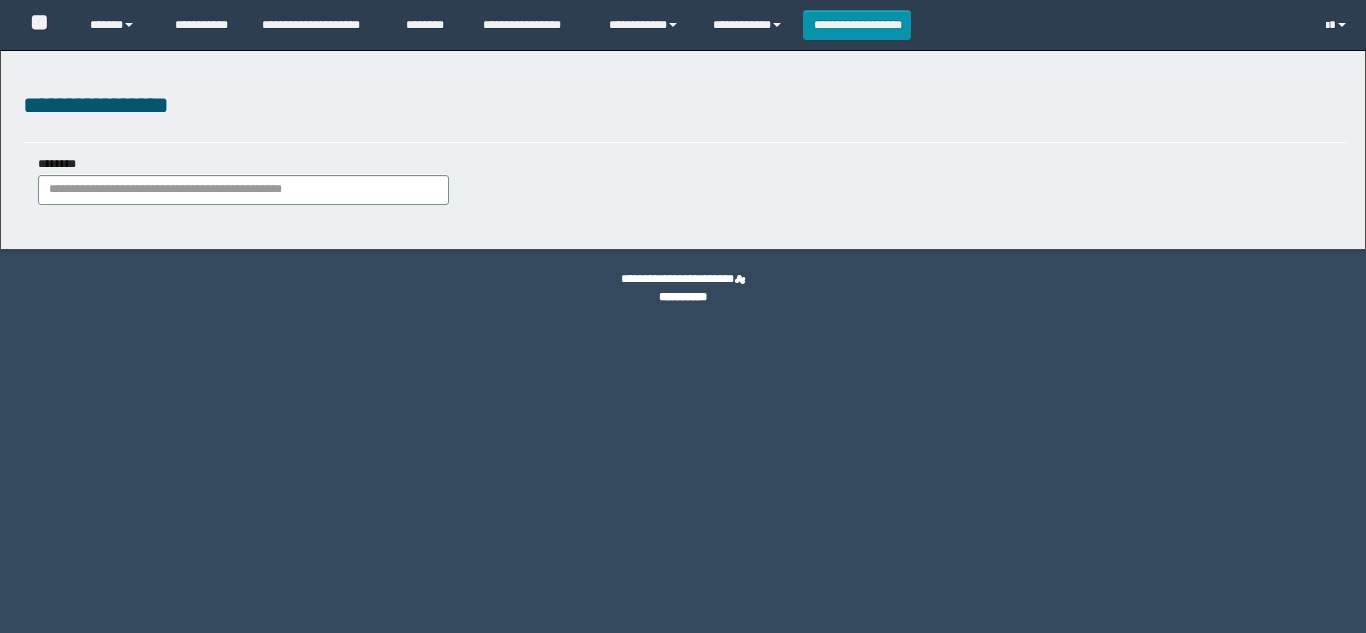 drag, startPoint x: 370, startPoint y: 160, endPoint x: 369, endPoint y: 176, distance: 16.03122 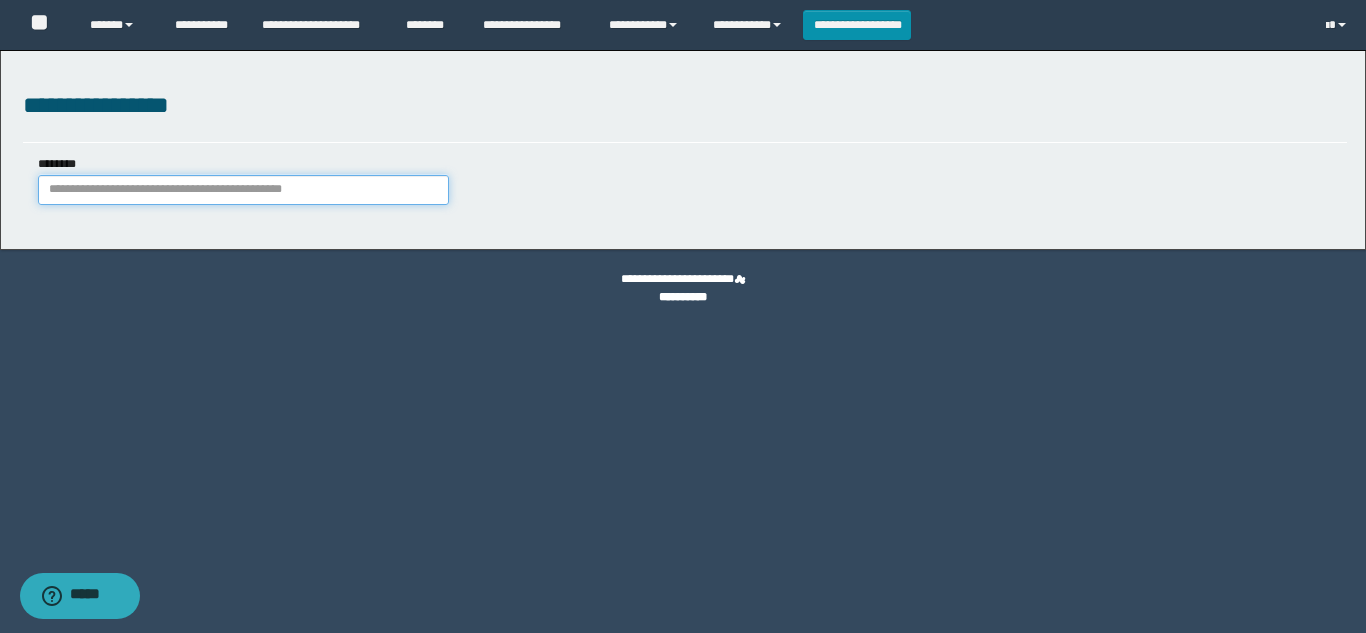 click on "********" at bounding box center (243, 190) 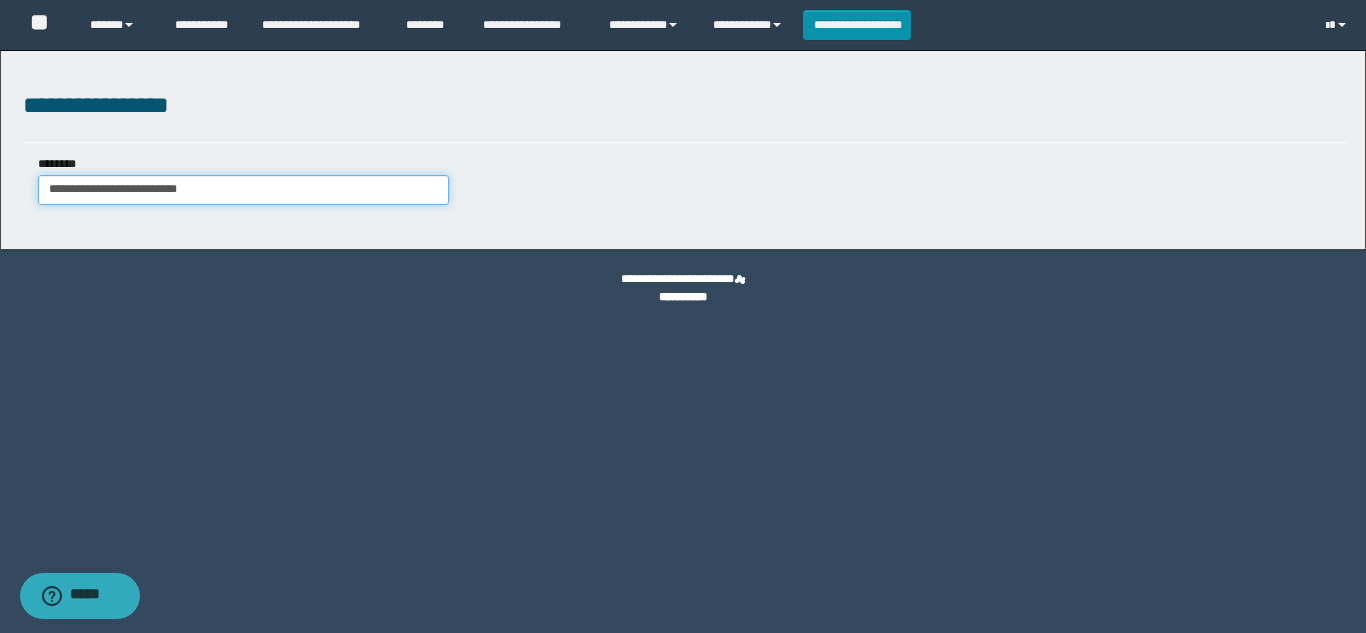 type on "**********" 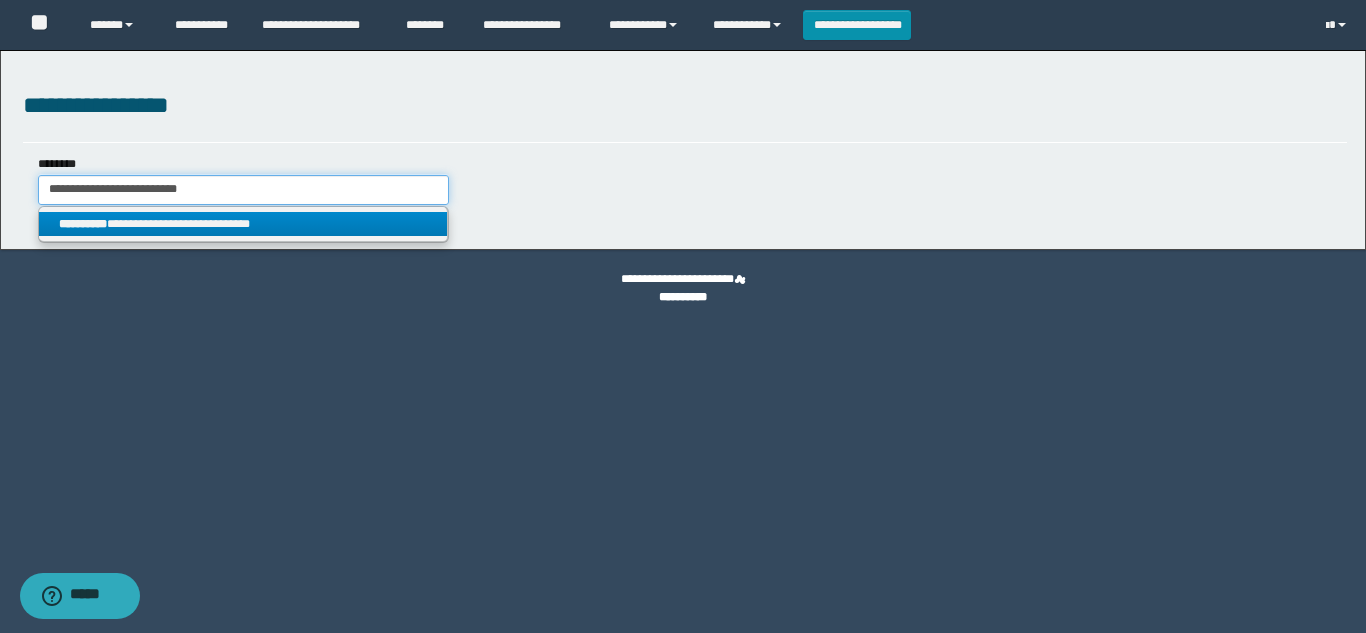 type on "**********" 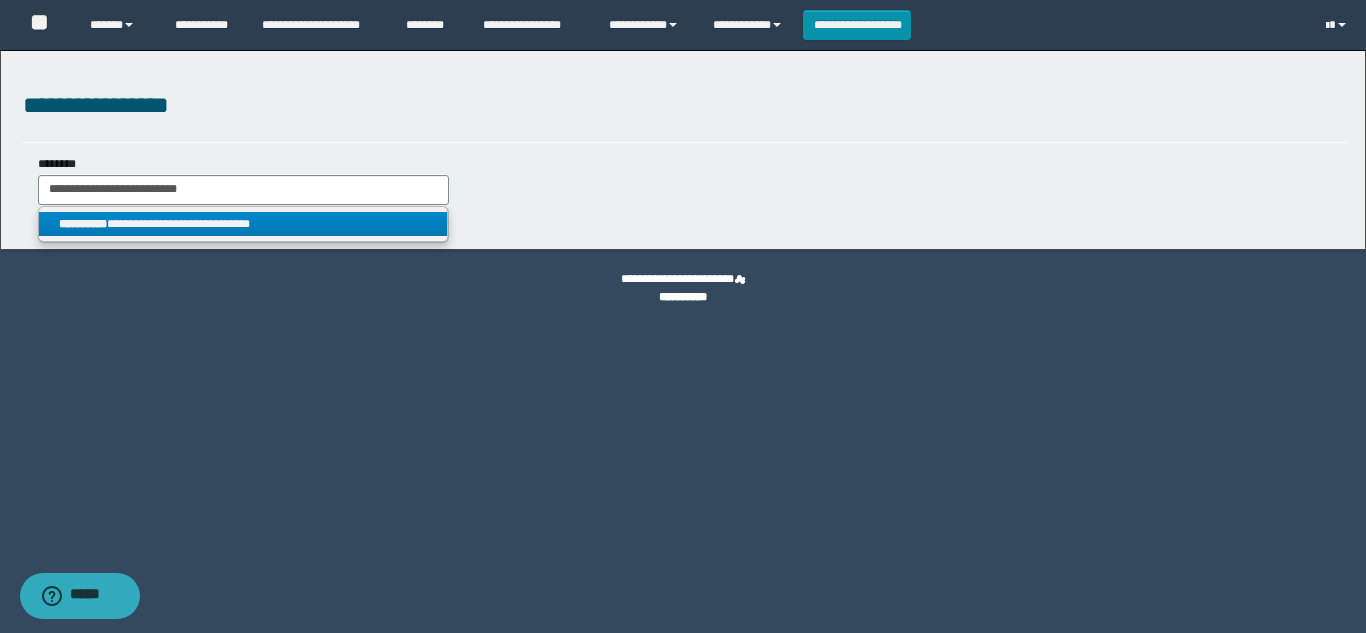 click on "**********" at bounding box center (243, 224) 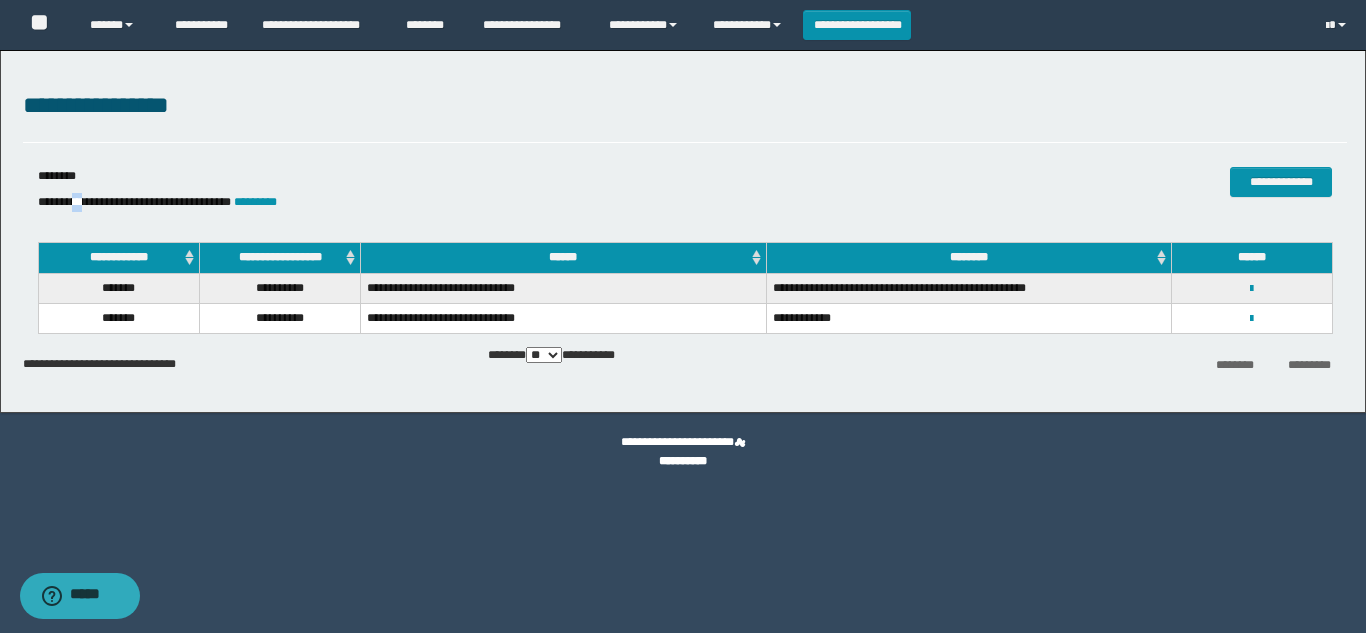 drag, startPoint x: 97, startPoint y: 206, endPoint x: 80, endPoint y: 201, distance: 17.720045 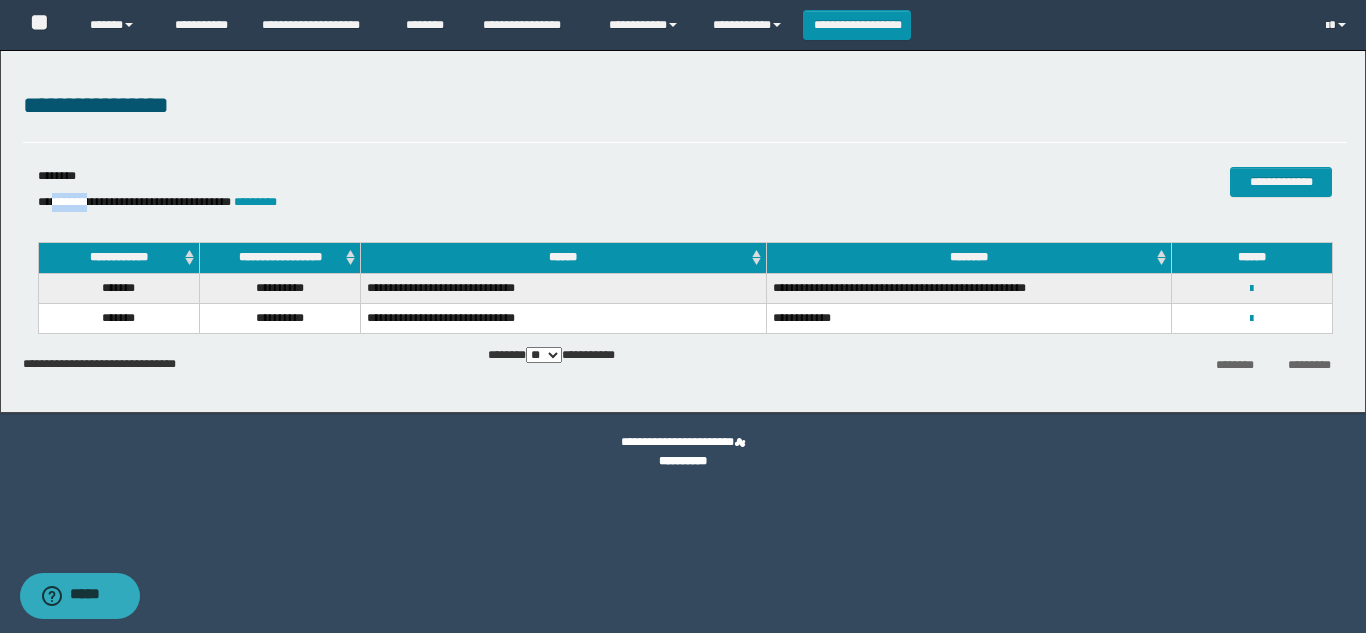 drag, startPoint x: 98, startPoint y: 203, endPoint x: 57, endPoint y: 202, distance: 41.01219 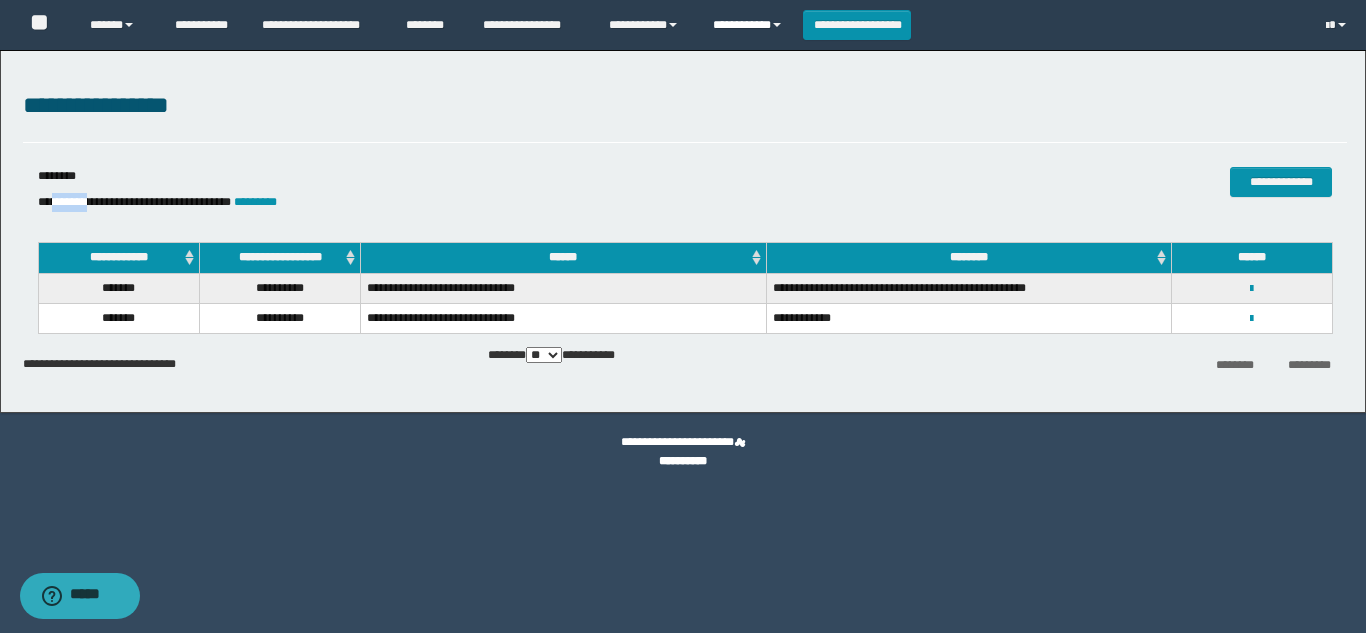 click on "**********" at bounding box center [750, 25] 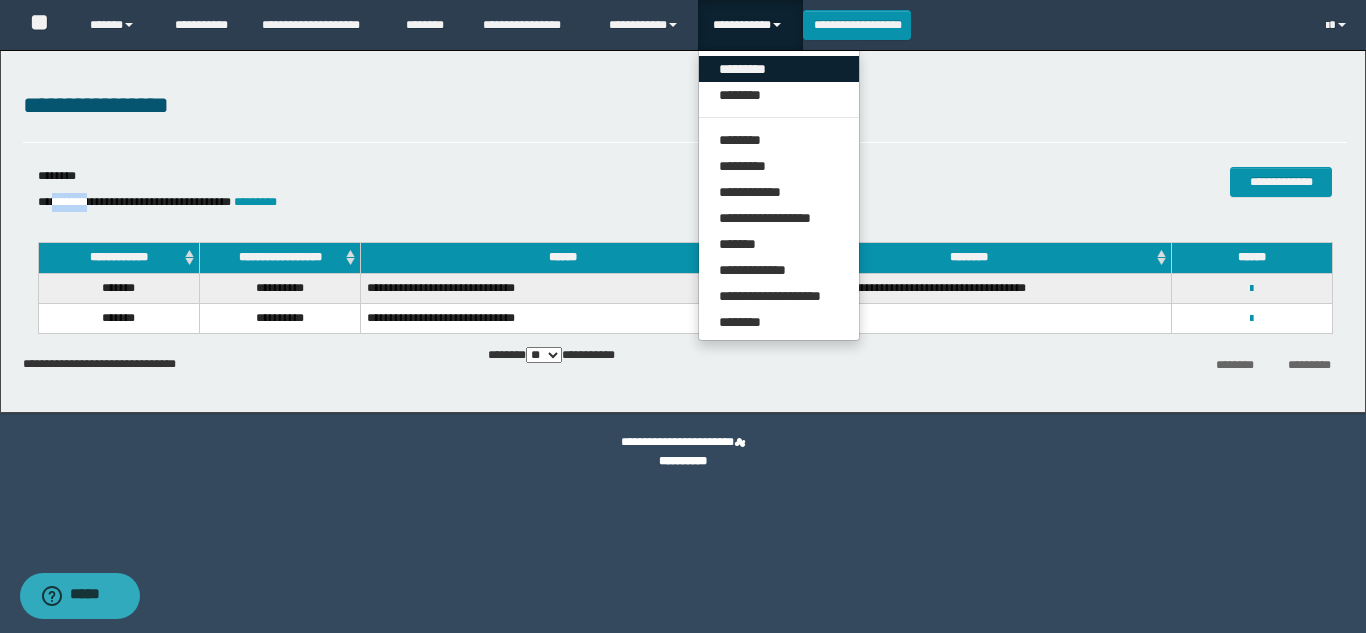click on "*********" at bounding box center [779, 69] 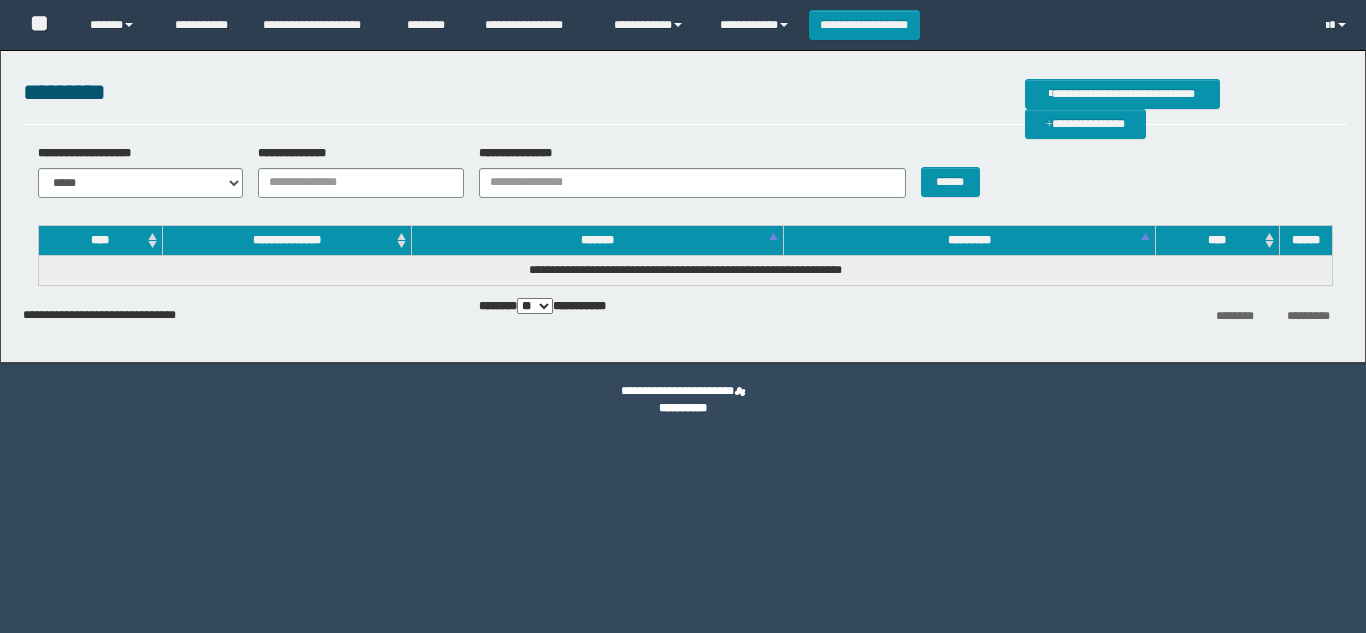 scroll, scrollTop: 0, scrollLeft: 0, axis: both 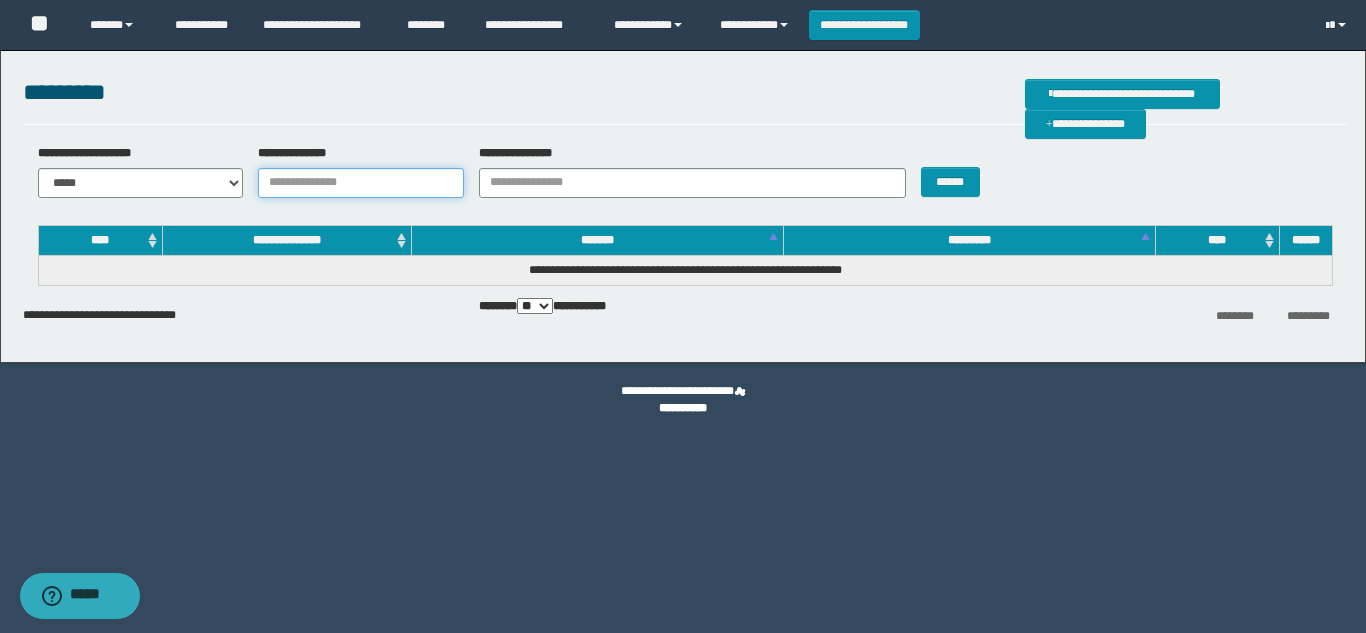 click on "**********" at bounding box center [361, 183] 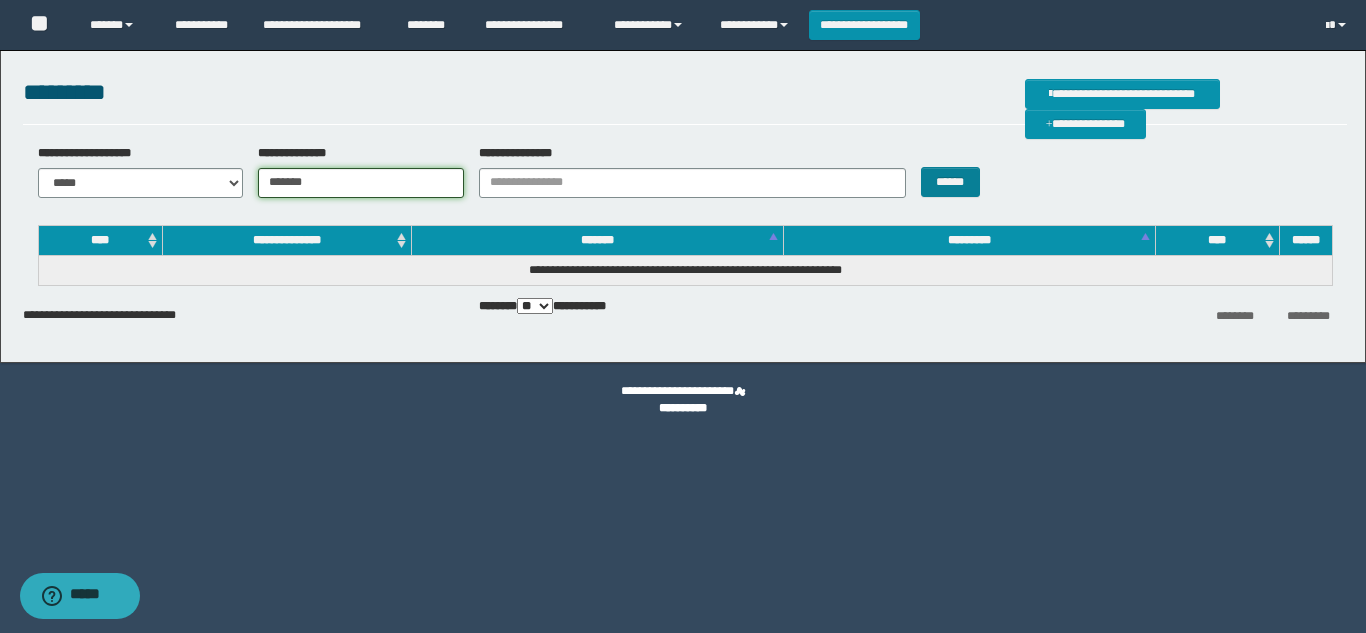 type on "*******" 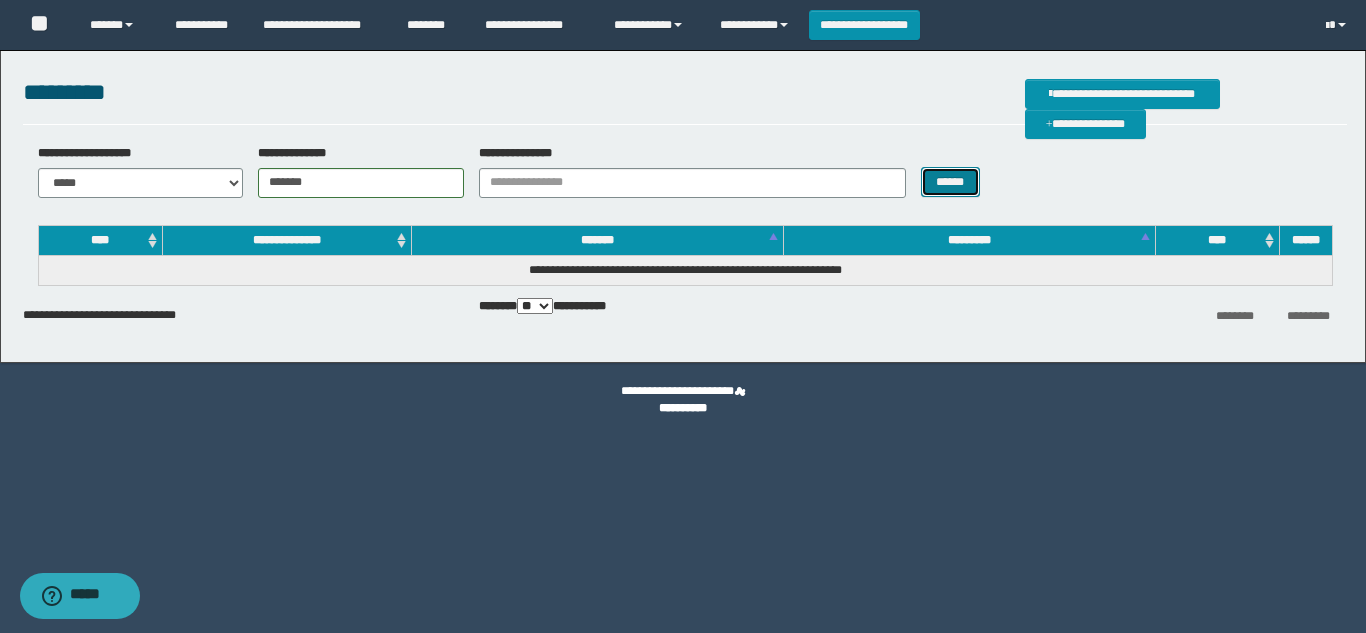 click on "******" at bounding box center [950, 182] 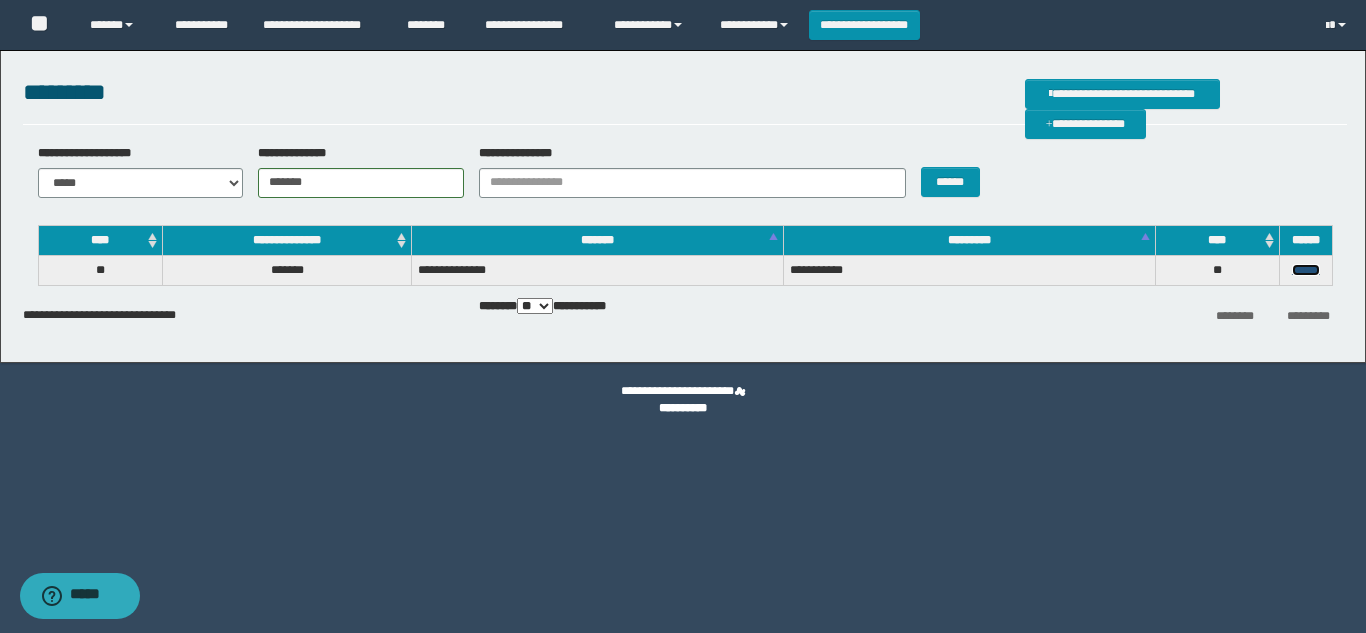 click on "******" at bounding box center [1306, 270] 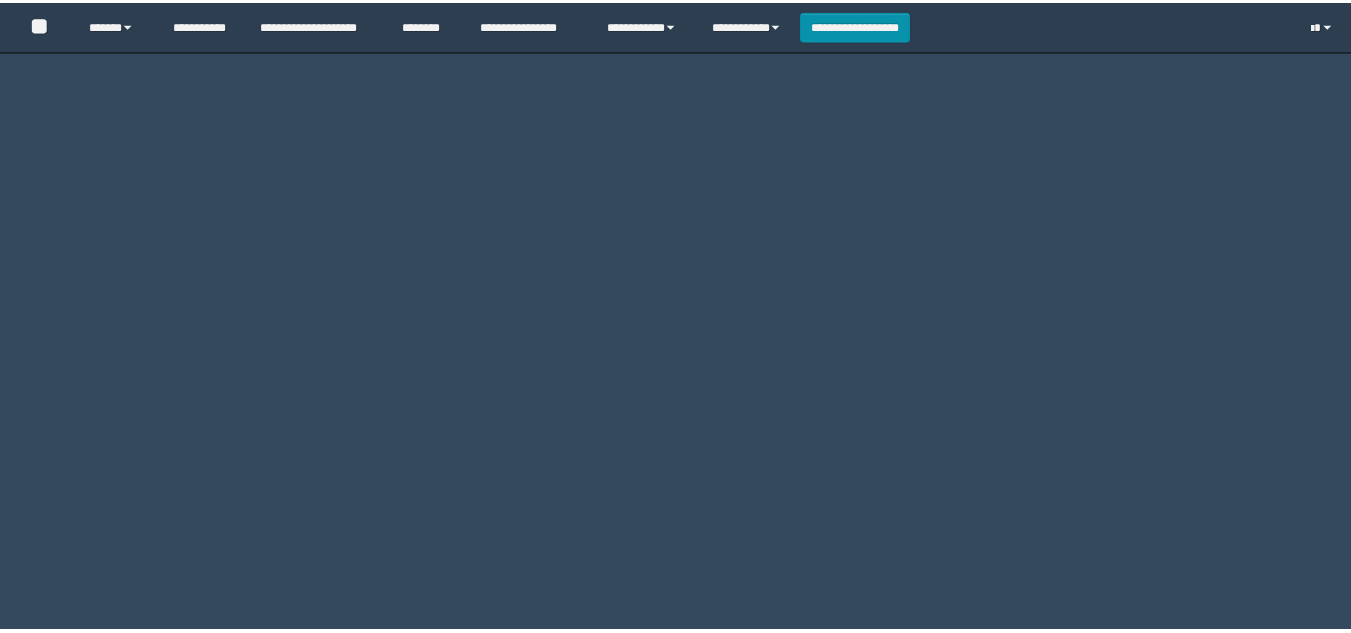 scroll, scrollTop: 0, scrollLeft: 0, axis: both 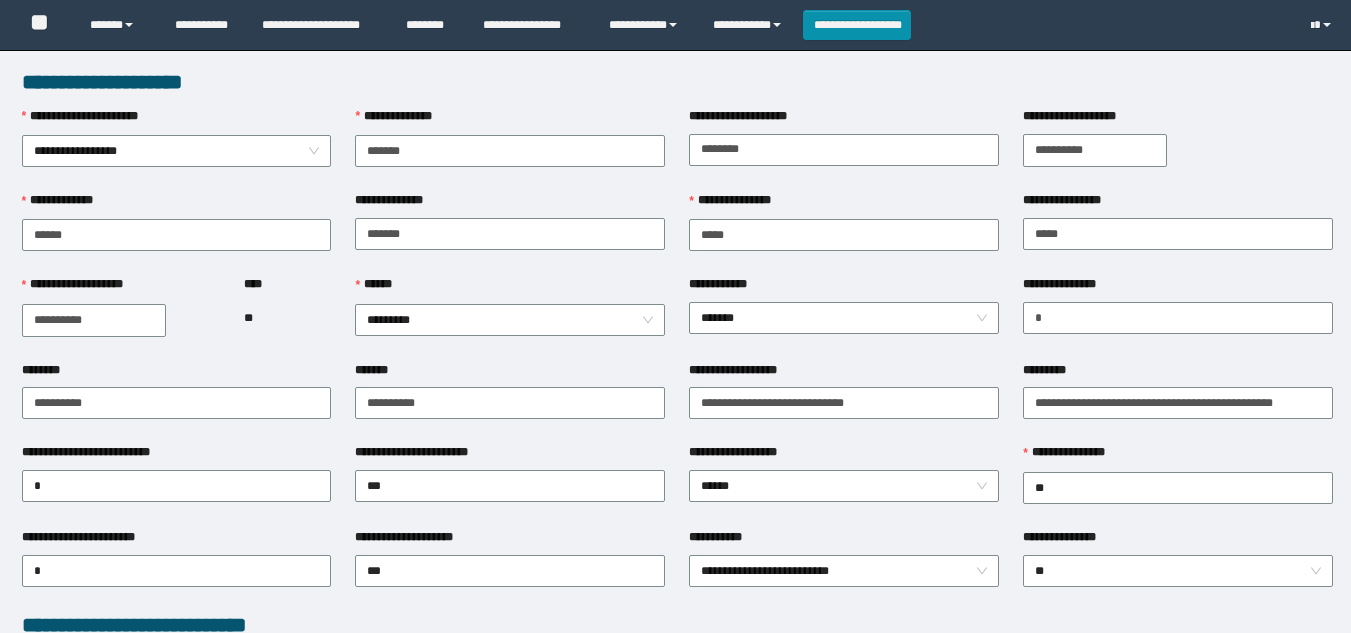 type on "*******" 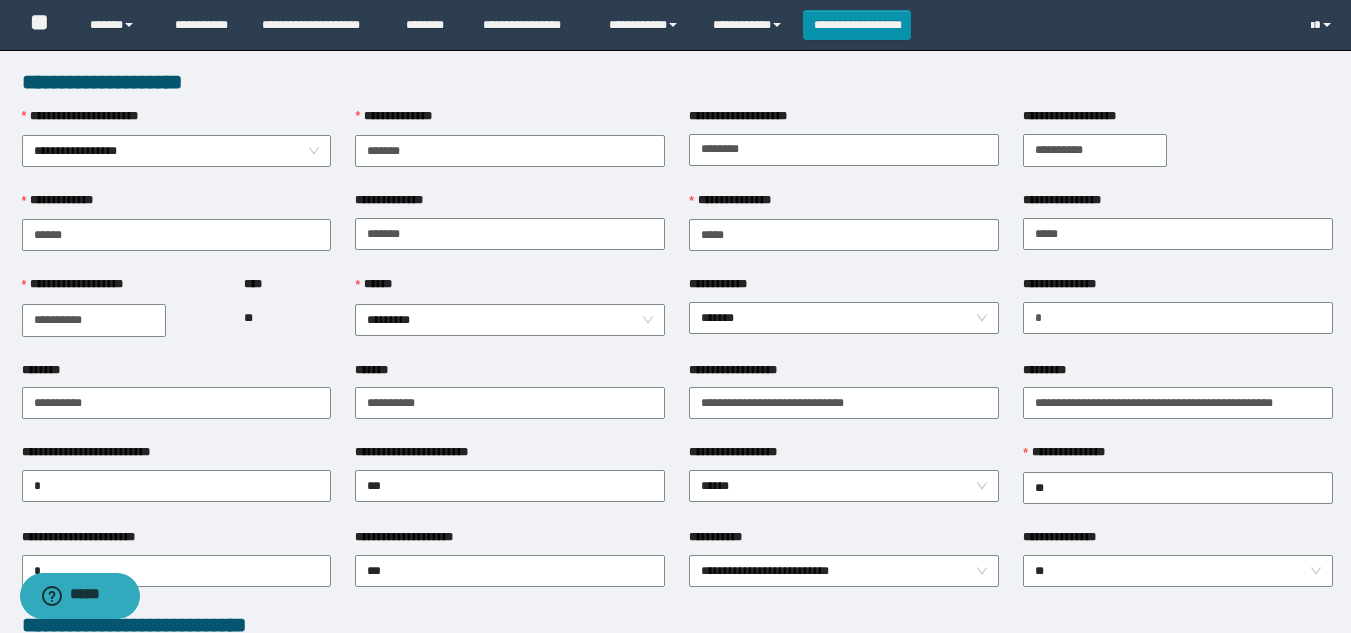 scroll, scrollTop: 0, scrollLeft: 0, axis: both 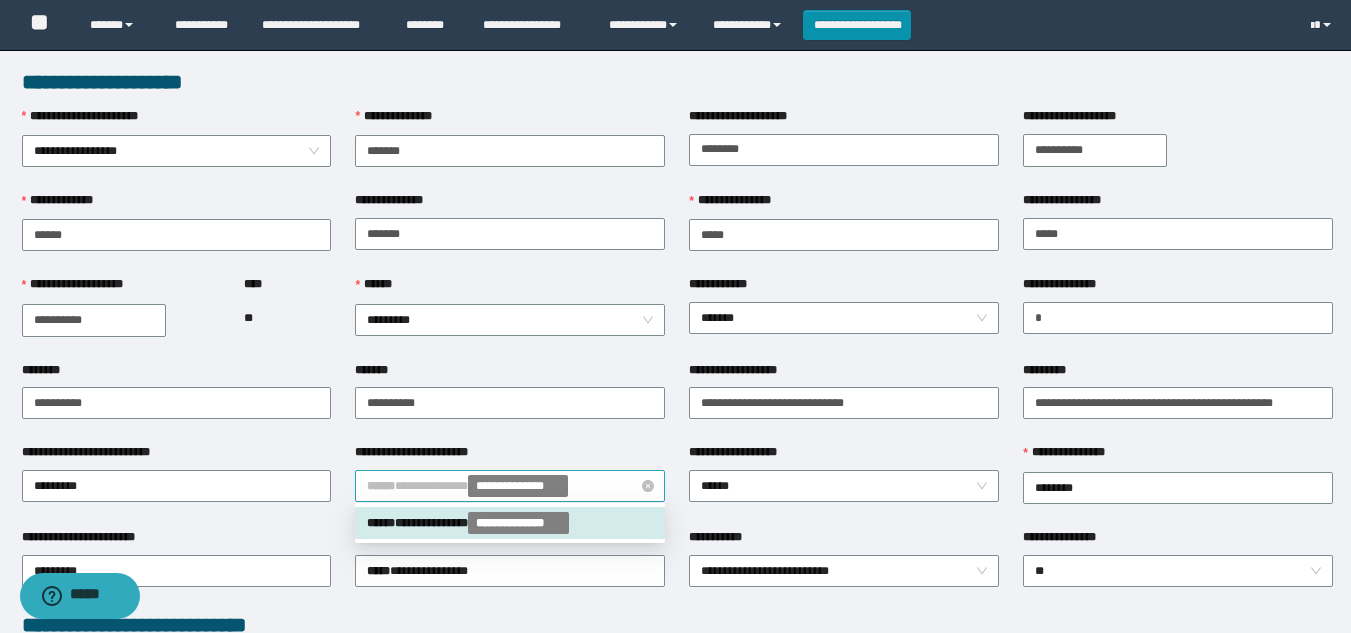 click on "**********" at bounding box center [510, 486] 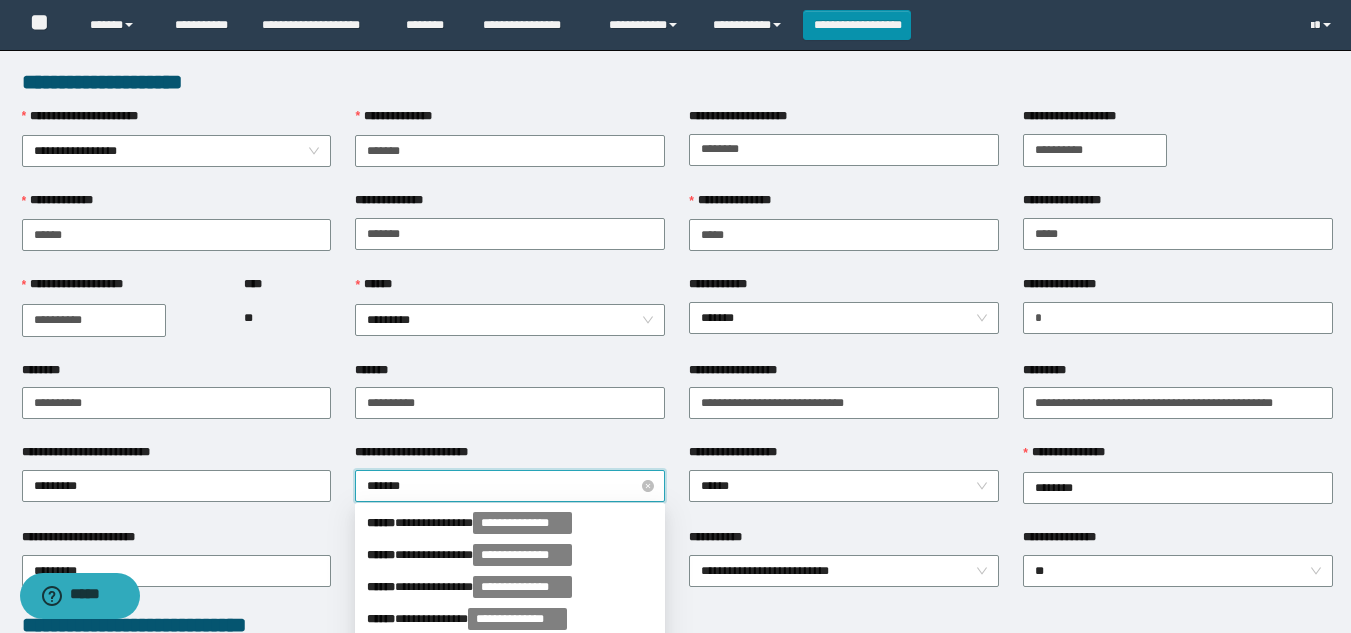 type on "********" 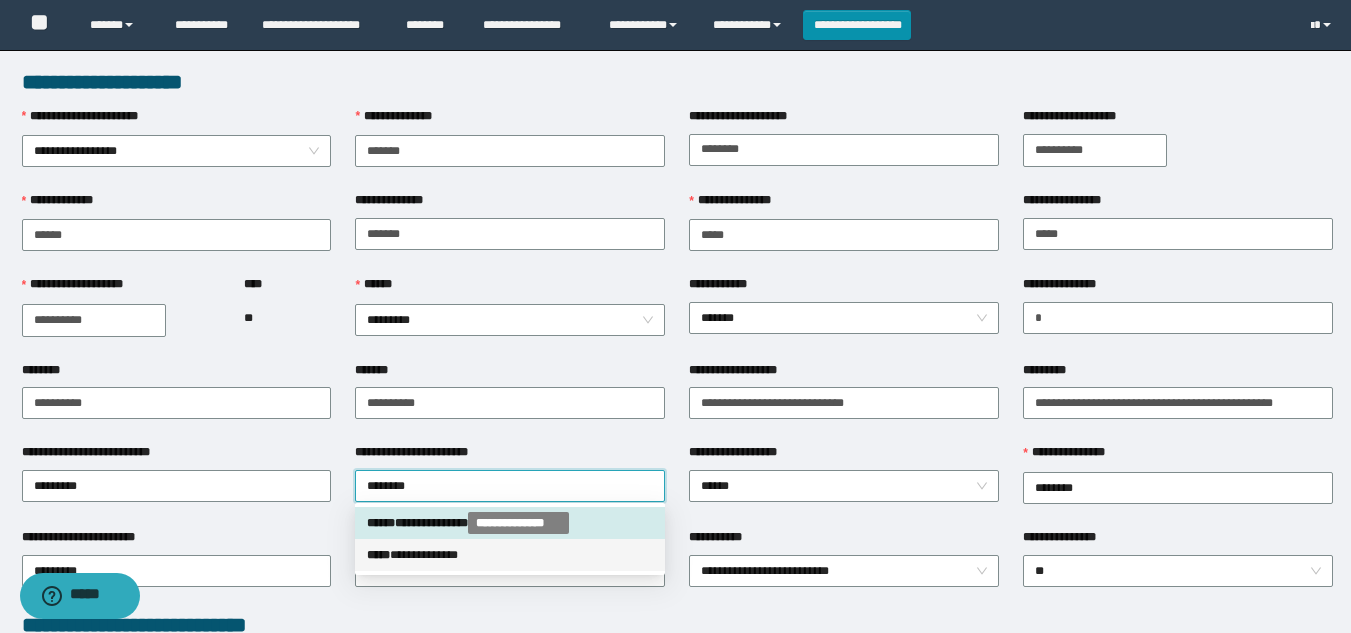click on "**********" at bounding box center [510, 555] 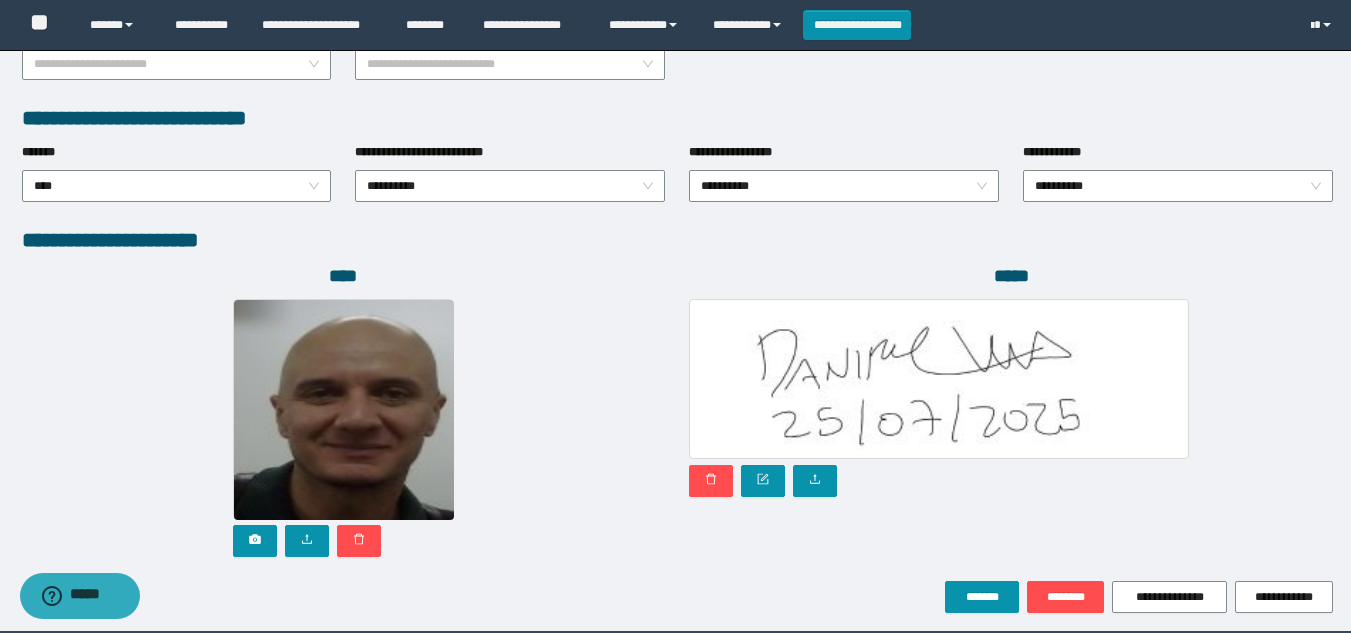 scroll, scrollTop: 1072, scrollLeft: 0, axis: vertical 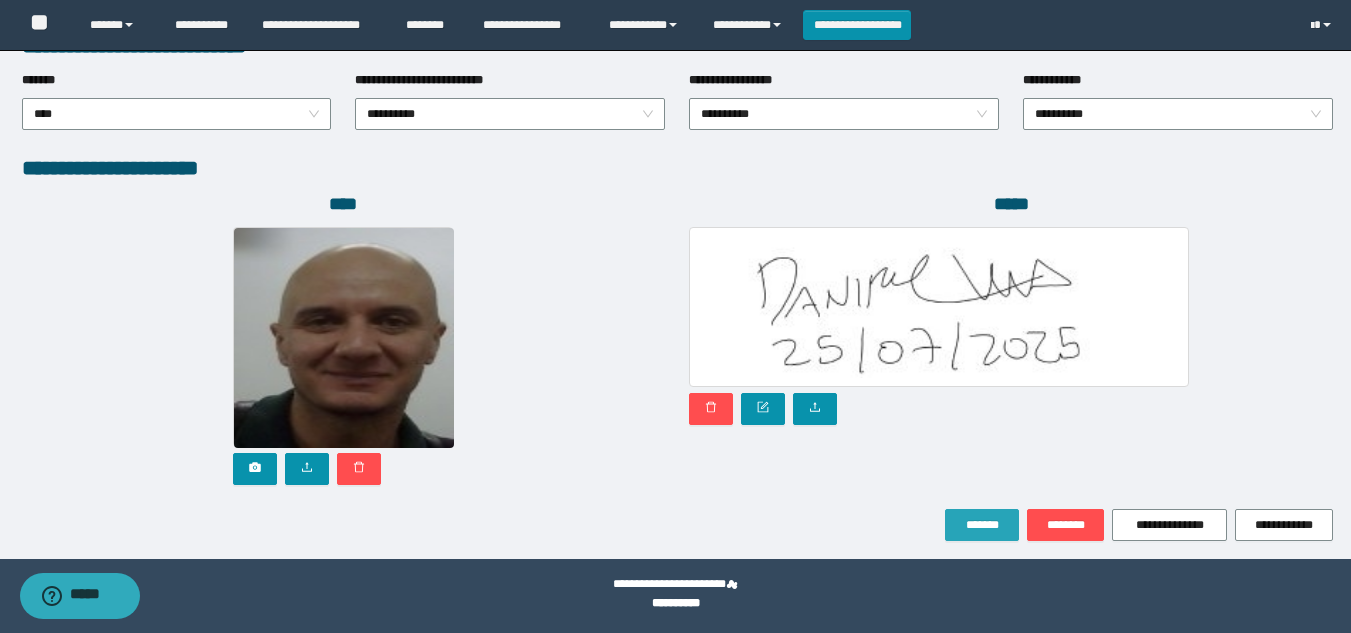 click on "*******" at bounding box center (982, 525) 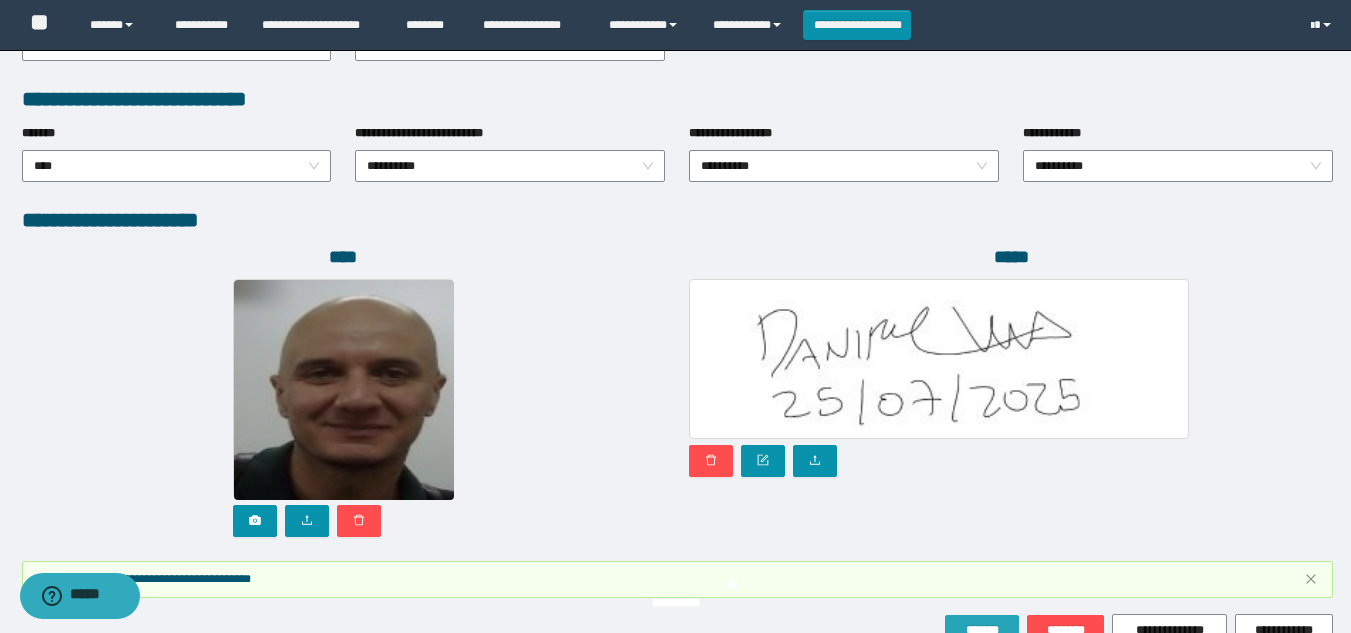 scroll, scrollTop: 1125, scrollLeft: 0, axis: vertical 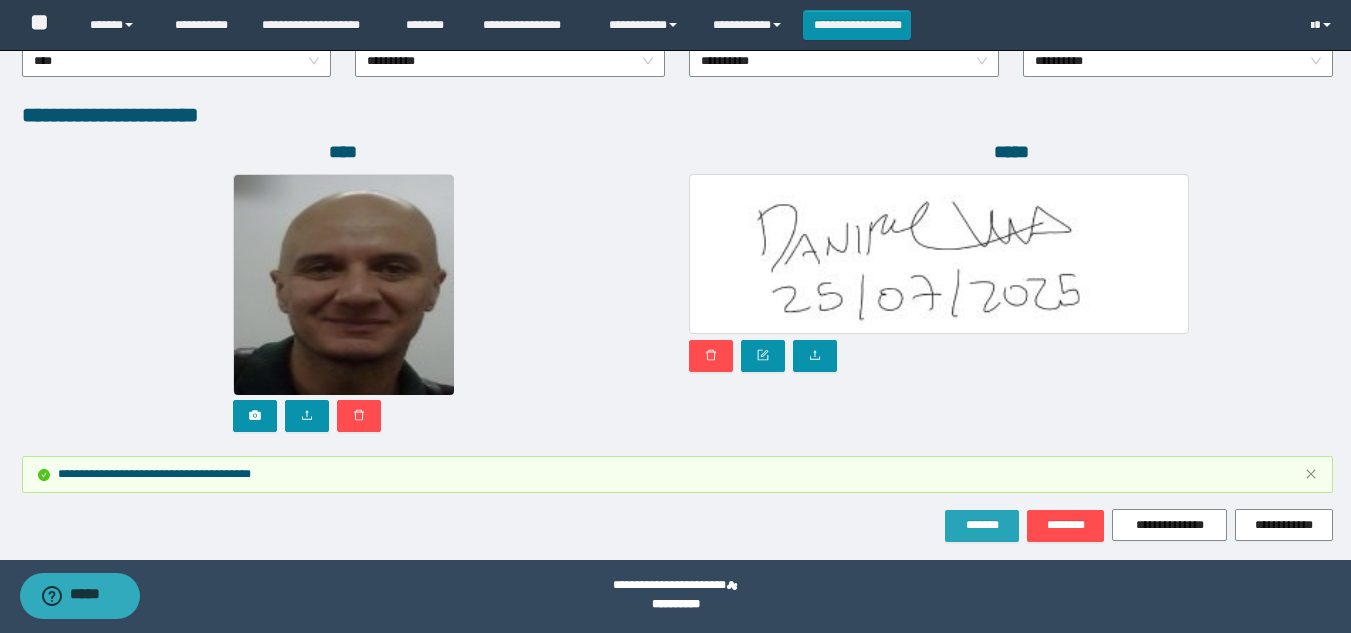 click on "*******" at bounding box center [982, 525] 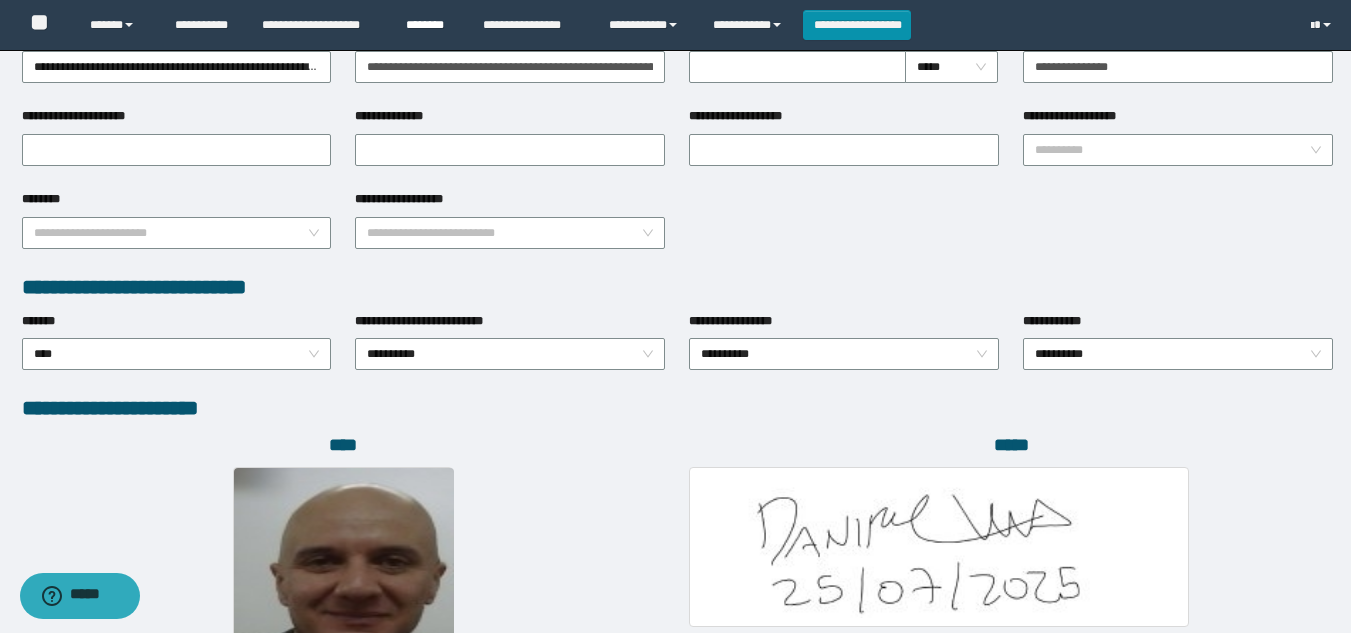 scroll, scrollTop: 877, scrollLeft: 0, axis: vertical 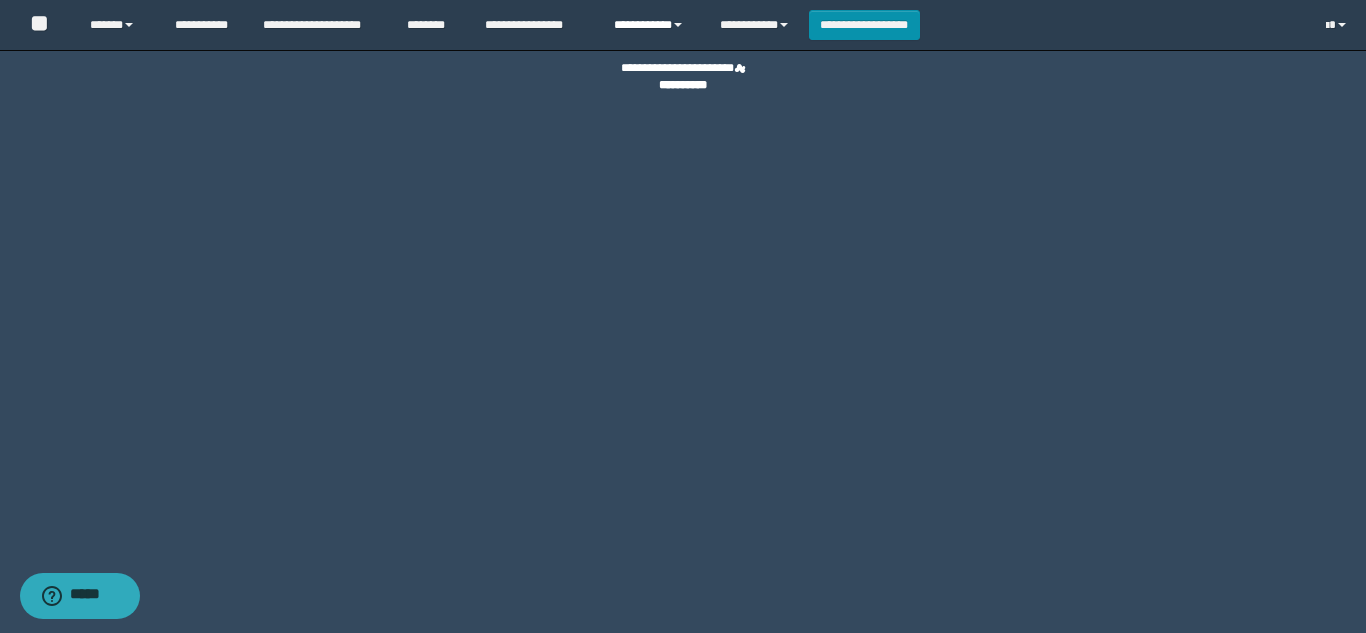 click on "**********" at bounding box center (652, 25) 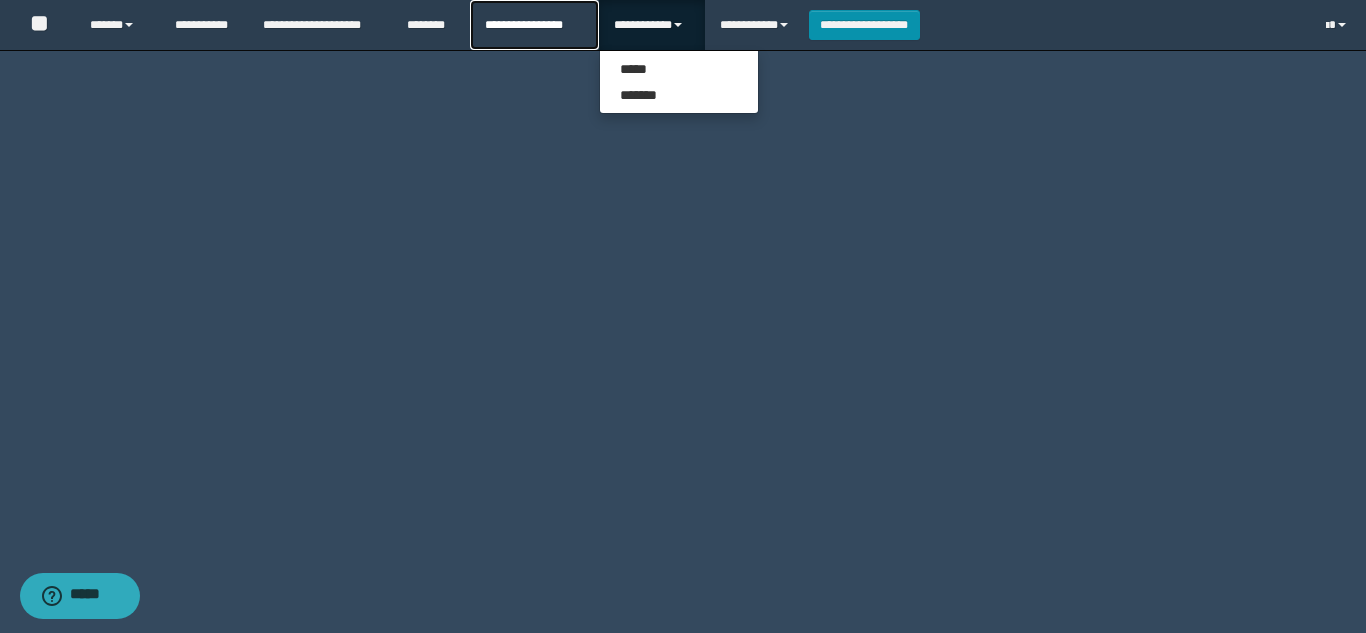 click on "**********" at bounding box center [534, 25] 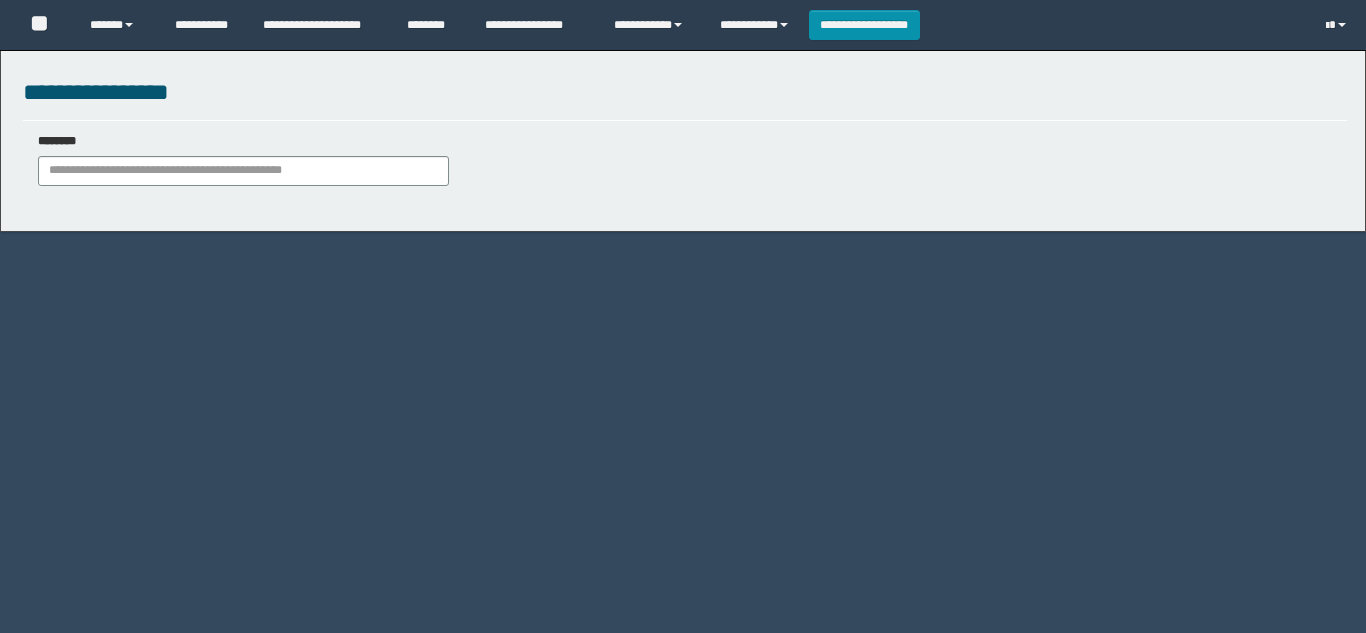 scroll, scrollTop: 0, scrollLeft: 0, axis: both 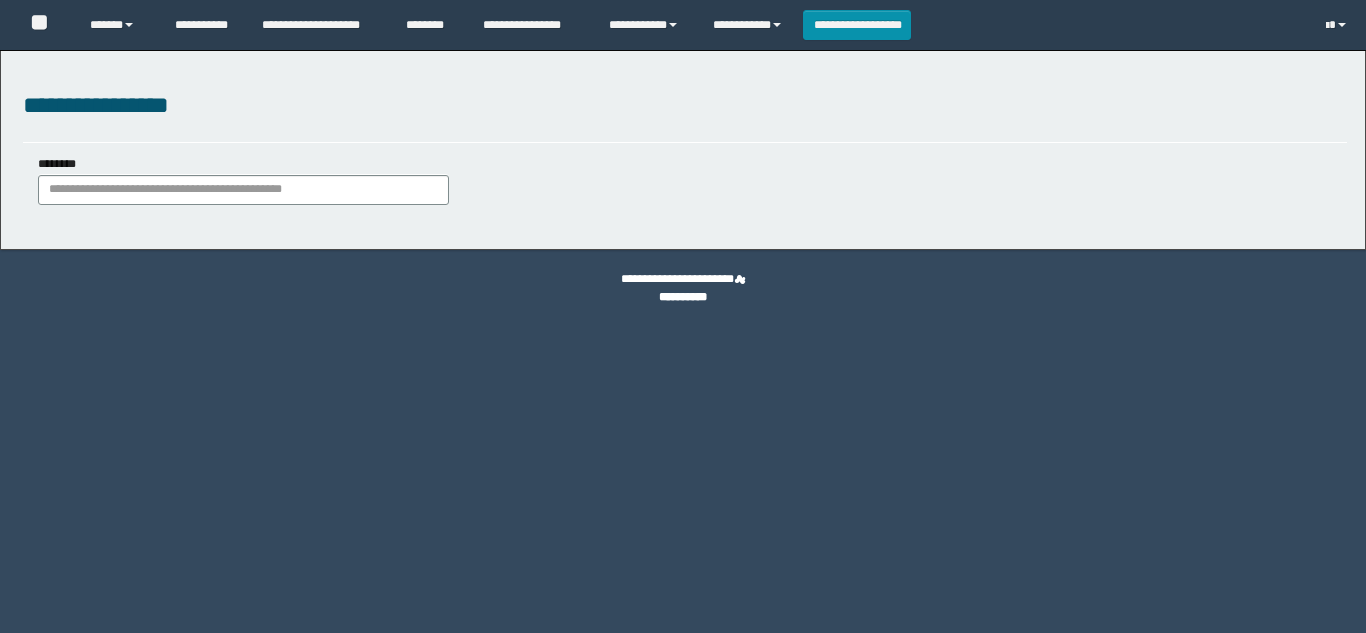 click on "********" at bounding box center [243, 179] 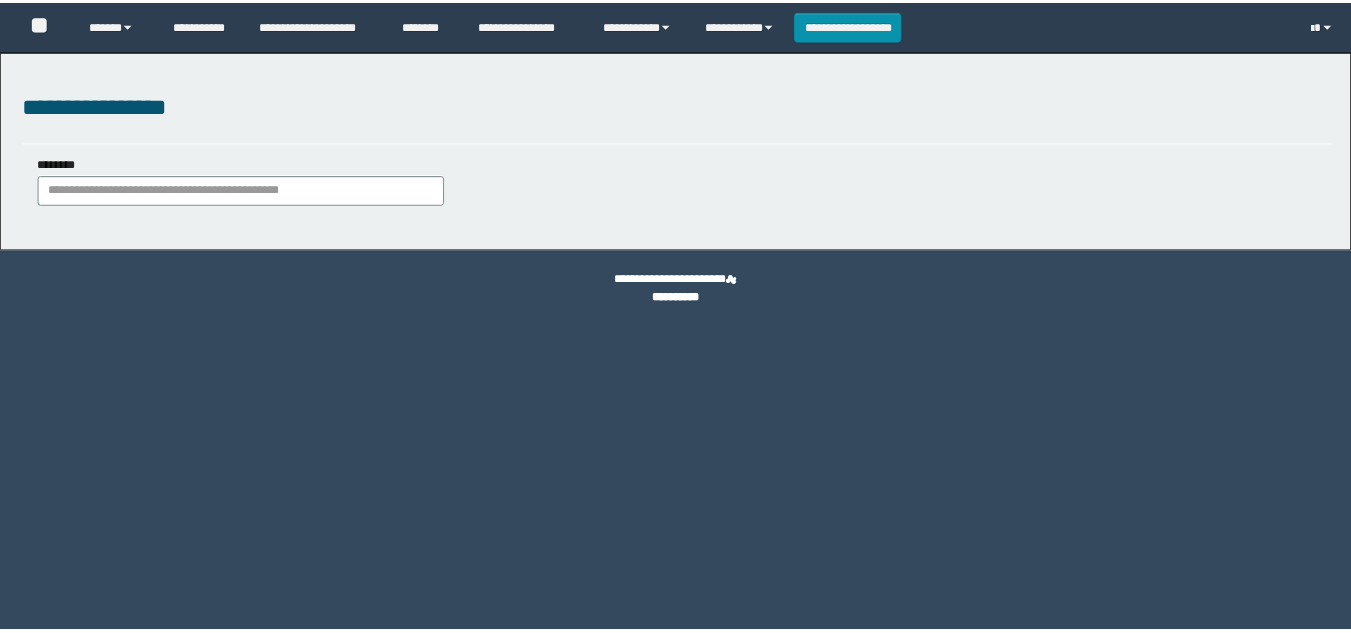scroll, scrollTop: 0, scrollLeft: 0, axis: both 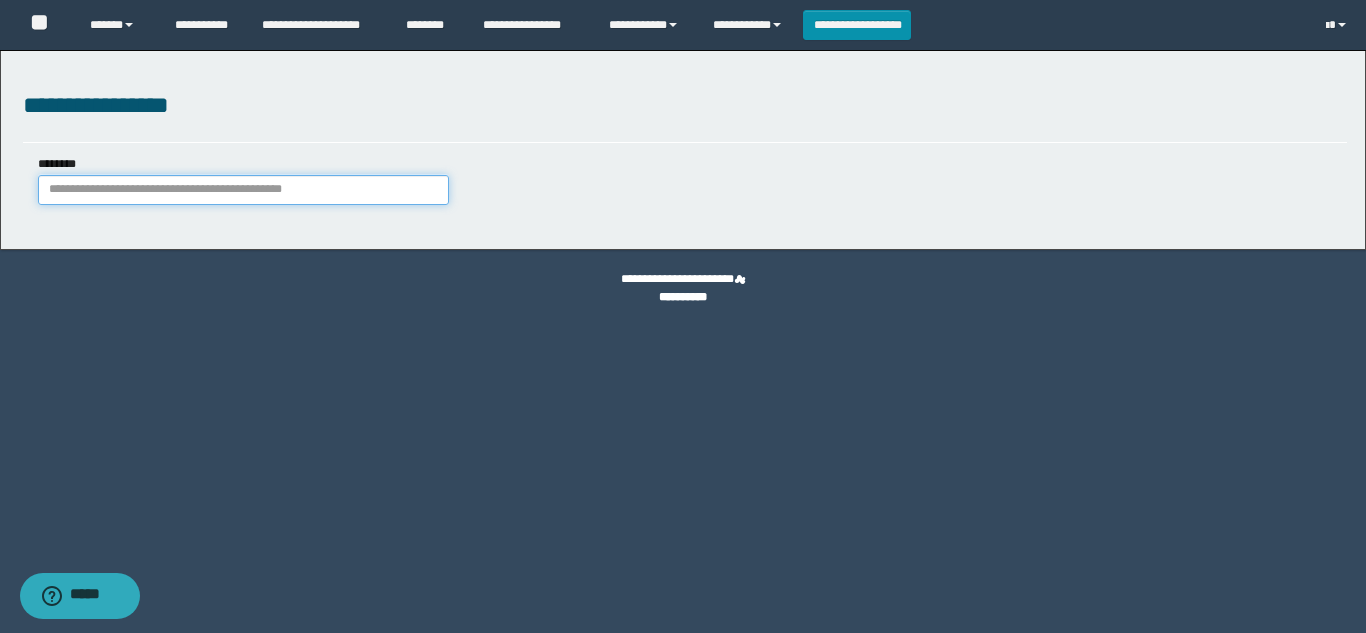 click on "********" at bounding box center [243, 190] 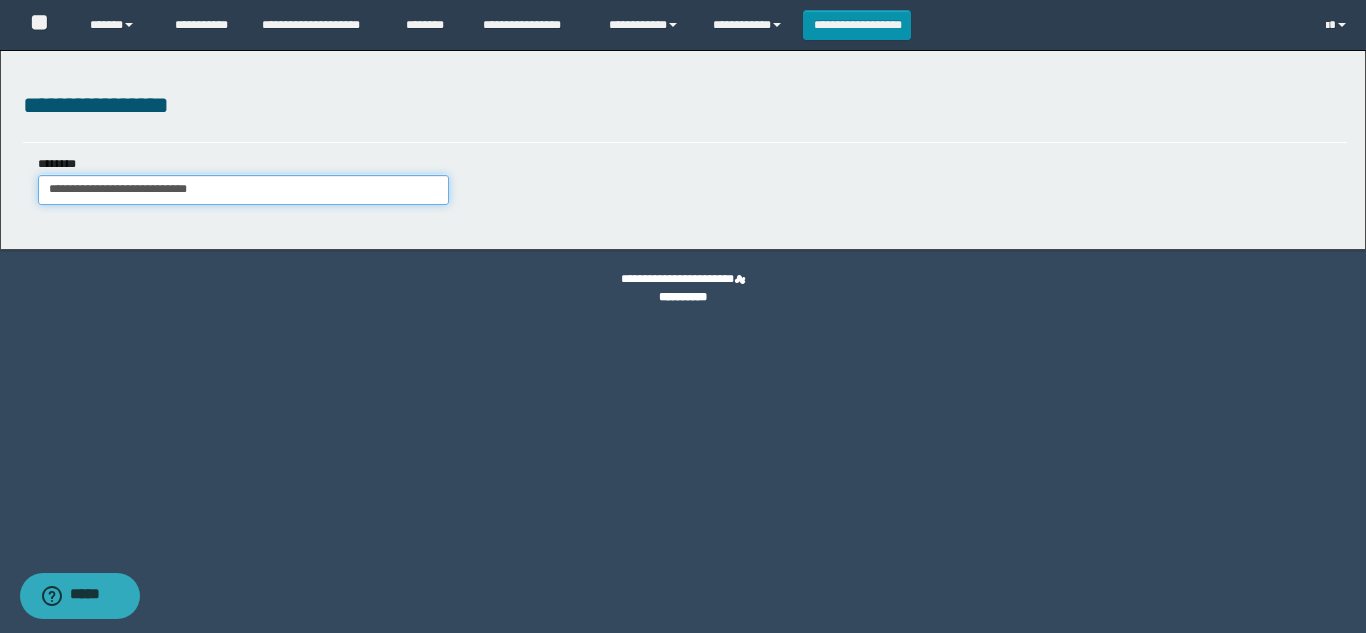 type on "**********" 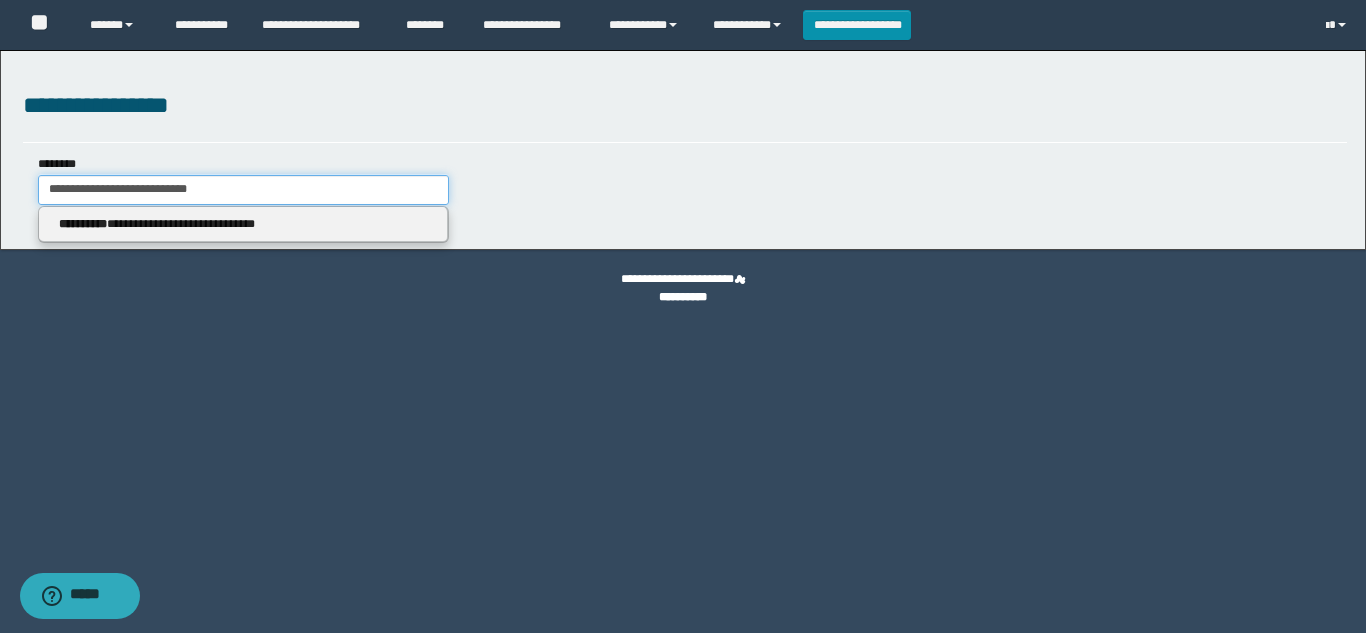 type on "**********" 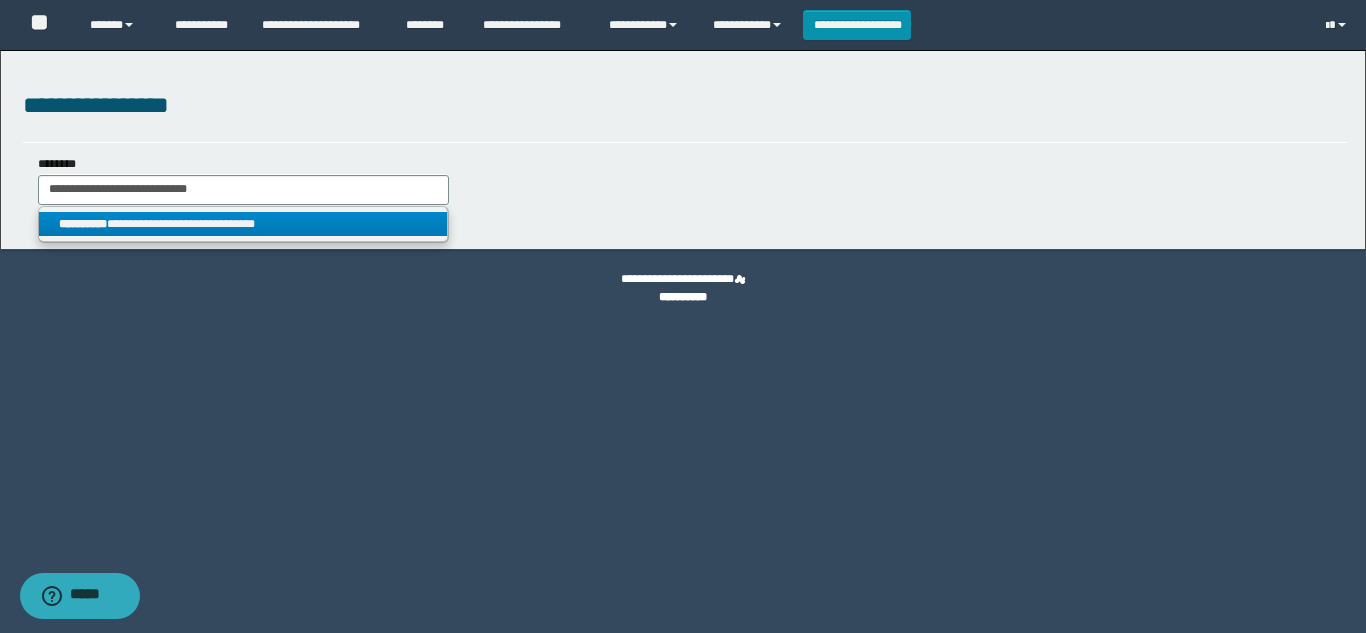 click on "**********" at bounding box center (243, 224) 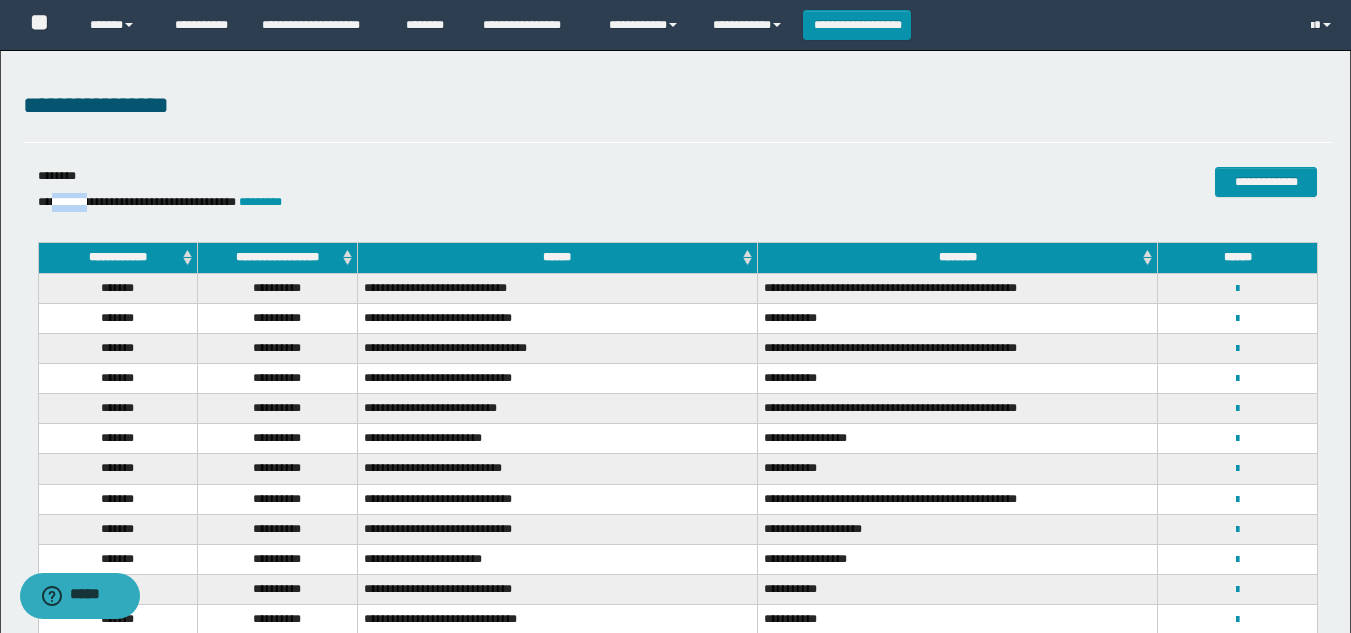 drag, startPoint x: 99, startPoint y: 198, endPoint x: 56, endPoint y: 193, distance: 43.289722 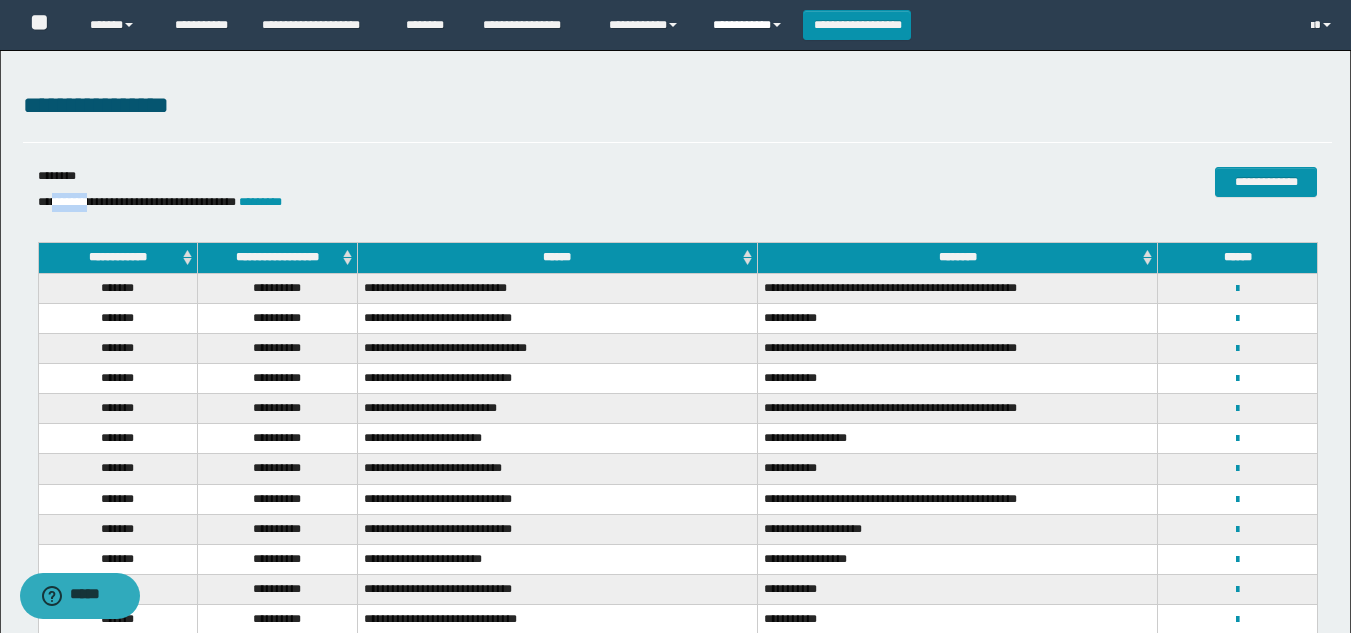 click on "**********" at bounding box center (750, 25) 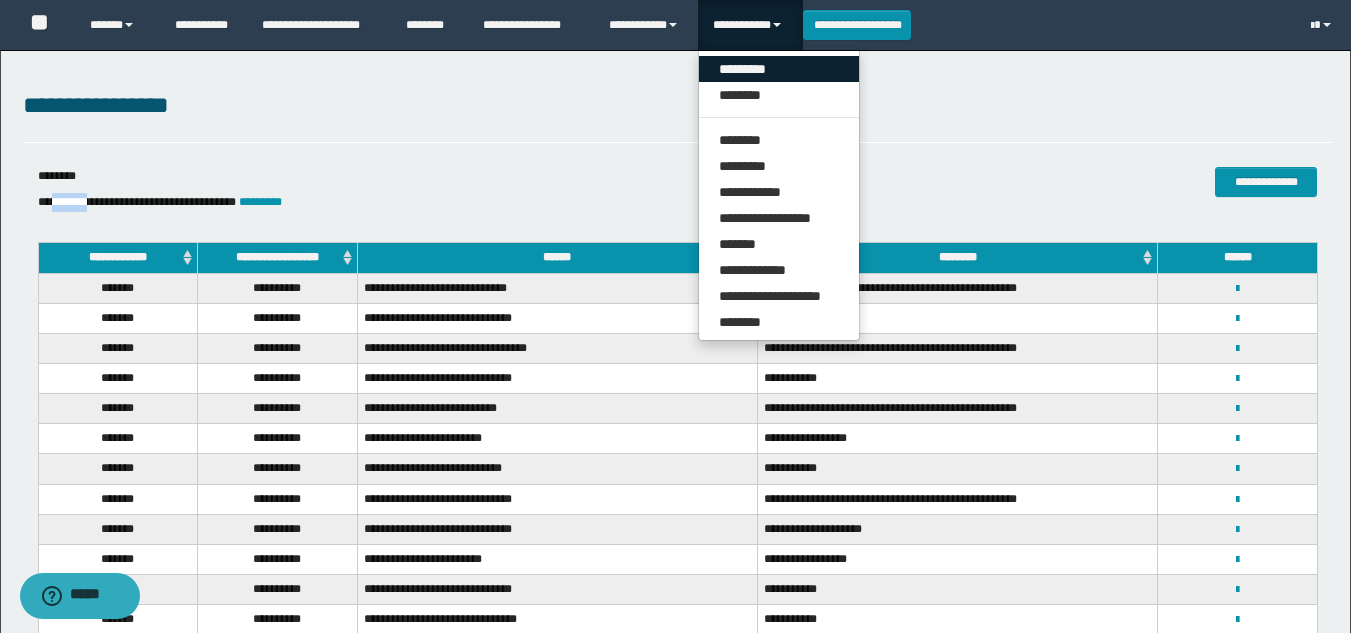 click on "*********" at bounding box center [779, 69] 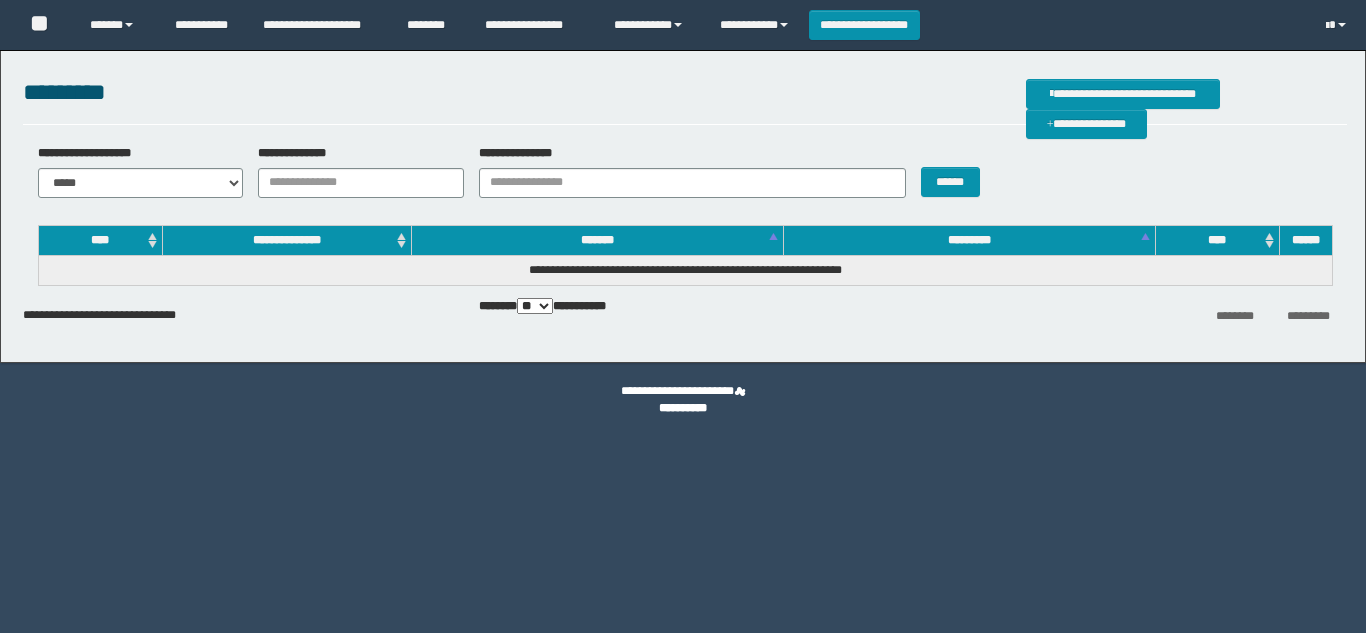 scroll, scrollTop: 0, scrollLeft: 0, axis: both 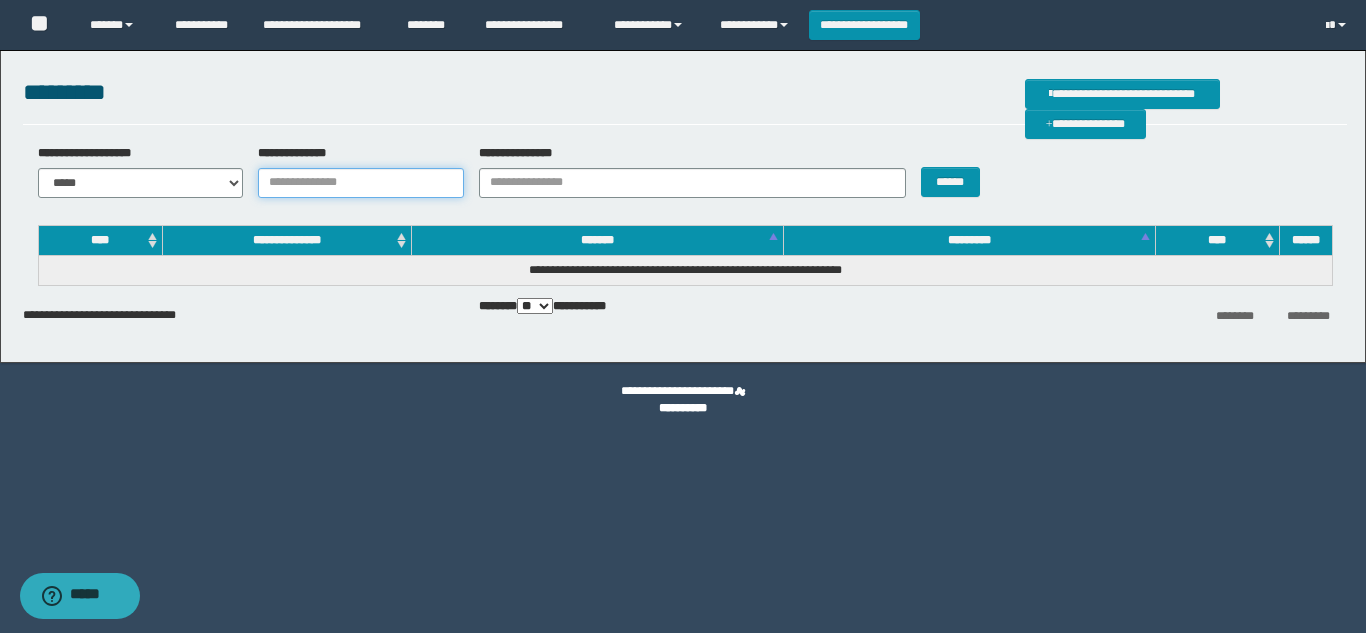 click on "**********" at bounding box center [361, 183] 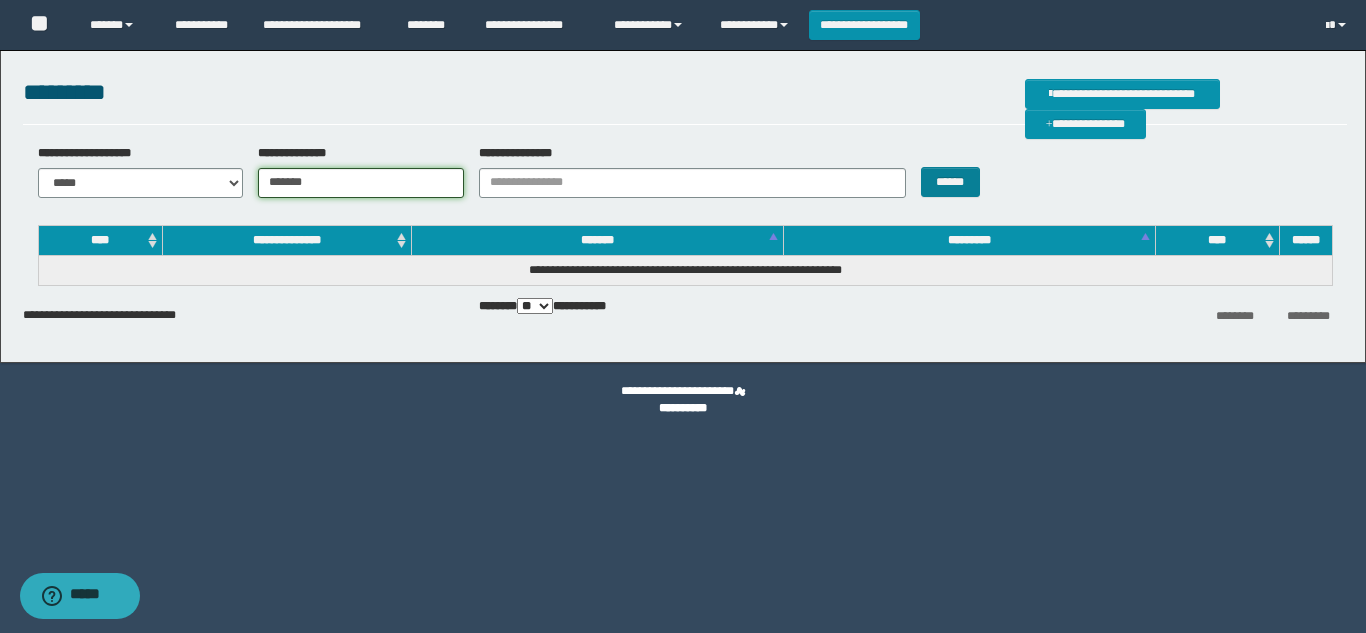 type on "*******" 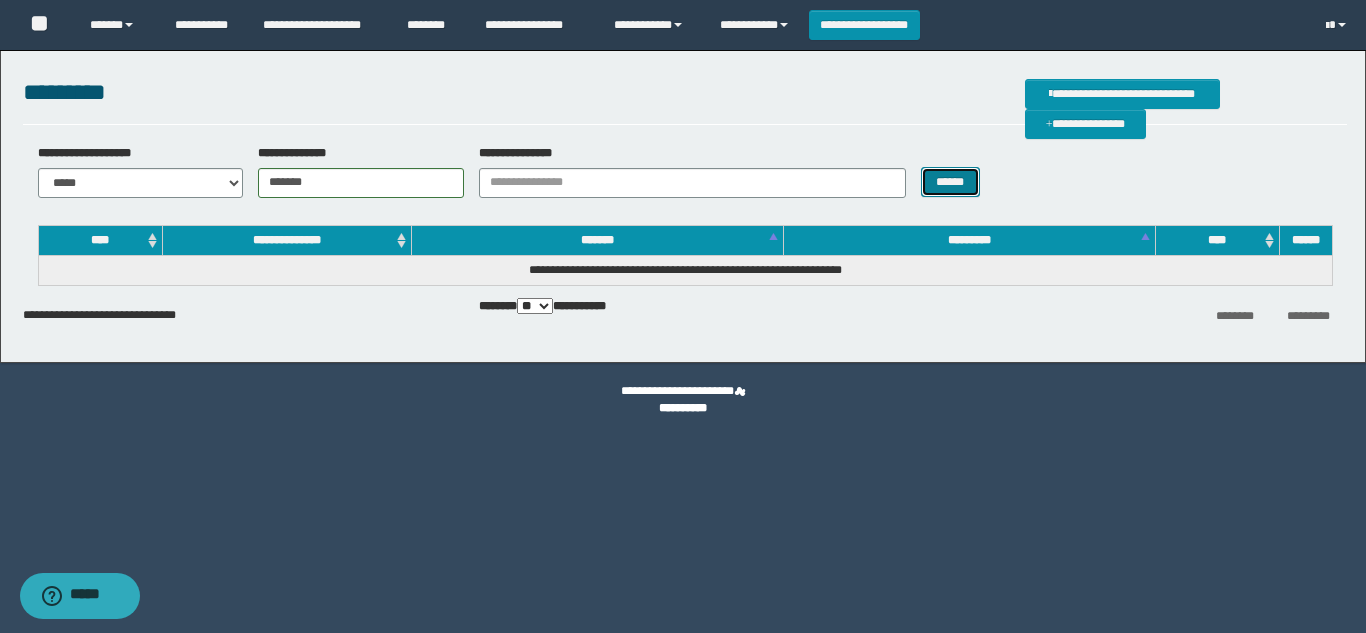 click on "******" at bounding box center (950, 182) 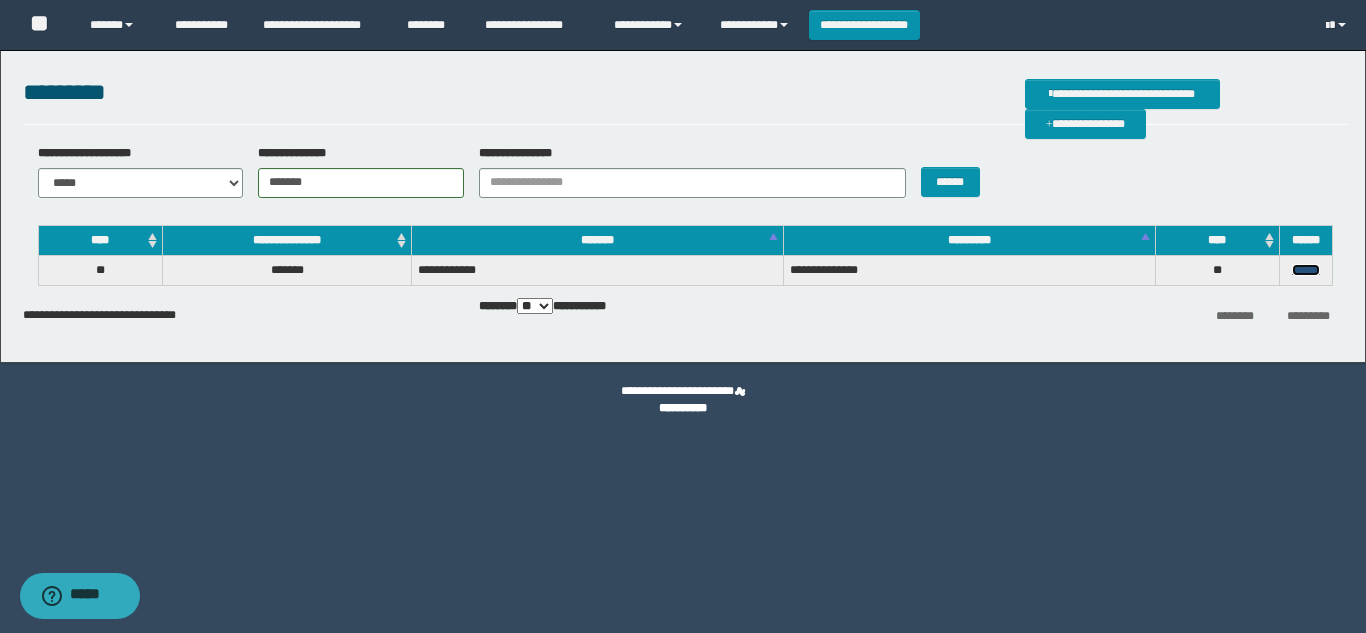 click on "******" at bounding box center (1306, 270) 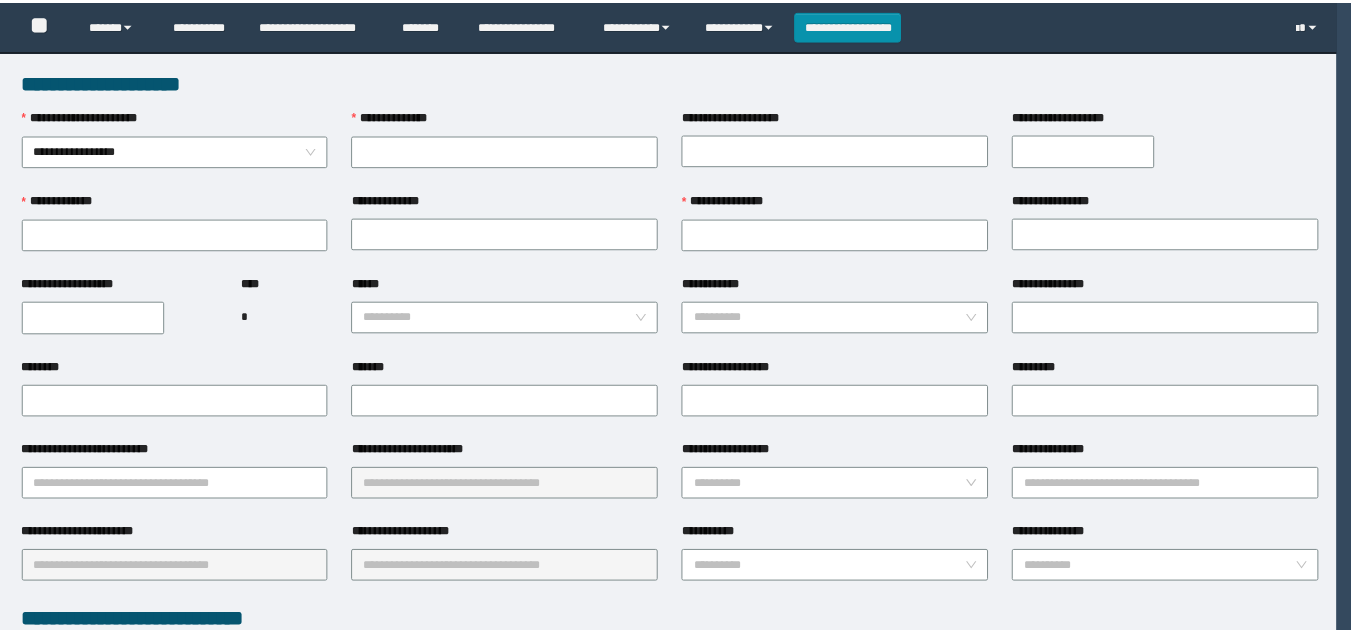 scroll, scrollTop: 0, scrollLeft: 0, axis: both 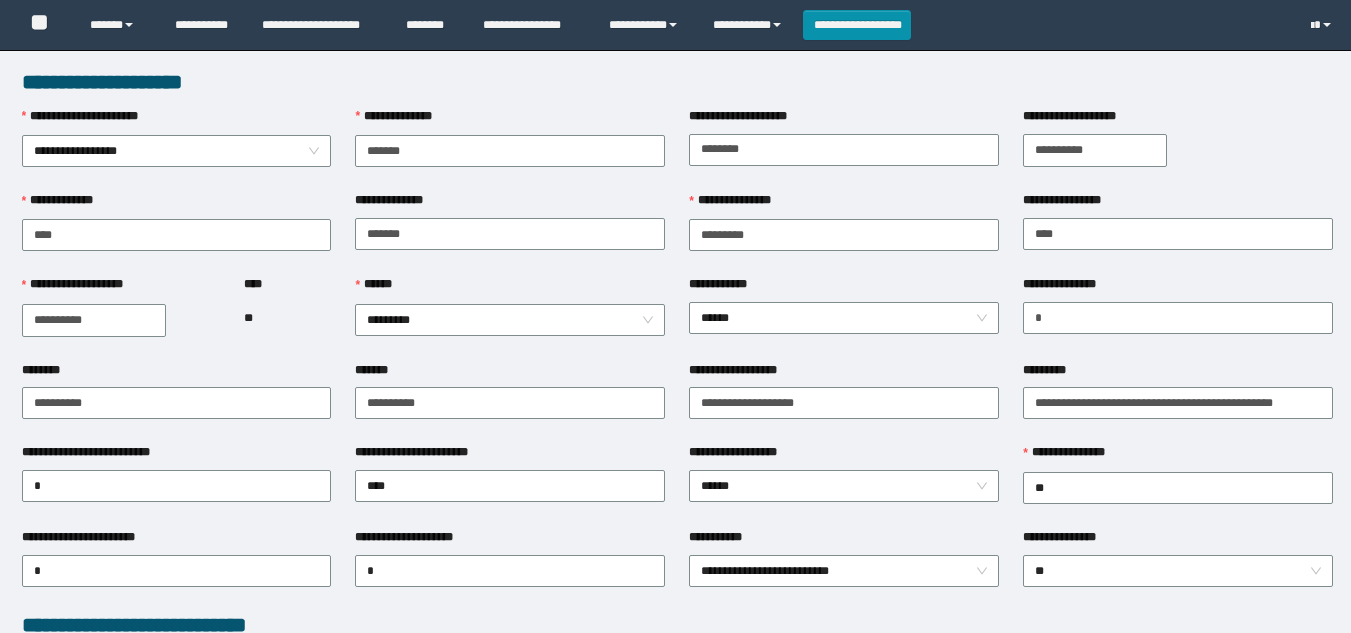 type on "*******" 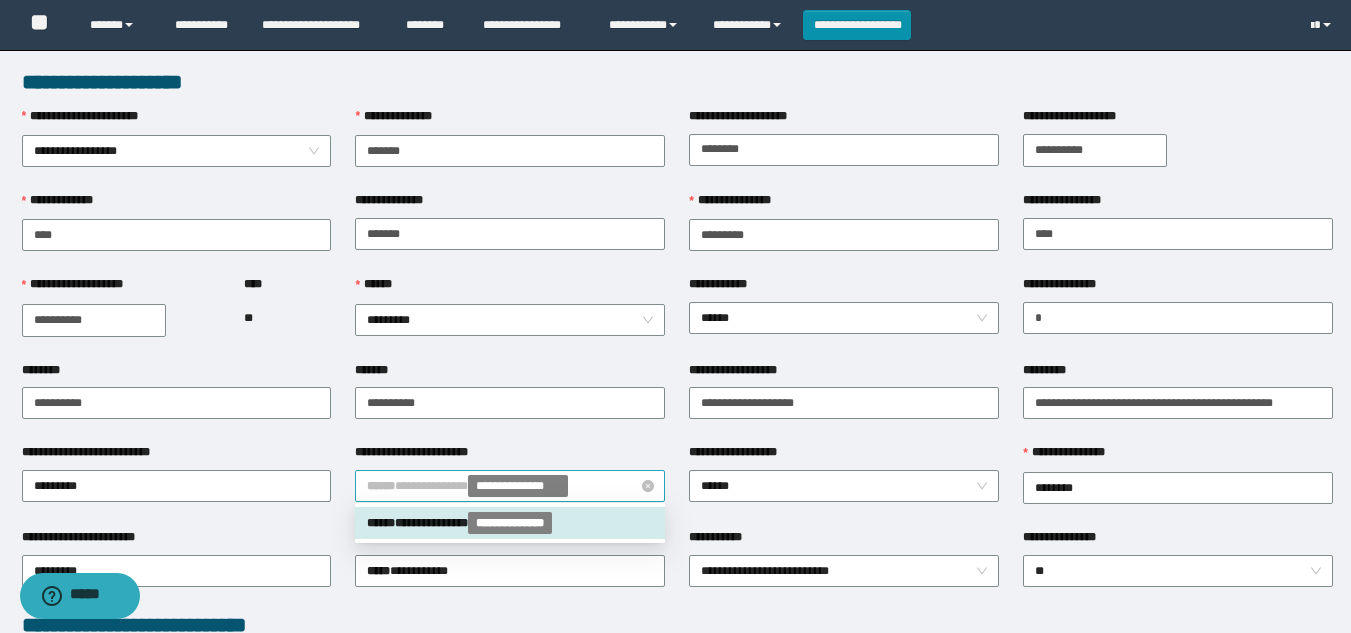 click on "**********" at bounding box center (517, 486) 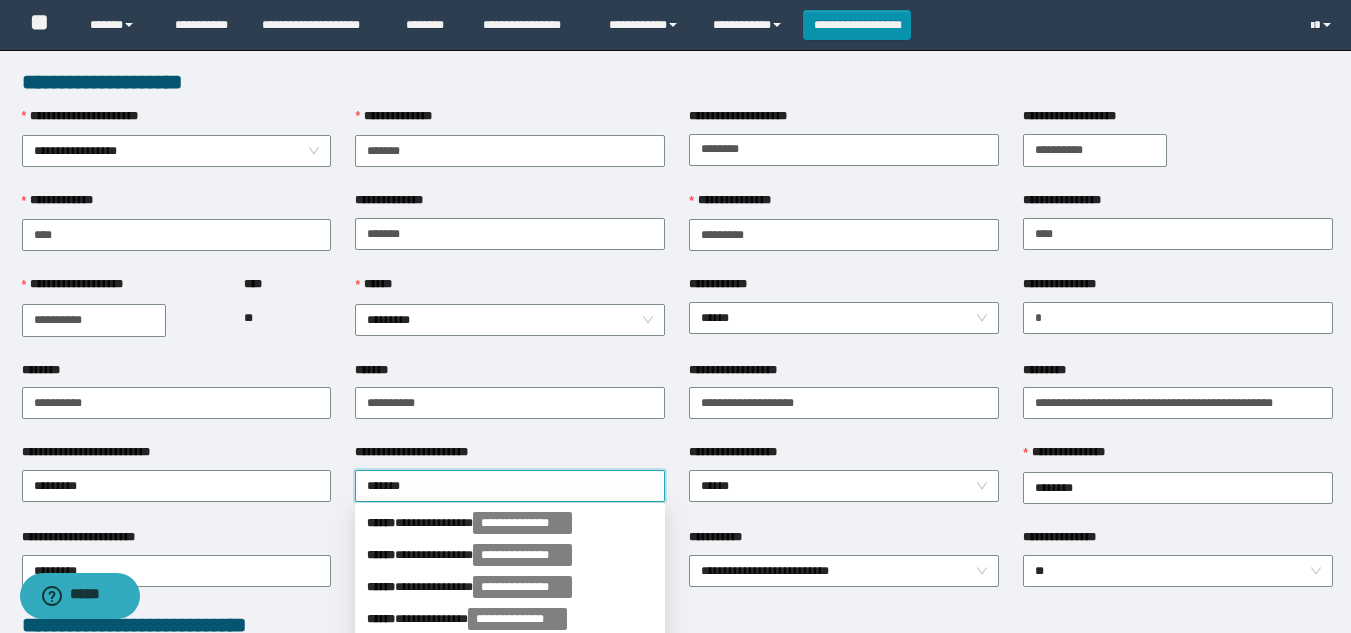 type on "********" 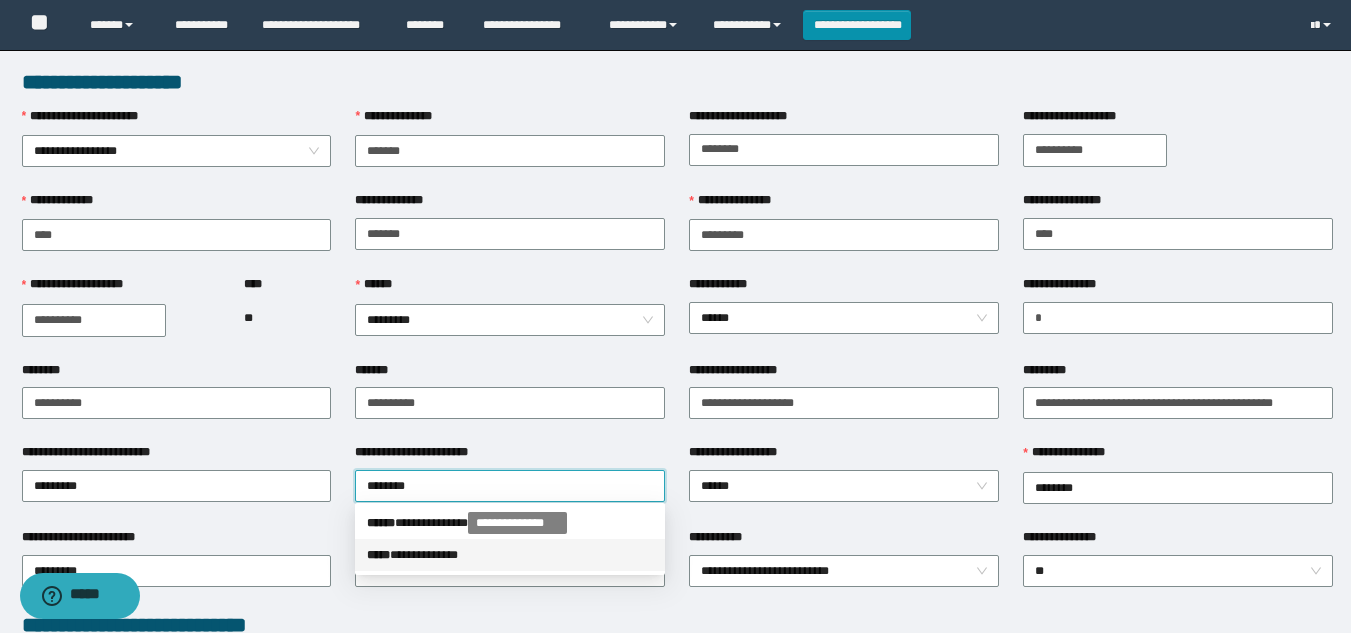 click on "**********" at bounding box center (510, 555) 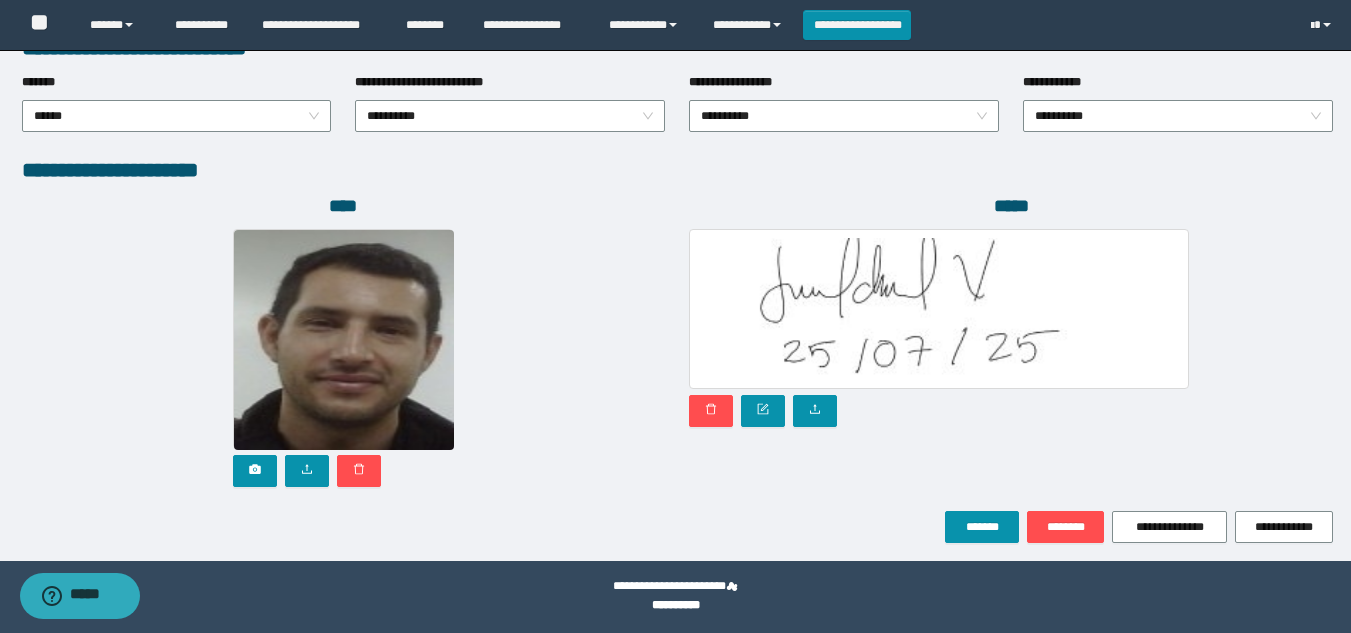 scroll, scrollTop: 1072, scrollLeft: 0, axis: vertical 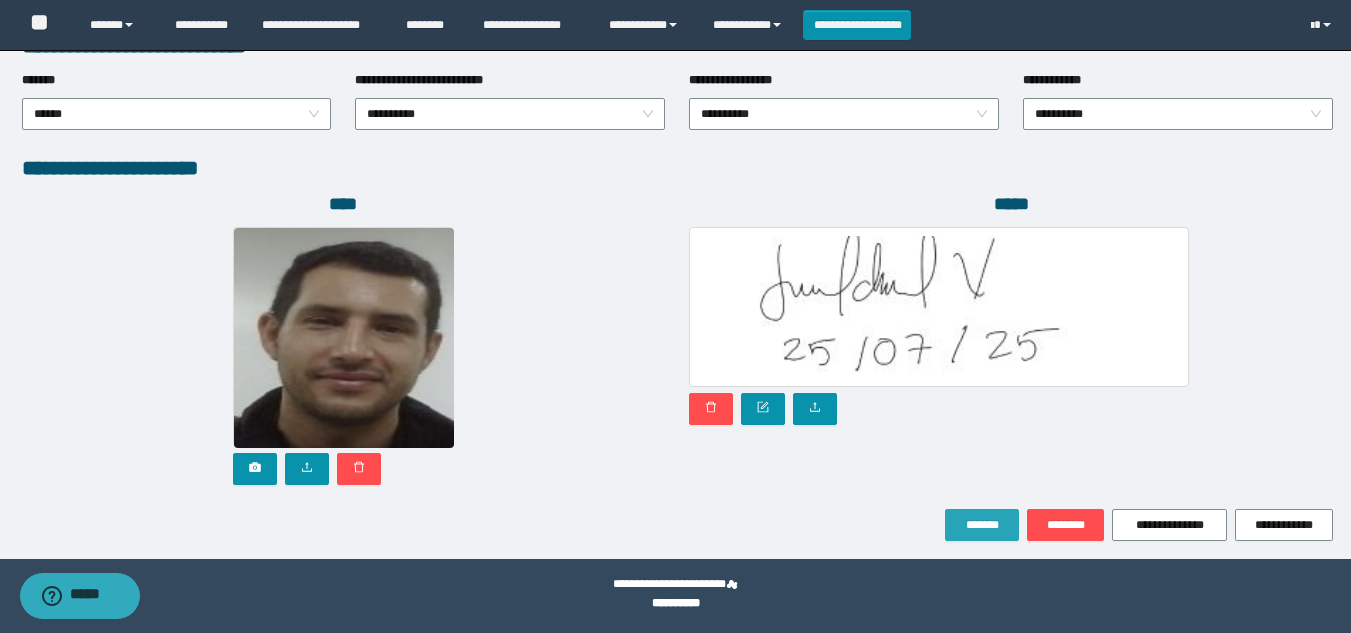 click on "*******" at bounding box center [982, 525] 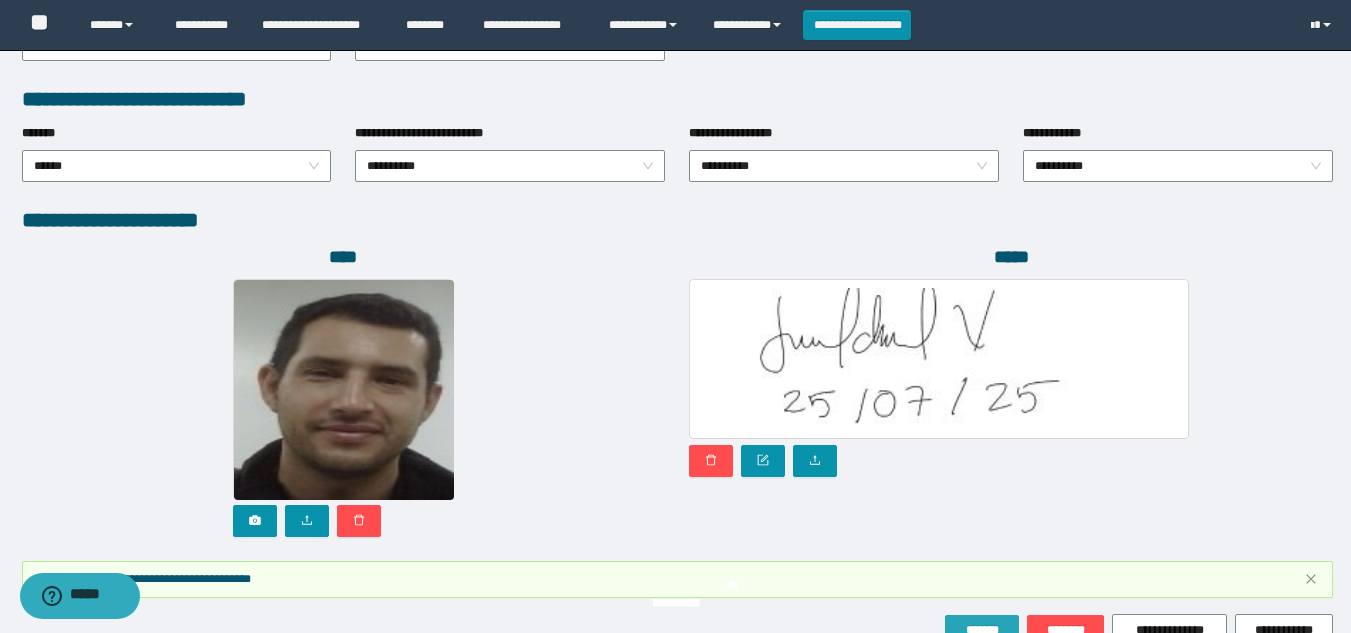 scroll, scrollTop: 1125, scrollLeft: 0, axis: vertical 